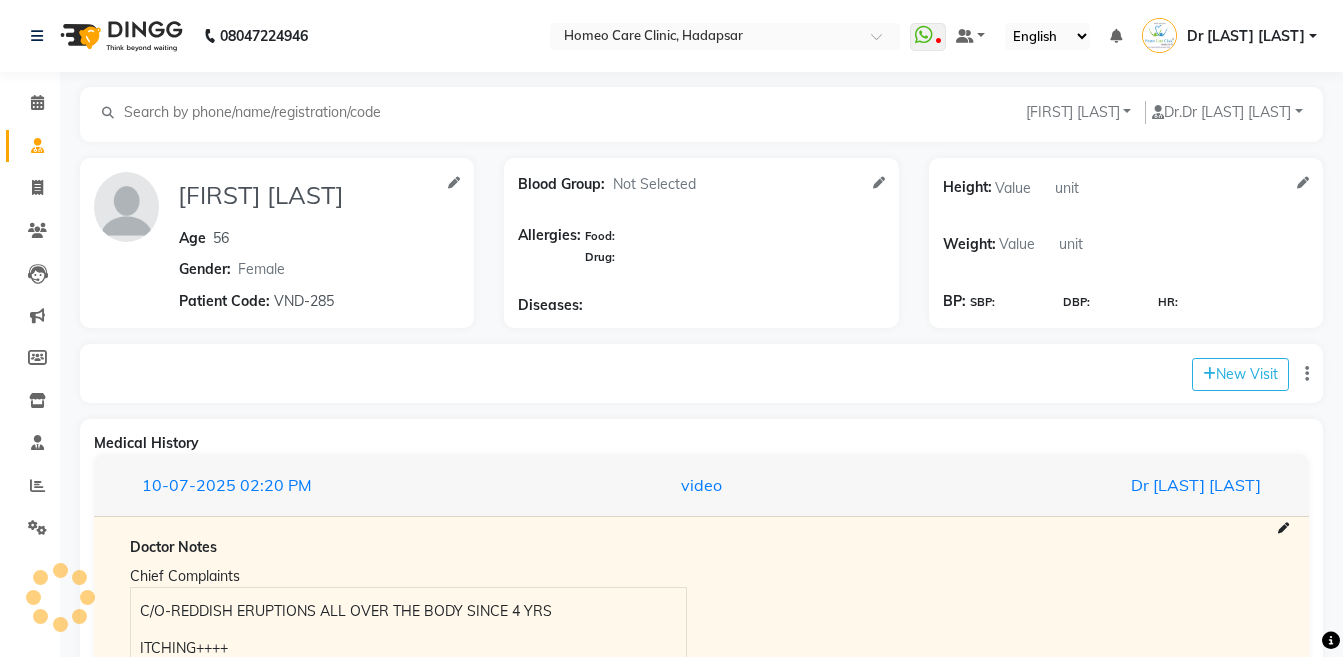 select on "female" 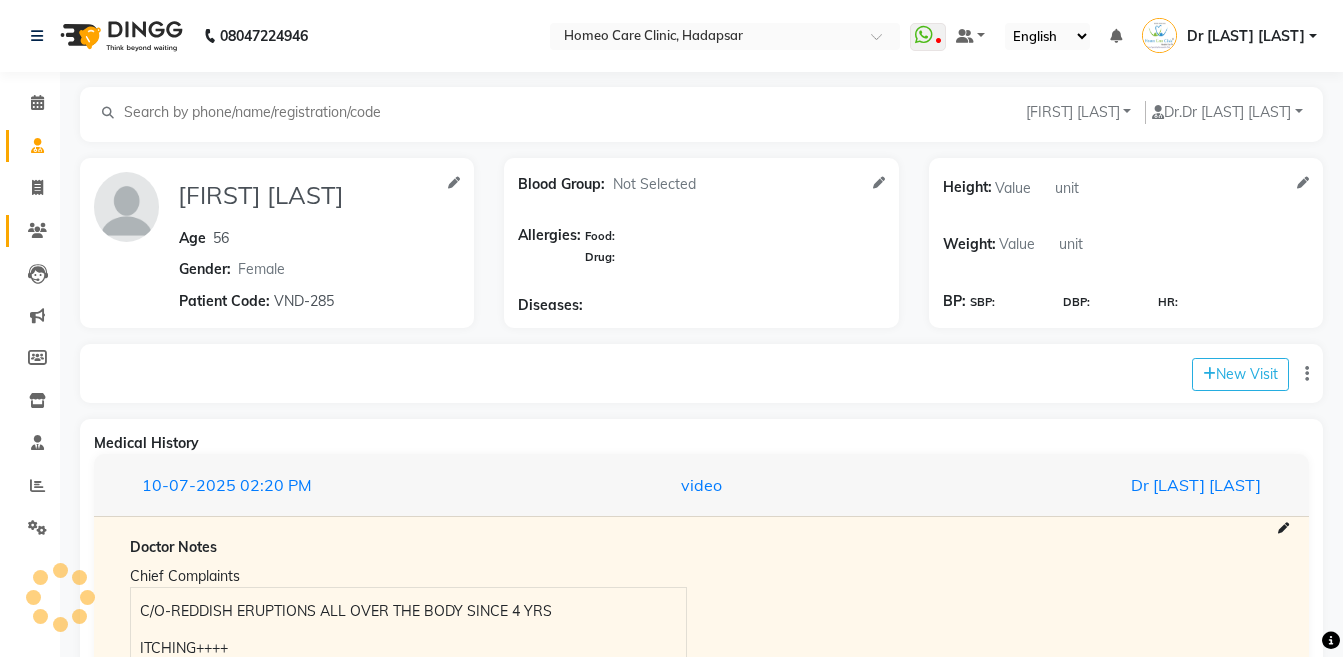 scroll, scrollTop: 106, scrollLeft: 0, axis: vertical 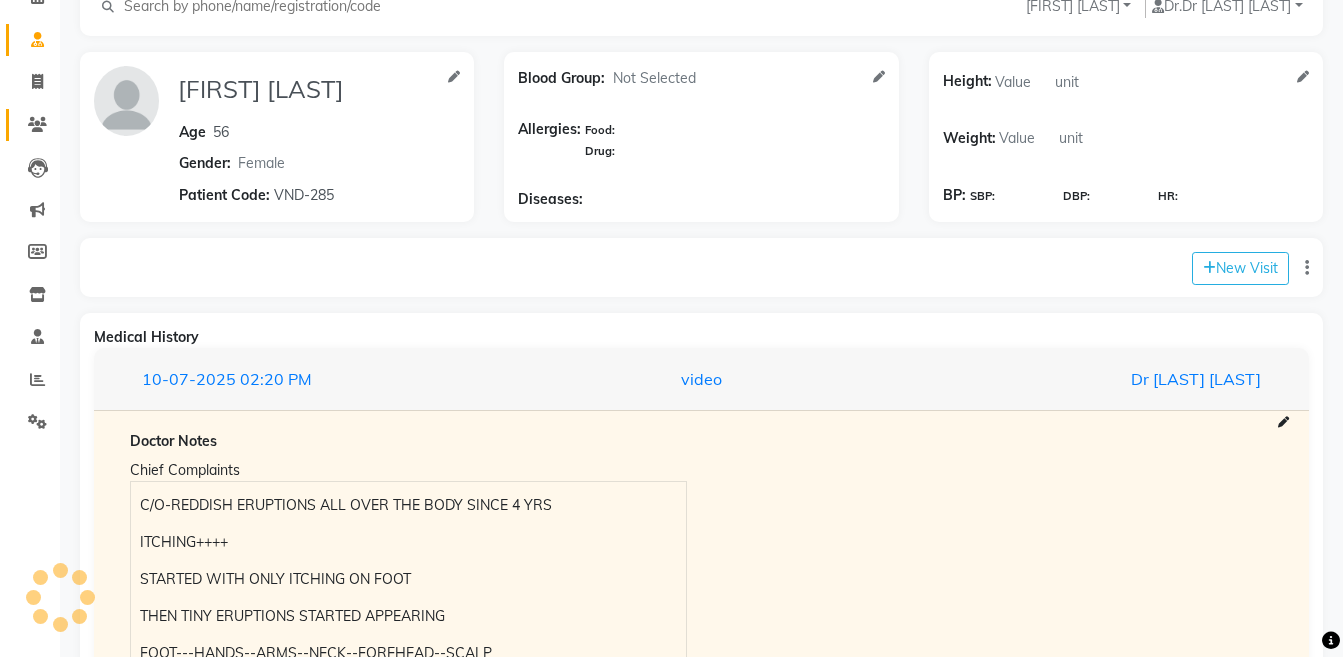 click on "Patients" 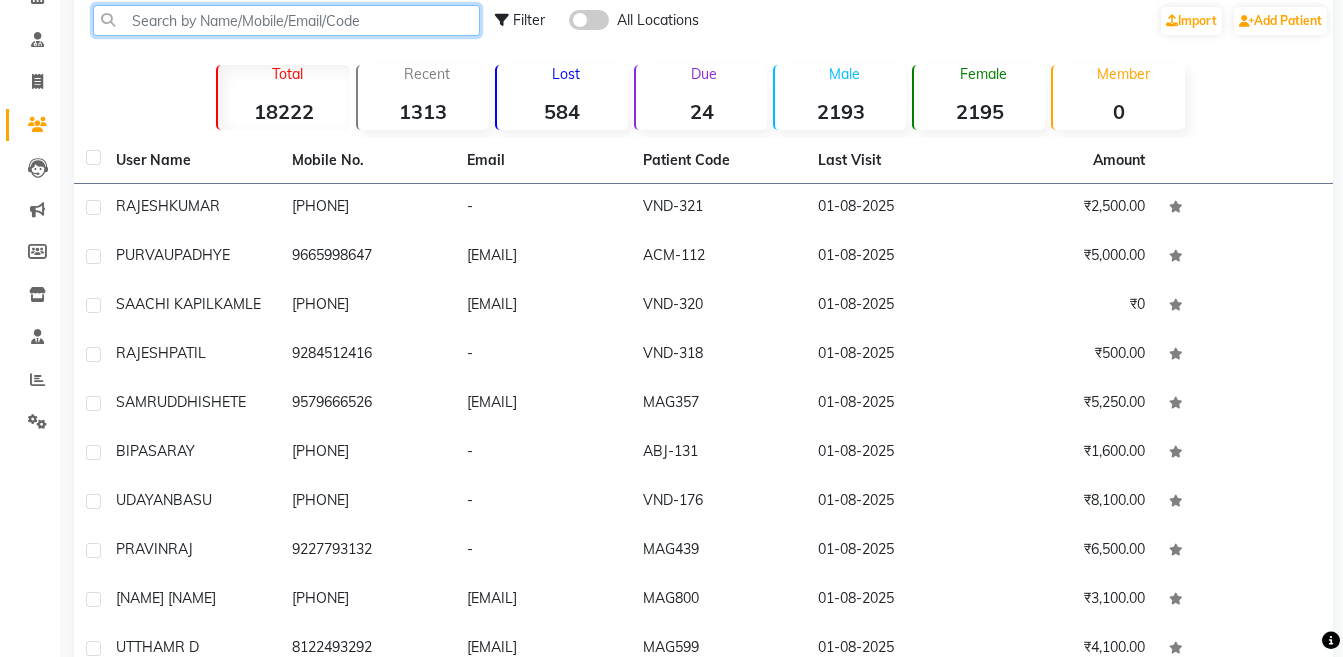 click 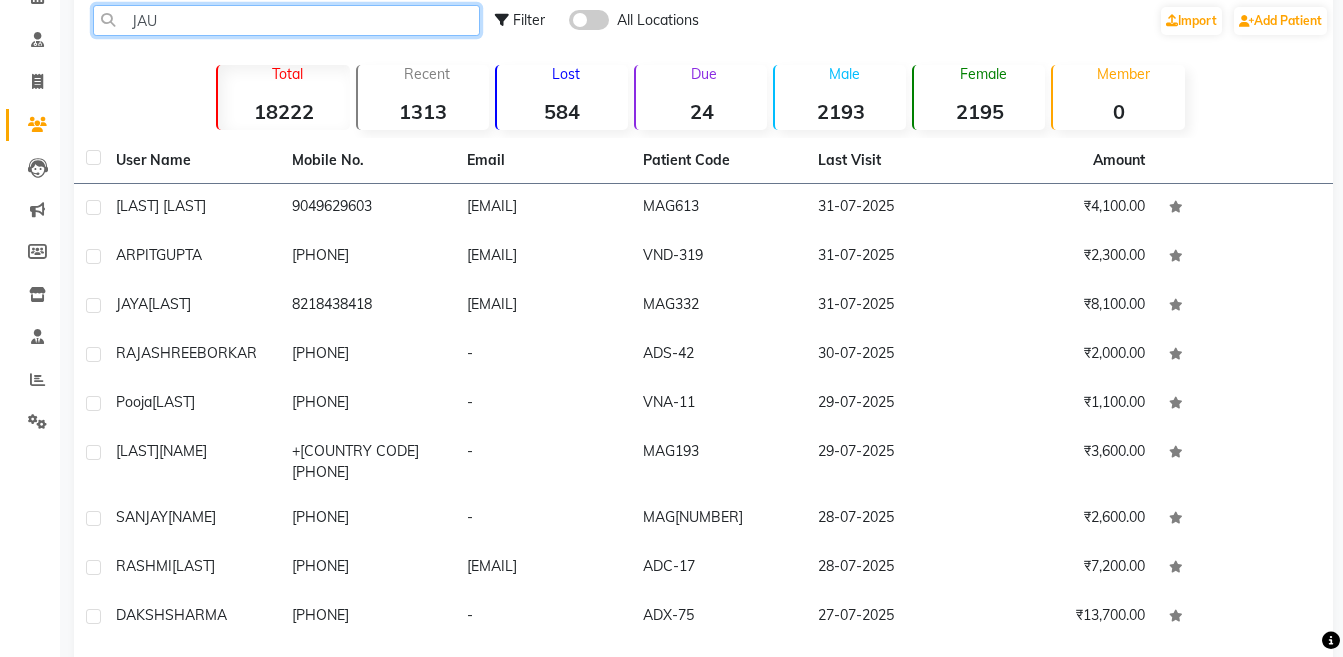 scroll, scrollTop: 60, scrollLeft: 0, axis: vertical 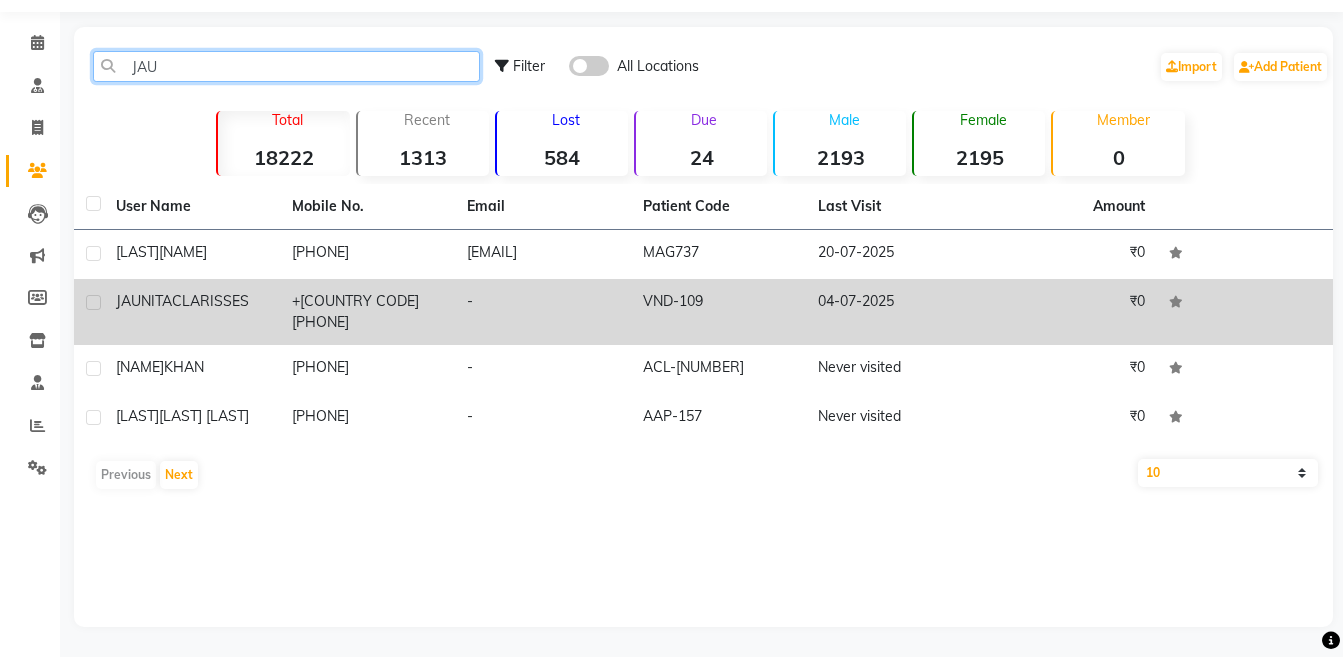 type on "JAU" 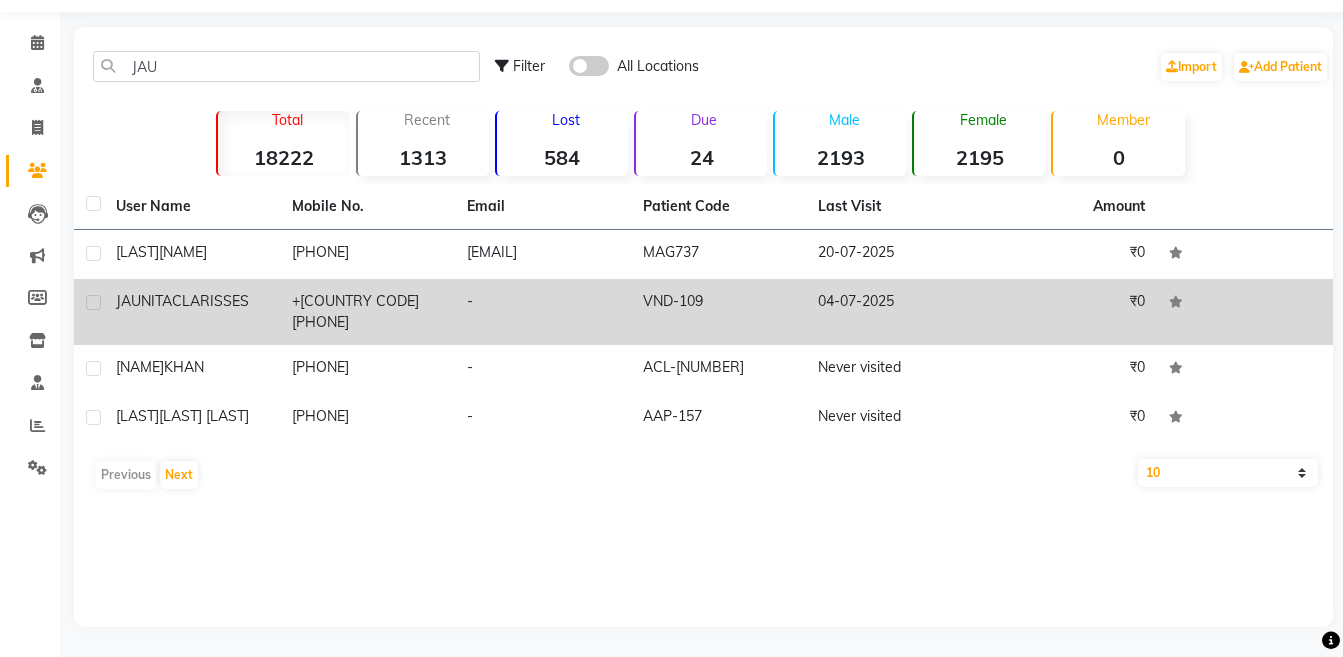 click on "[LAST] [LAST]" 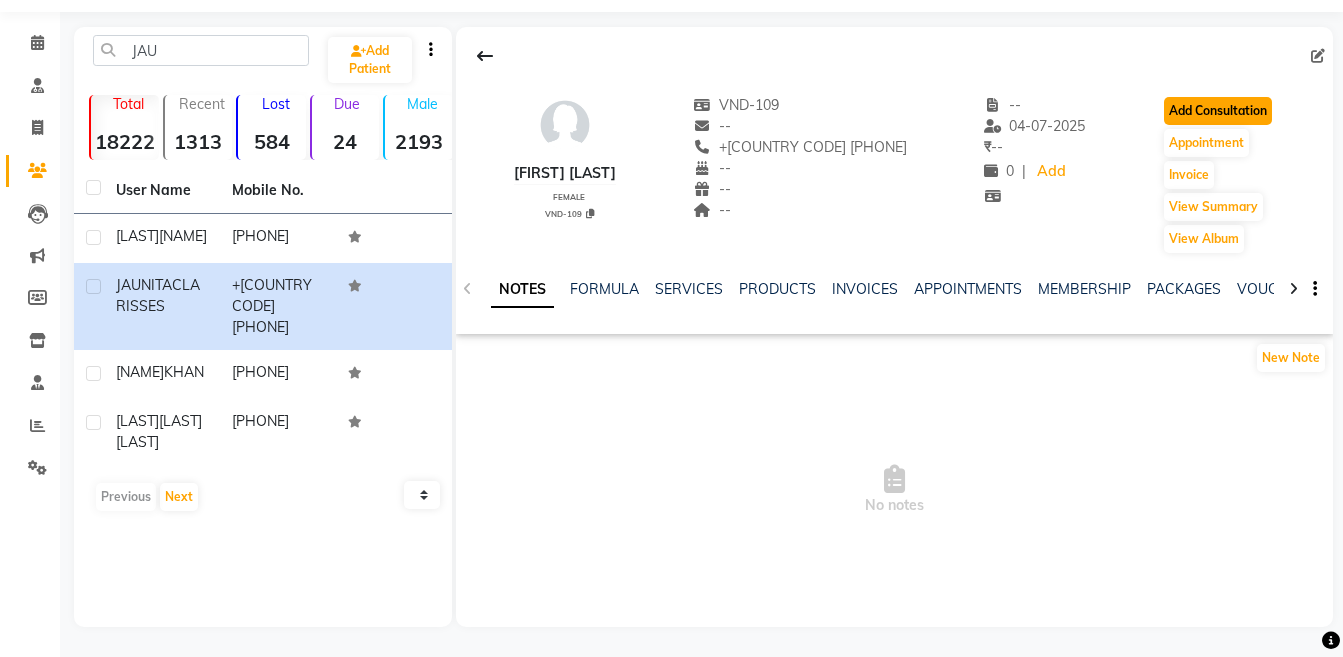 click on "Add Consultation" 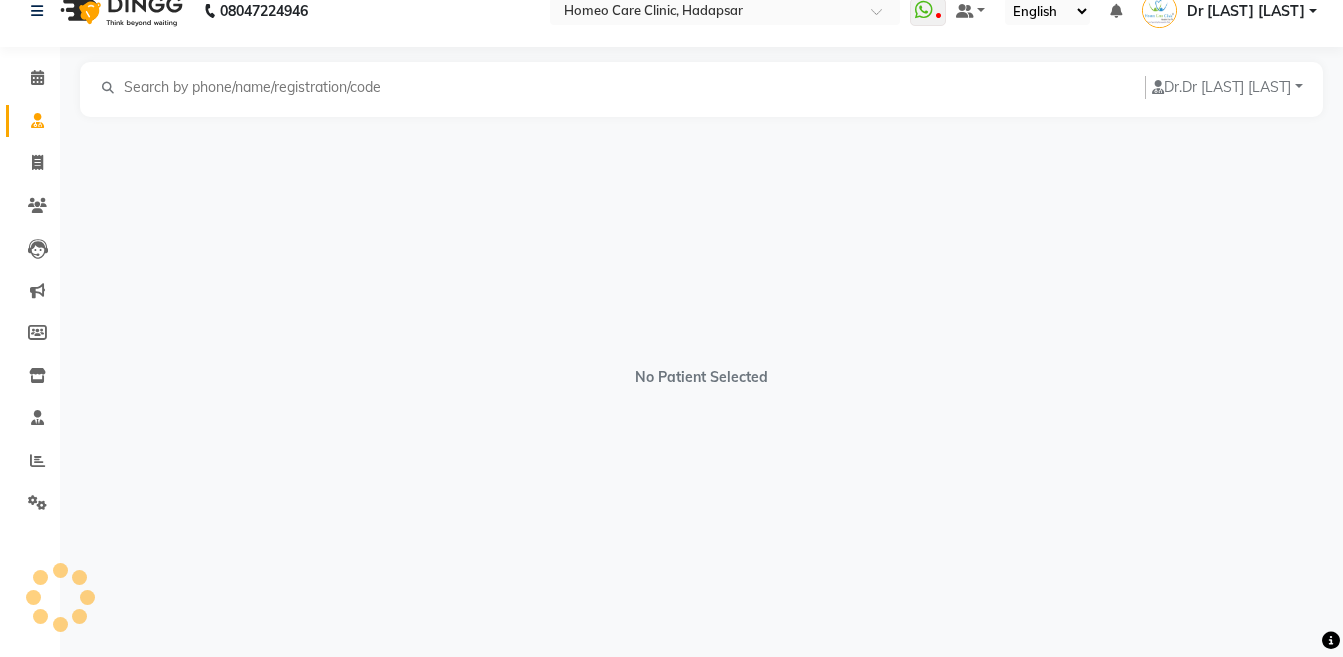 scroll, scrollTop: 25, scrollLeft: 0, axis: vertical 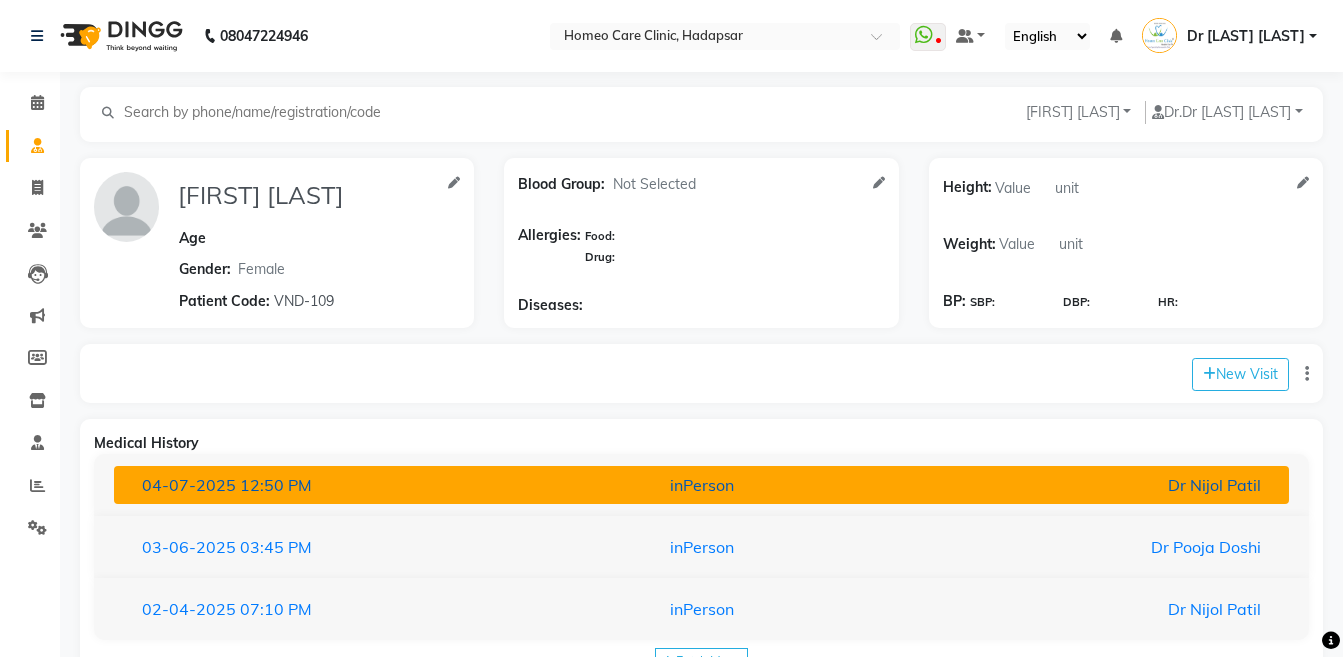 click on "Dr Nijol Patil" at bounding box center [1084, 485] 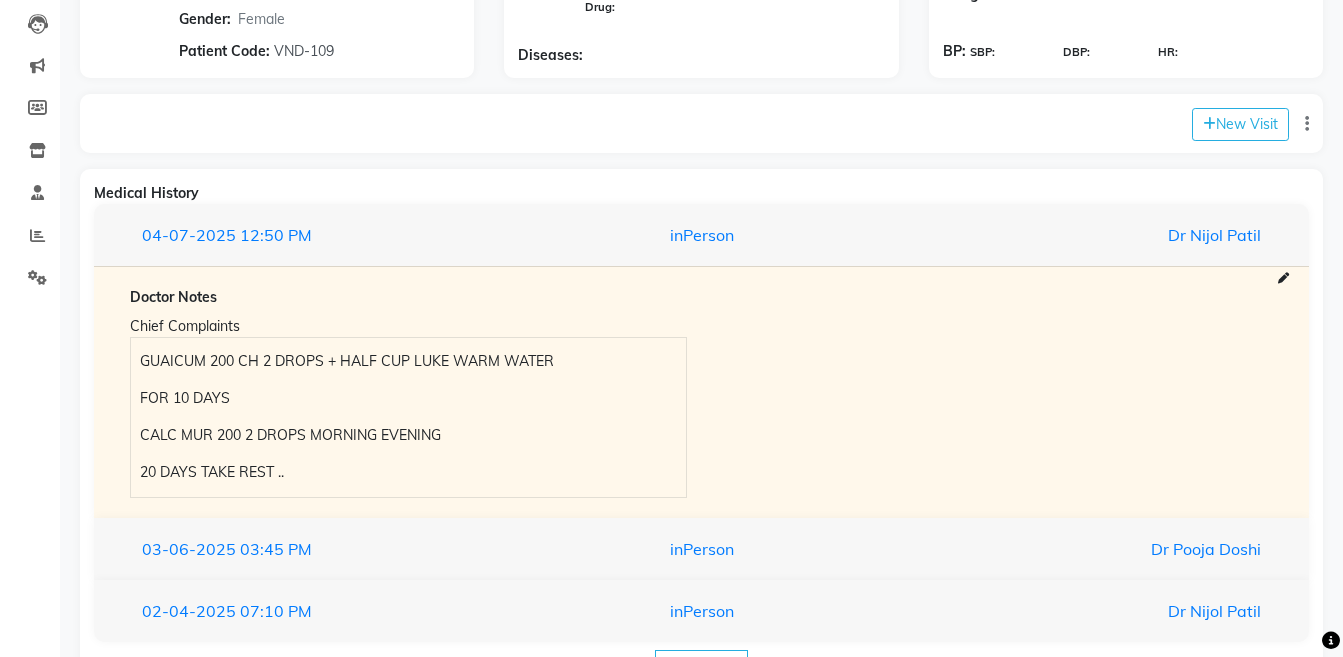 scroll, scrollTop: 291, scrollLeft: 0, axis: vertical 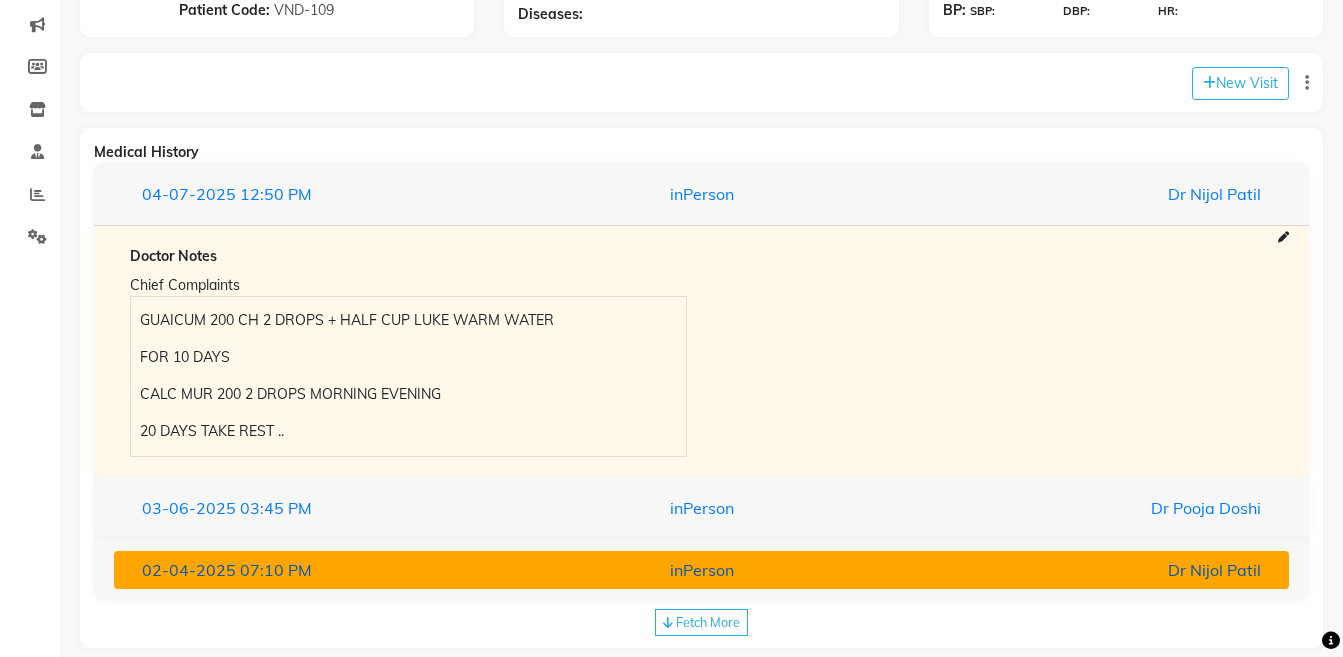 click on "Dr Nijol Patil" at bounding box center (1084, 570) 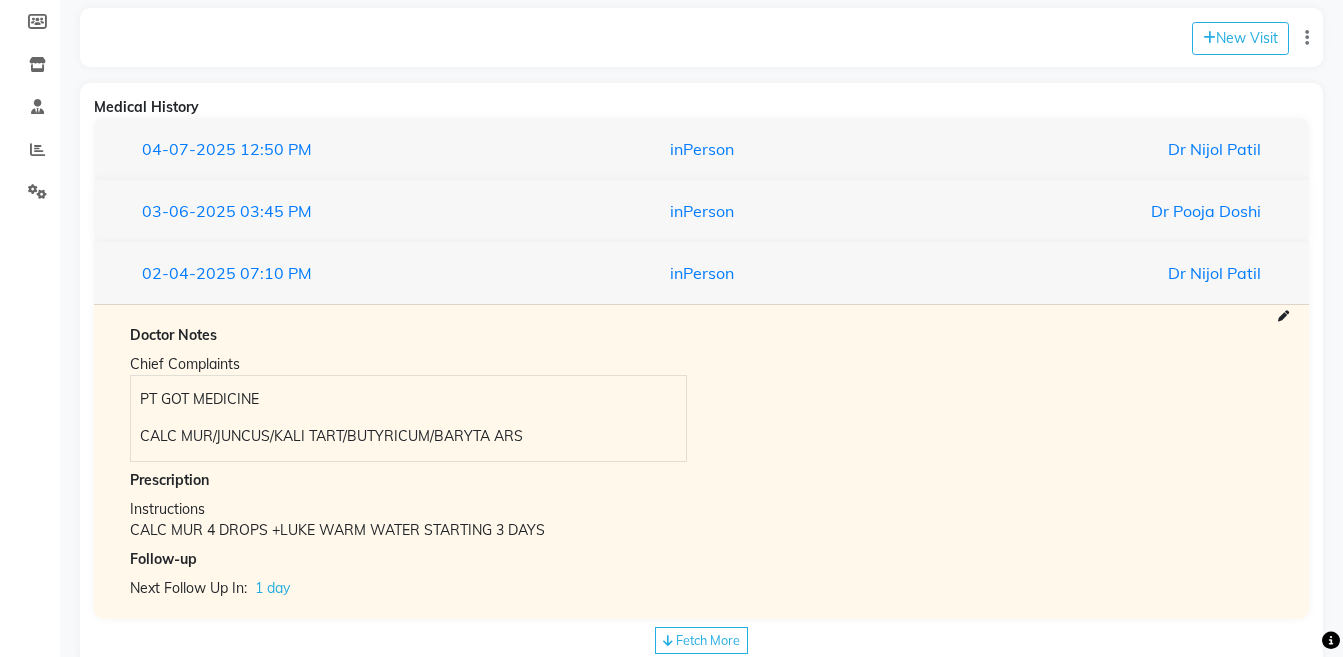 scroll, scrollTop: 385, scrollLeft: 0, axis: vertical 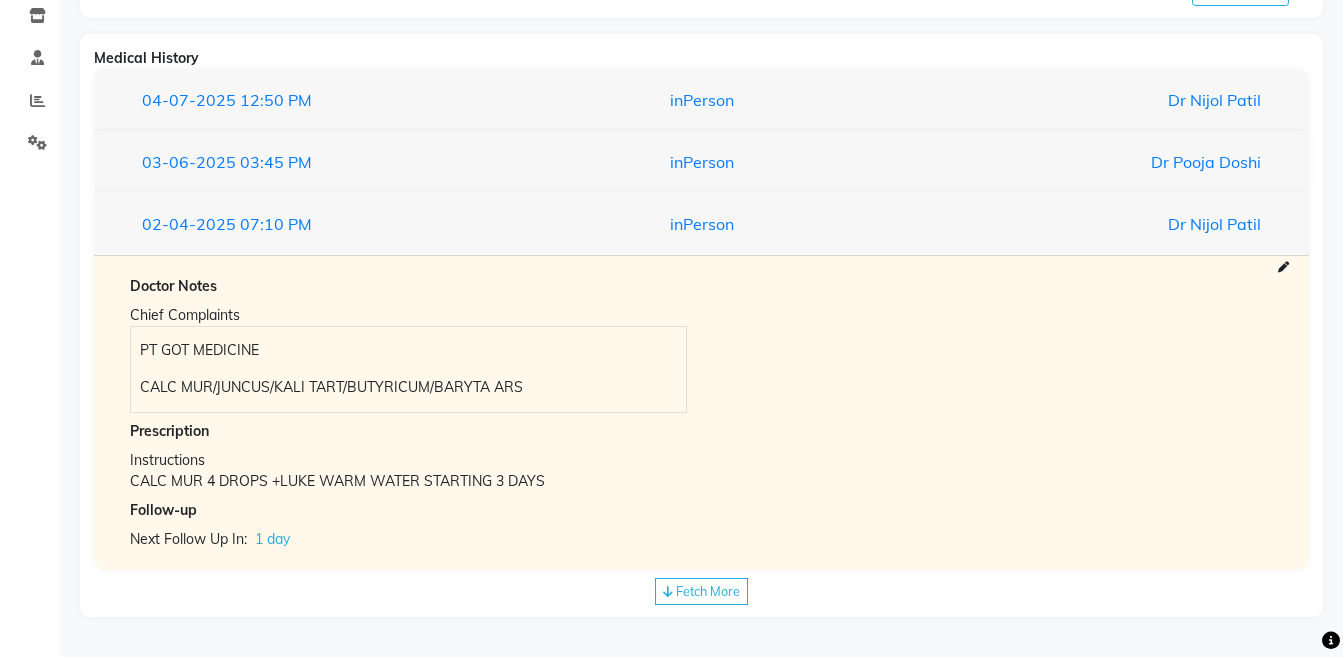 click on "Fetch More" 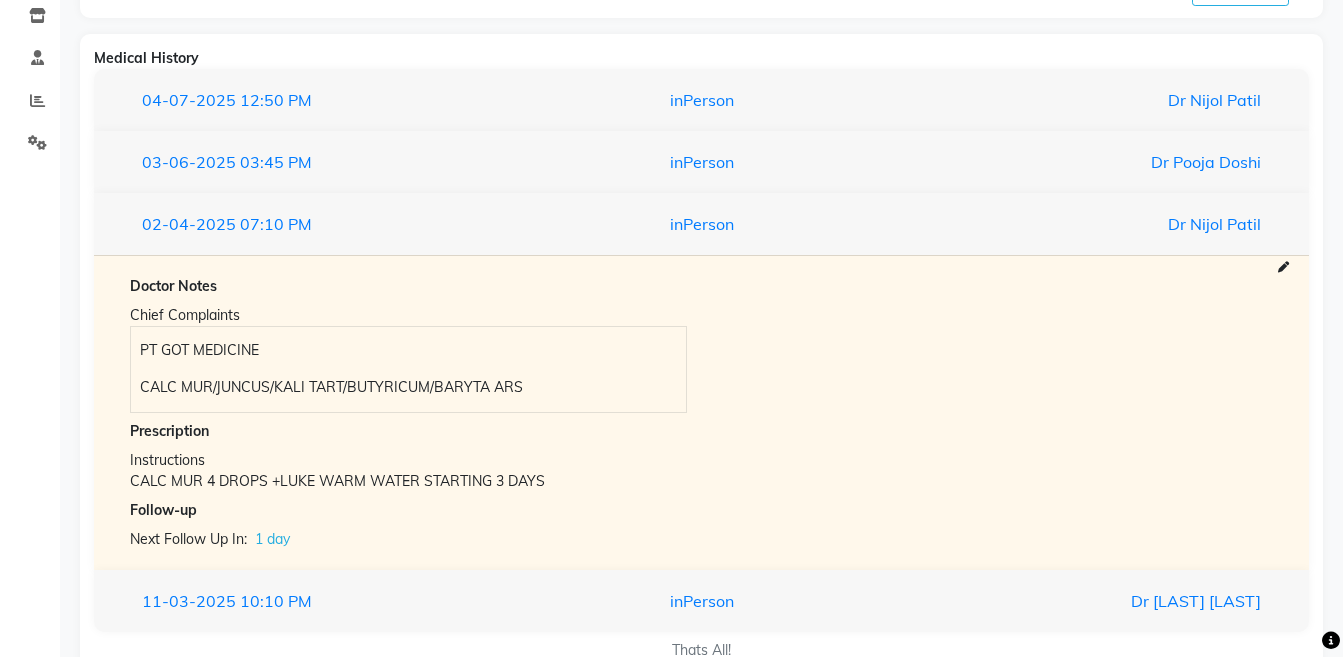 scroll, scrollTop: 441, scrollLeft: 0, axis: vertical 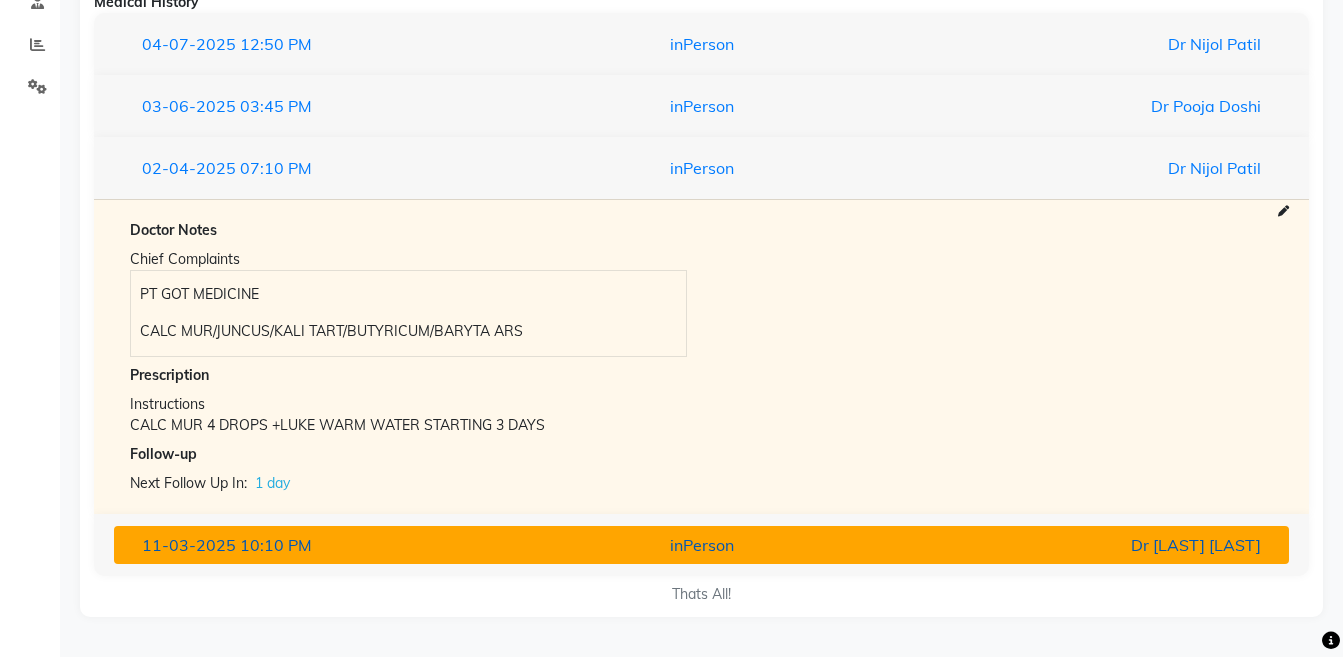 click on "Dr [LAST] [LAST]" at bounding box center [1084, 545] 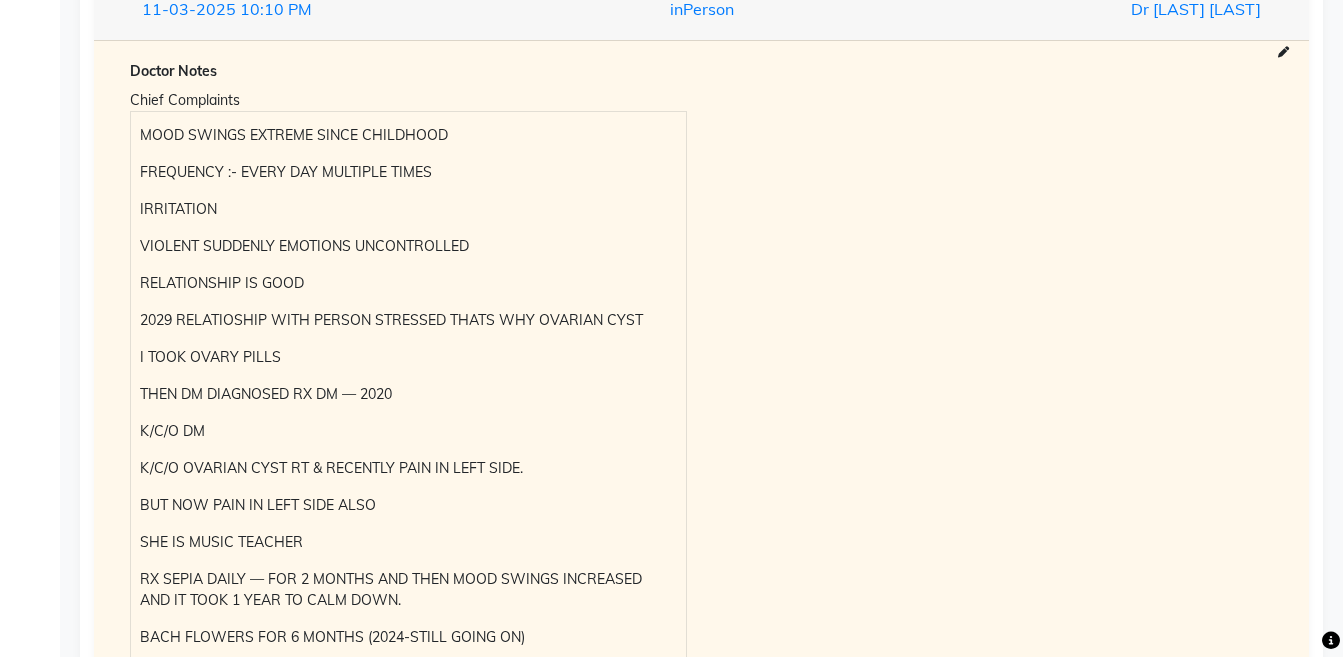 scroll, scrollTop: 659, scrollLeft: 0, axis: vertical 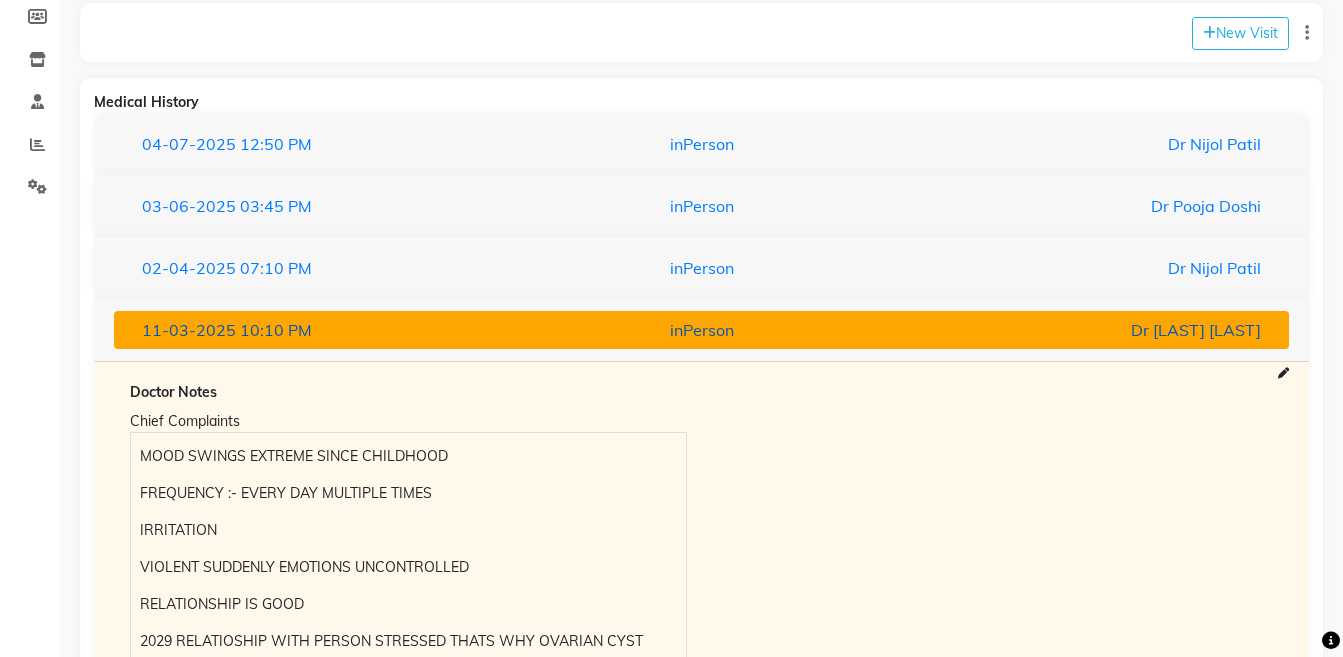 click on "Dr [LAST] [LAST]" at bounding box center (1084, 330) 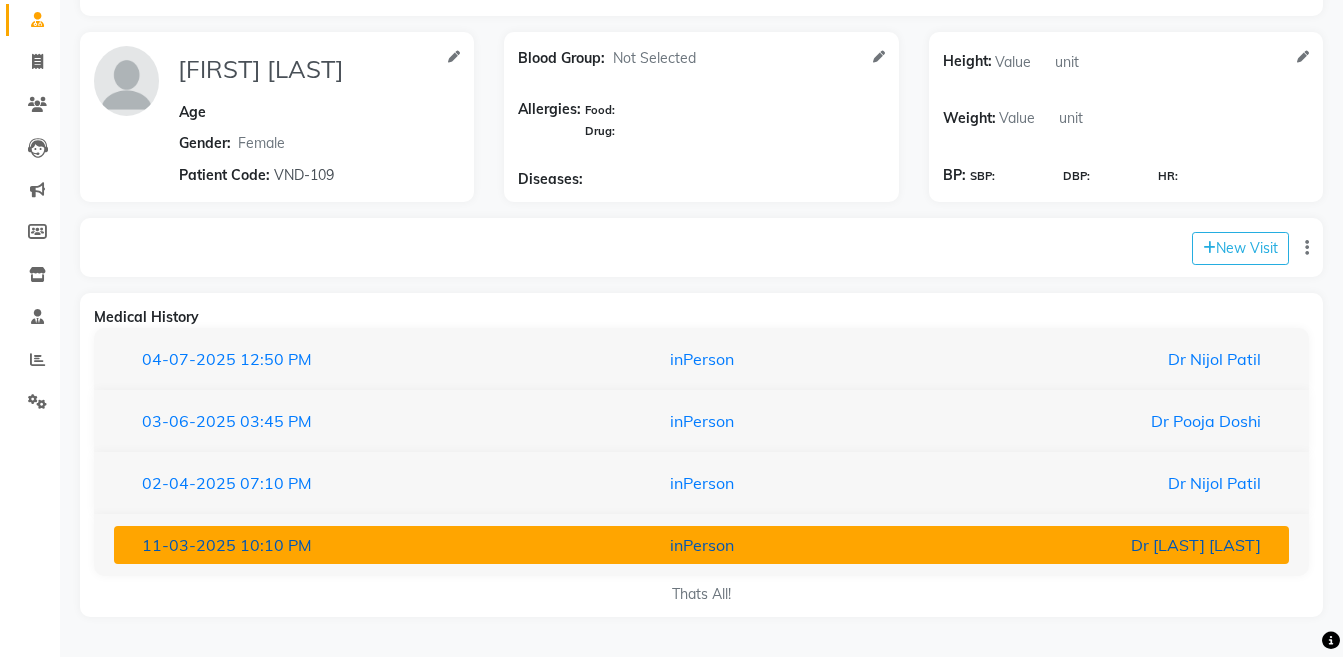 scroll, scrollTop: 126, scrollLeft: 0, axis: vertical 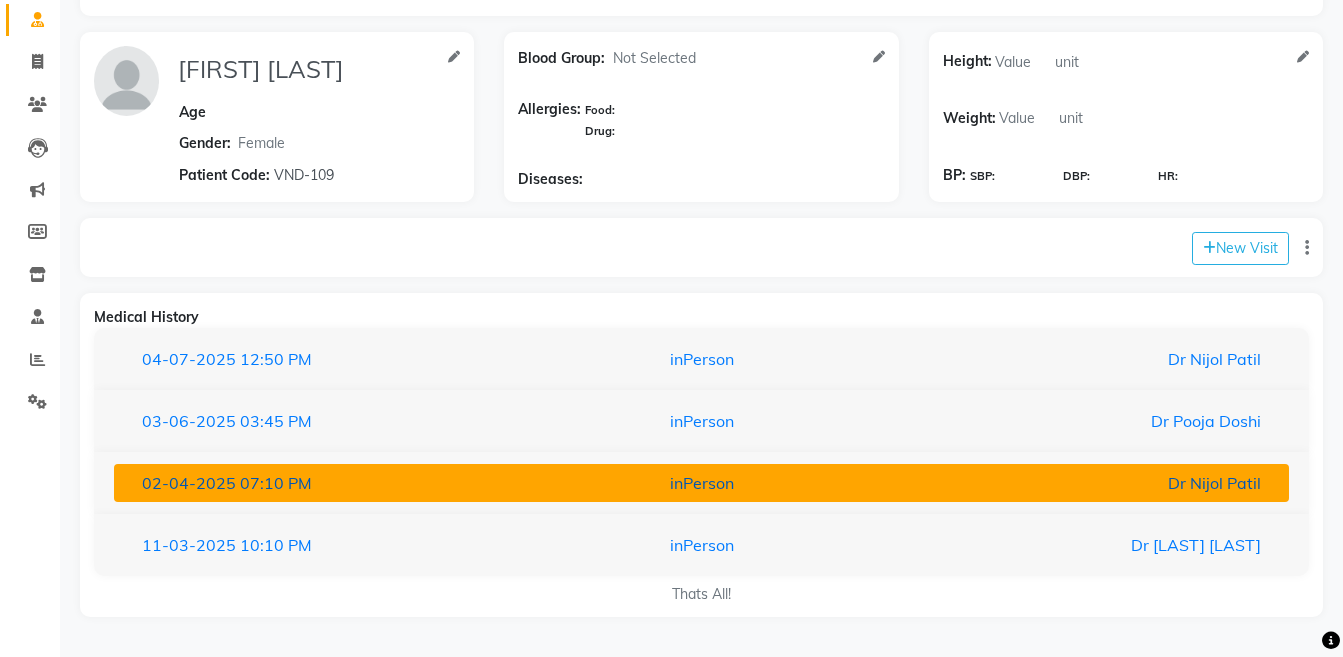 click on "Dr Nijol Patil" at bounding box center (1084, 483) 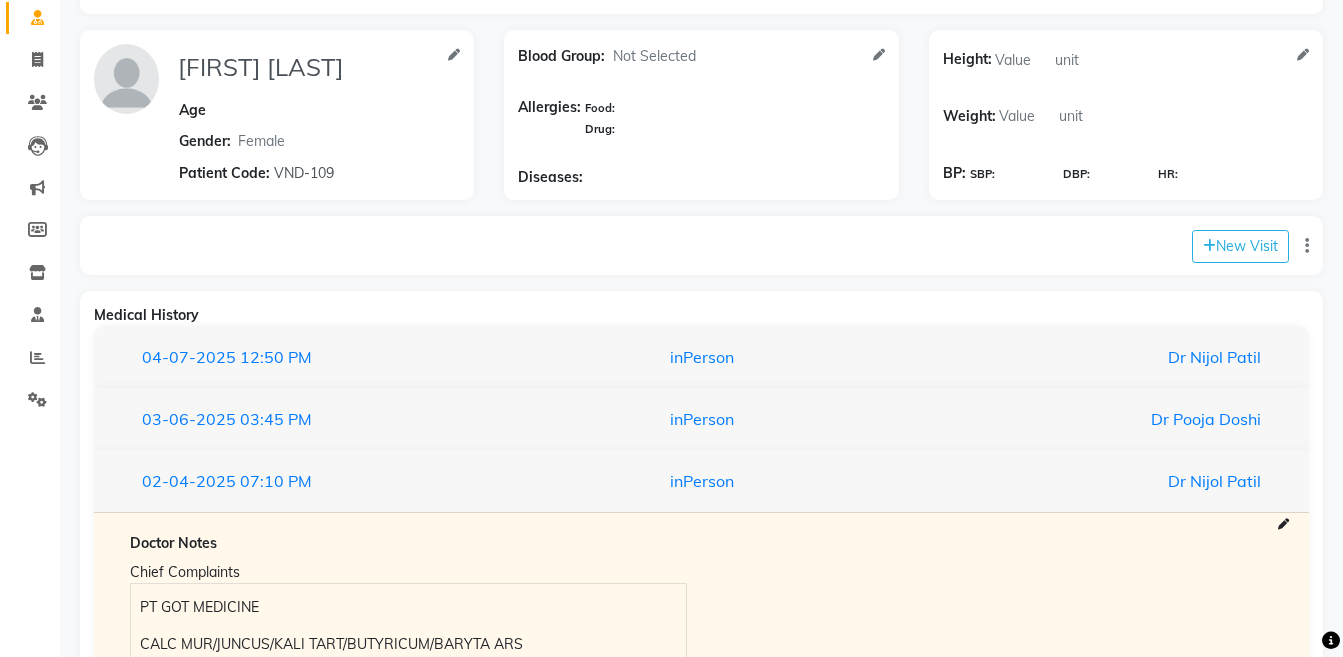 scroll, scrollTop: 198, scrollLeft: 0, axis: vertical 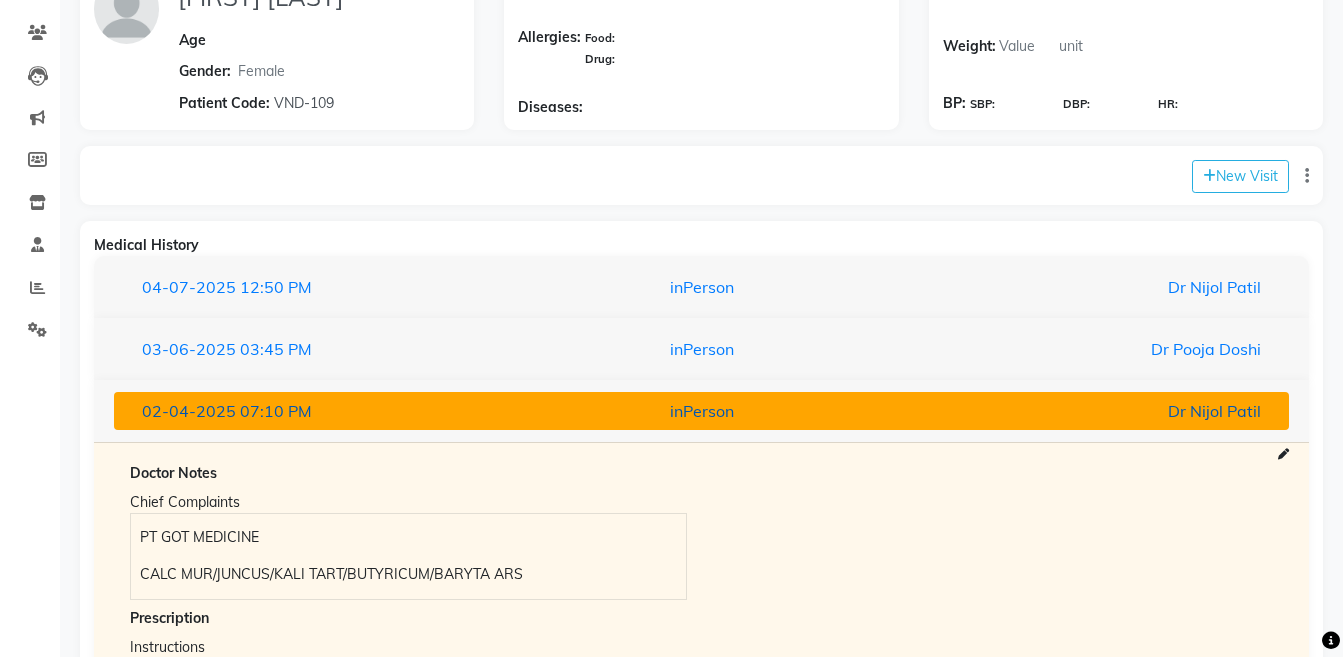 click on "Dr Nijol Patil" at bounding box center (1084, 411) 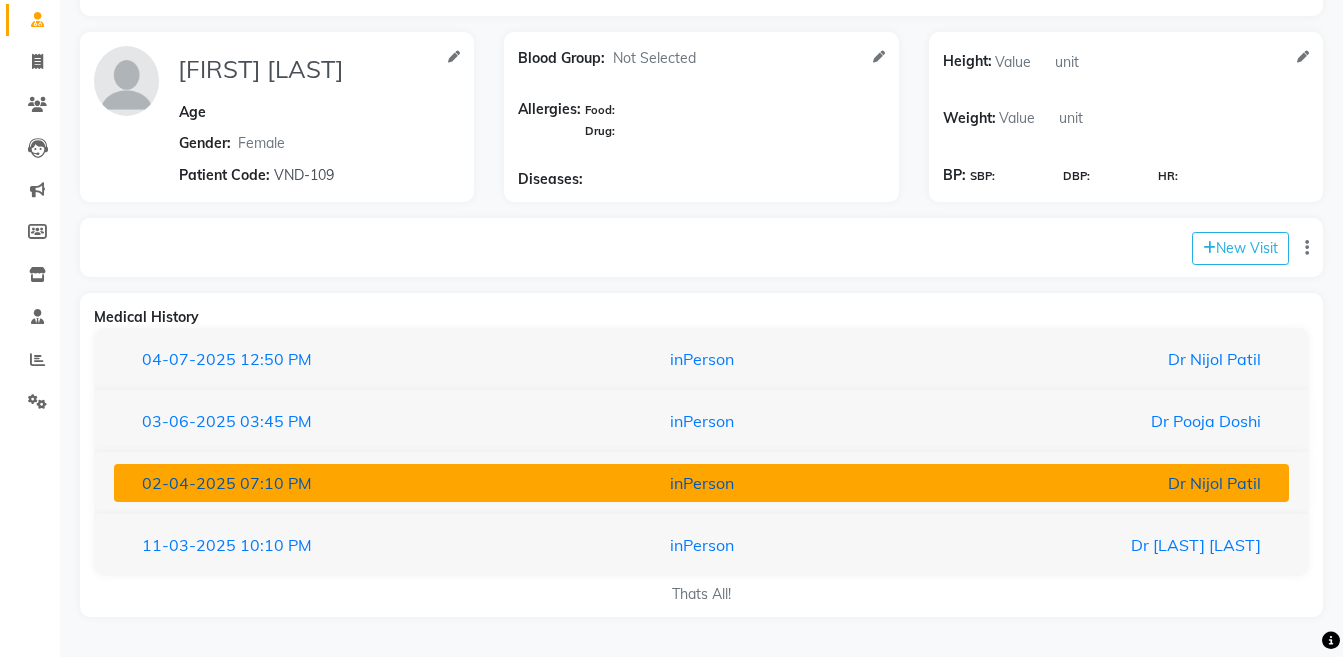 scroll, scrollTop: 126, scrollLeft: 0, axis: vertical 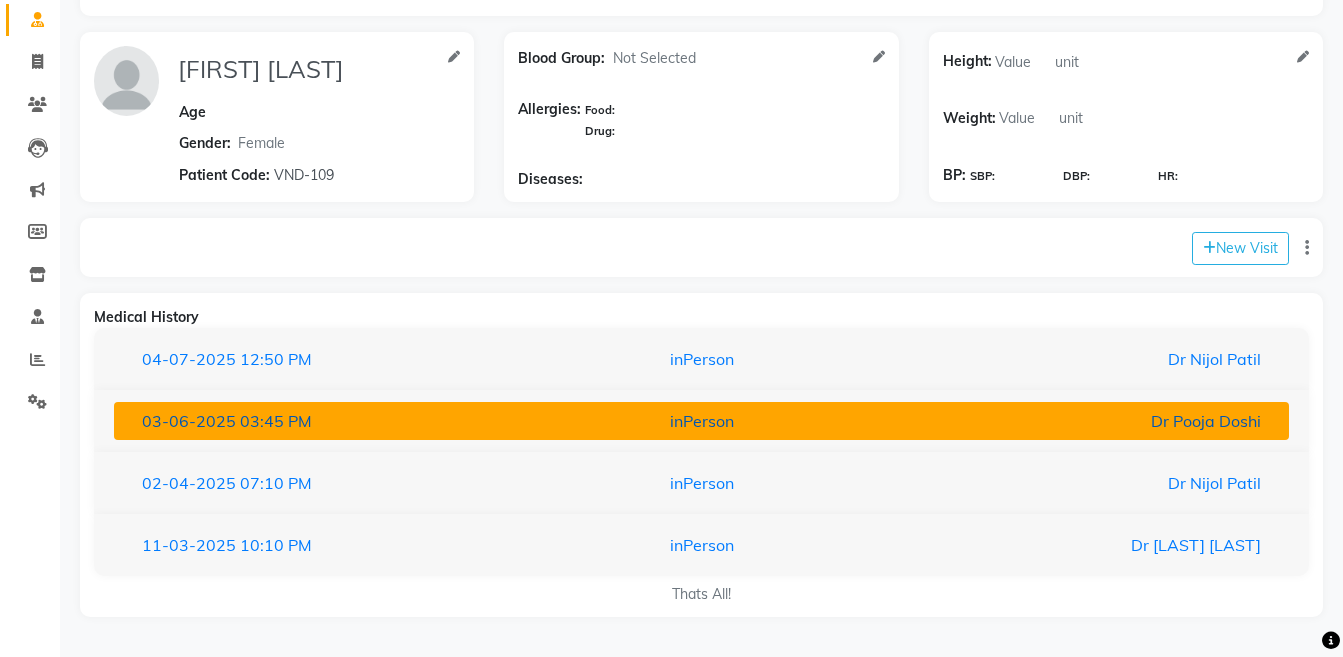 click on "Dr Pooja Doshi" at bounding box center (1084, 421) 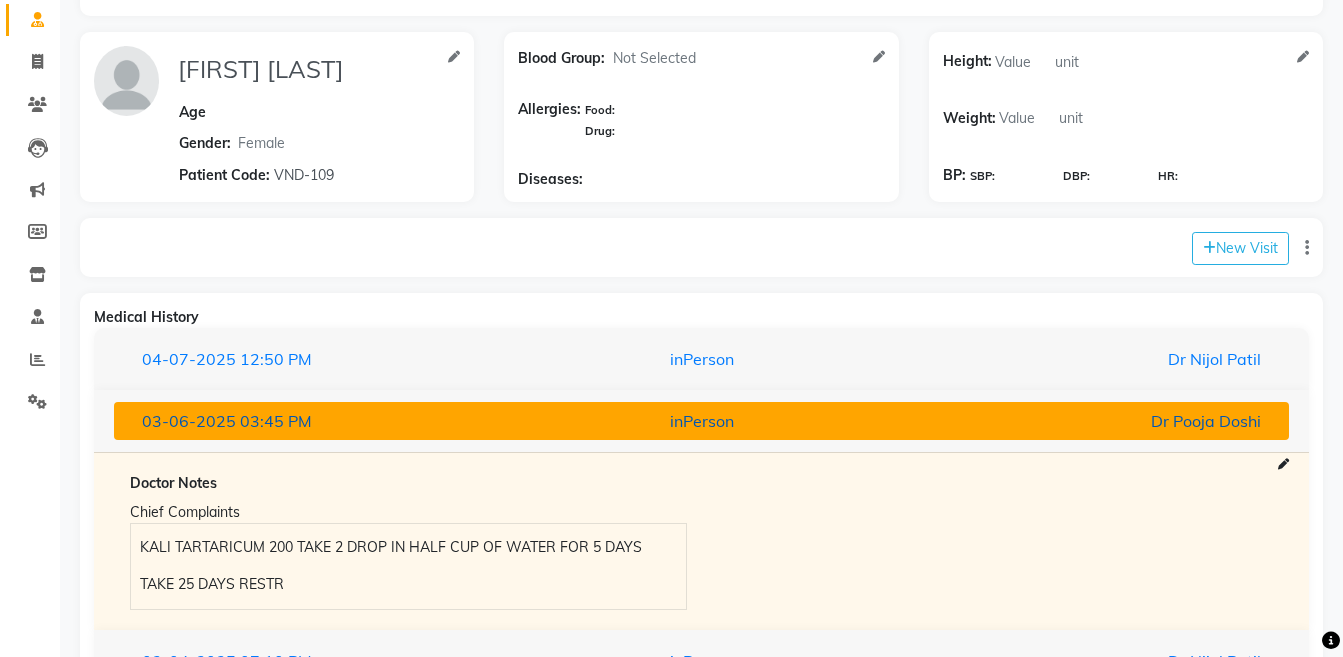 click on "Dr Pooja Doshi" at bounding box center [1084, 421] 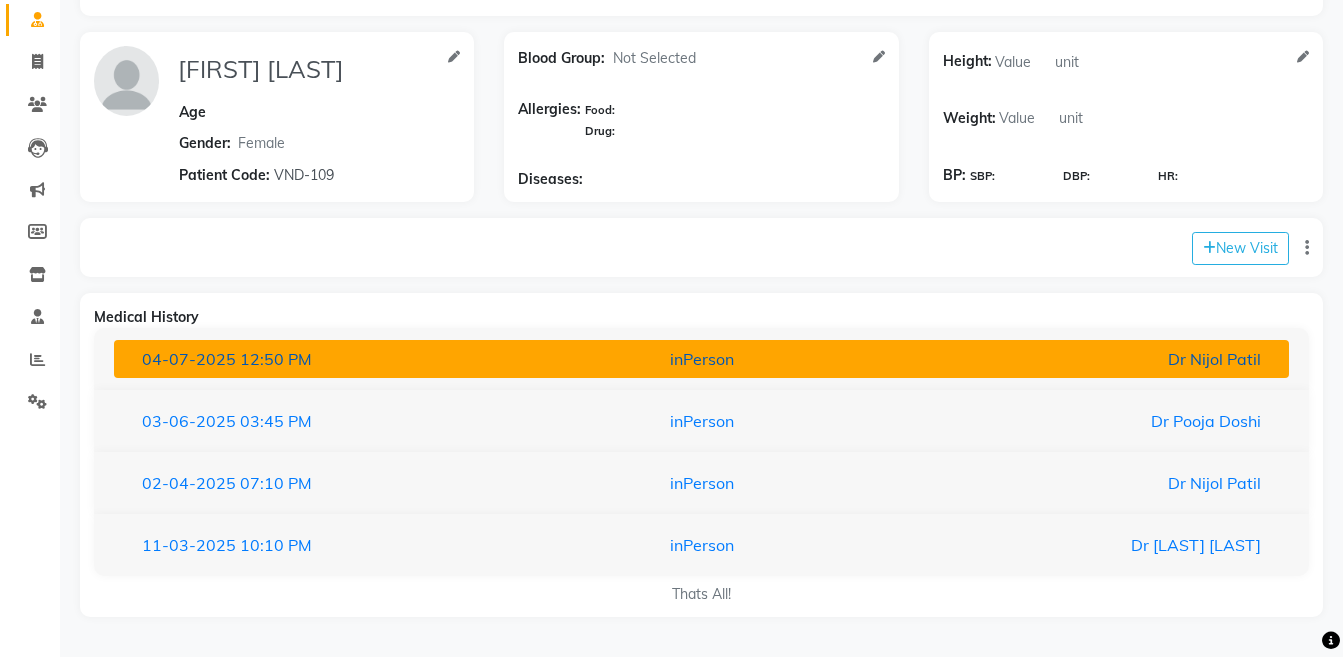 click on "Dr Nijol Patil" at bounding box center (1084, 359) 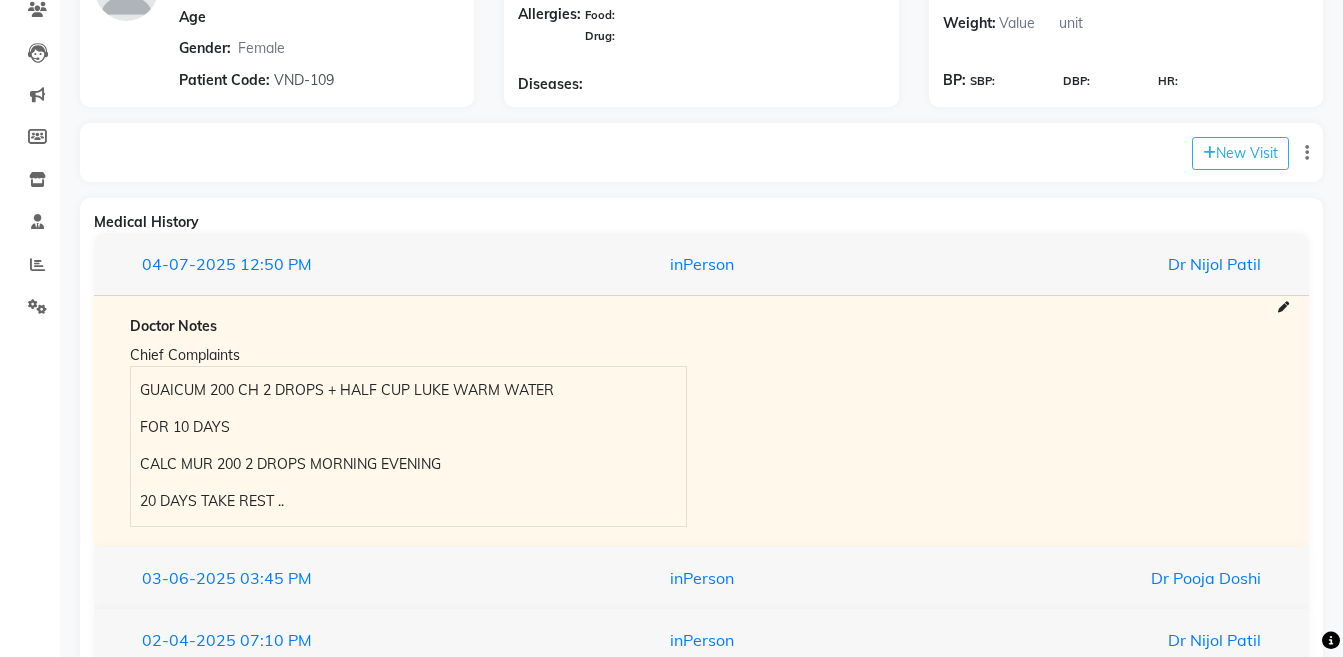 scroll, scrollTop: 358, scrollLeft: 0, axis: vertical 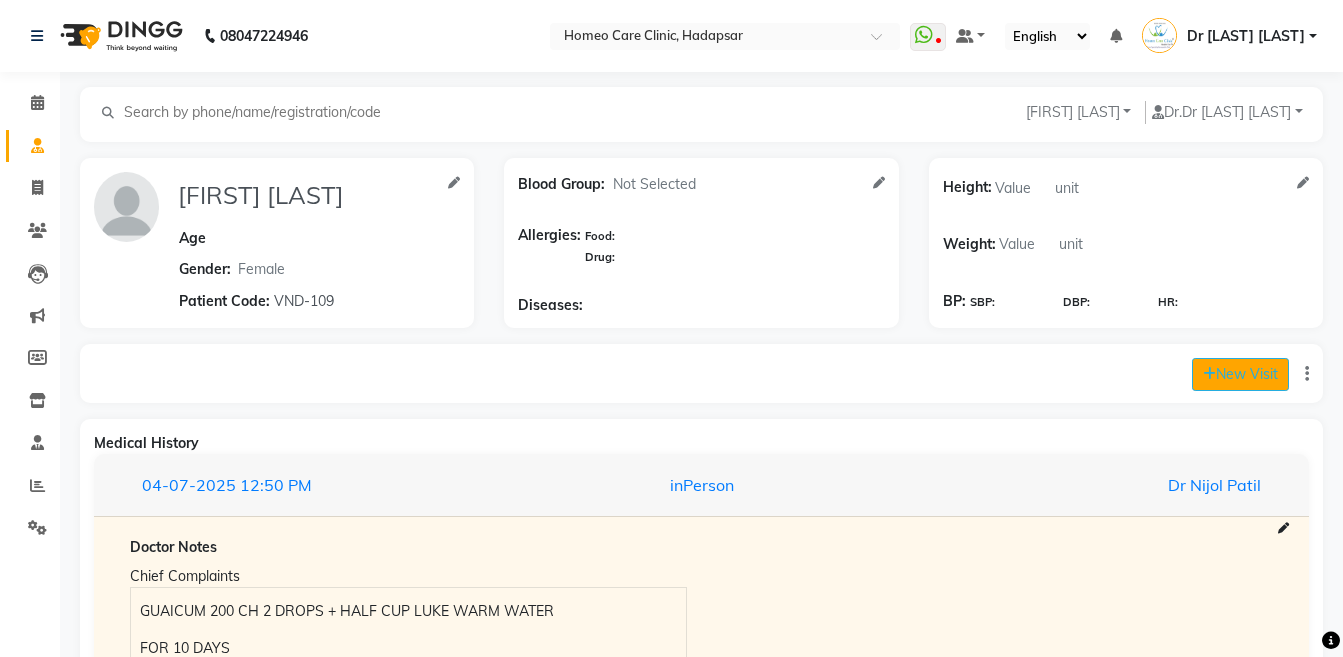 click 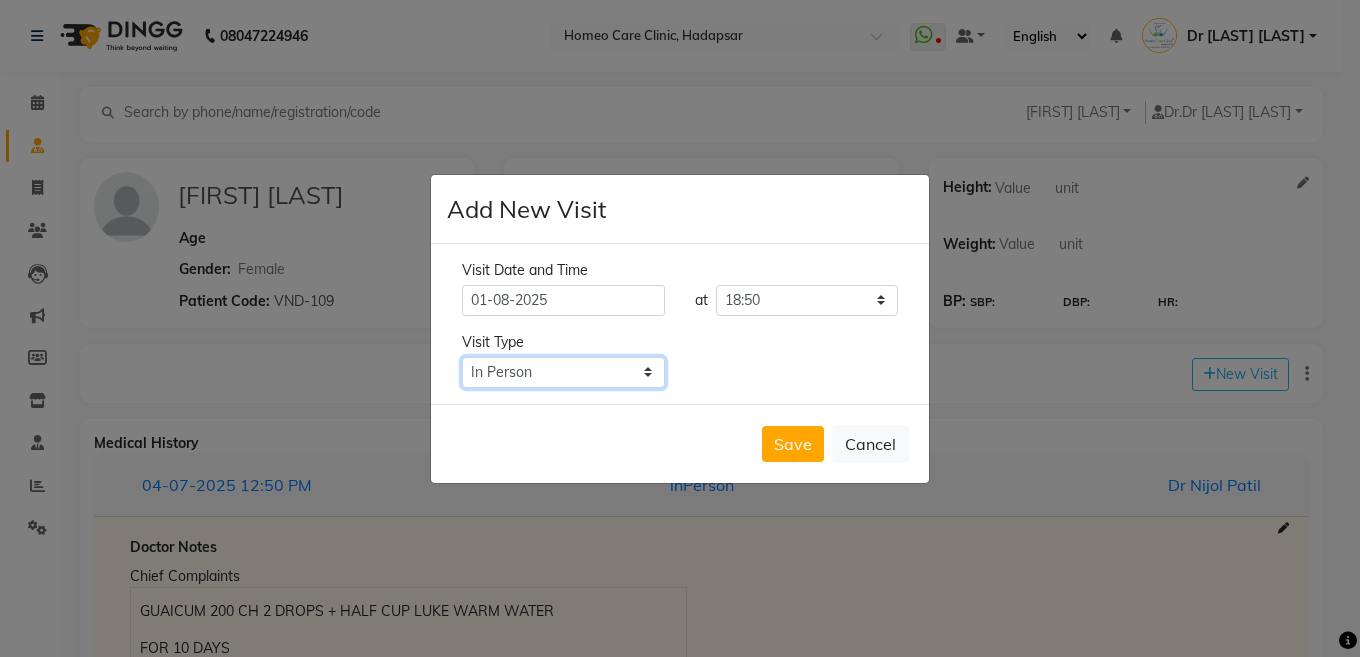 click on "Select Type In Person Video Phone Chat" 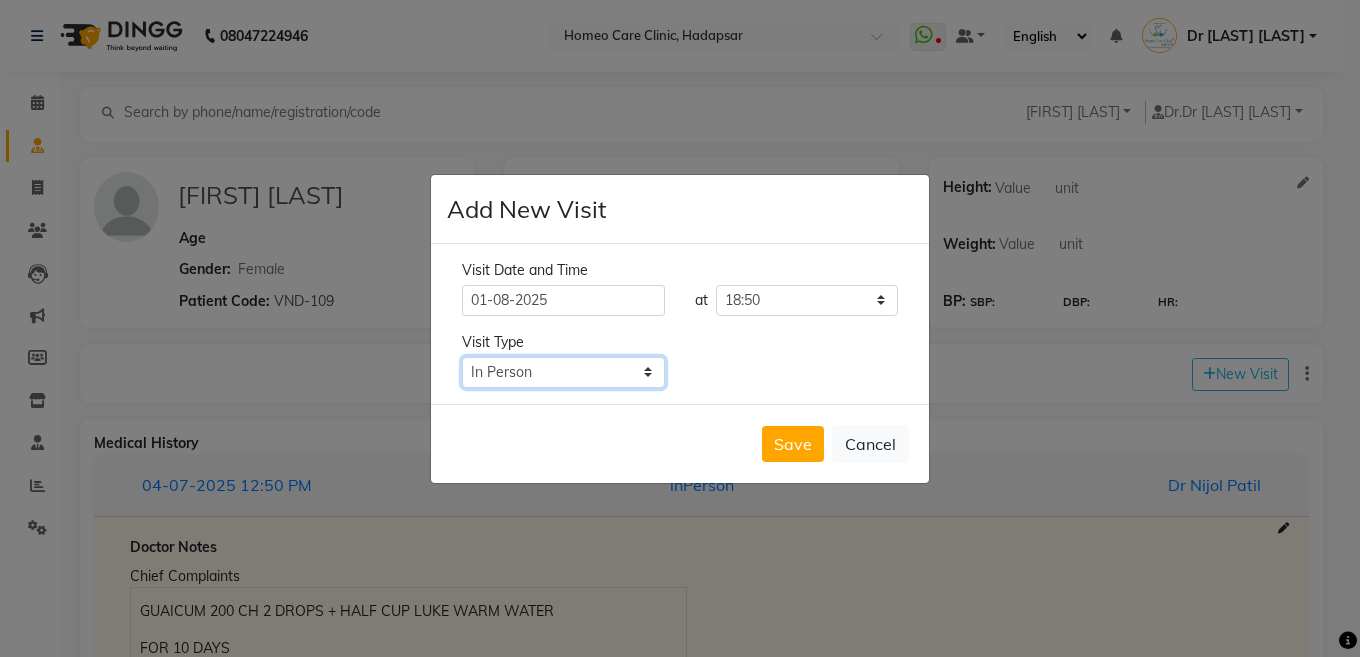 select on "video" 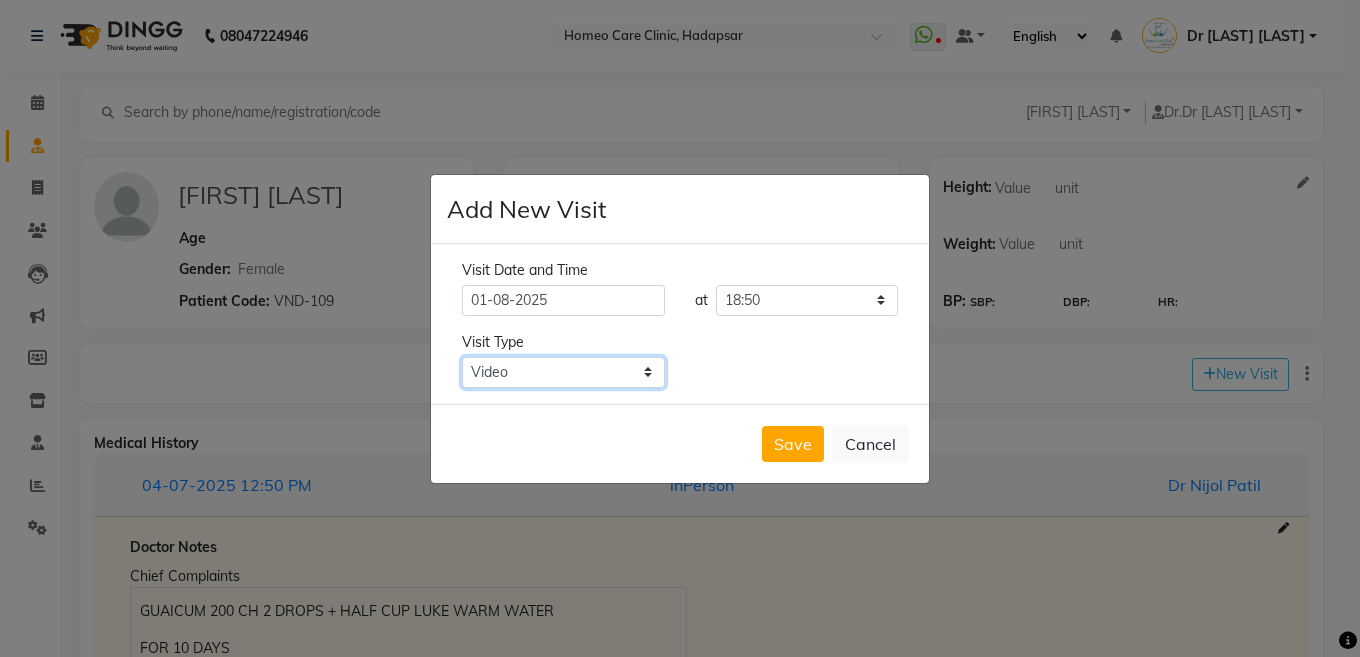 click on "Select Type In Person Video Phone Chat" 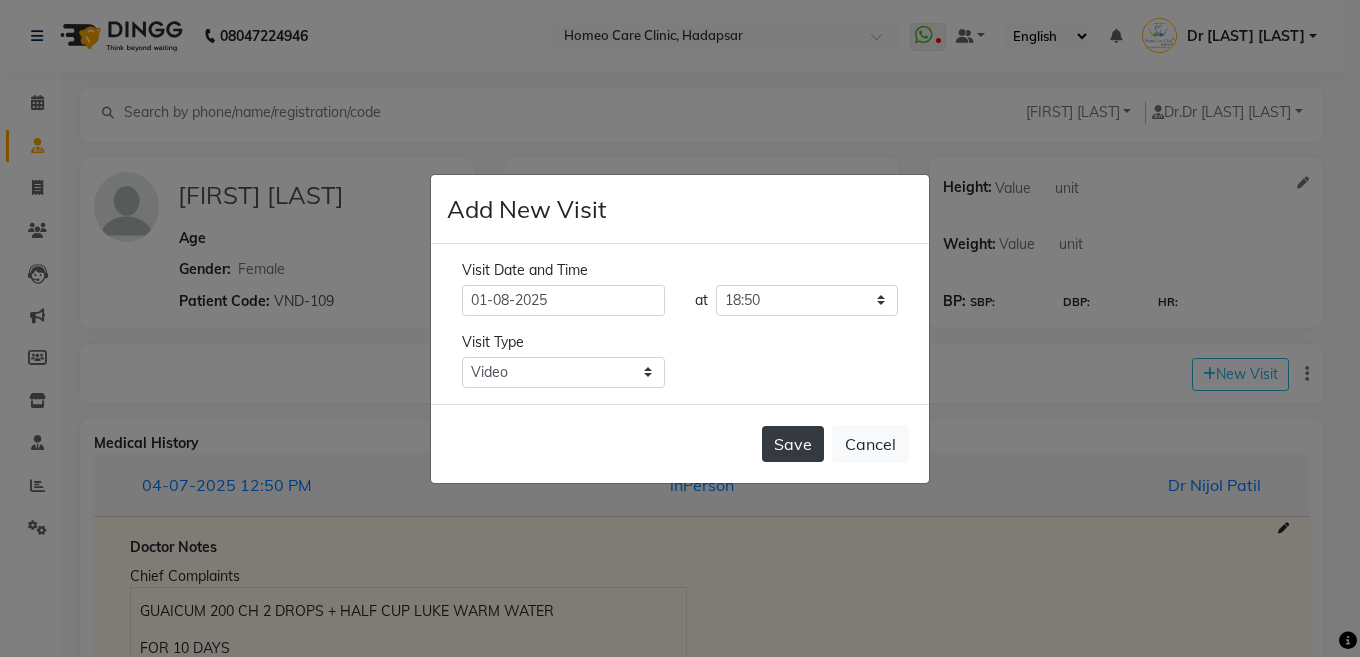 click on "Save" 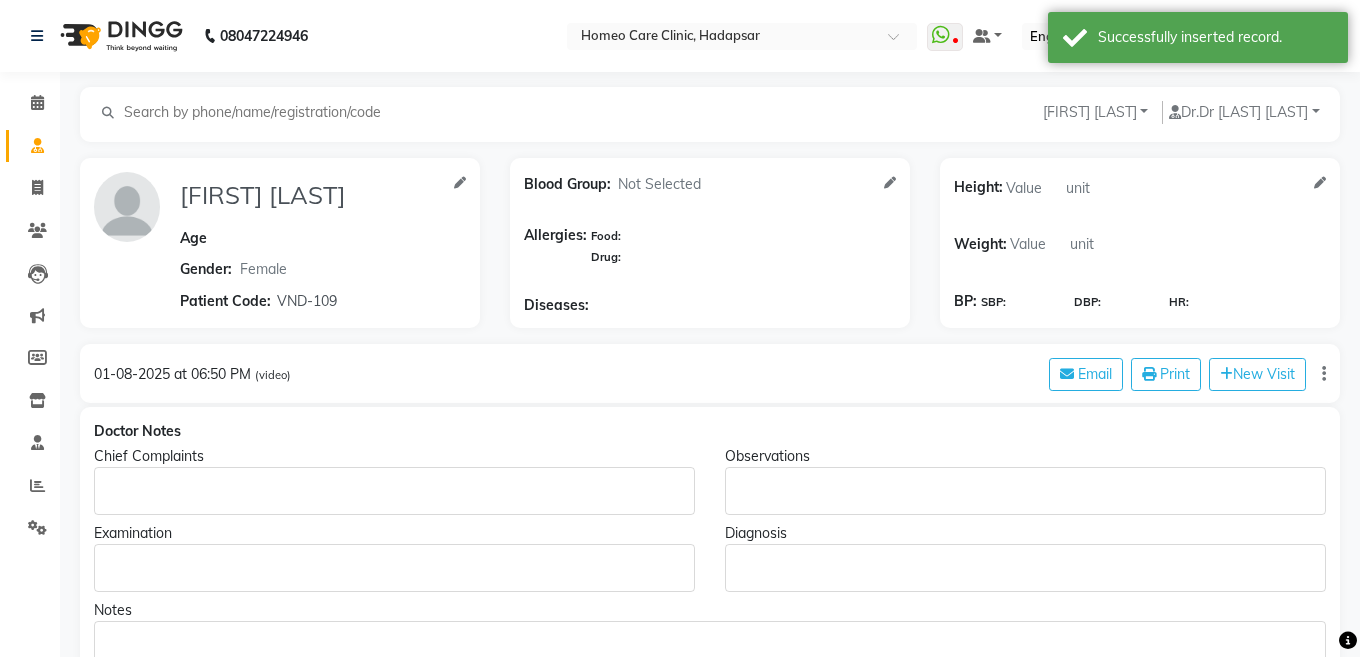 type on "[FIRST] [LAST]" 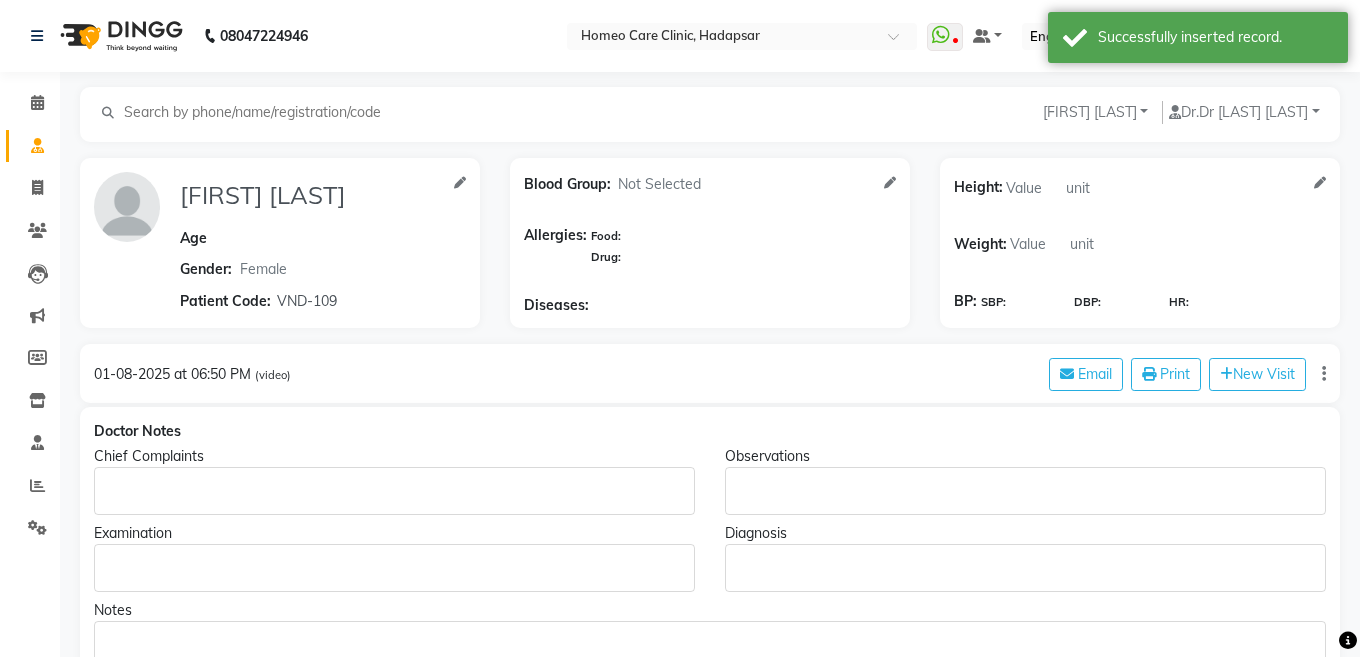 select on "female" 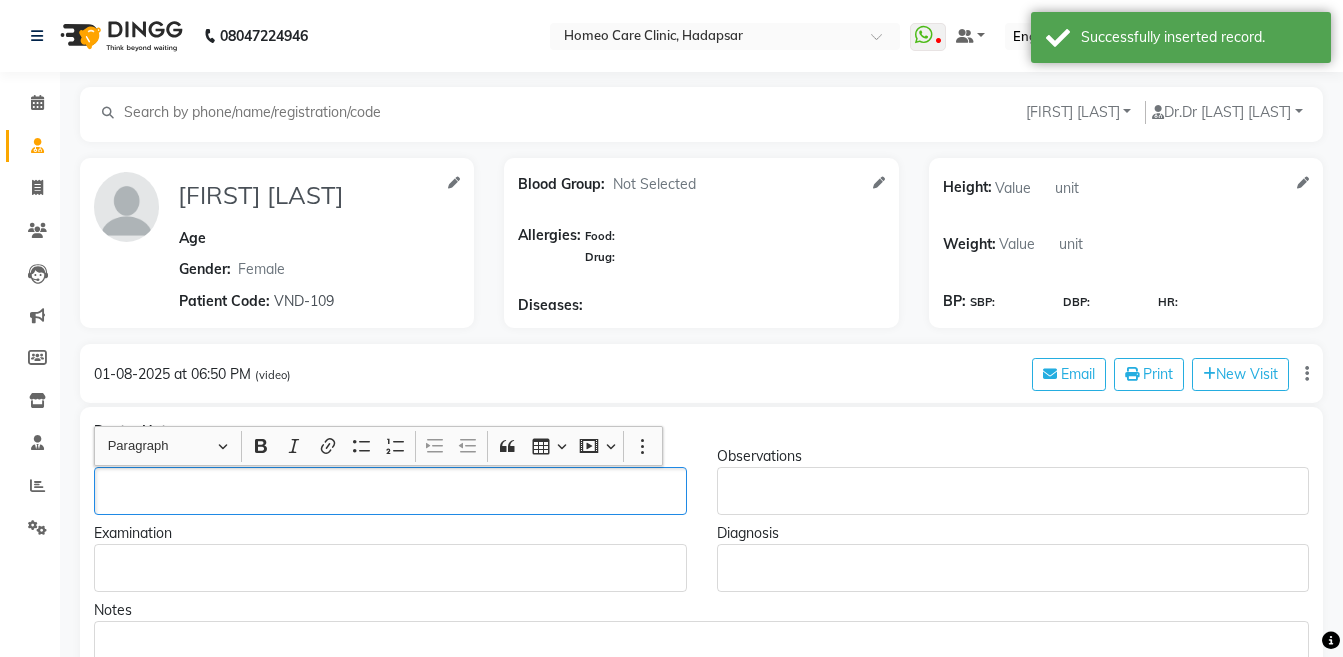 click 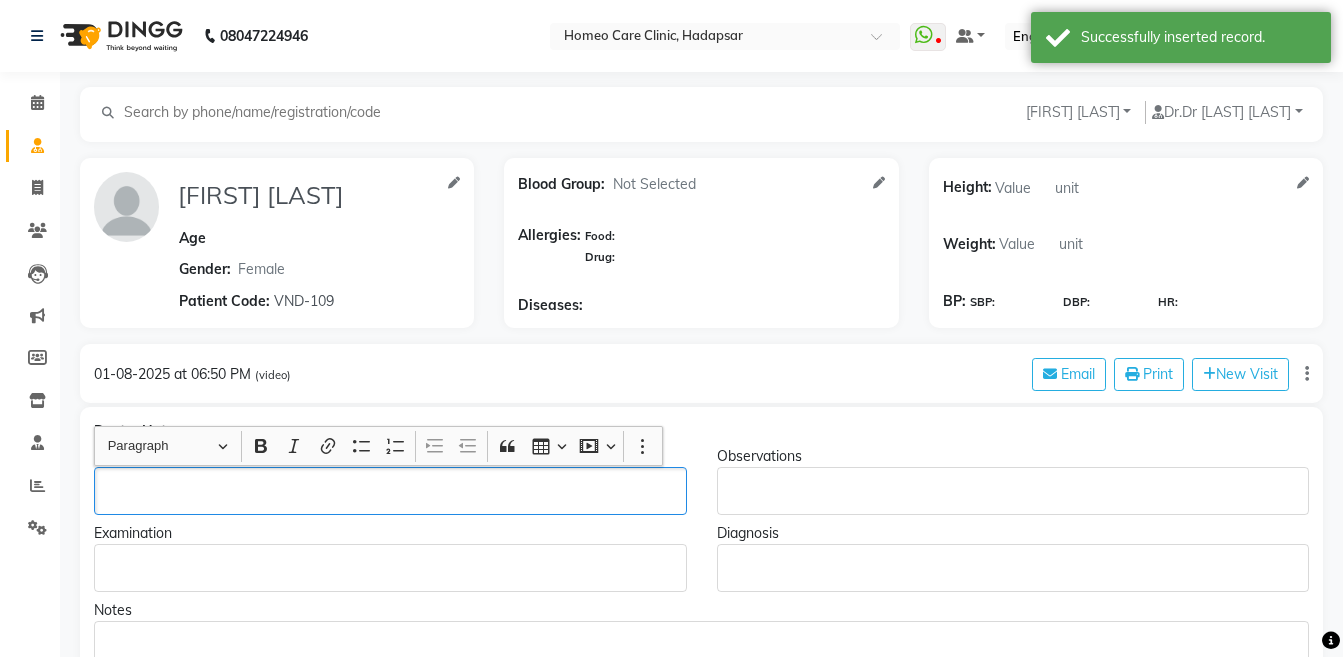 type 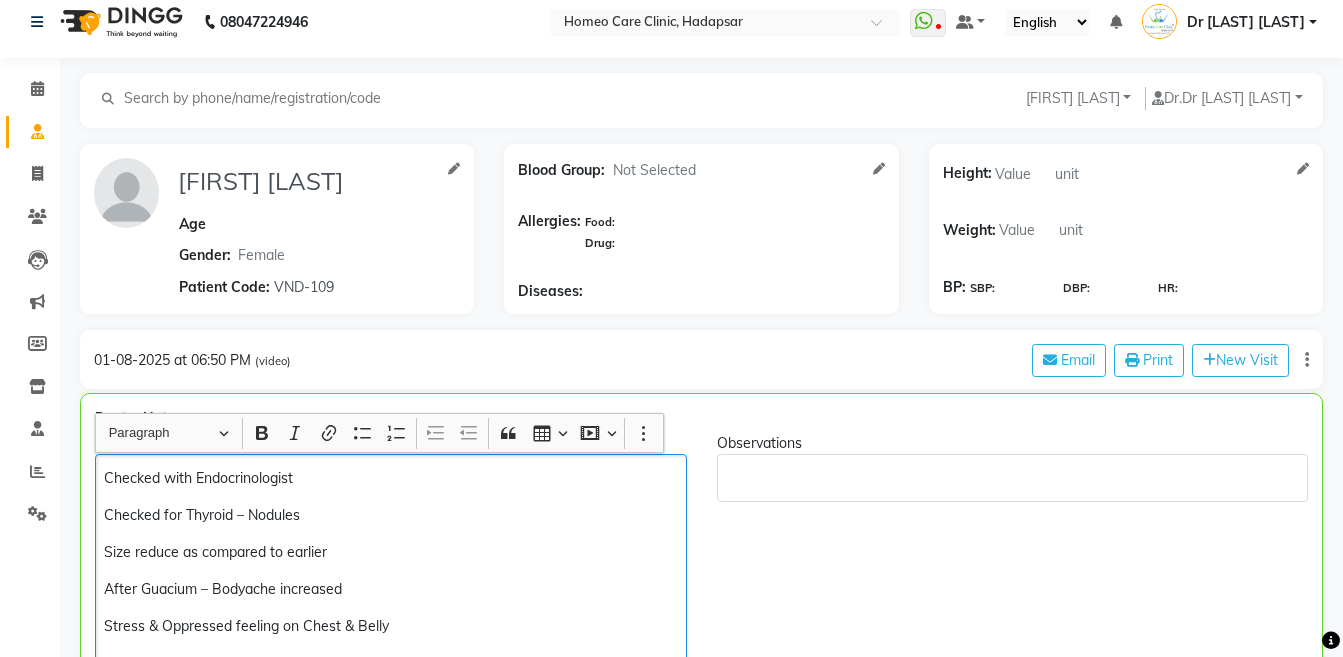 scroll, scrollTop: 49, scrollLeft: 0, axis: vertical 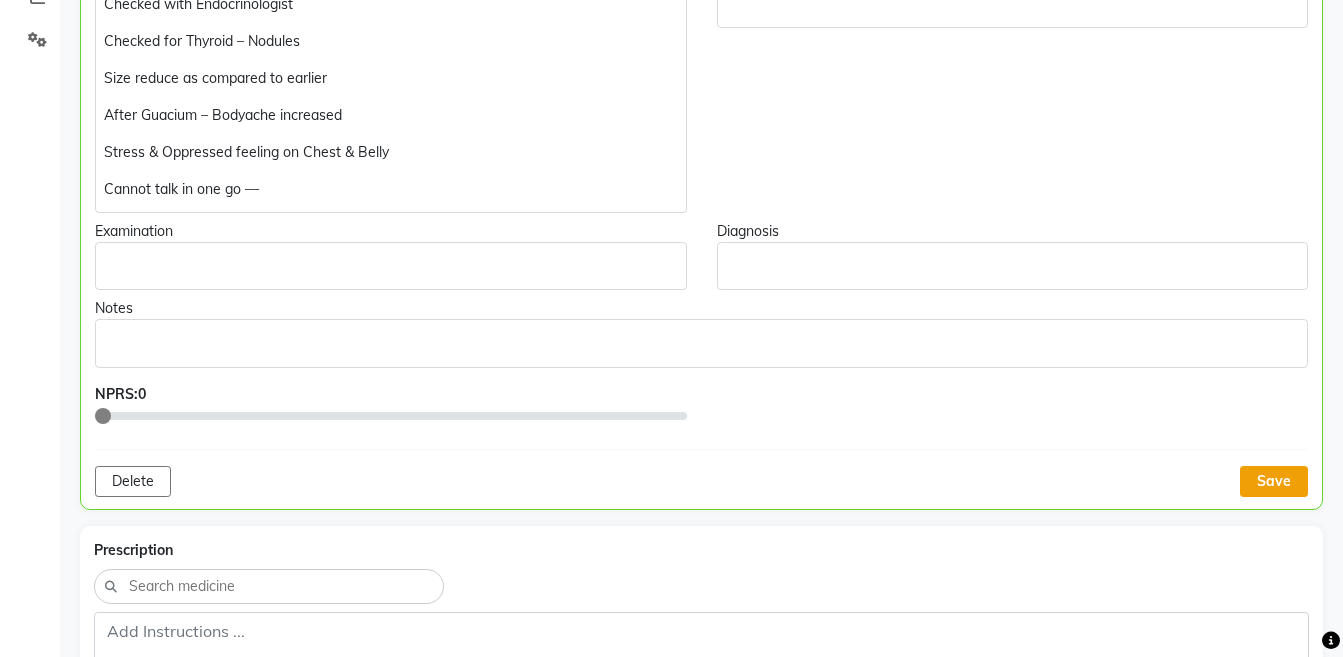 click on "Save" 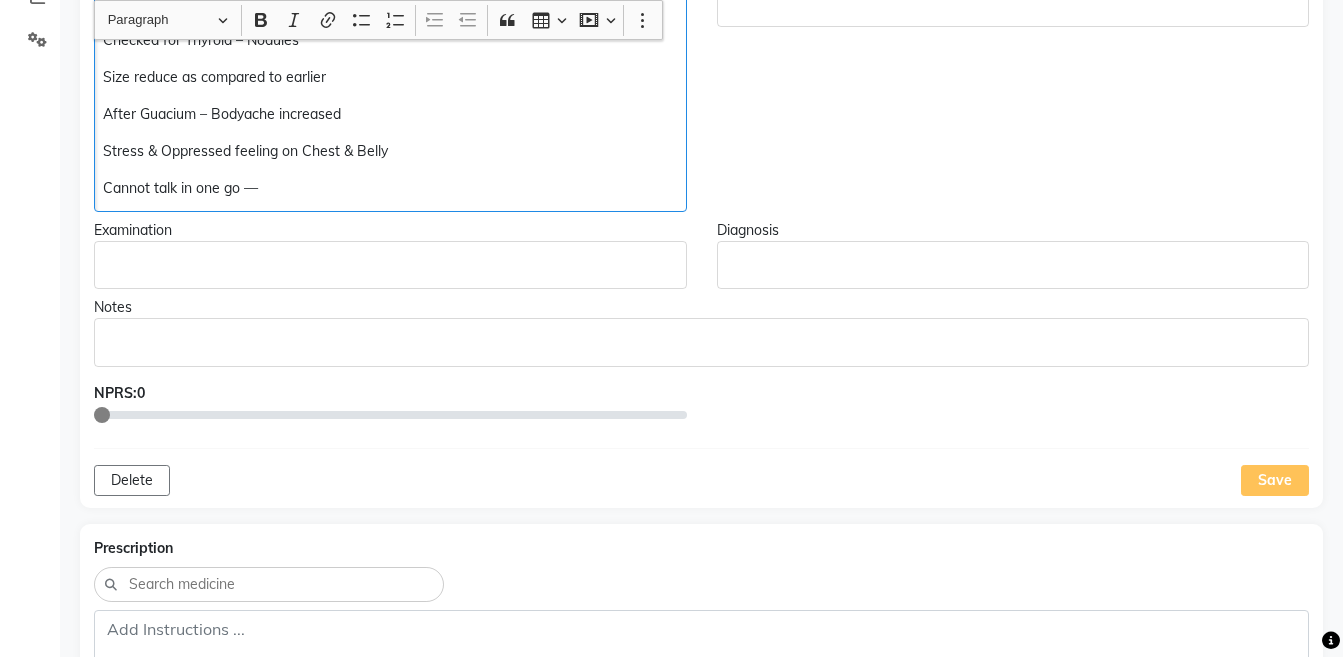 click on "Cannot talk in one go —" 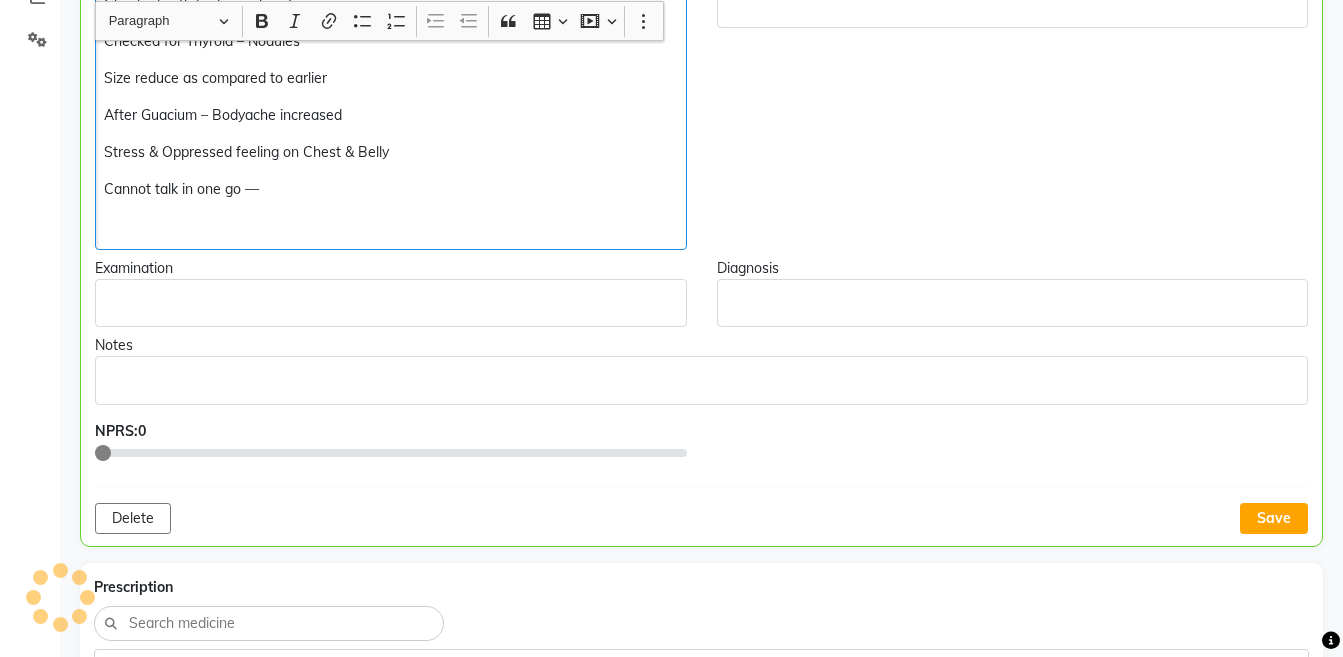 scroll, scrollTop: 489, scrollLeft: 0, axis: vertical 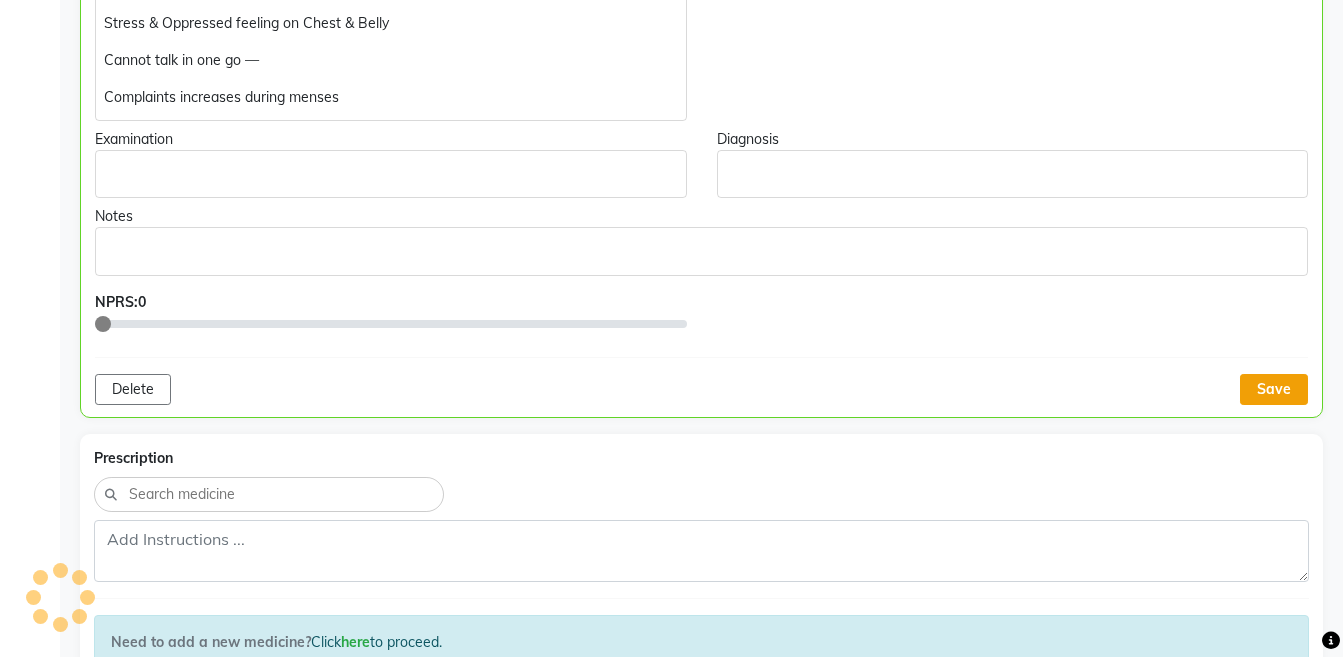click on "Save" 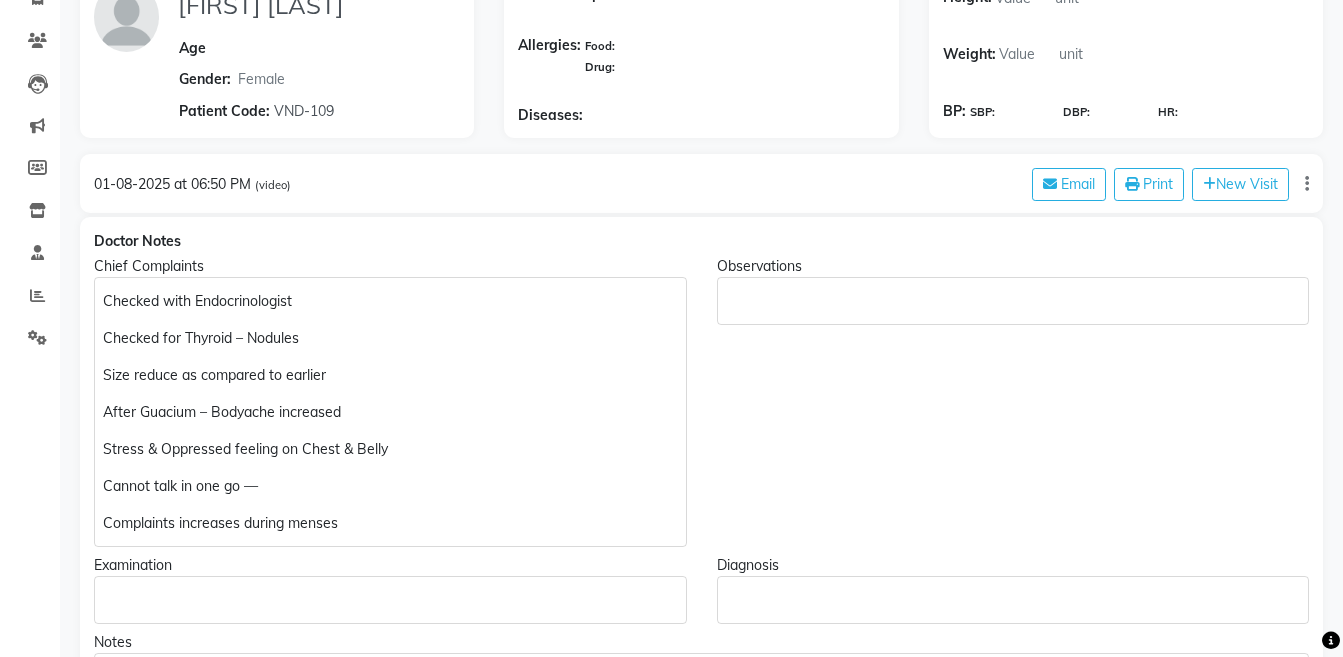 scroll, scrollTop: 391, scrollLeft: 0, axis: vertical 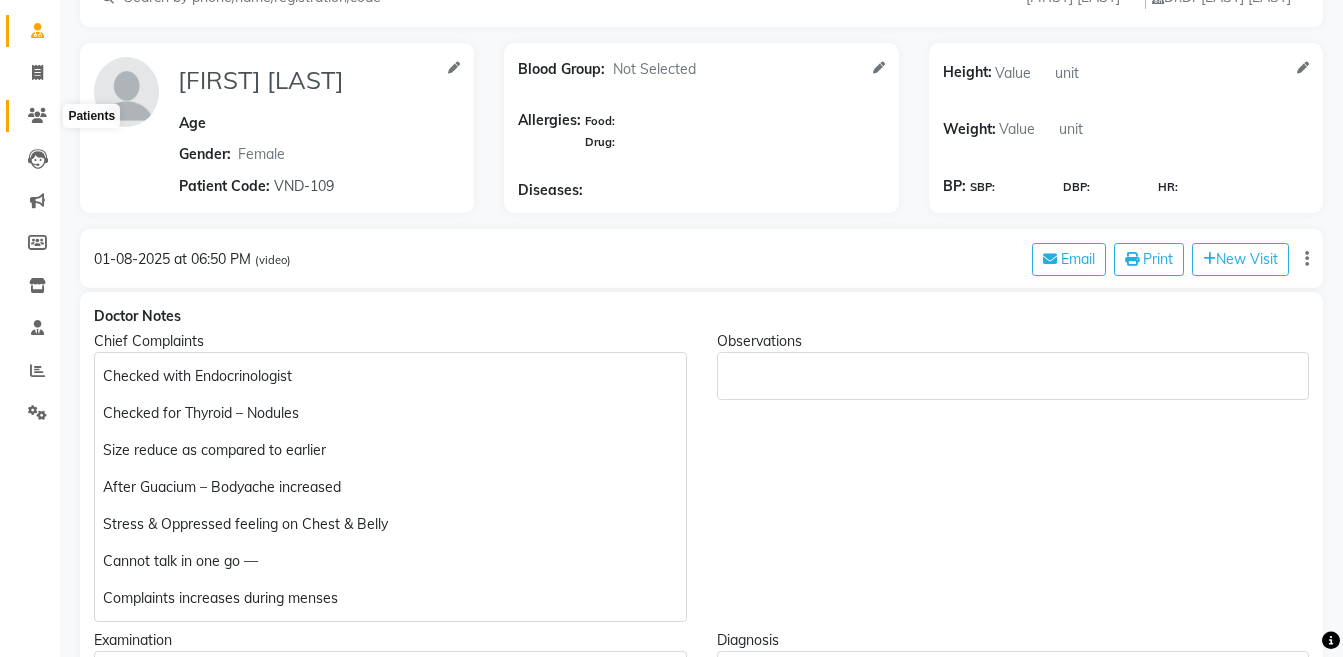 click 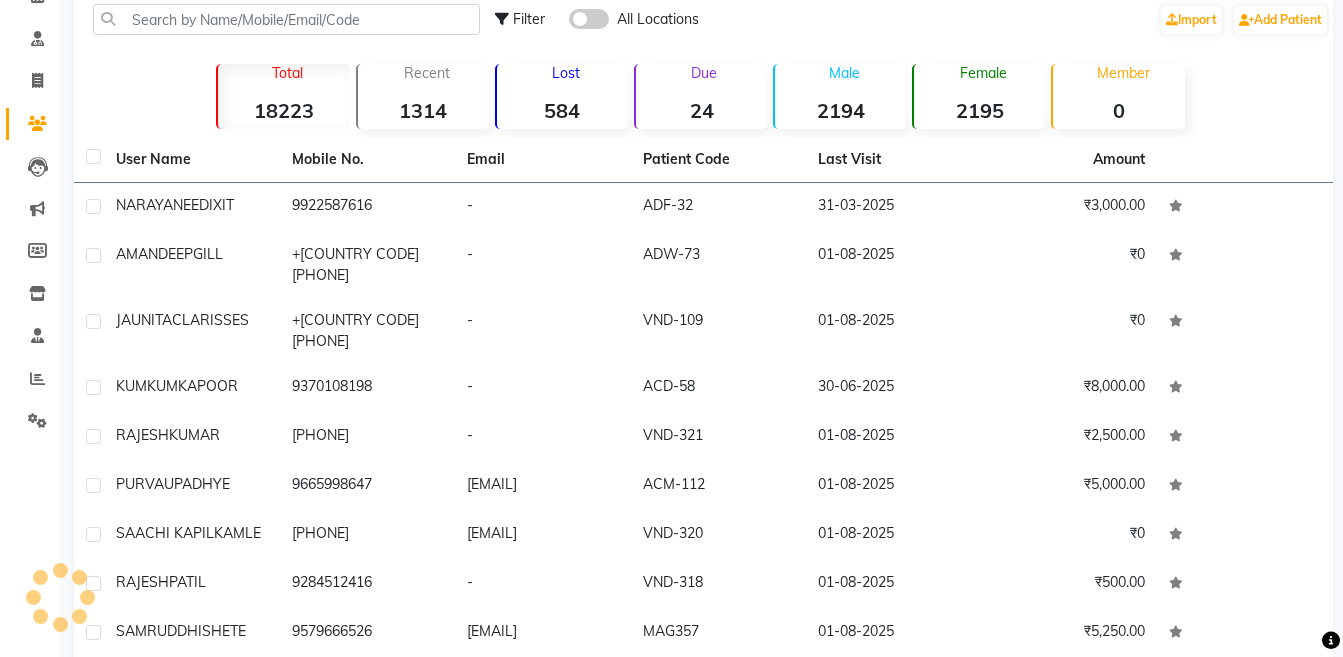scroll, scrollTop: 115, scrollLeft: 0, axis: vertical 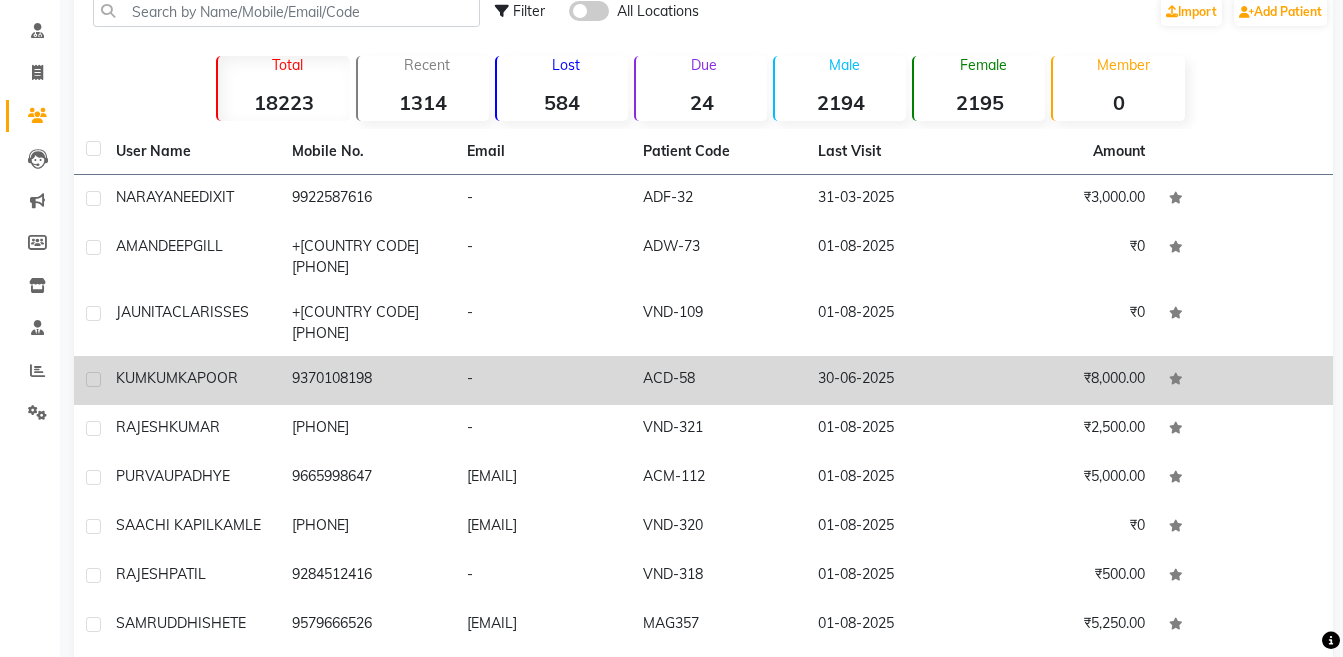 click on "KAPOOR" 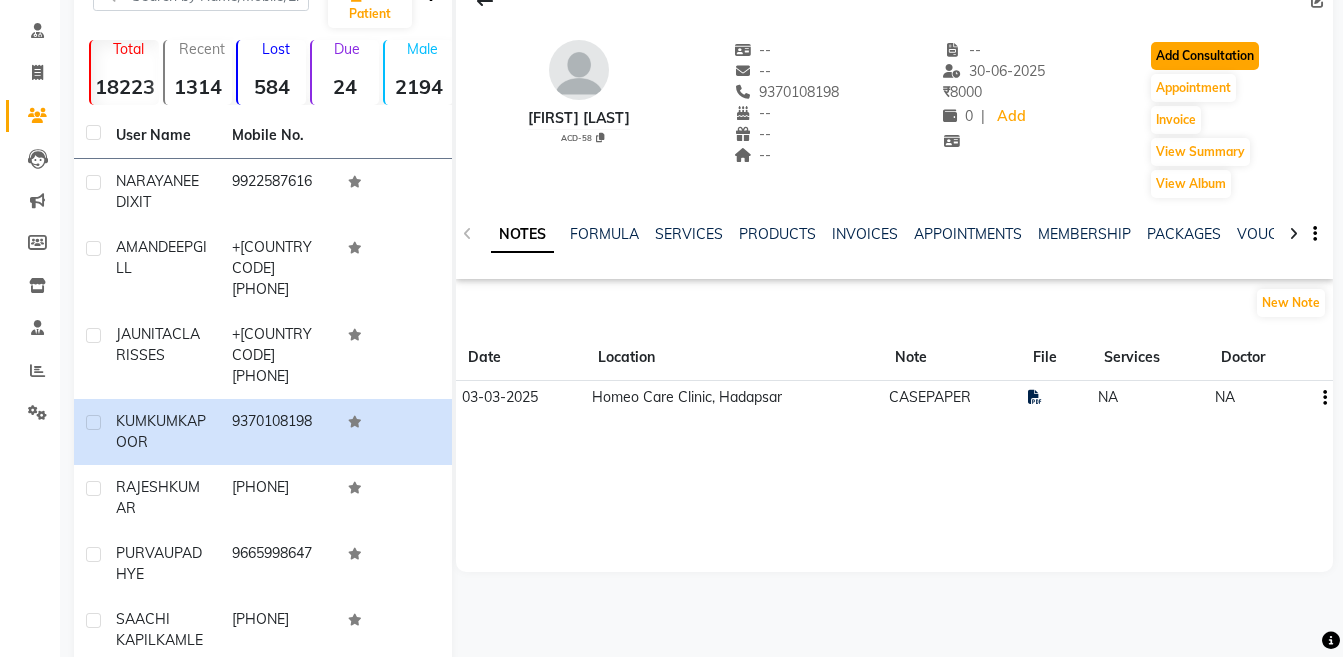 click on "Add Consultation" 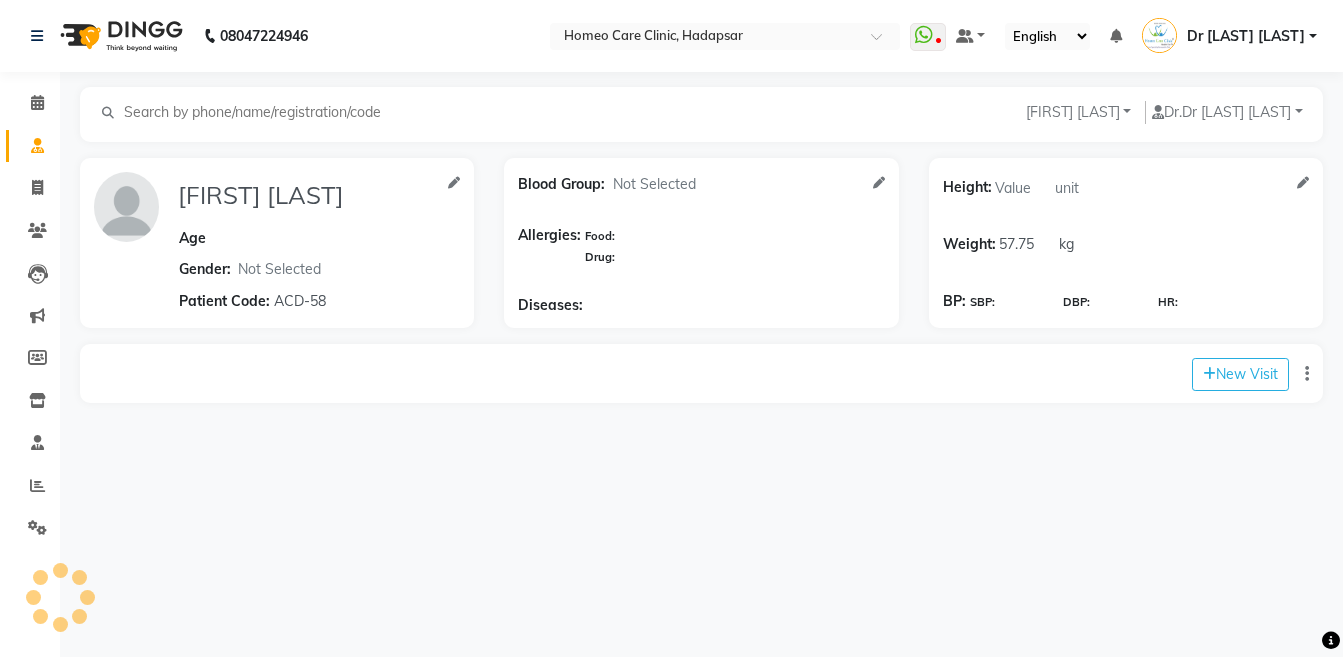 scroll, scrollTop: 0, scrollLeft: 0, axis: both 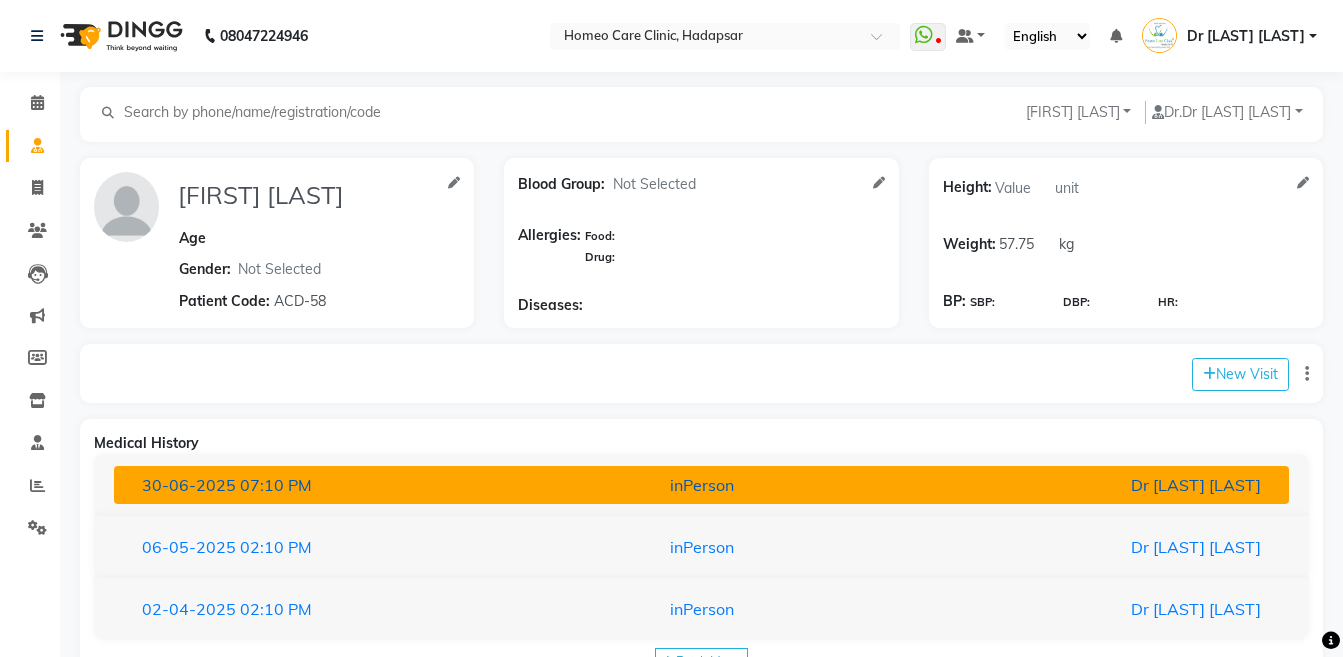 click on "inPerson" at bounding box center (701, 485) 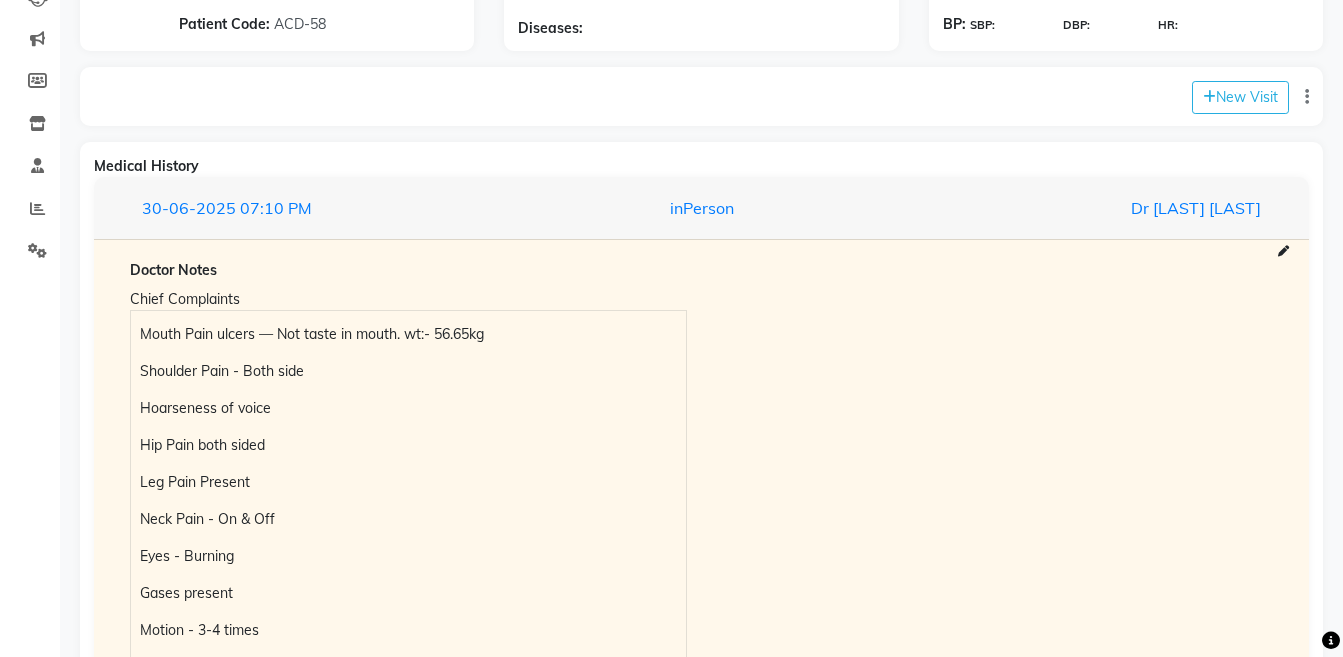 scroll, scrollTop: 282, scrollLeft: 0, axis: vertical 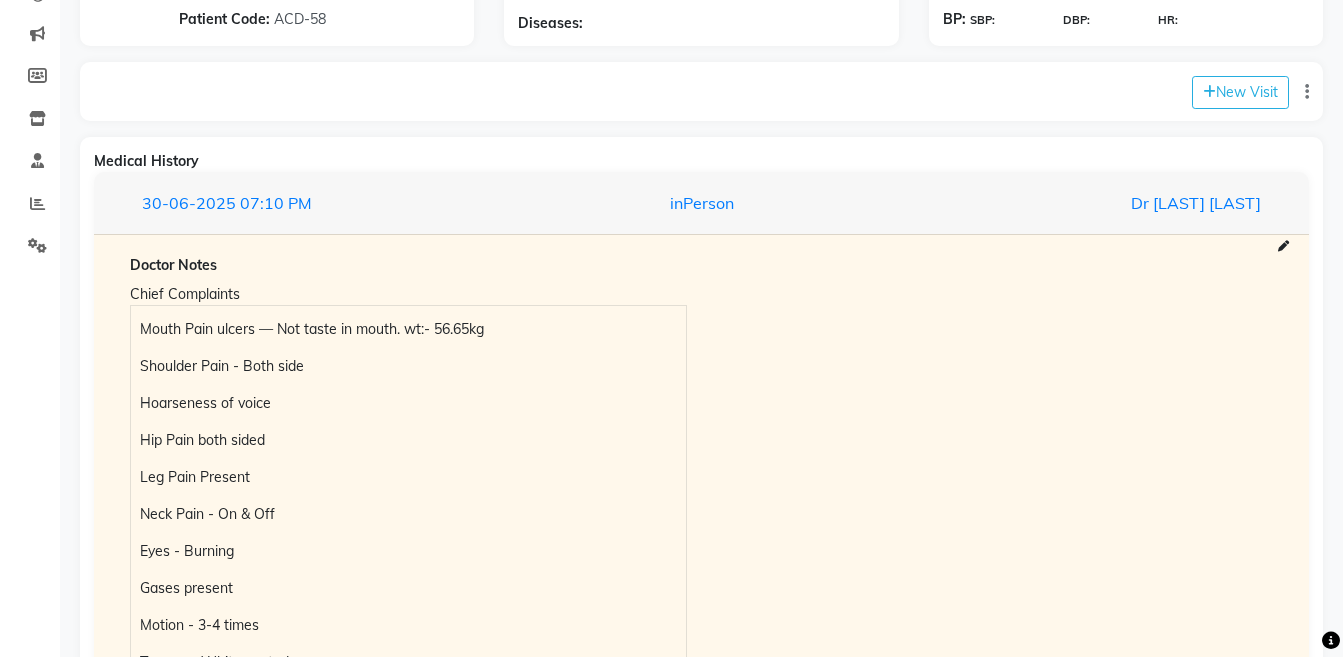 click on "Mouth Pain ulcers — Not taste in mouth. wt:- 56.65kg Shoulder Pain - Both side Hoarseness of voice Hip Pain both sided Leg Pain Present Neck Pain - On & Off Eyes - Burning Gases present Motion - 3-4 times Tongue - White coated Cough — Took Antibiotics & Nebulisation for 8-10 days App - N Thirst - N Urine - N Sleep - N Rx:- Q1W2X6 & D2B4O6 ---- 2000/-" at bounding box center [408, 607] 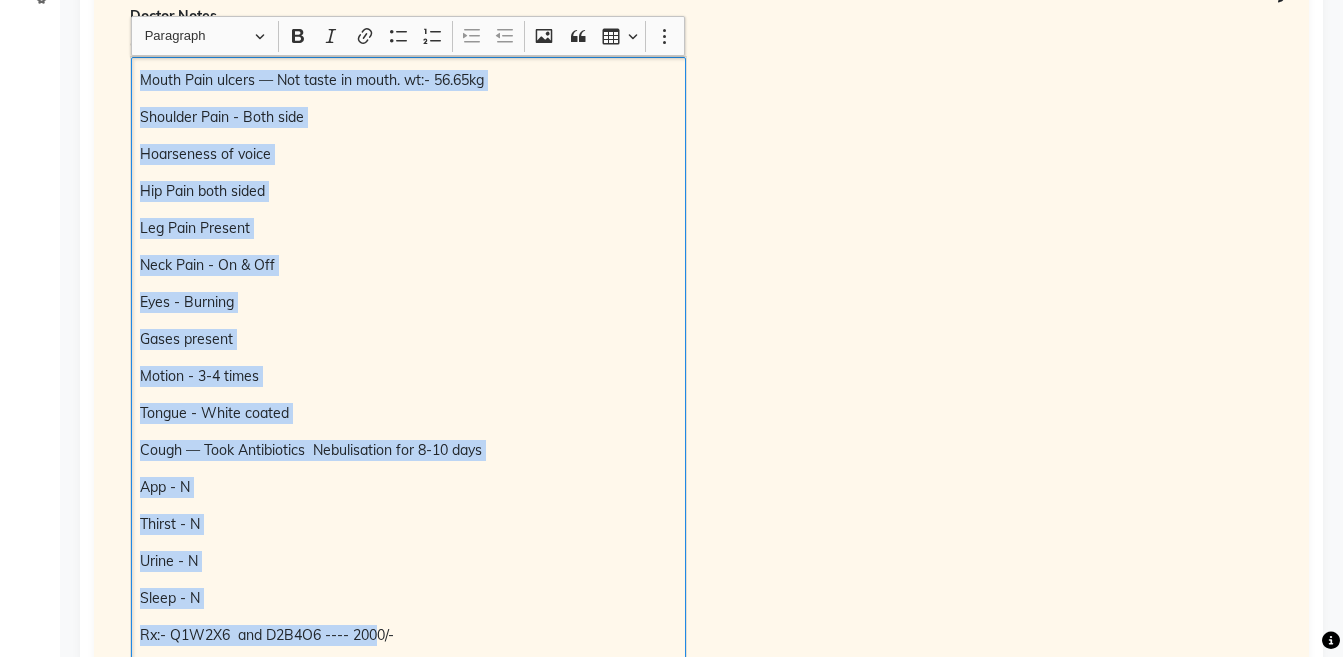 scroll, scrollTop: 540, scrollLeft: 0, axis: vertical 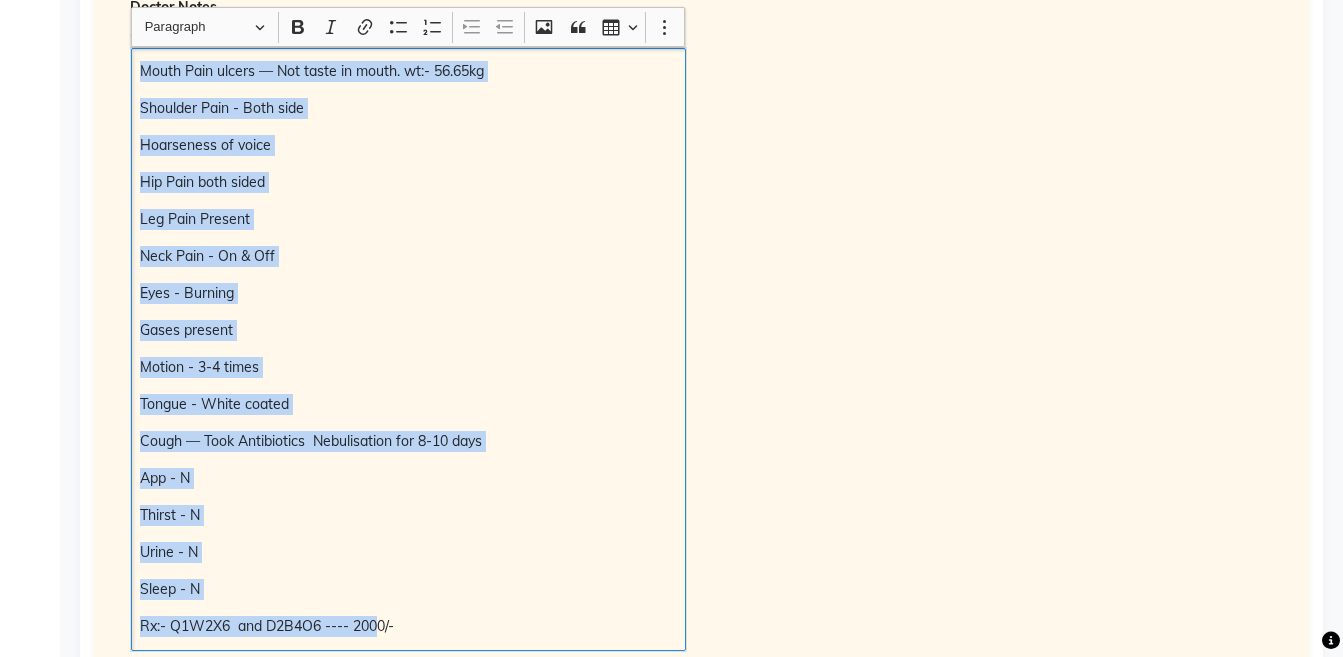 copy on "Mouth Pain ulcers — Not taste in mouth. wt:- 56.65kg Shoulder Pain - Both side Hoarseness of voice Hip Pain both sided Leg Pain Present Neck Pain - On & Off Eyes - Burning Gases present Motion - 3-4 times Tongue - White coated Cough — Took Antibiotics & Nebulisation for 8-10 days App - N Thirst - N Urine - N Sleep - N Rx:- Q1W2X6 & D2B4O6 ---- 2000/-" 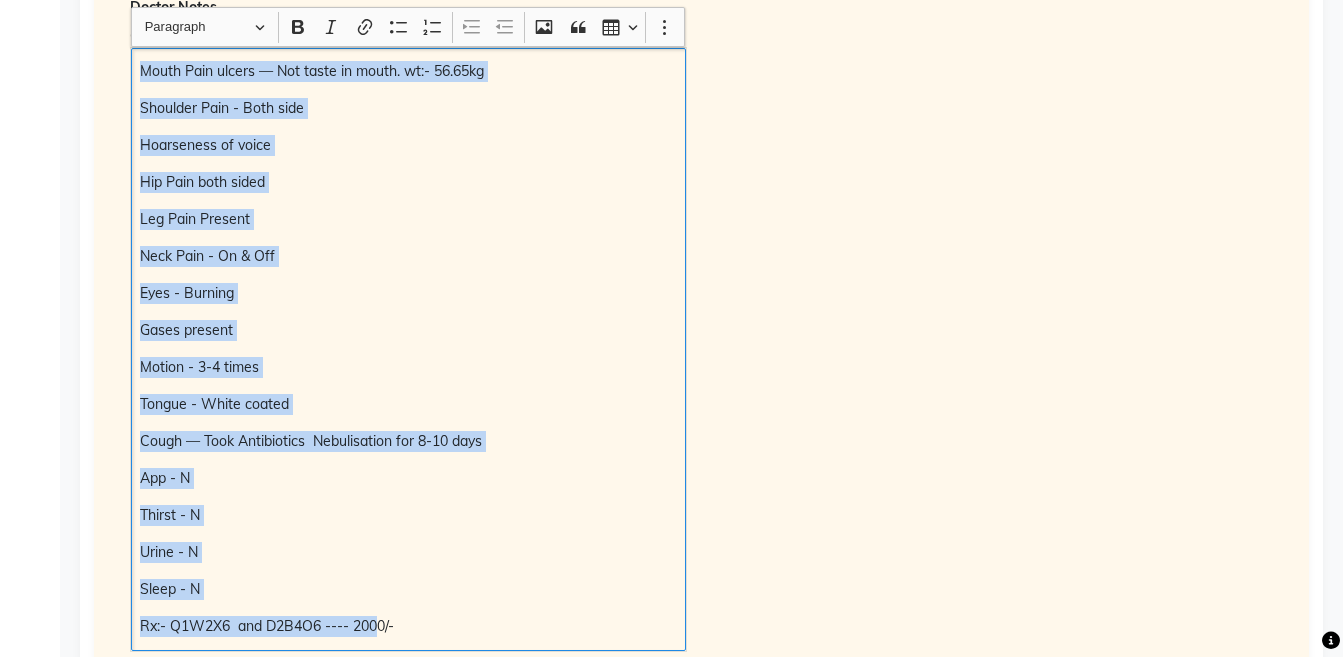 scroll, scrollTop: 0, scrollLeft: 0, axis: both 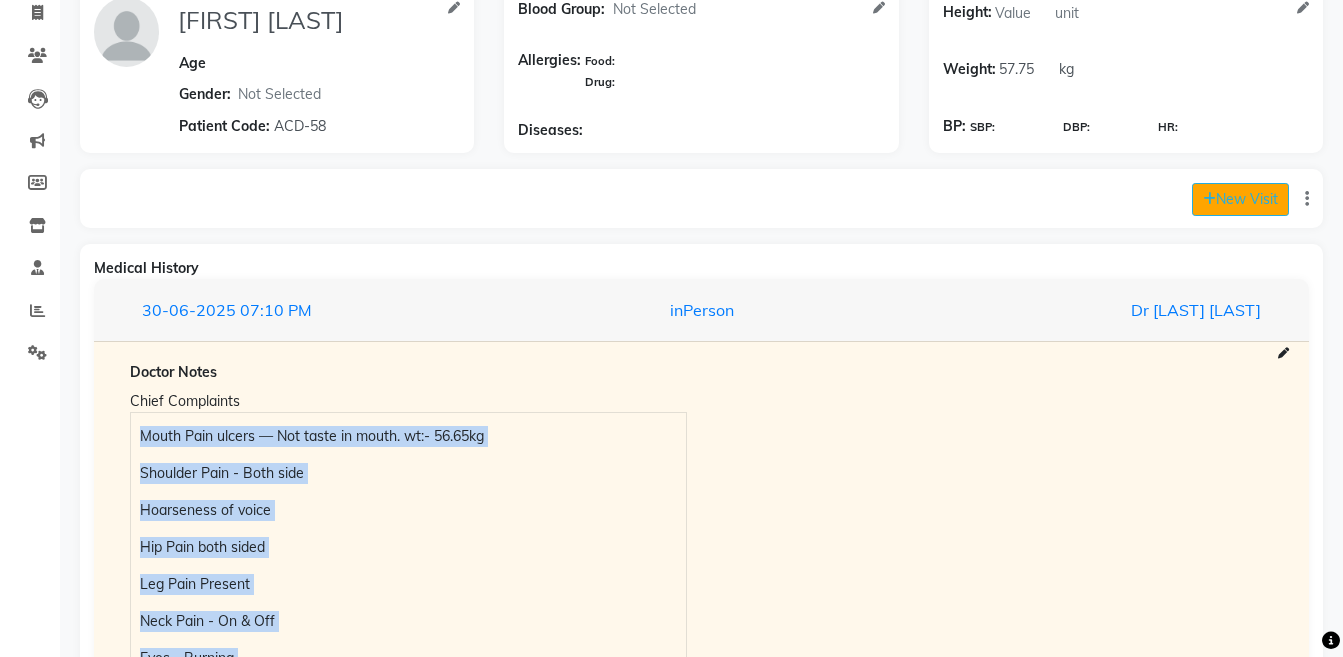 click on "New Visit" 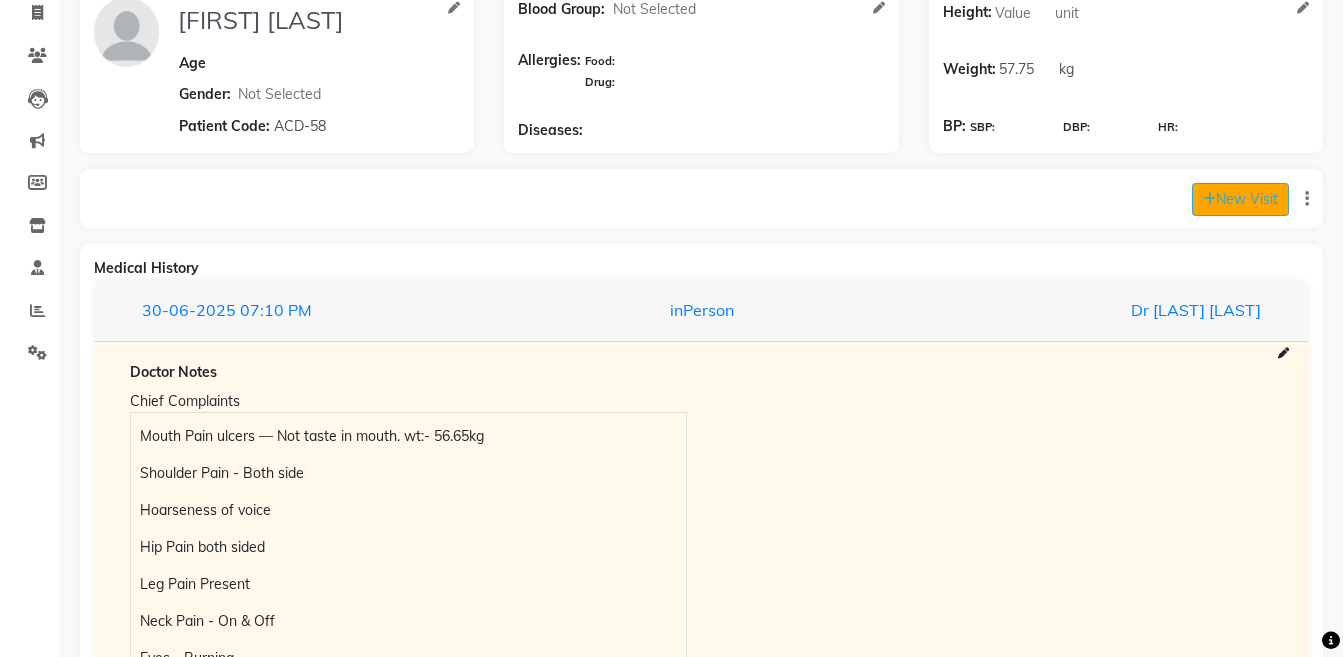 select on "1150" 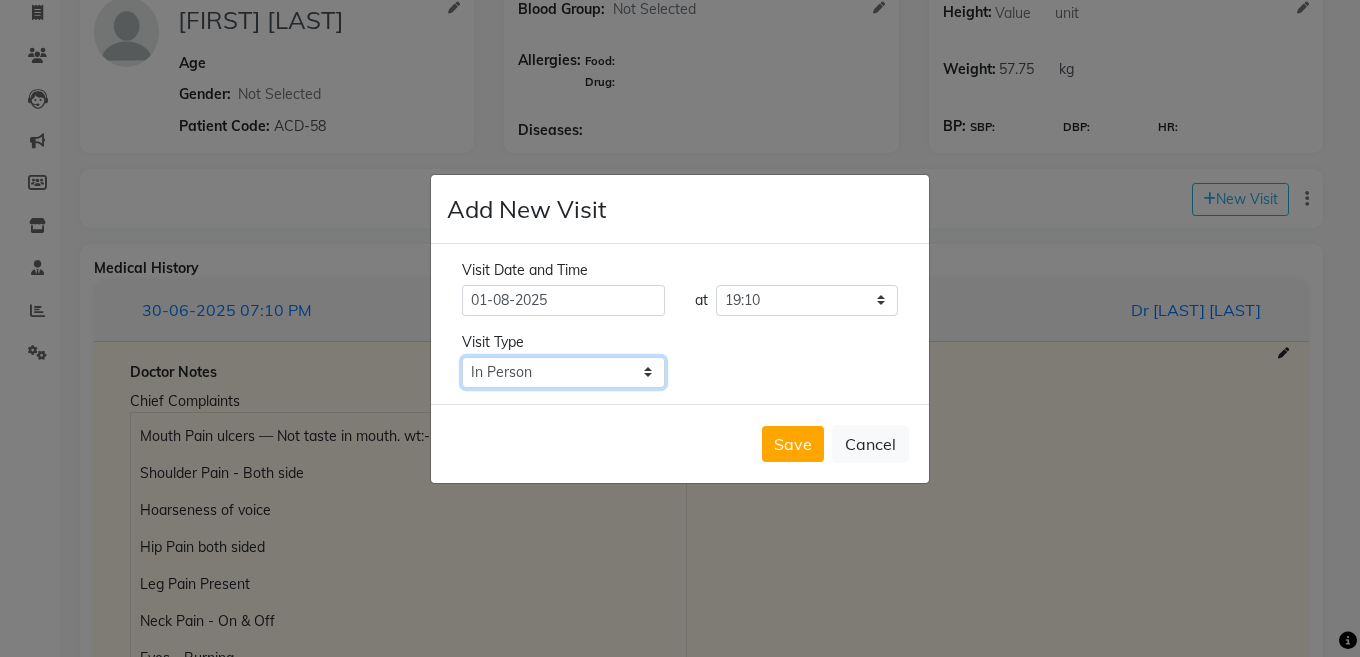 click on "Select Type In Person Video Phone Chat" 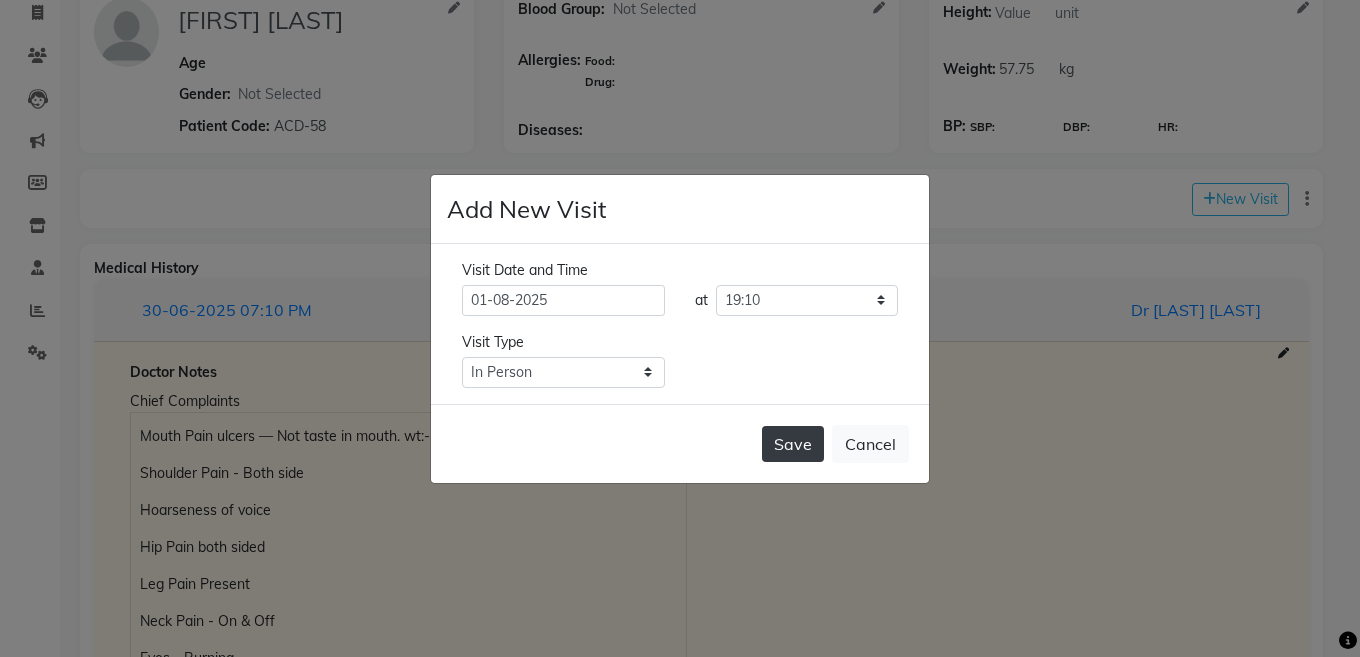 click on "Save" 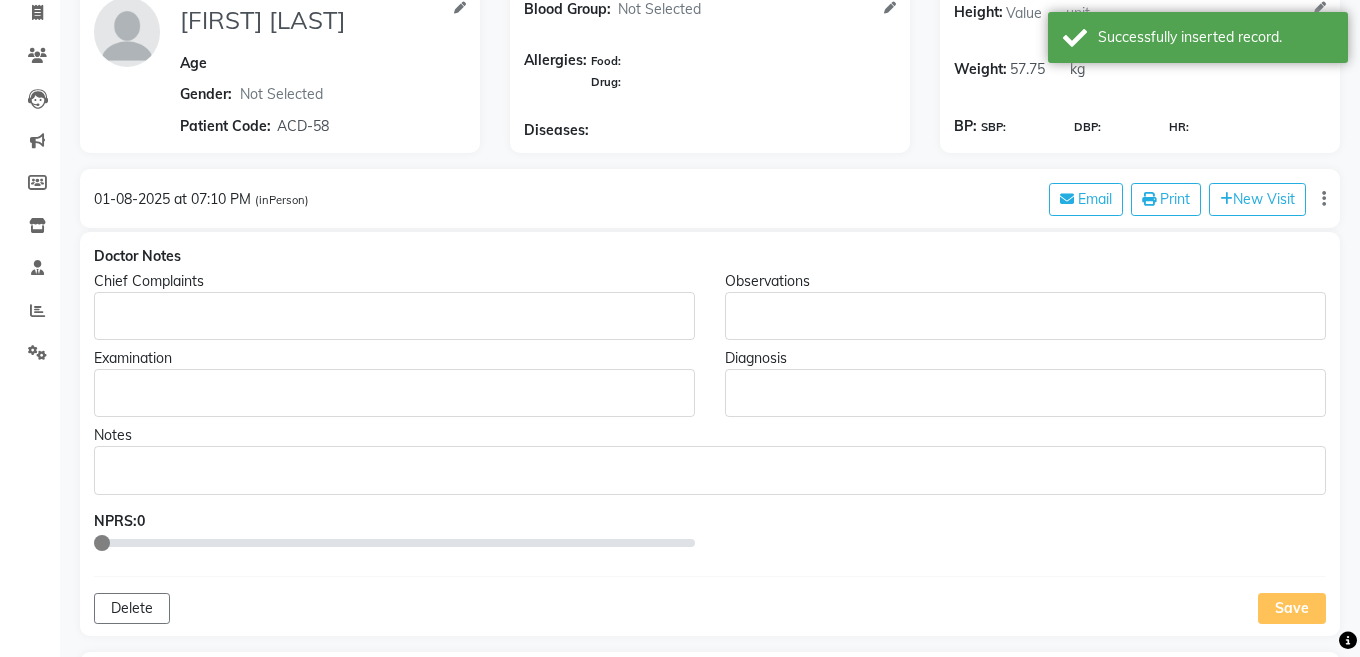 type on "[FIRST] [LAST]" 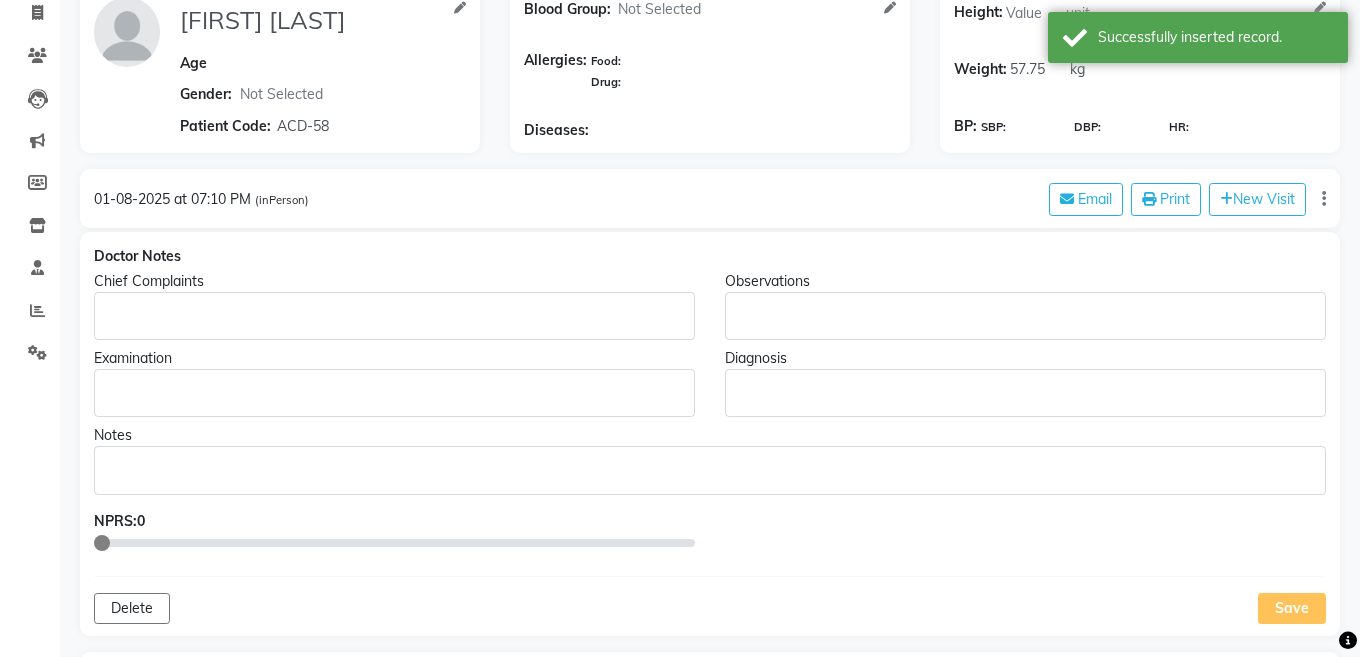 select 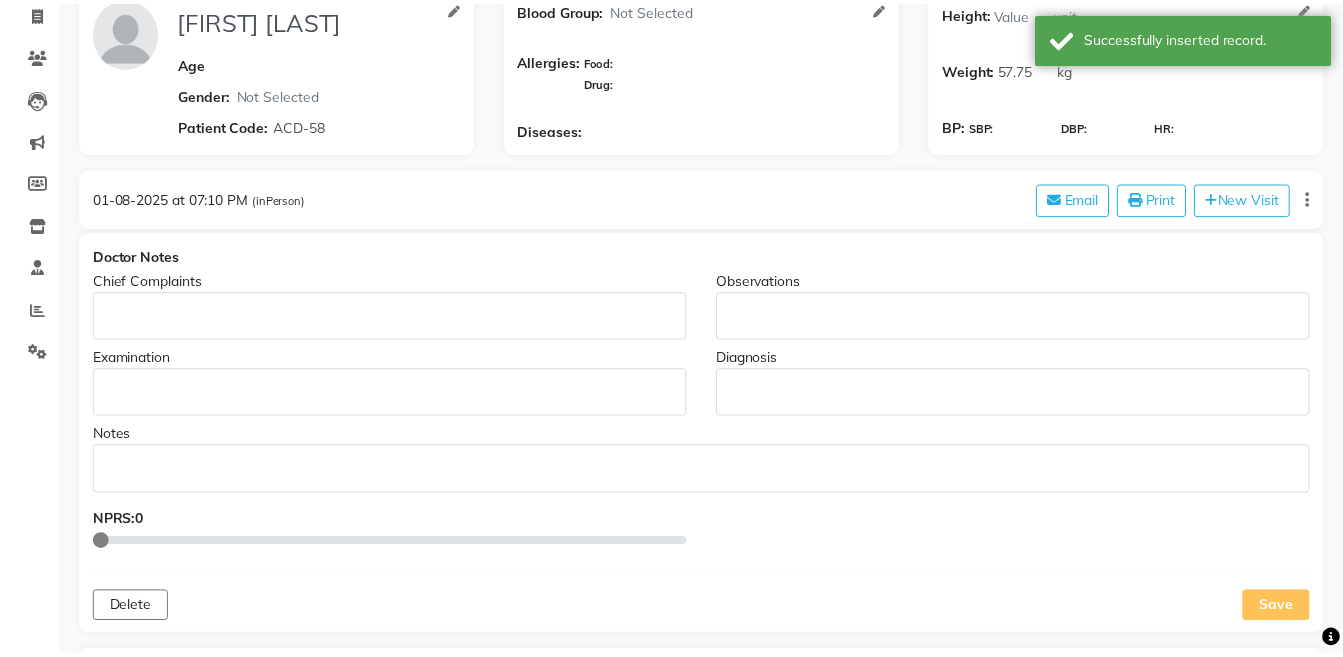 scroll, scrollTop: 0, scrollLeft: 0, axis: both 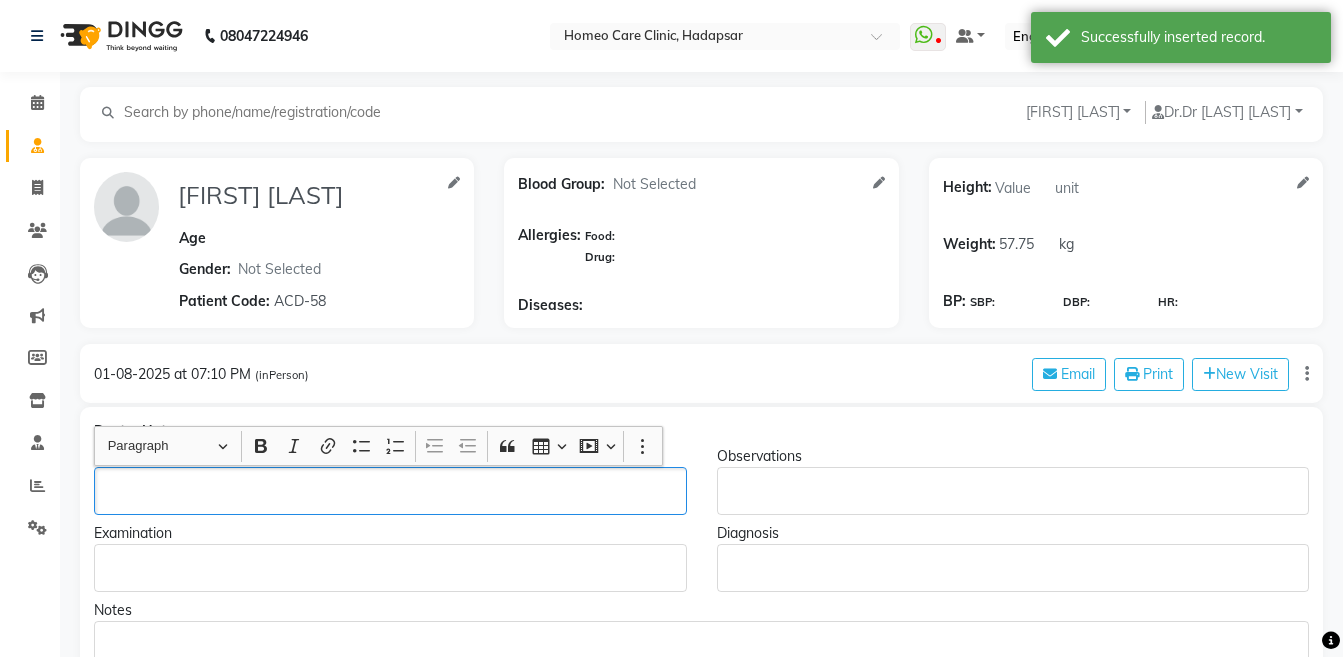 click 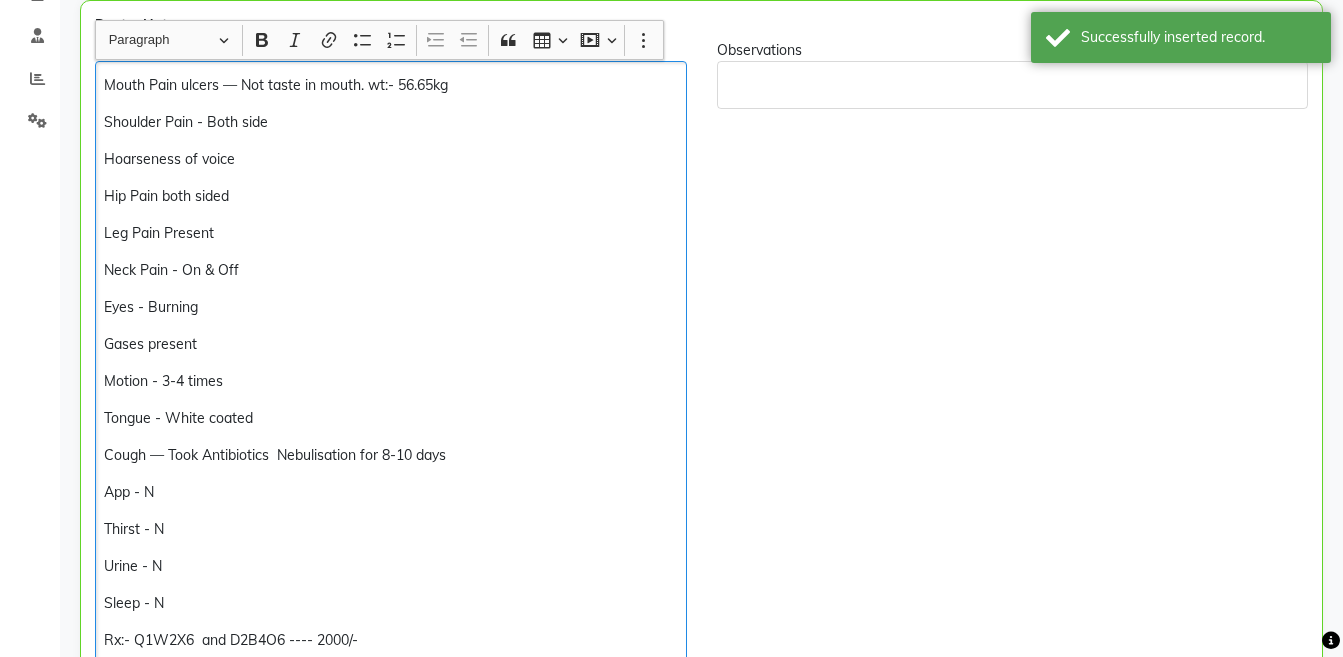 scroll, scrollTop: 419, scrollLeft: 0, axis: vertical 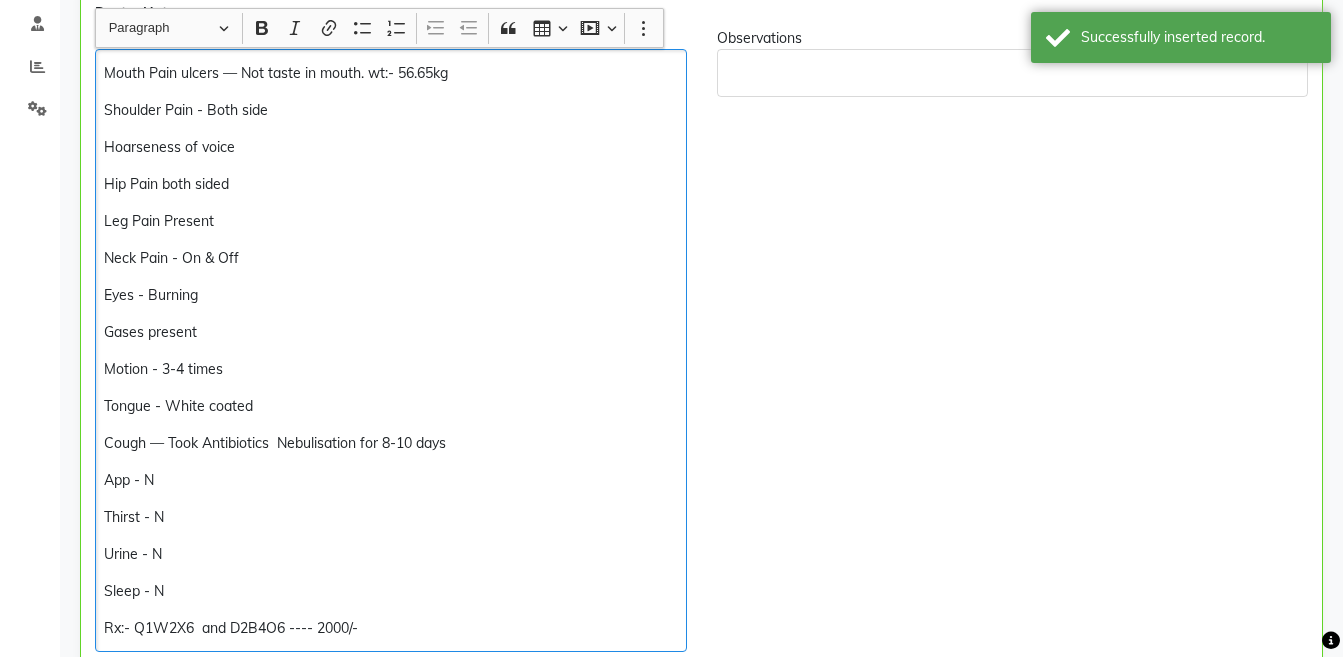 click on "Mouth Pain ulcers — Not taste in mouth. wt:- 56.65kg" 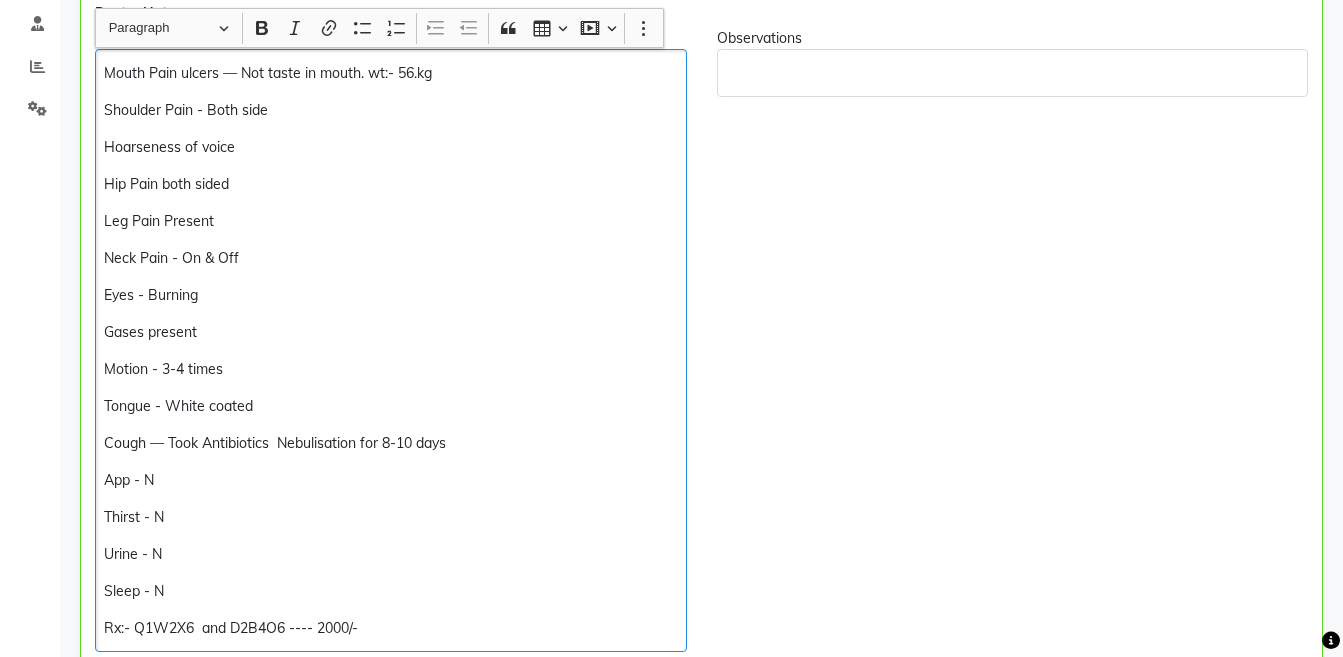 type 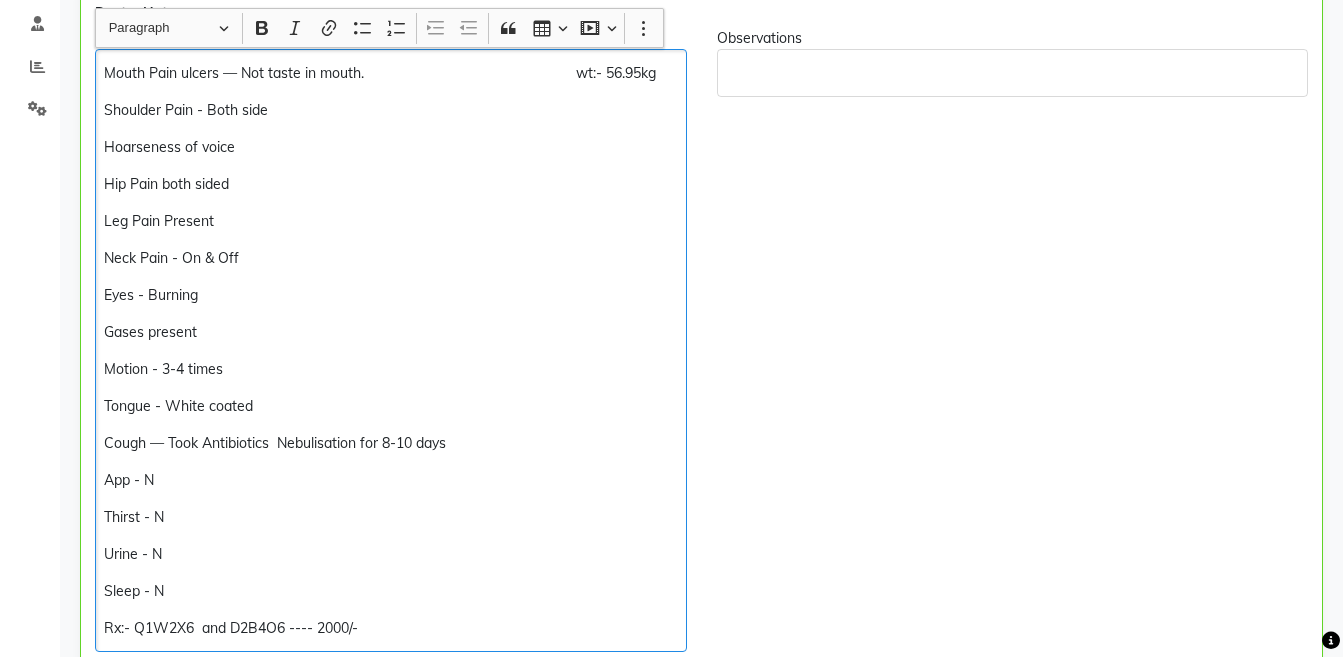 click on "Hip Pain both sided" 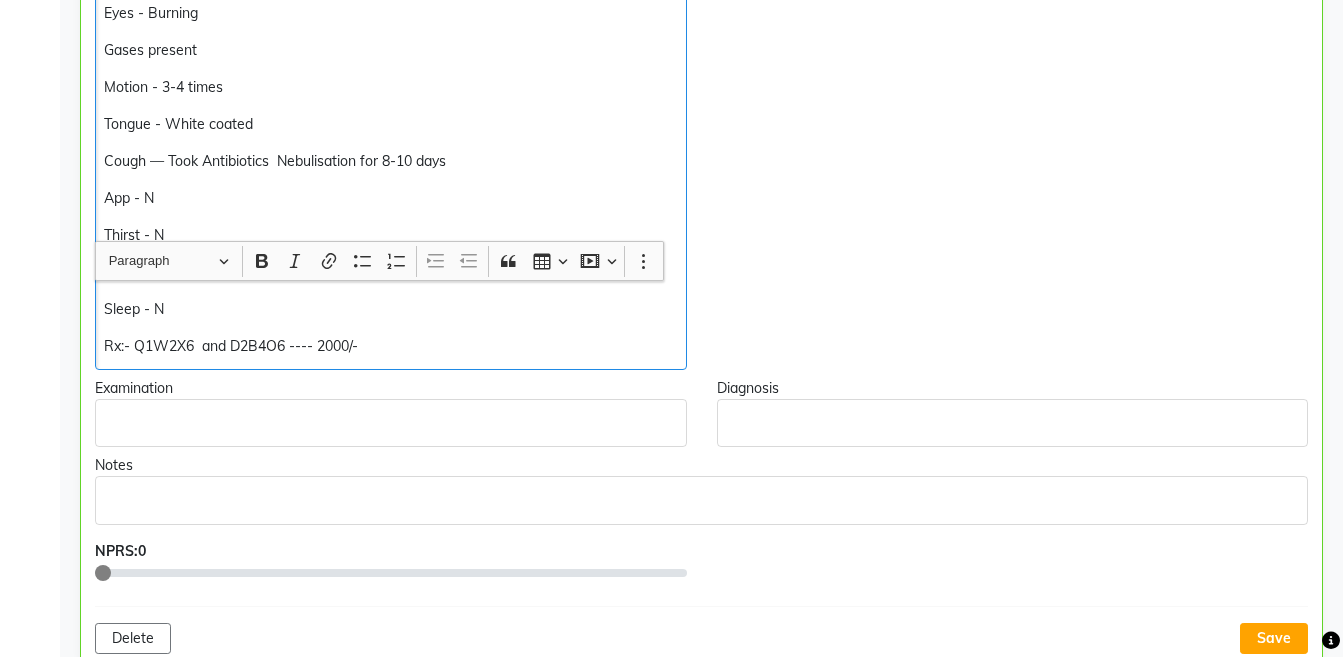 scroll, scrollTop: 965, scrollLeft: 0, axis: vertical 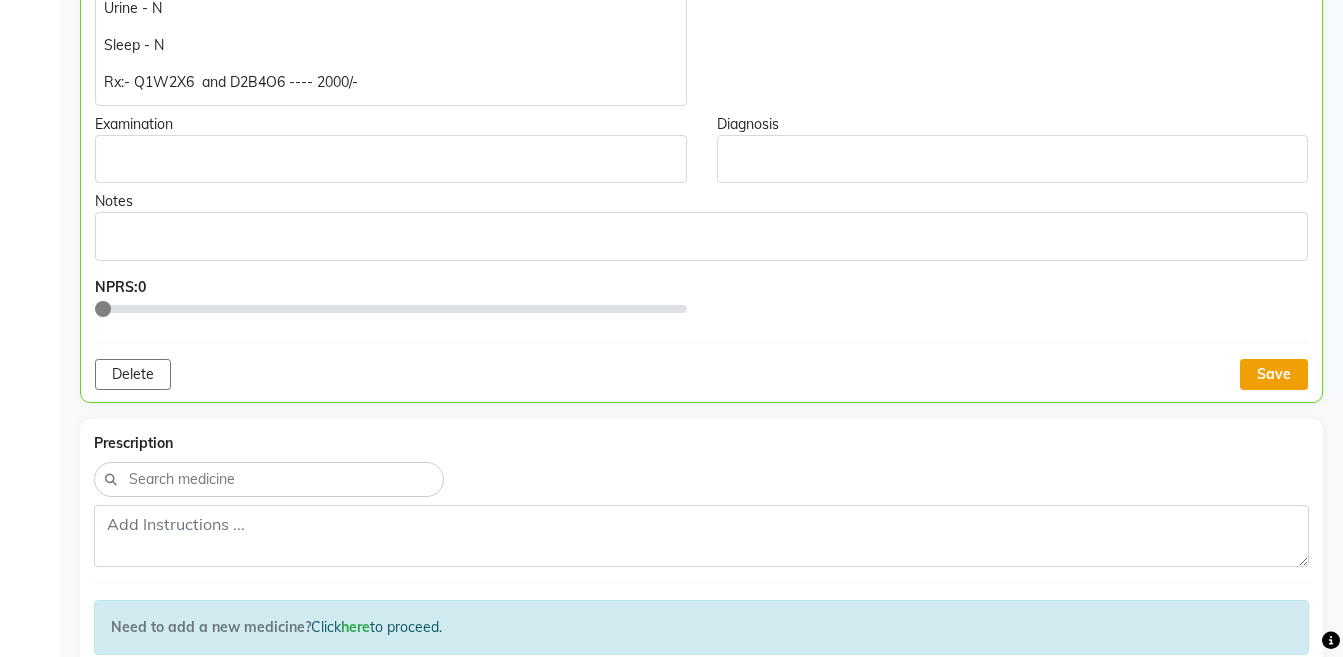 click on "Save" 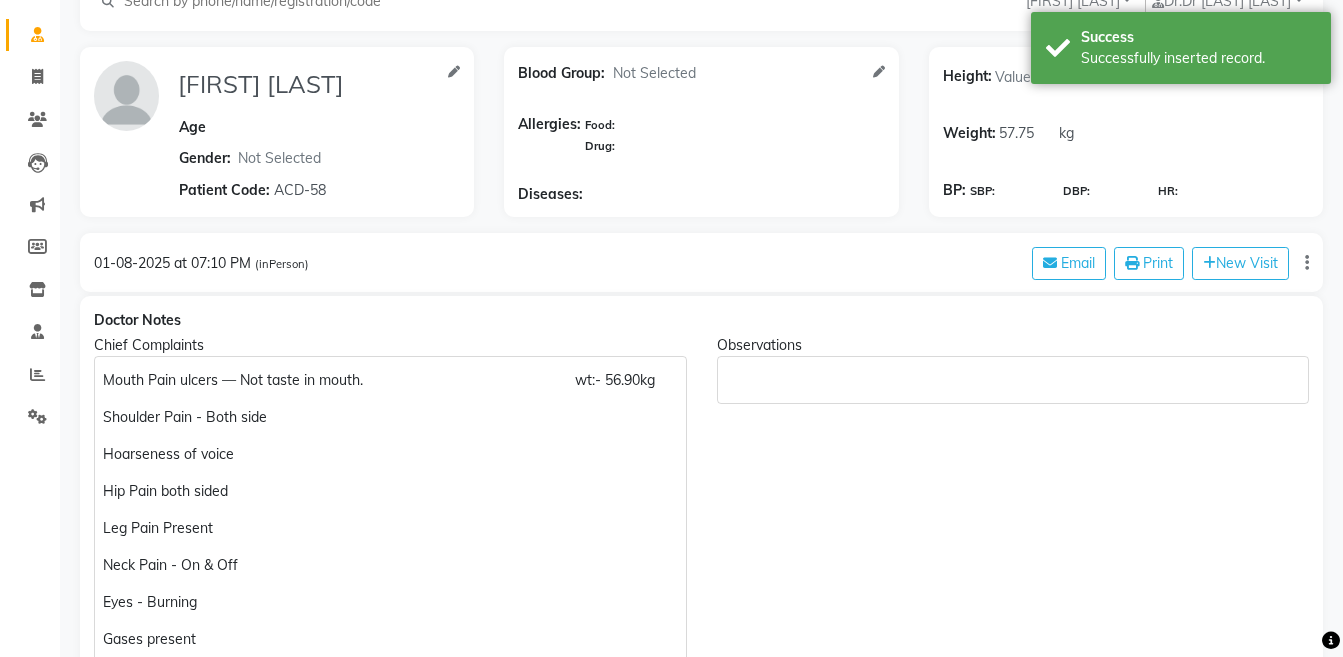scroll, scrollTop: 199, scrollLeft: 0, axis: vertical 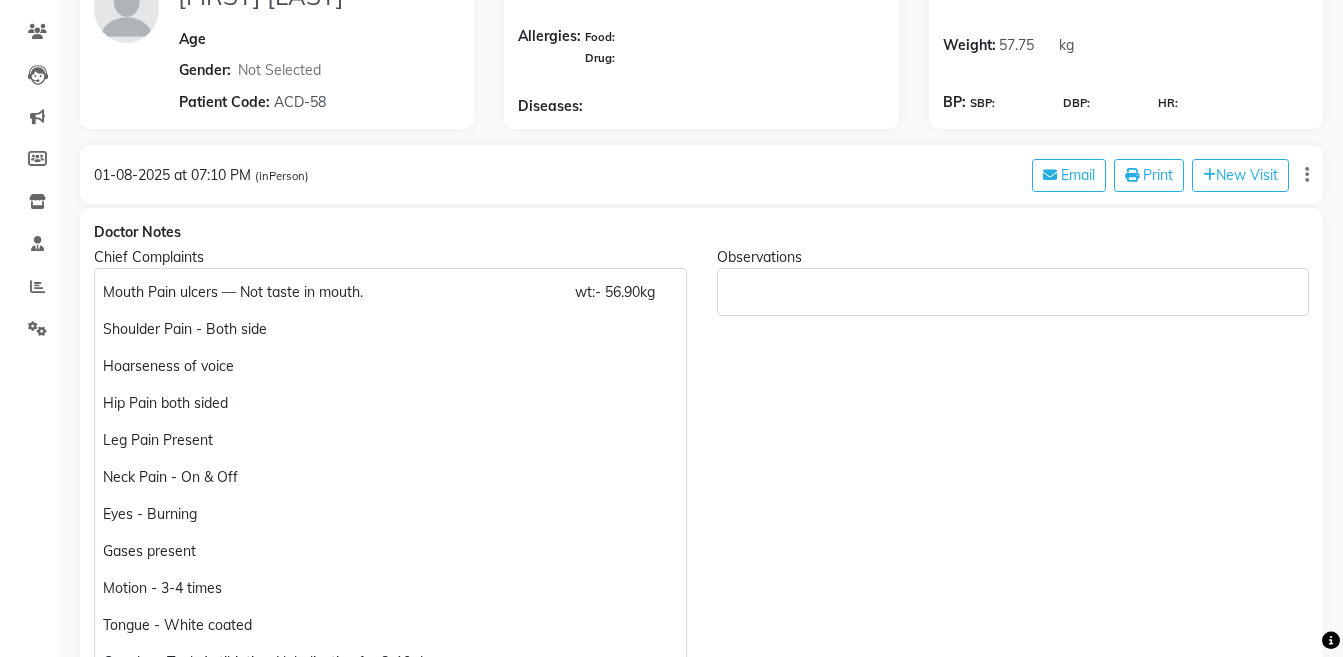click on "Mouth Pain ulcers — Not taste in mouth.                                                     wt:- 56.90kg Shoulder Pain - Both side Hoarseness of voice  Hip Pain both sided Leg Pain Present Neck Pain - On & Off Eyes - Burning Gases present  Motion - 3-4 times  Tongue - White coated  Cough — Took Antibiotics & Nebulisation for 8-10 days App - N Thirst - N Urine - N Sleep - N Rx:- [POSTAL_CODE] & [POSTAL_CODE] ---- 2000/-" 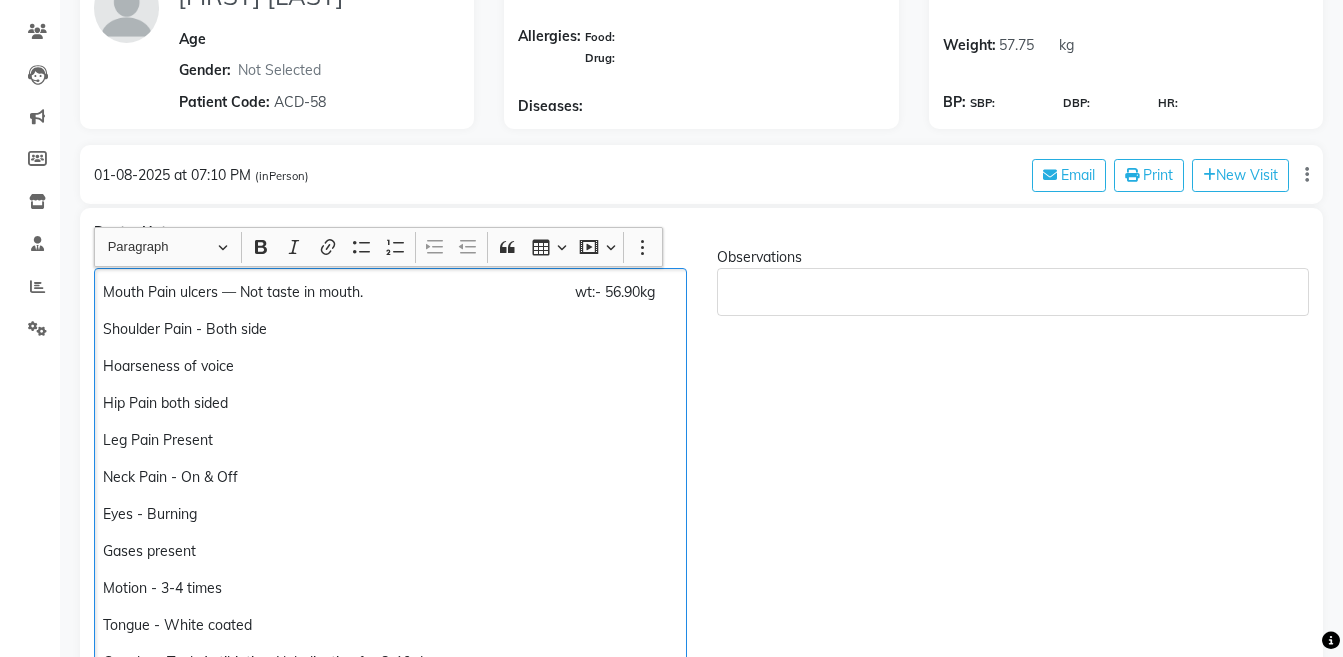 click on "Hoarseness of voice" 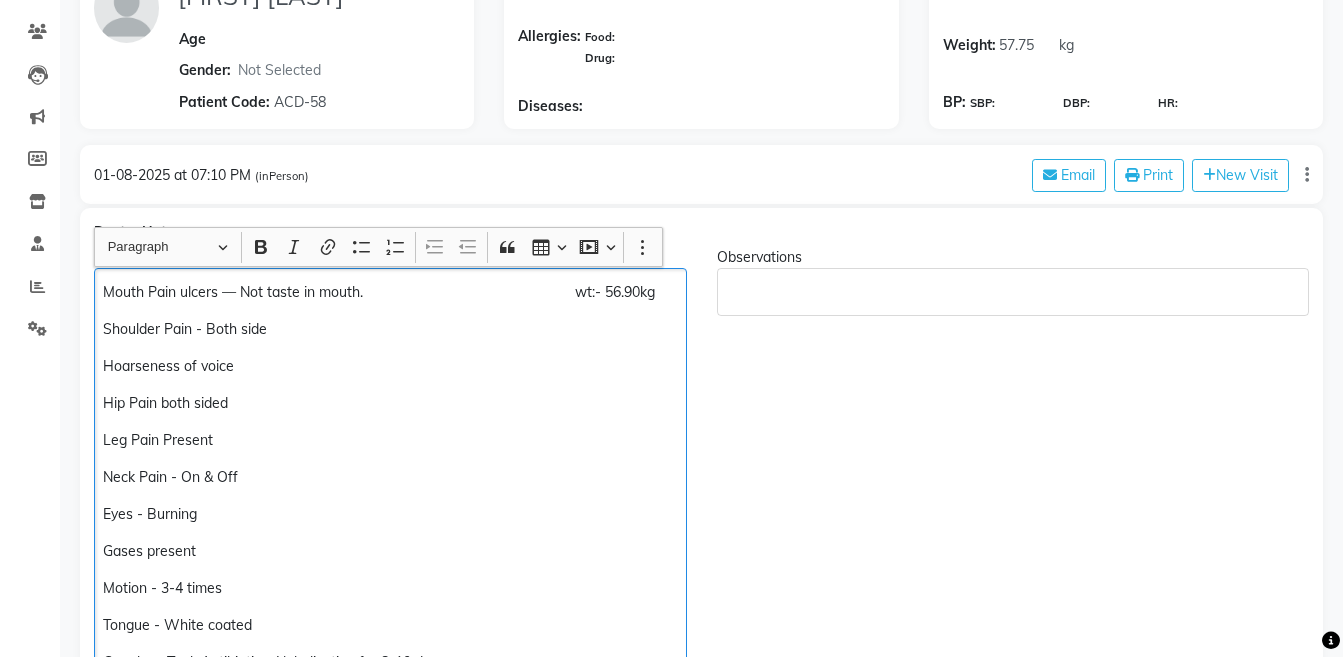scroll, scrollTop: 200, scrollLeft: 0, axis: vertical 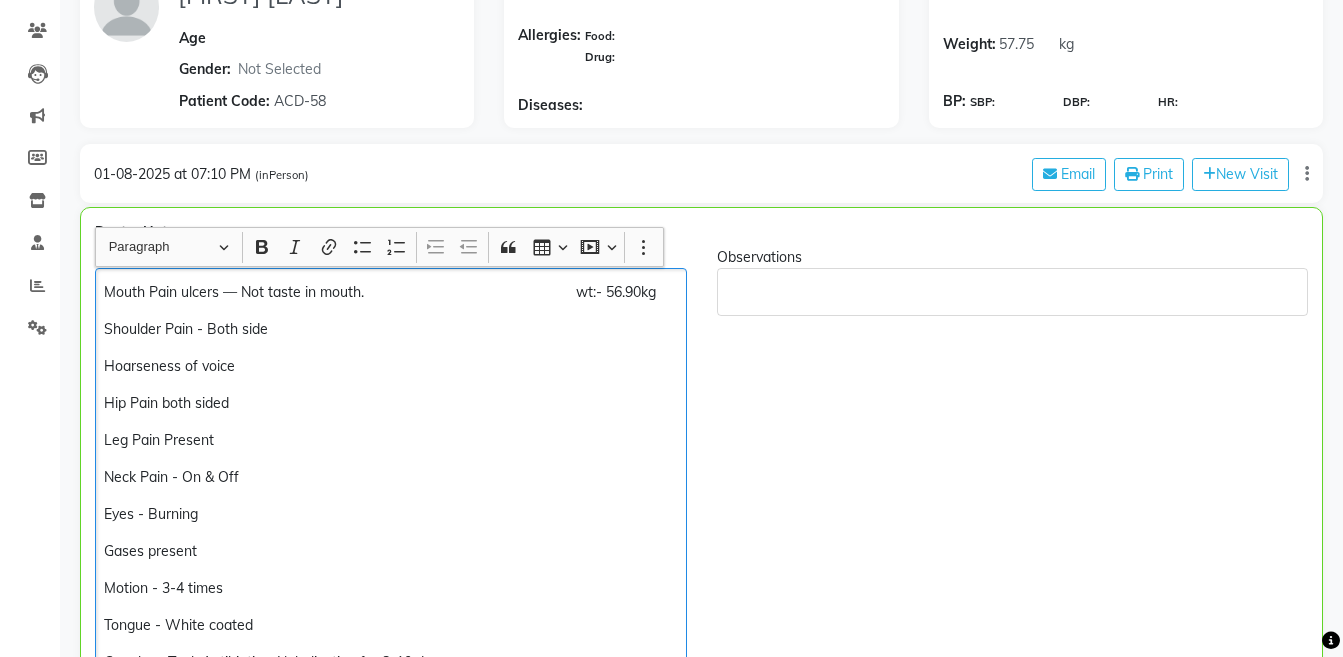 click on "Shoulder Pain - Both side" 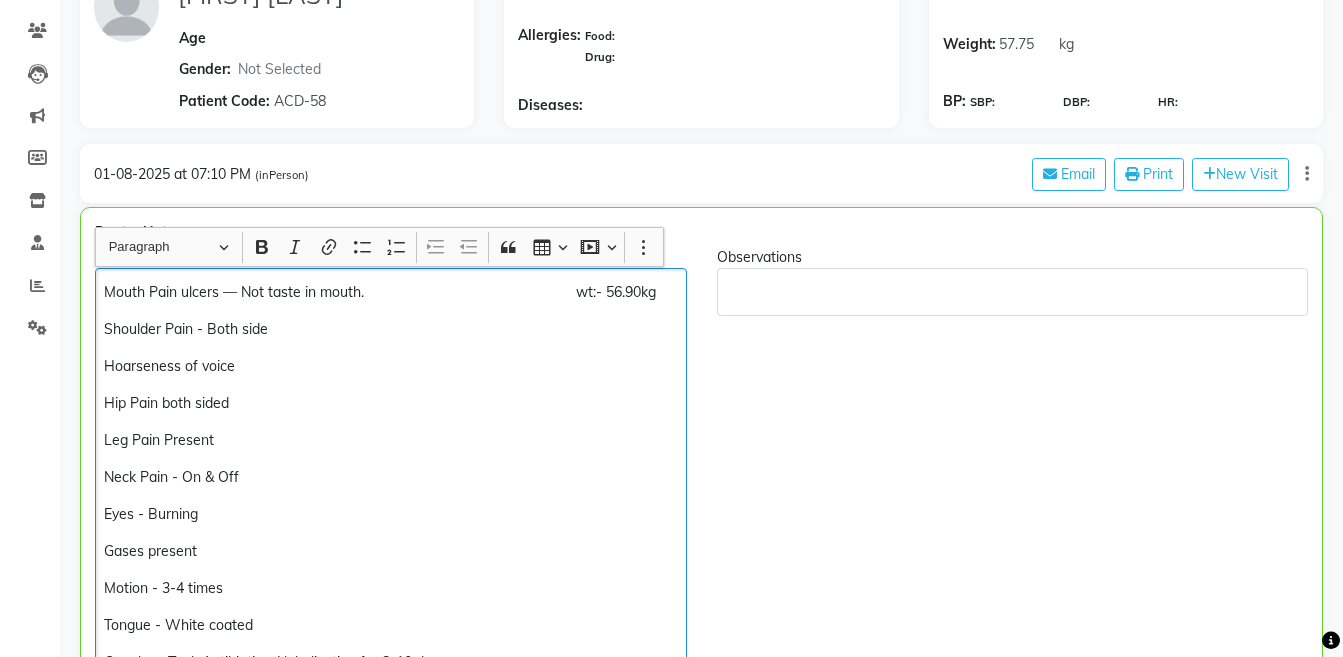 click on "Mouth Pain ulcers — Not taste in mouth. wt:- 56.90kg Shoulder Pain - Both side Hoarseness of voice Hip Pain both sided Leg Pain Present Neck Pain - On  Off Eyes - Burning Gases present Motion - 3-4 times Tongue - White coated Cough — Took Antibiotics  Nebulisation for 8-10 days App - N Thirst - N Urine - N Sleep - N Rx:- Q1W2X6  and D2B4O6 ---- 2000/-" 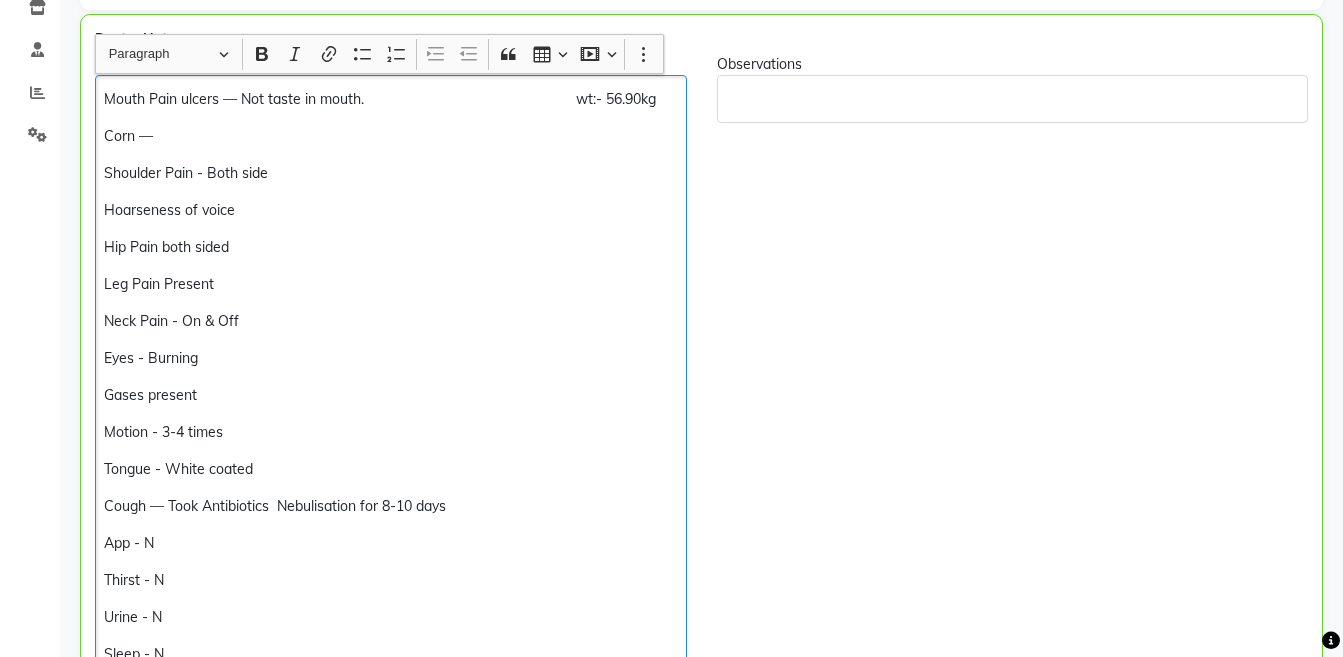 scroll, scrollTop: 110, scrollLeft: 0, axis: vertical 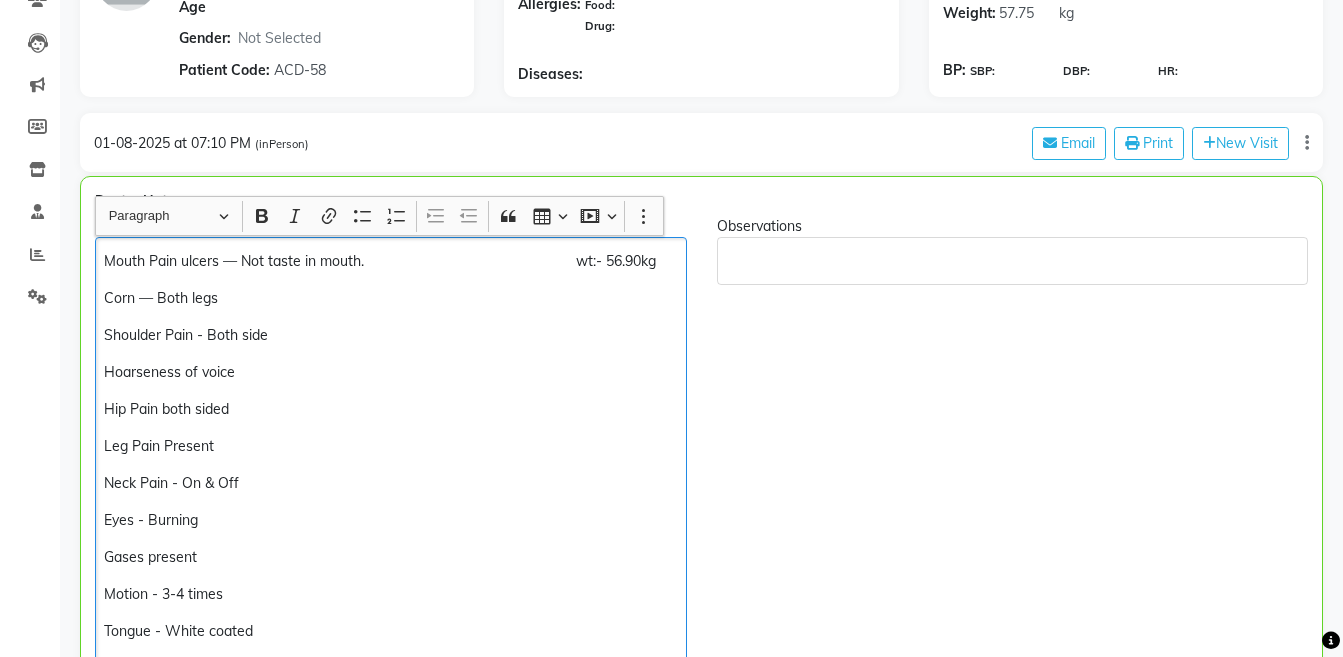 click on "Eyes - Burning" 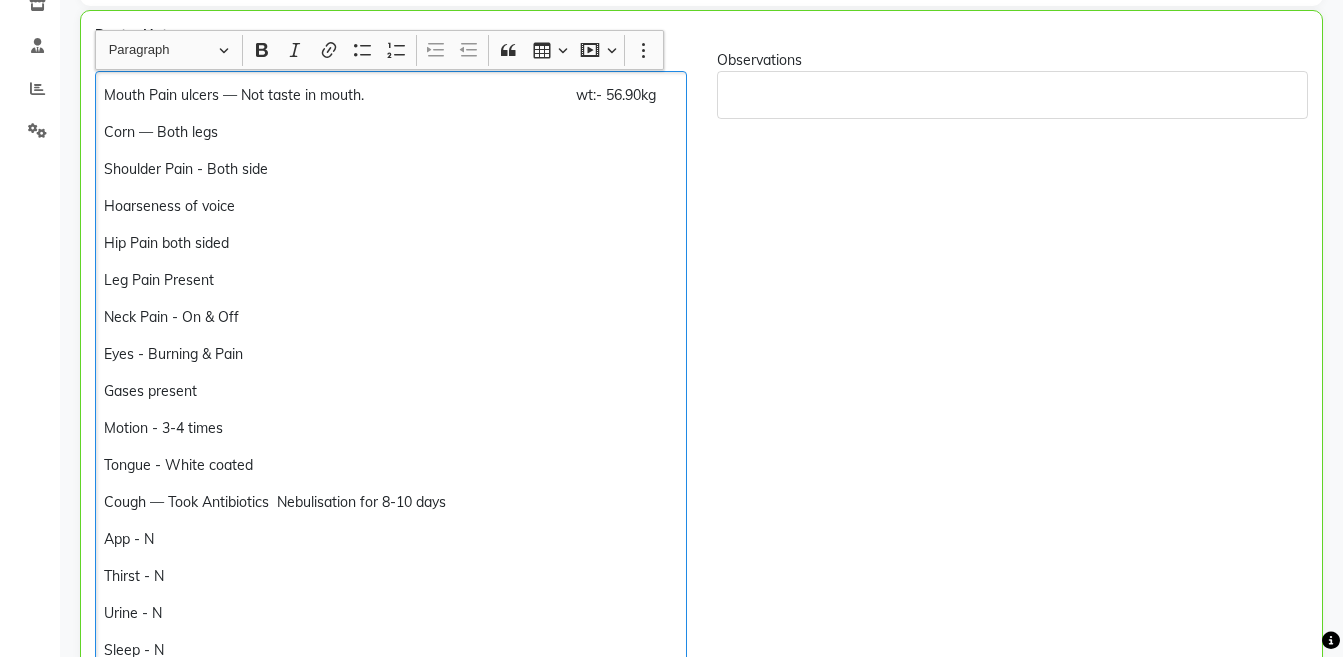 scroll, scrollTop: 432, scrollLeft: 0, axis: vertical 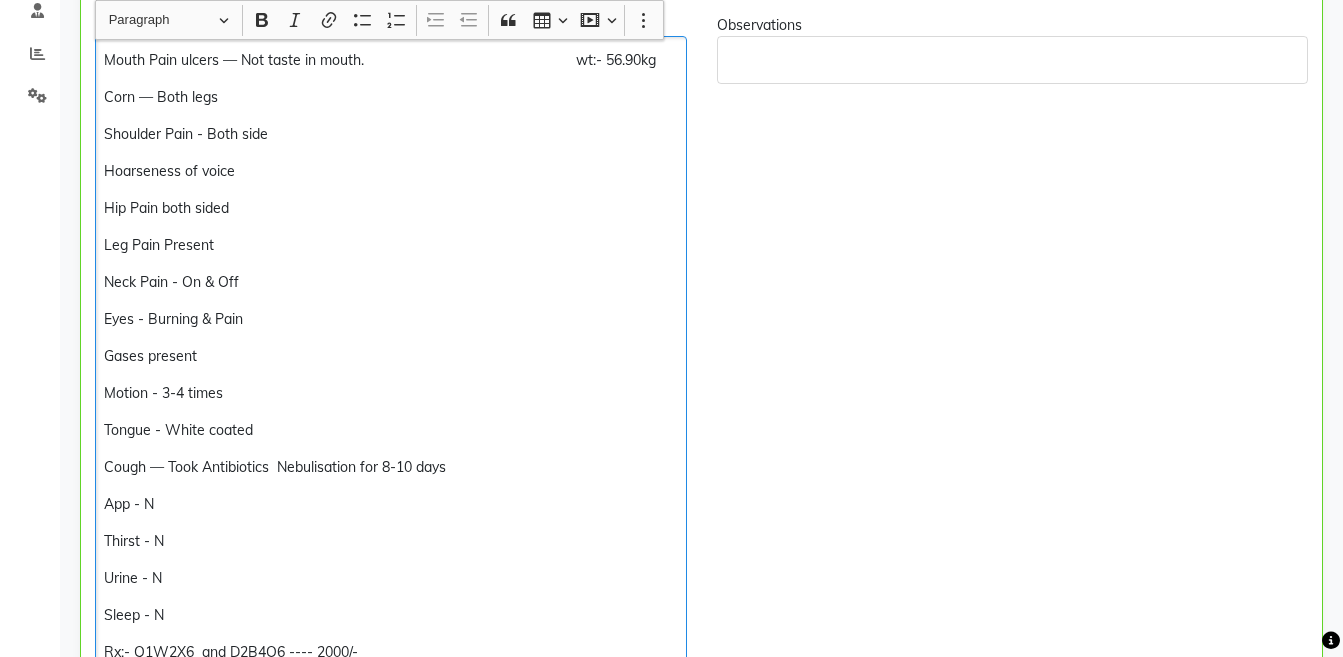click on "Motion - 3-4 times" 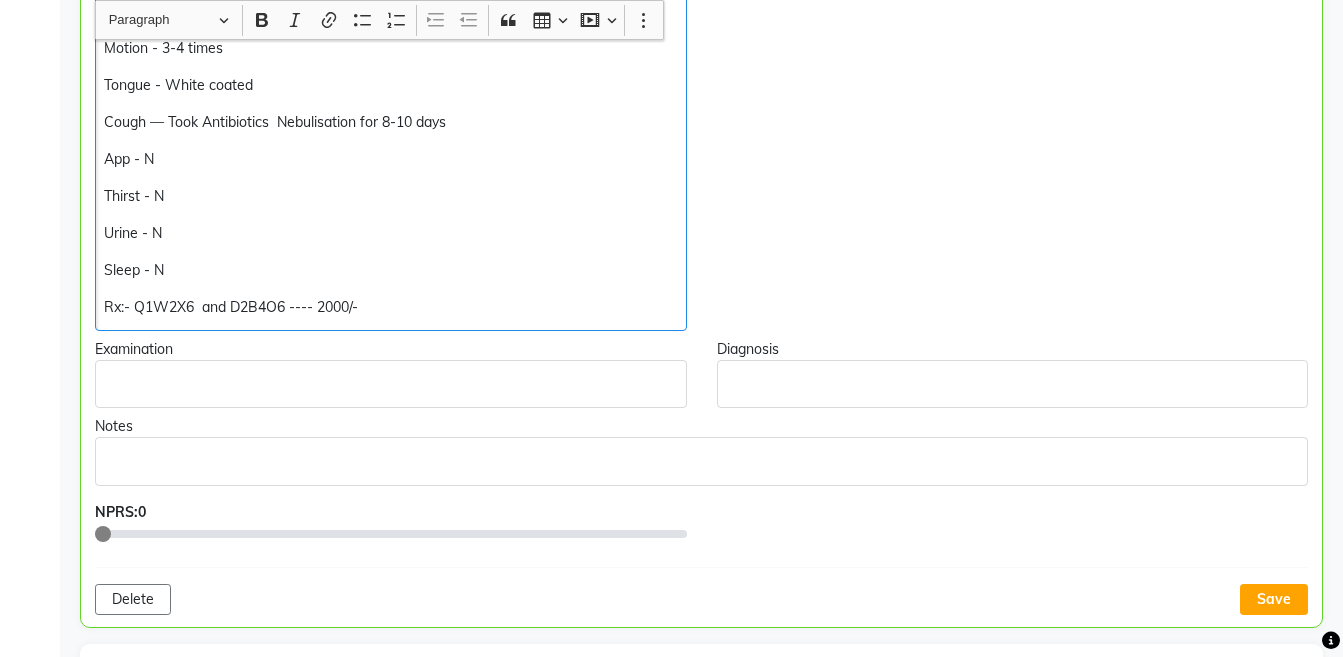scroll, scrollTop: 774, scrollLeft: 0, axis: vertical 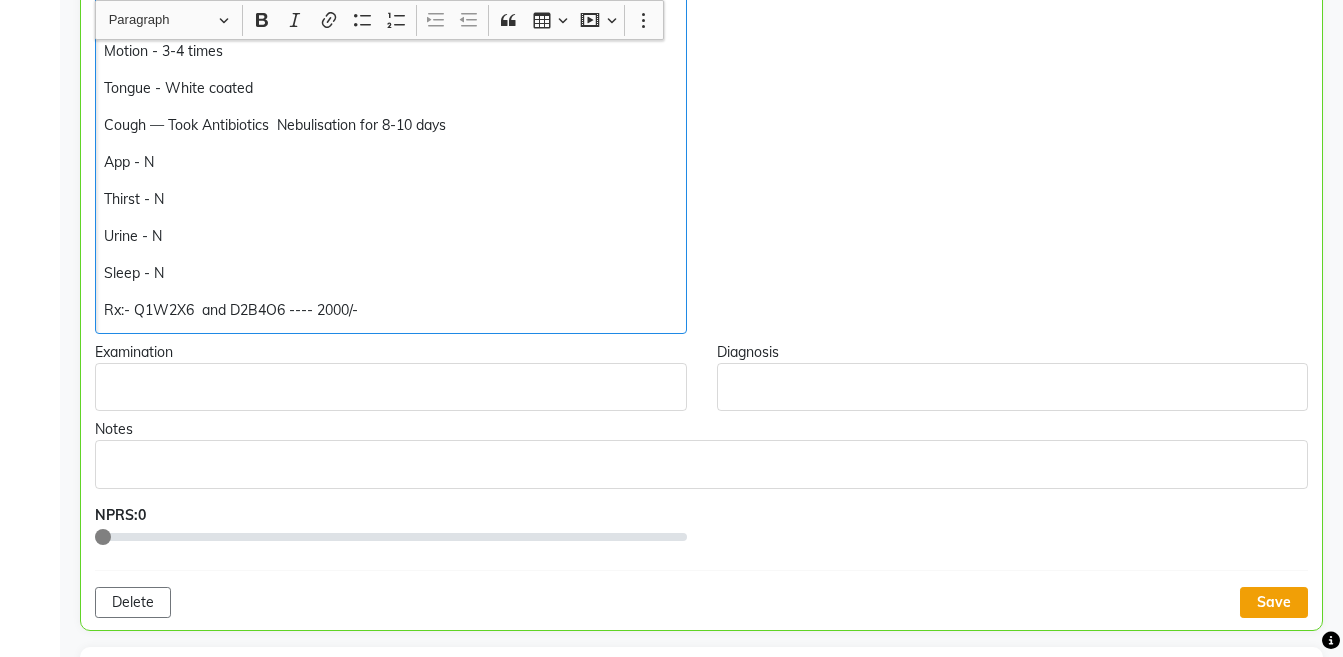 click on "Save" 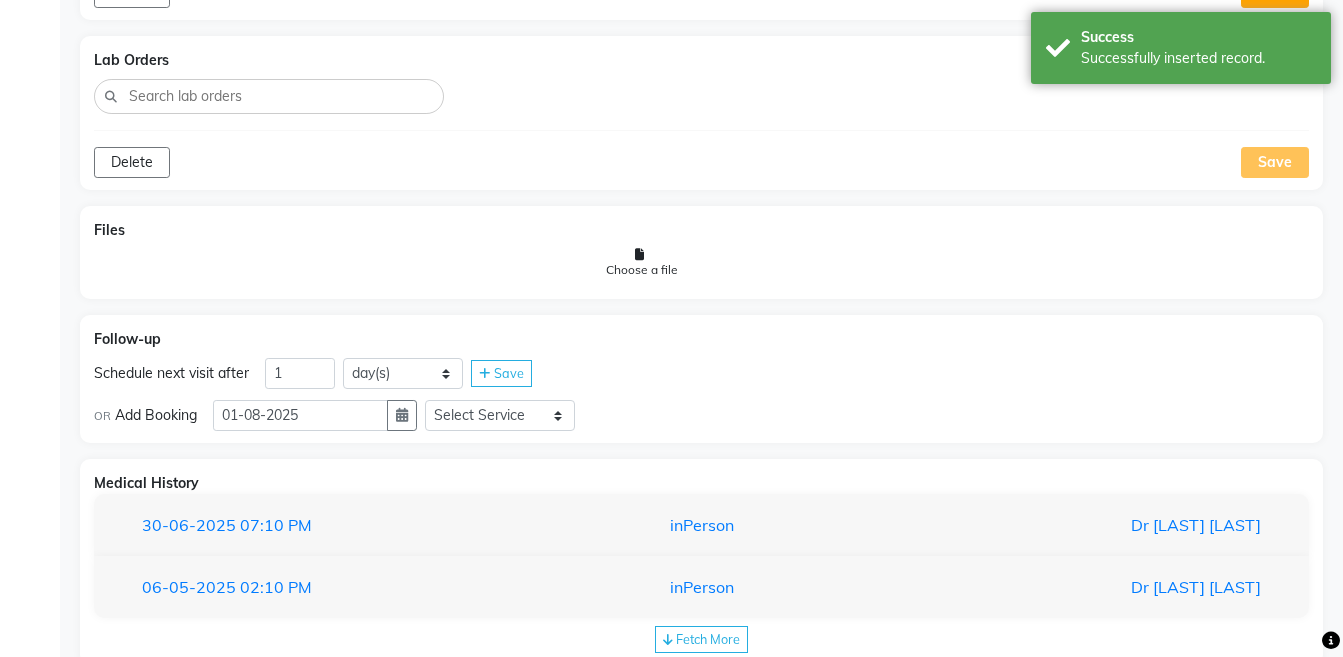 scroll, scrollTop: 1719, scrollLeft: 0, axis: vertical 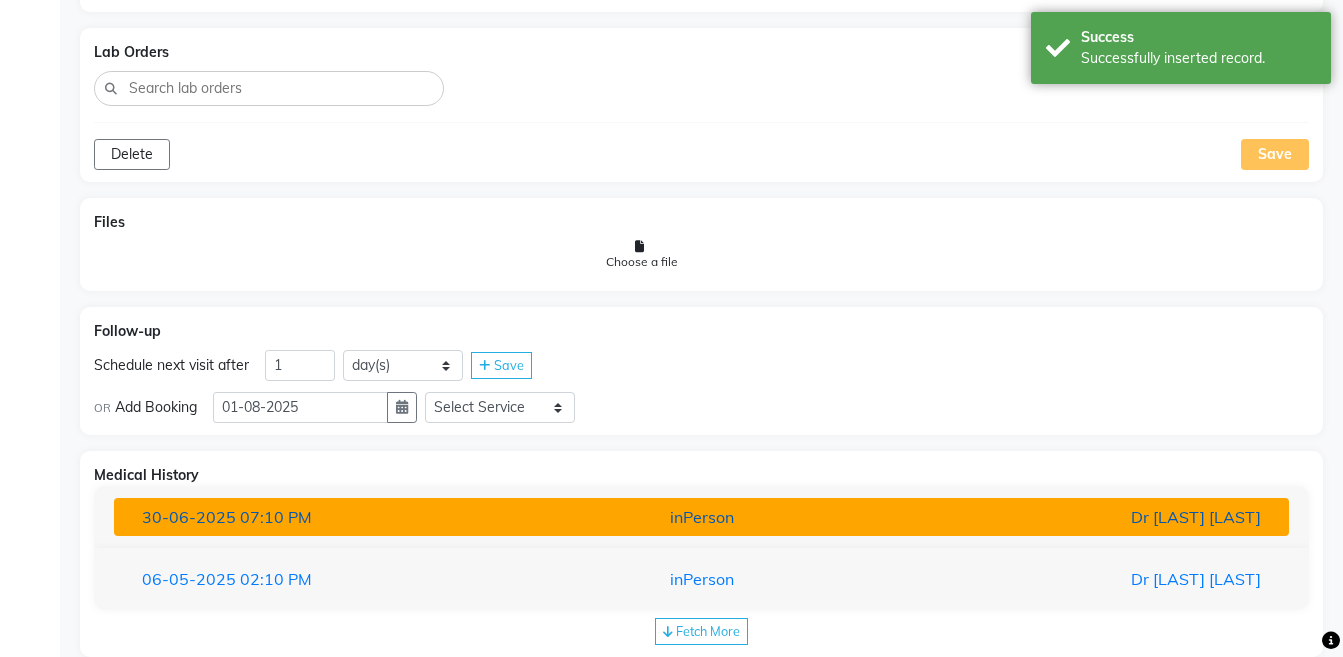 click on "Dr [LAST] [LAST]" at bounding box center [1084, 517] 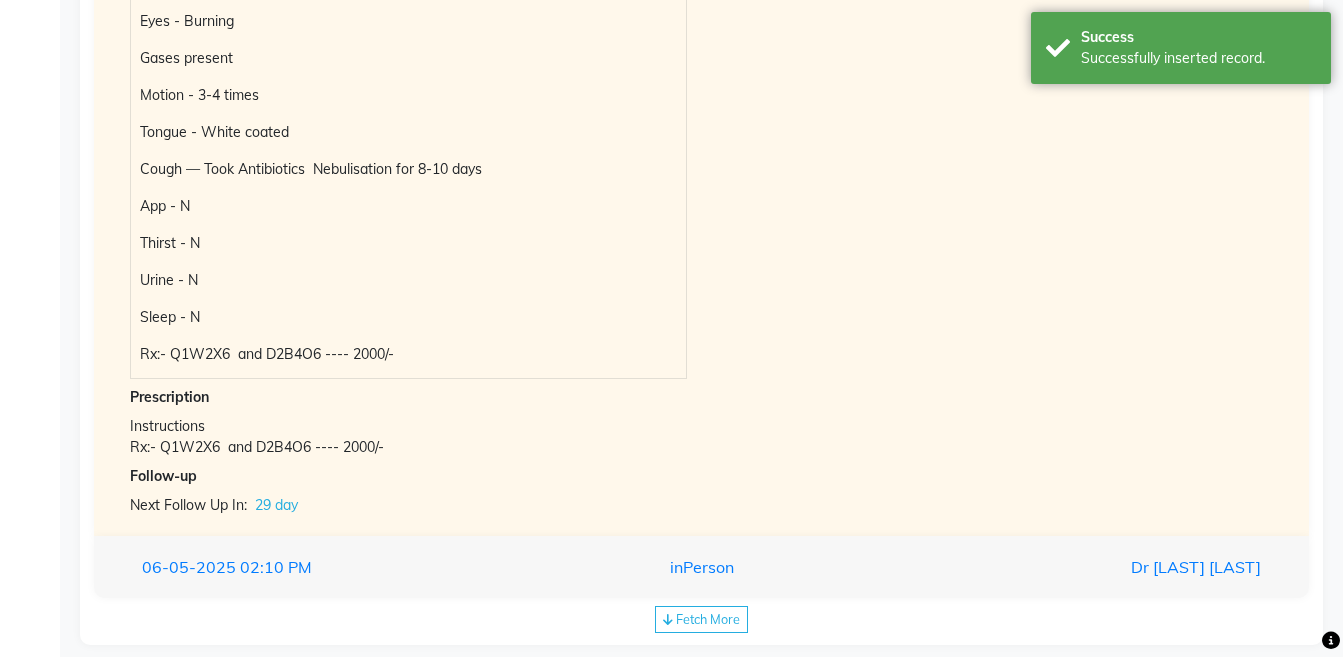 scroll, scrollTop: 2613, scrollLeft: 0, axis: vertical 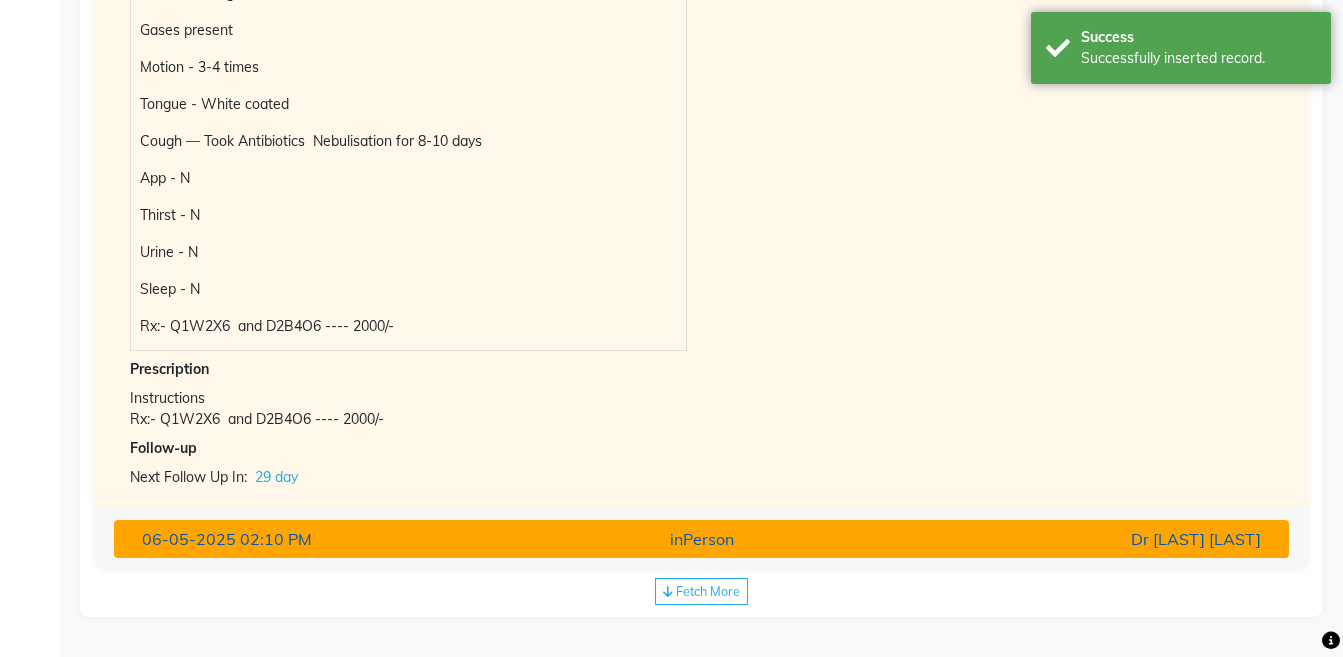 click on "Dr [LAST] [LAST]" at bounding box center (1084, 539) 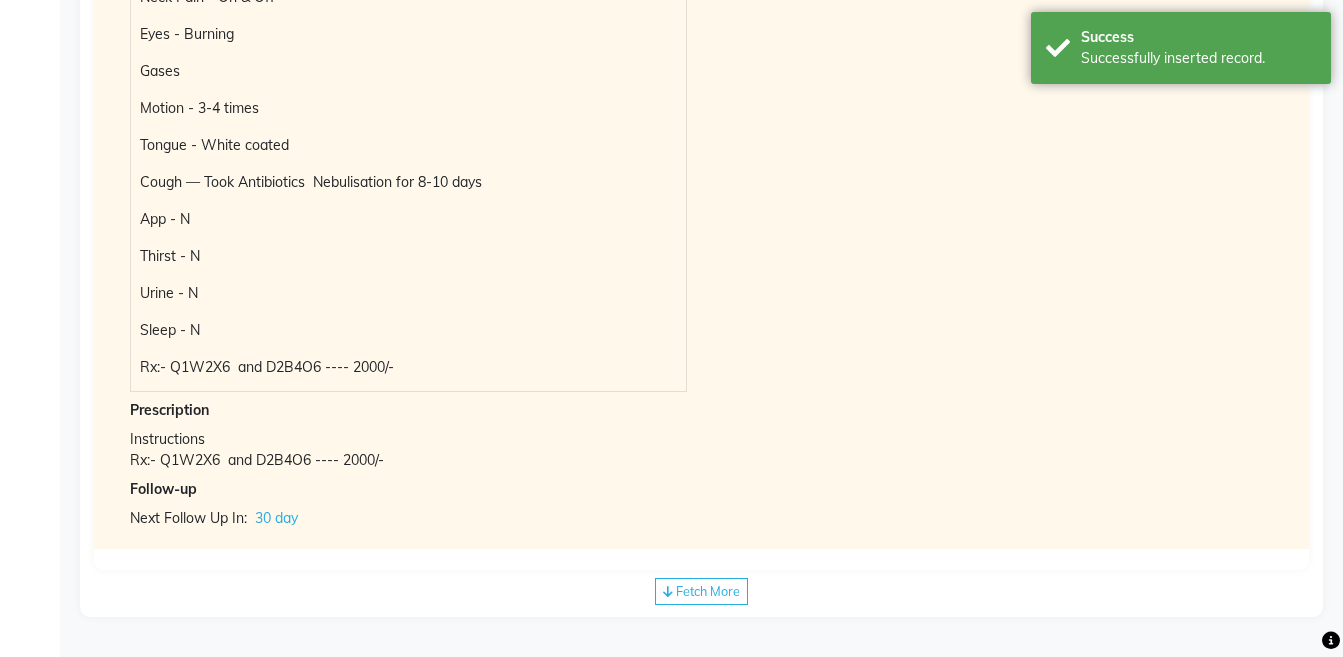 scroll, scrollTop: 2576, scrollLeft: 0, axis: vertical 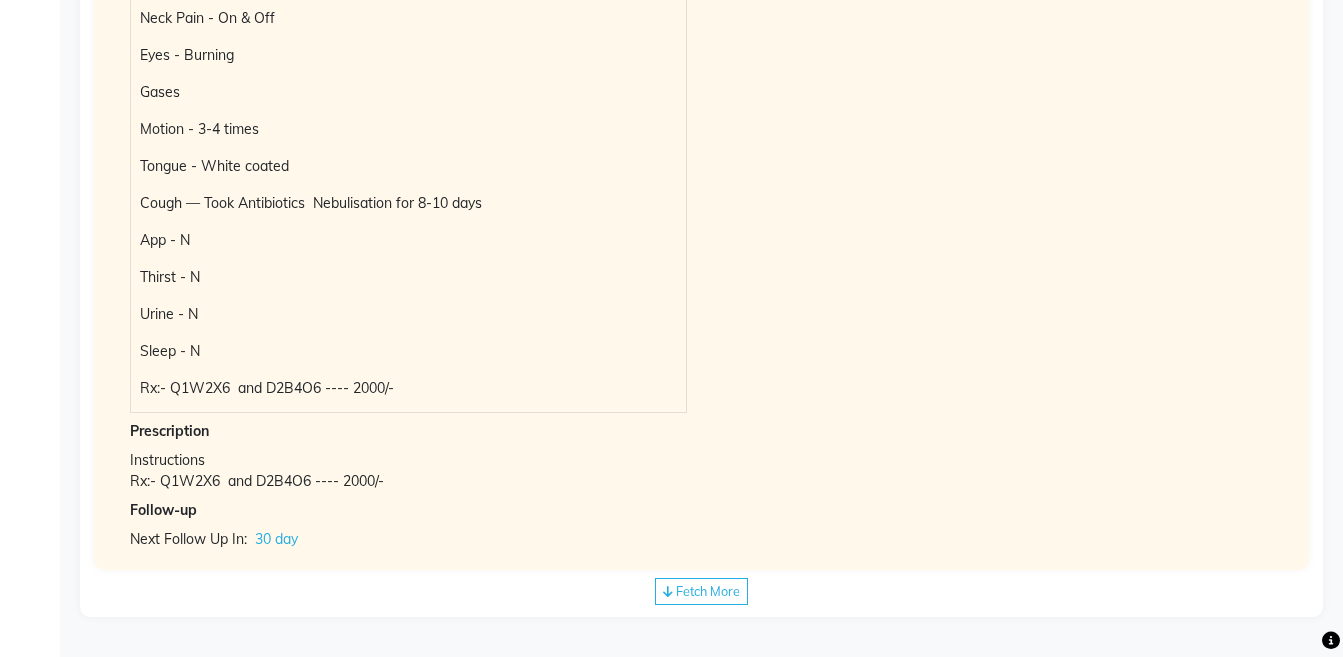 click on "Medical History [DATE] [TIME] inPerson Dr [LAST] [LAST] Doctor Notes Chief Complaints Mouth Pain ulcers — Not taste in mouth.                                                     wt:- 56.65kg Shoulder Pain - Both side Hoarseness of voice  Hip Pain both sided Leg Pain Present Neck Pain - On & Off Eyes - Burning Gases present  Motion - 3-4 times  Tongue - White coated  Cough — Took Antibiotics & Nebulisation for 8-10 days App - N Thirst - N Urine - N Sleep - N Rx:- [POSTAL_CODE] & [POSTAL_CODE] ---- 2000/- Prescription Instructions Rx:- [POSTAL_CODE] & [POSTAL_CODE] ---- 2000/- Follow-up Next Follow Up In:  29 day [DATE] [TIME] inPerson Dr [LAST] [LAST] Doctor Notes Chief Complaints Mouth Pain ulcers — Not taste in mouth.                                                     wt:- 58.15kg Shoulder Pain - Both side Hip Pain both sided Leg Pain Present Neck Pain - On & Off Eyes - Burning Gases  Motion - 3-4 times  Tongue - White coated  App - N Thirst - N 30 day" 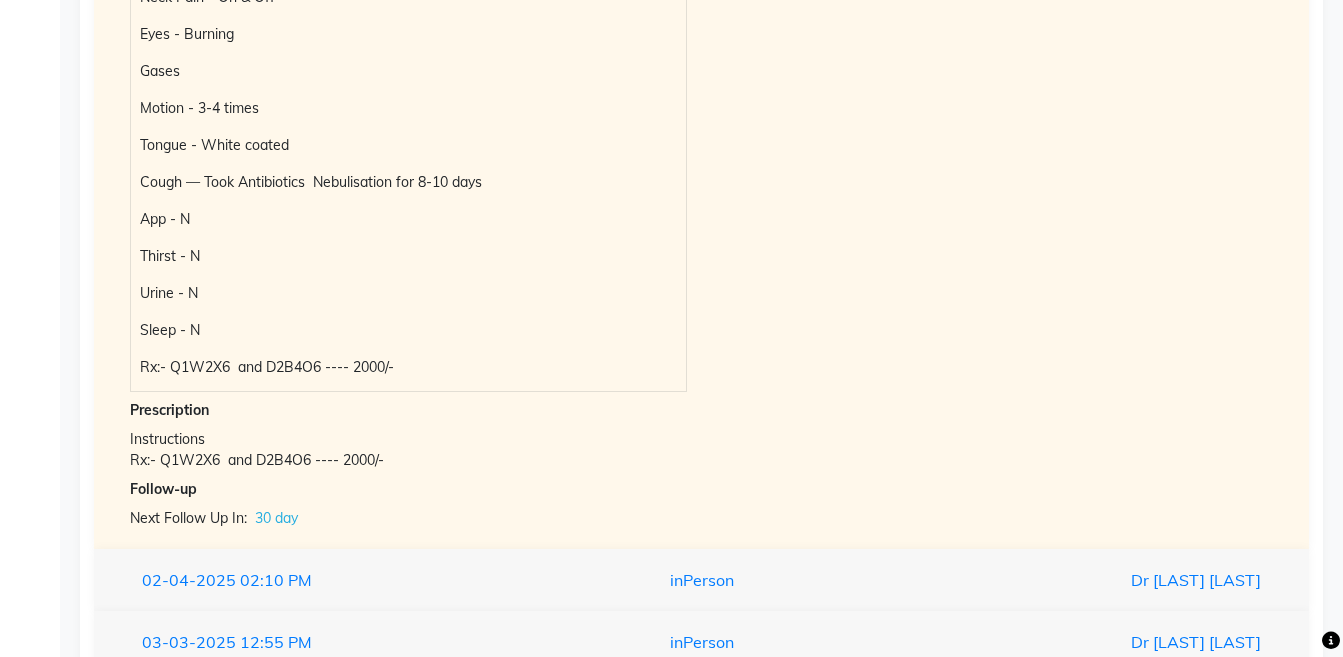 scroll, scrollTop: 2694, scrollLeft: 0, axis: vertical 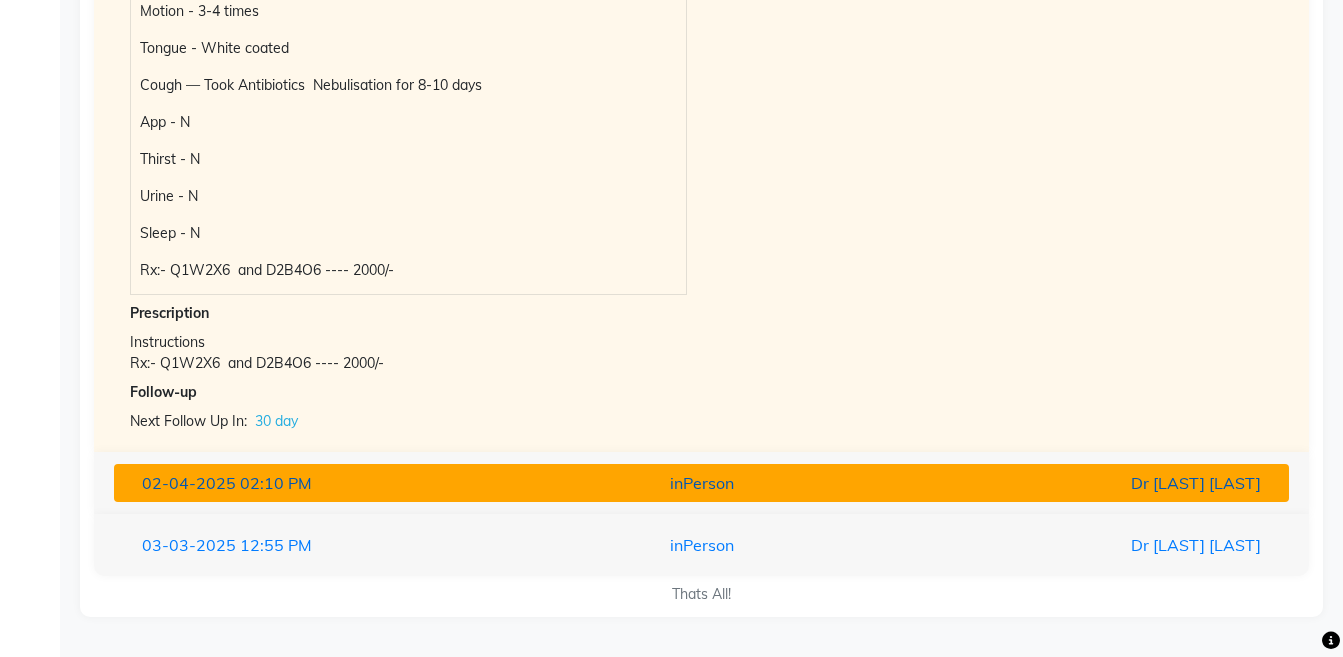 click on "inPerson" at bounding box center [701, 483] 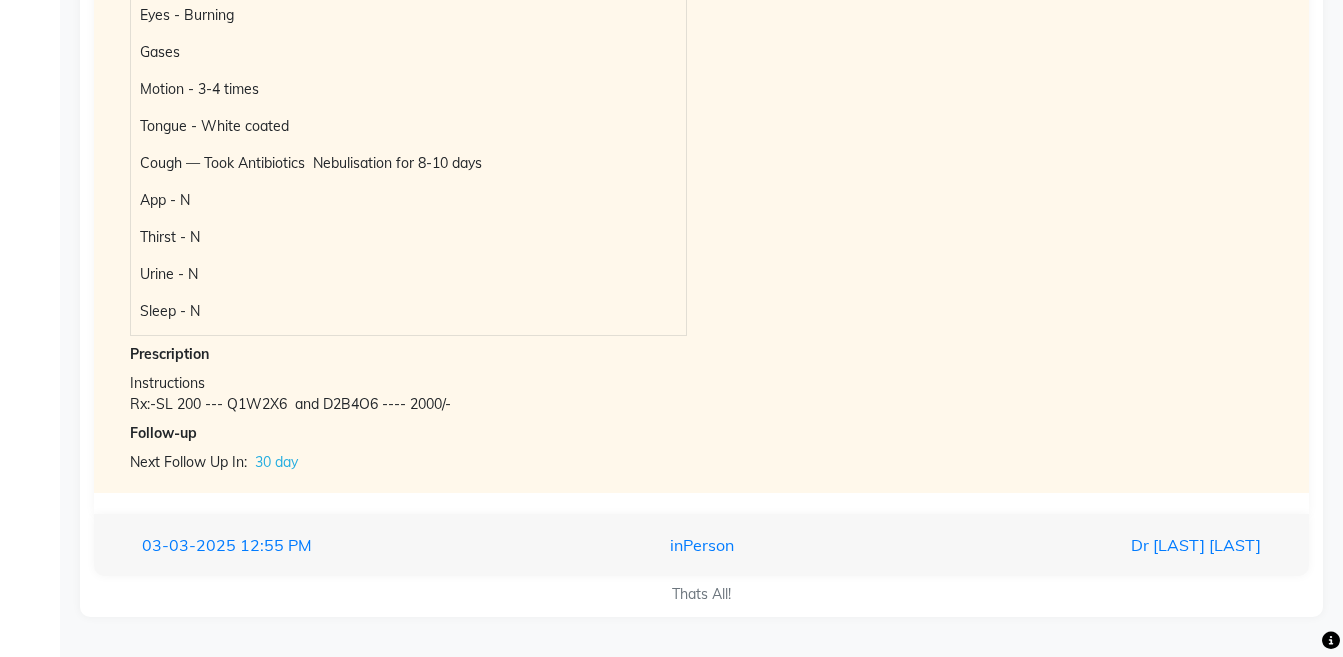 scroll, scrollTop: 2657, scrollLeft: 0, axis: vertical 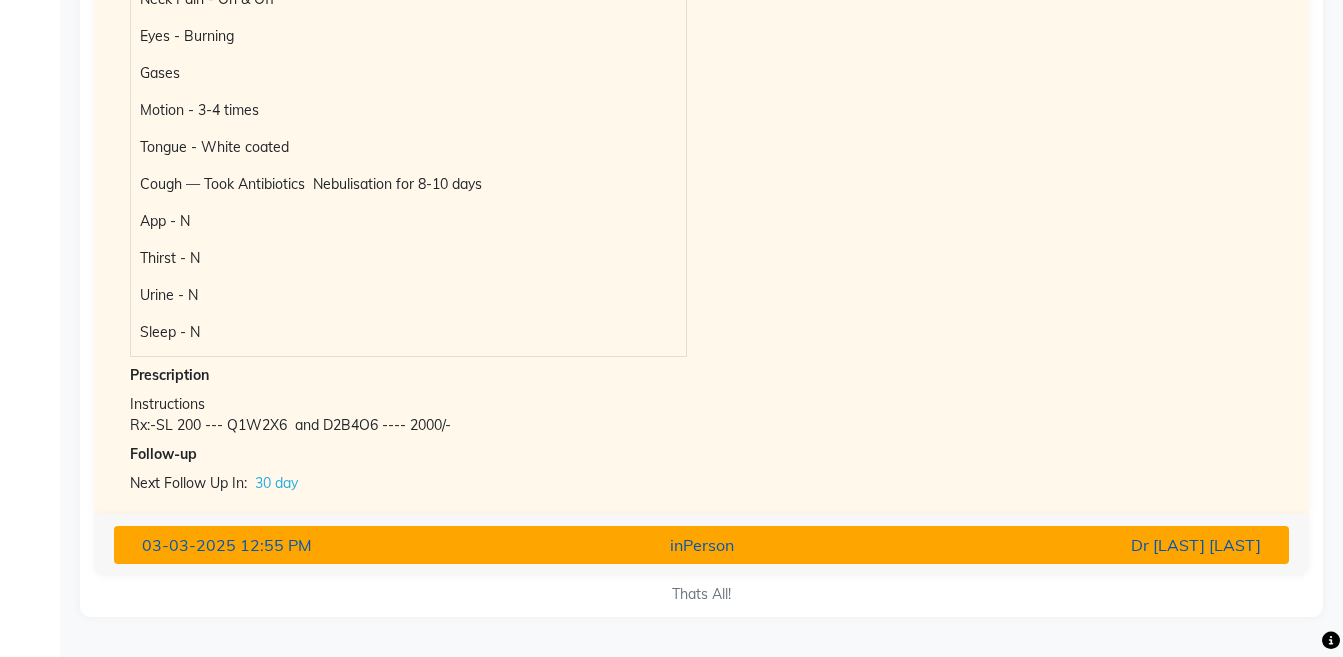 click on "inPerson" at bounding box center [701, 545] 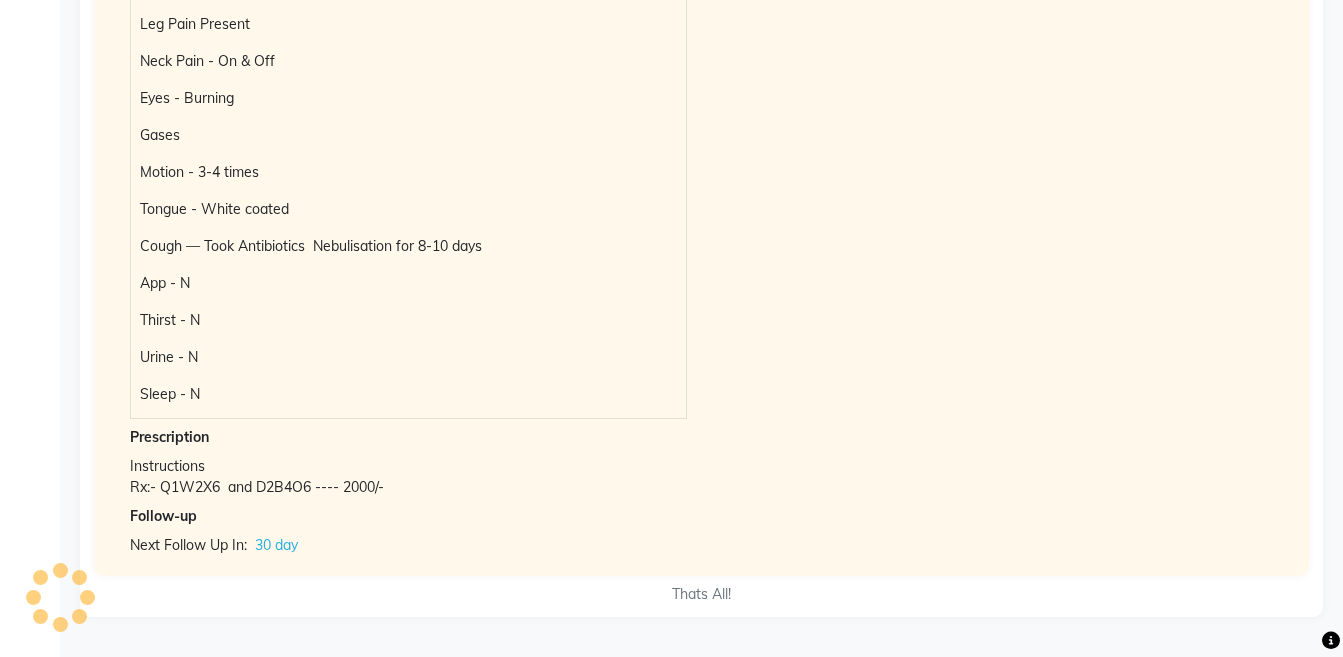 scroll, scrollTop: 2599, scrollLeft: 0, axis: vertical 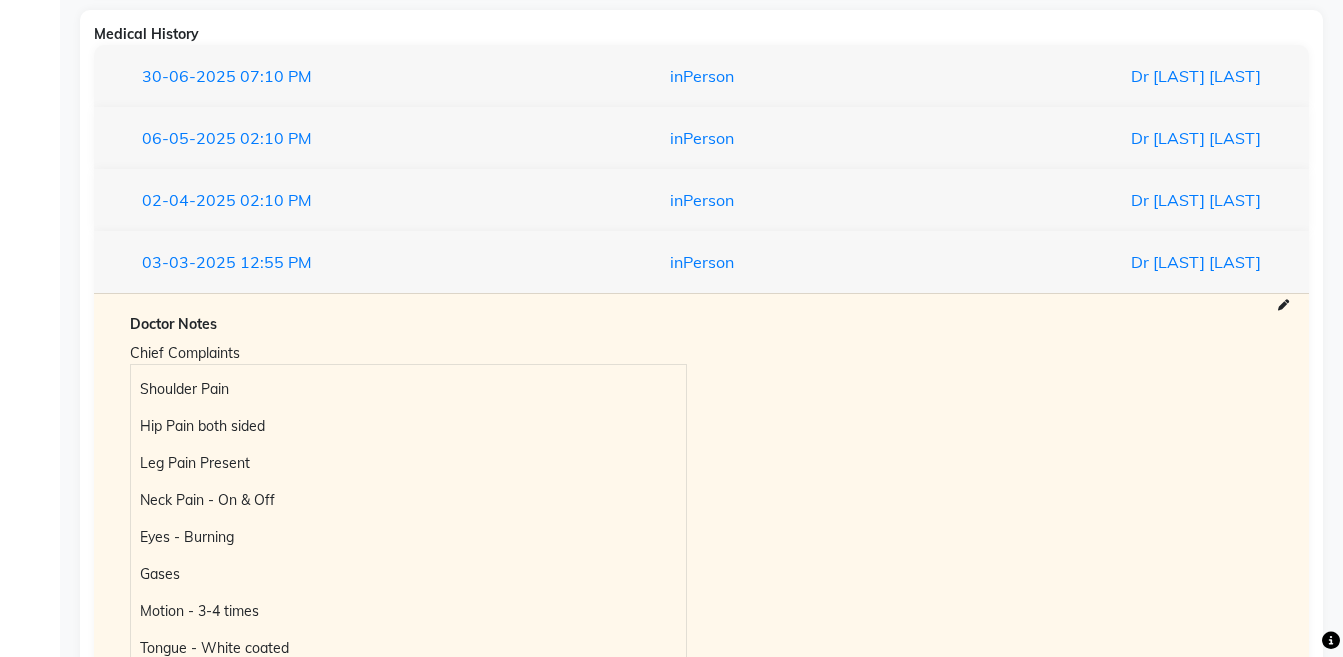 click on "inPerson Dr [LAST] [LAST]" at bounding box center [701, 200] 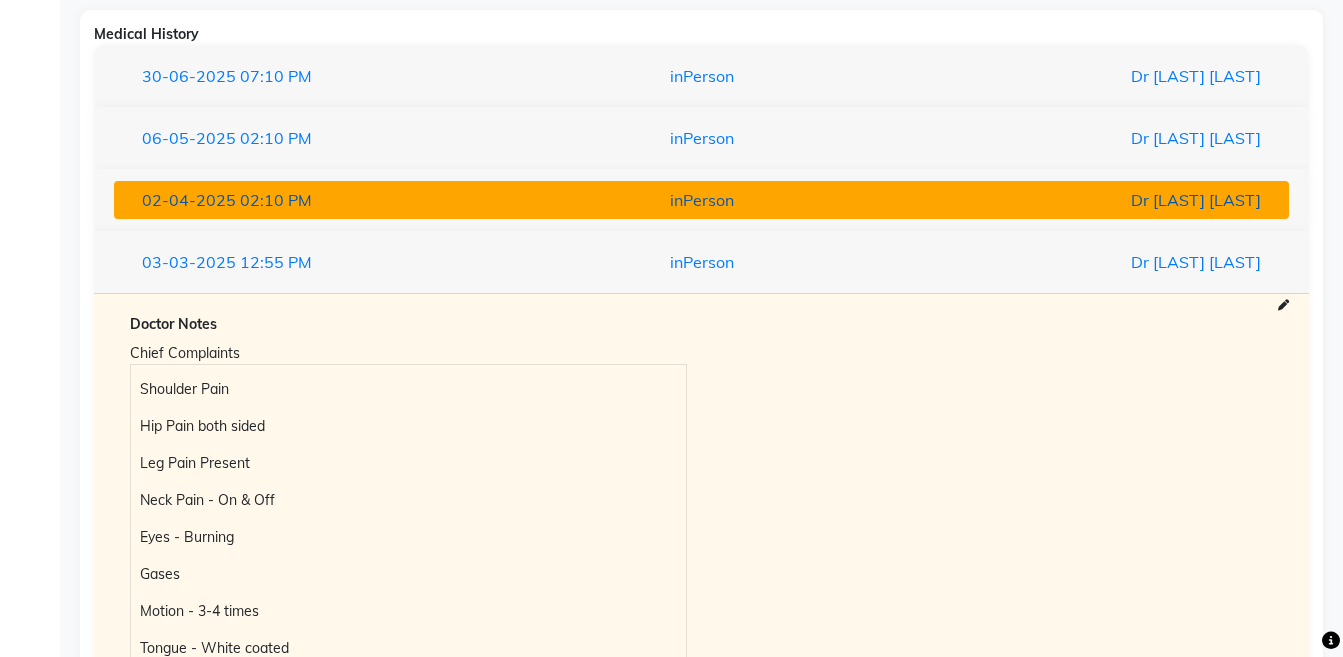 click on "Dr [LAST] [LAST]" at bounding box center [1084, 200] 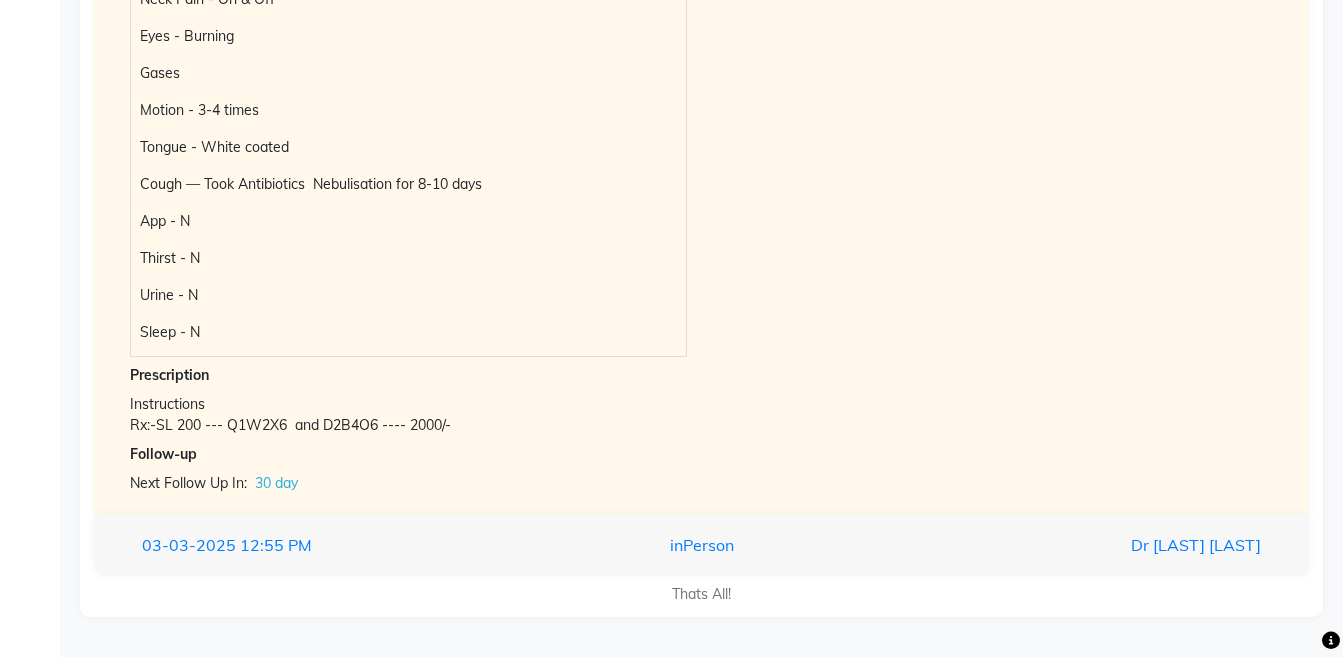 scroll, scrollTop: 1912, scrollLeft: 0, axis: vertical 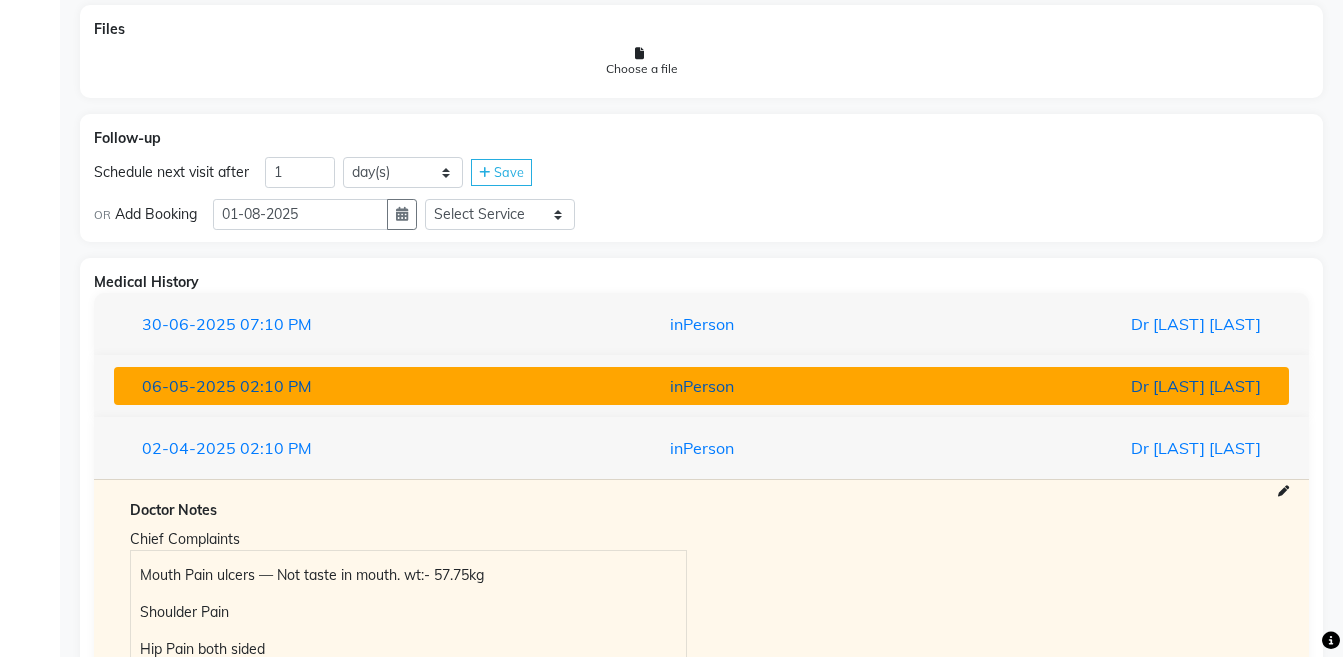 click on "06-05-2025 02:10 PM inPerson [DR NAME]" at bounding box center [701, 386] 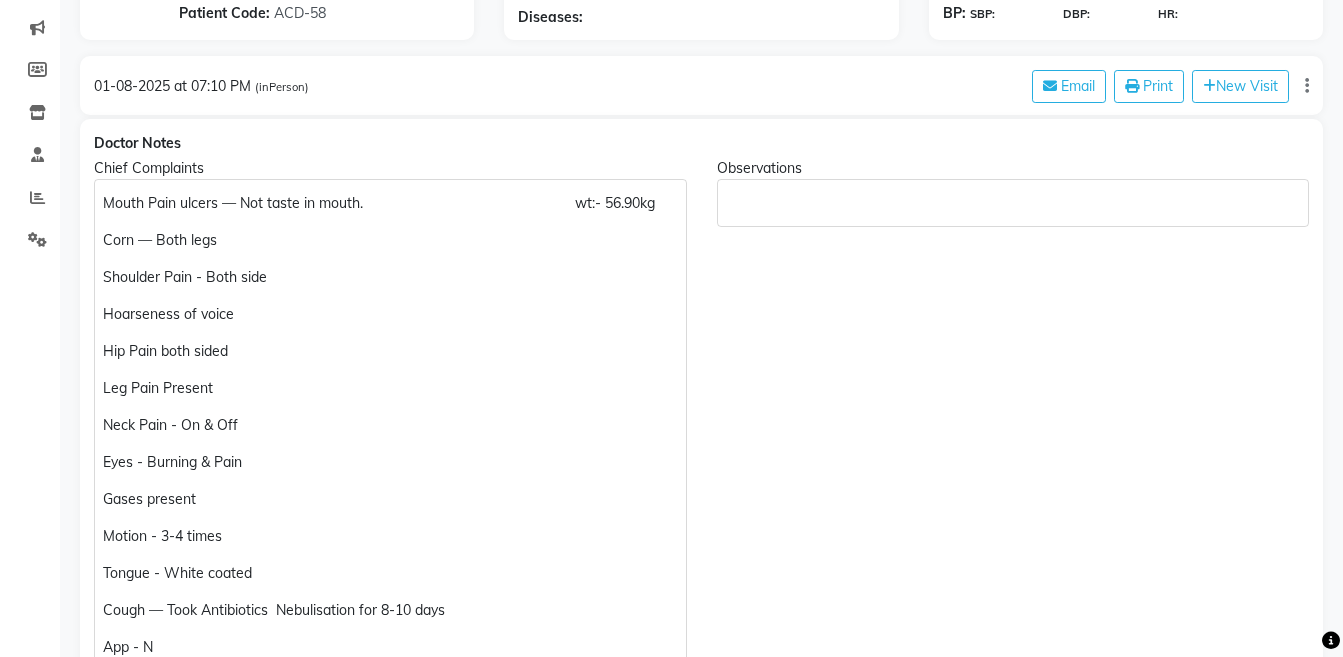 scroll, scrollTop: 0, scrollLeft: 0, axis: both 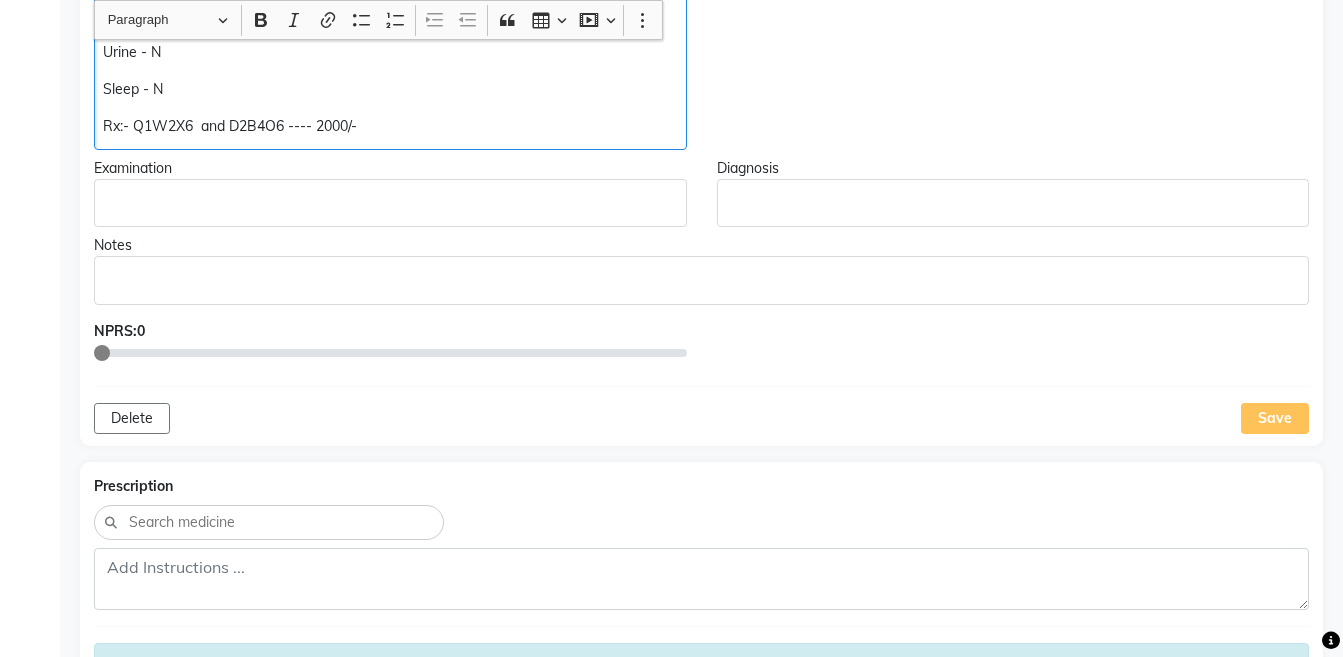 click on "Rx:- Q1W2X6  and D2B4O6 ---- 2000/-" 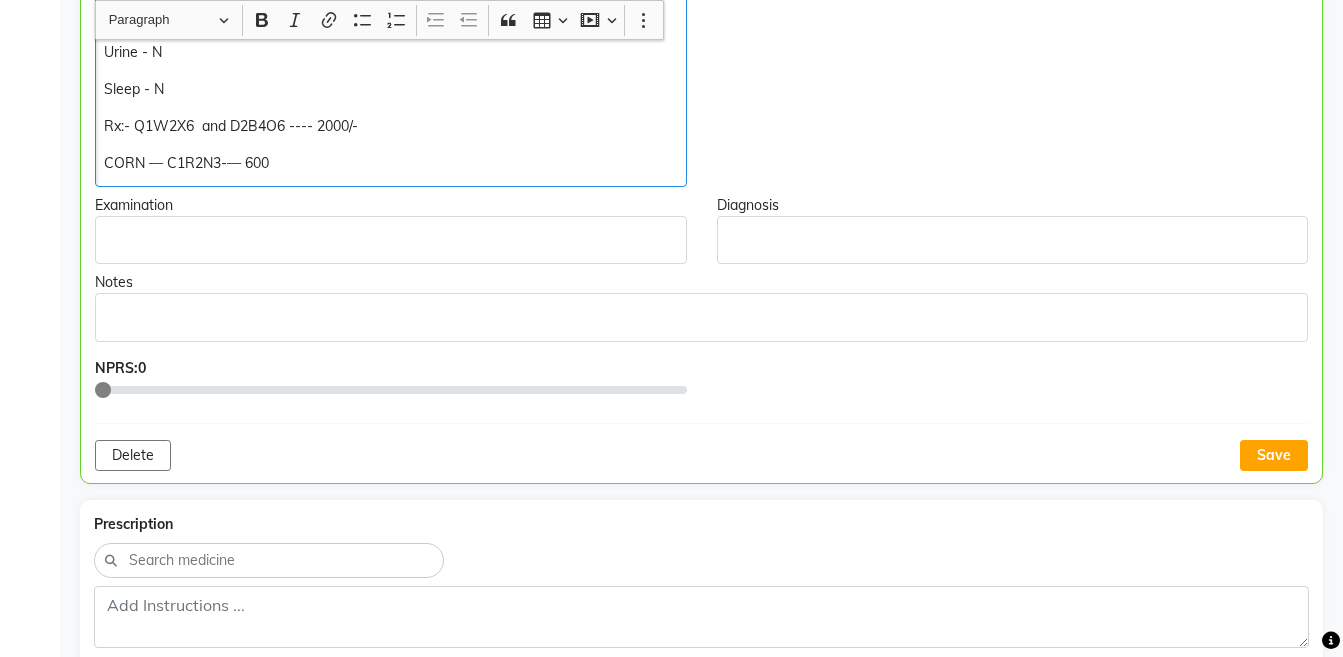 click on "CORN — C1R2N3-— 600" 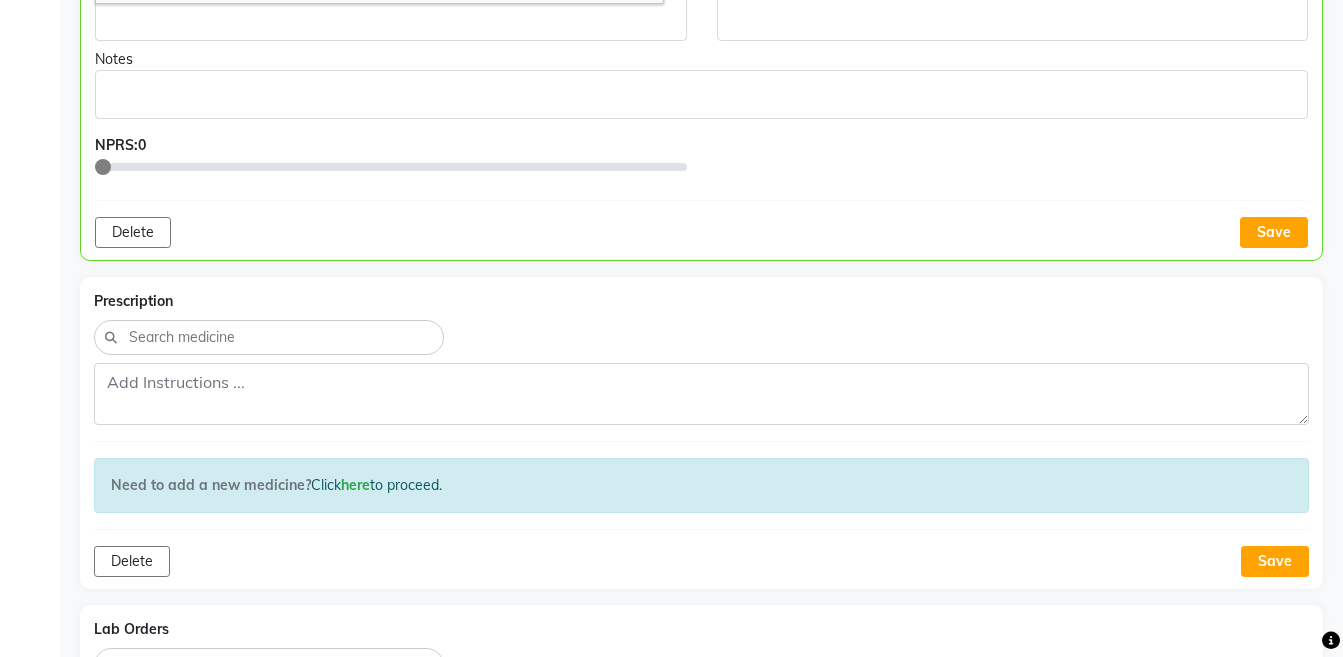 scroll, scrollTop: 1203, scrollLeft: 0, axis: vertical 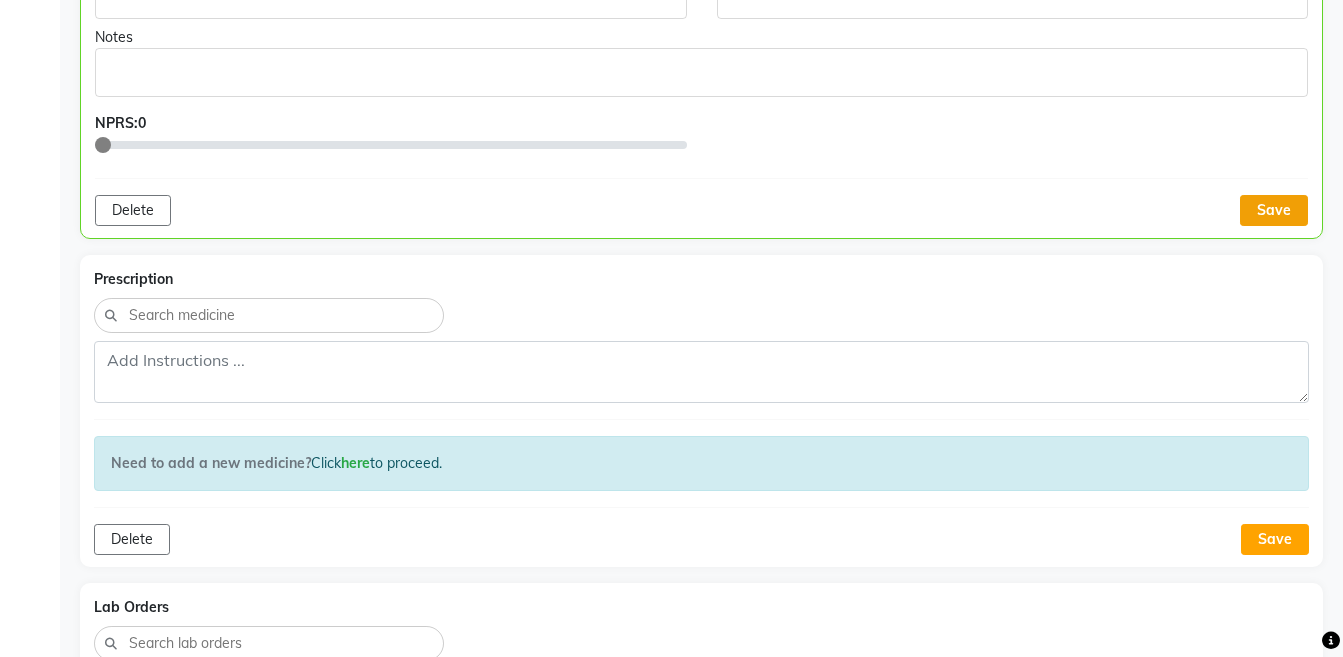 click on "Save" 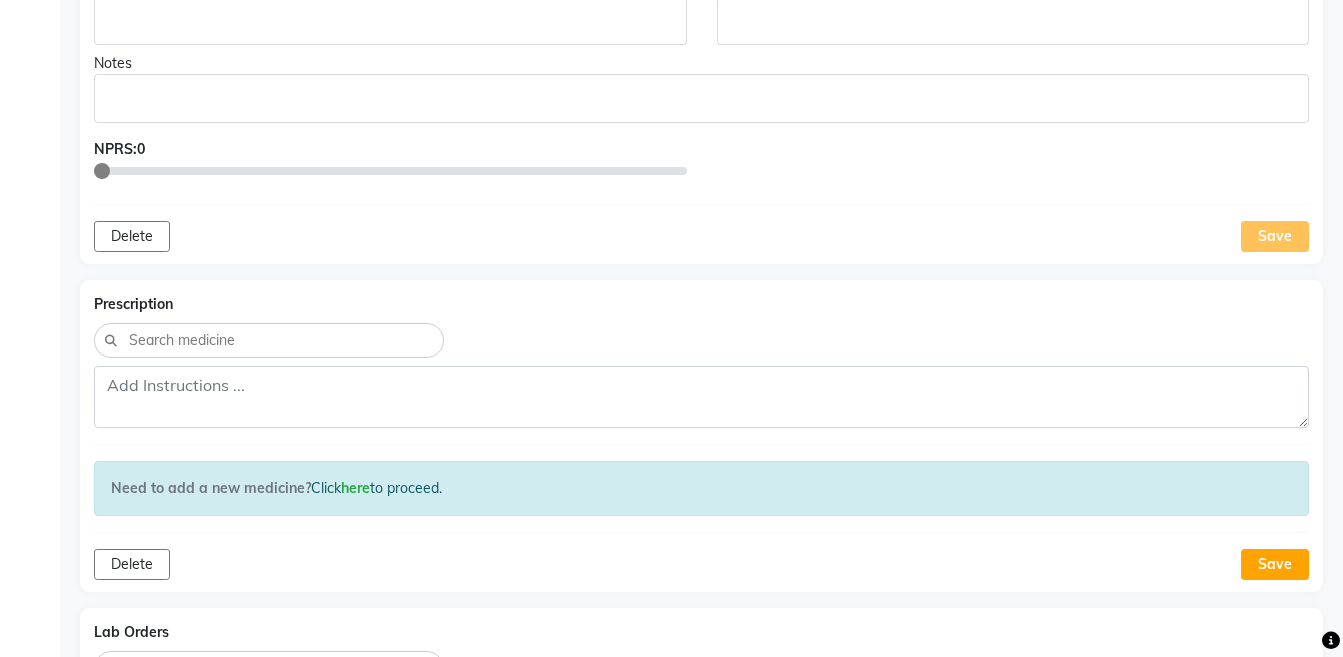 scroll, scrollTop: 1203, scrollLeft: 0, axis: vertical 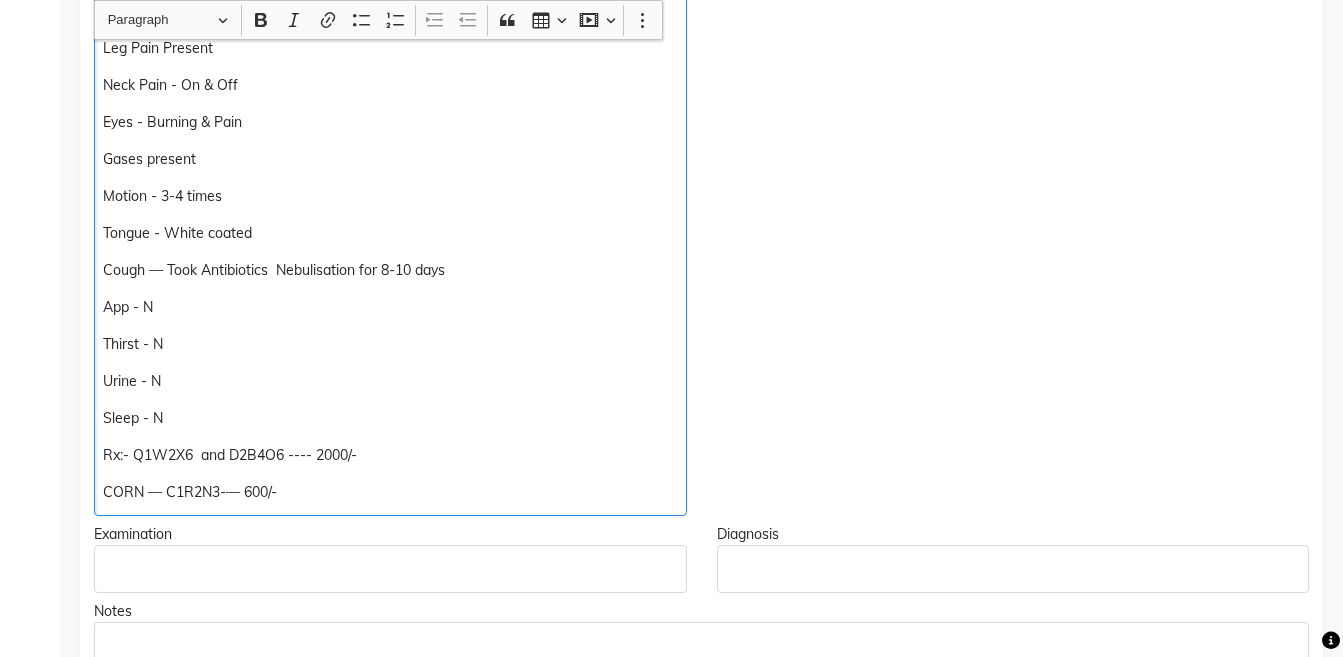click on "CORN — C1R2N3-— 600/-" 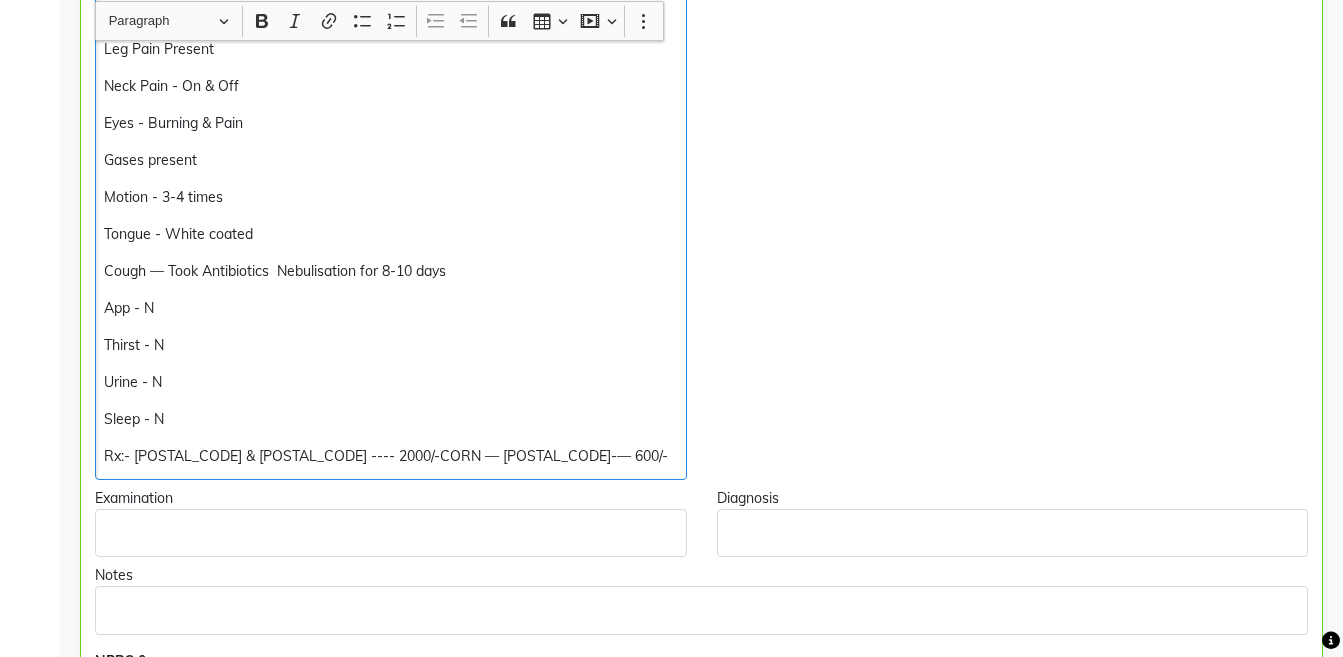 scroll, scrollTop: 629, scrollLeft: 0, axis: vertical 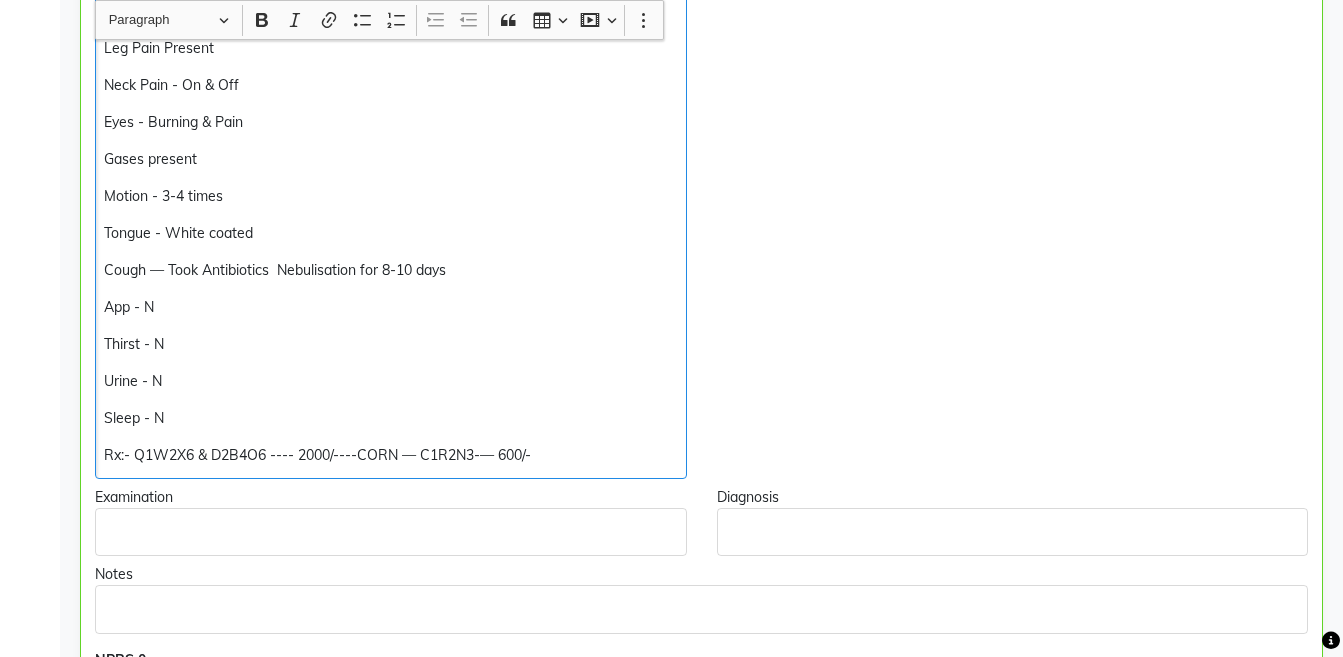 click on "Rx:- Q1W2X6 & D2B4O6 ---- 2000/----CORN — C1R2N3-— 600/-" 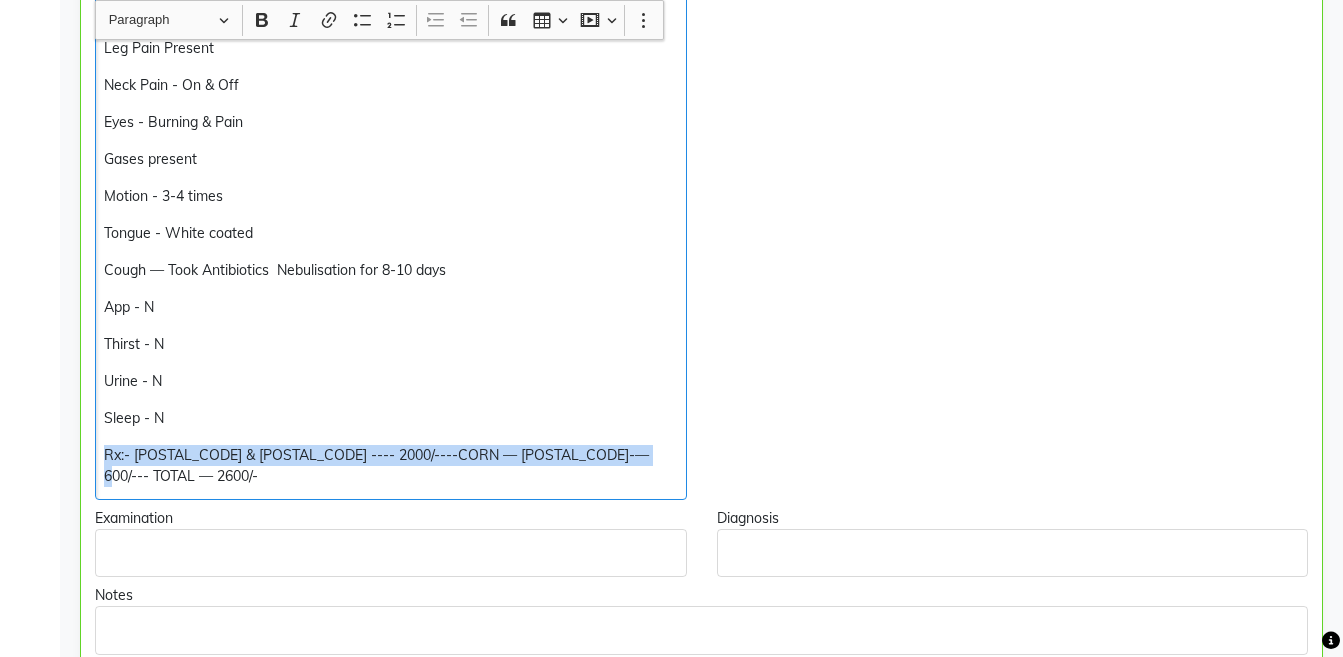 copy on "Rx:- [POSTAL_CODE] & [POSTAL_CODE] ---- 2000/----CORN — [POSTAL_CODE]-— 600/--- TOTAL — 2600/-" 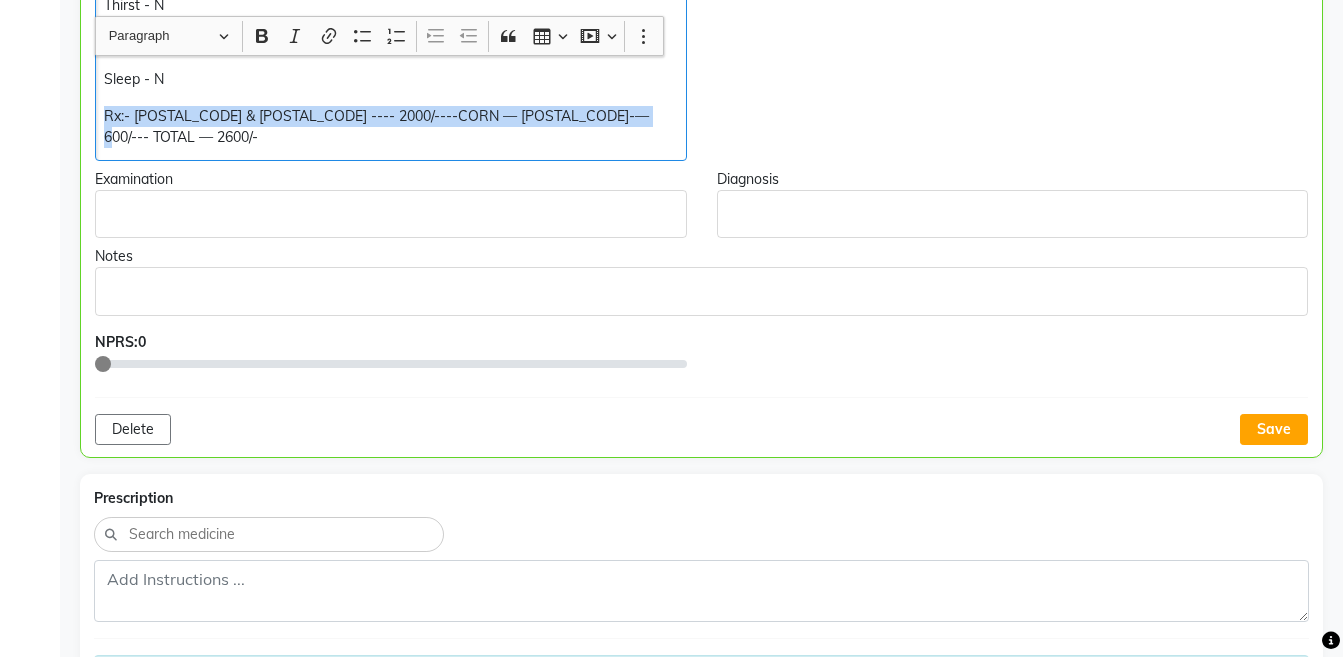 scroll, scrollTop: 984, scrollLeft: 0, axis: vertical 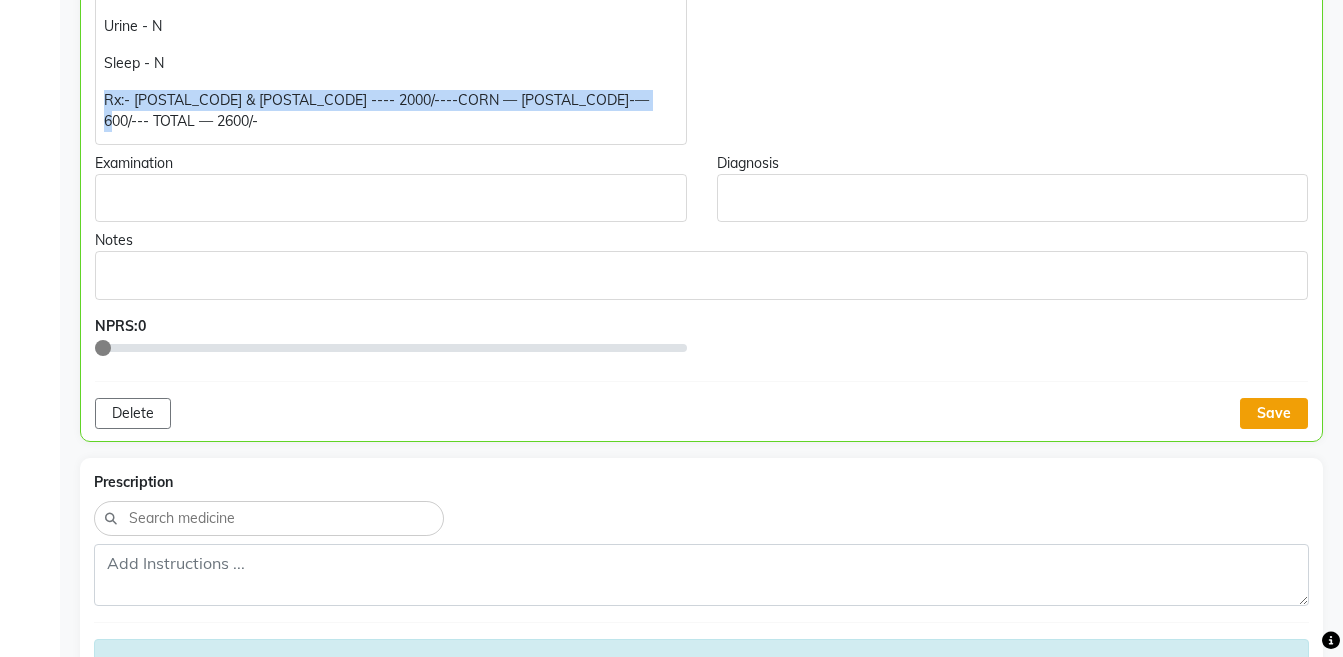 click on "Save" 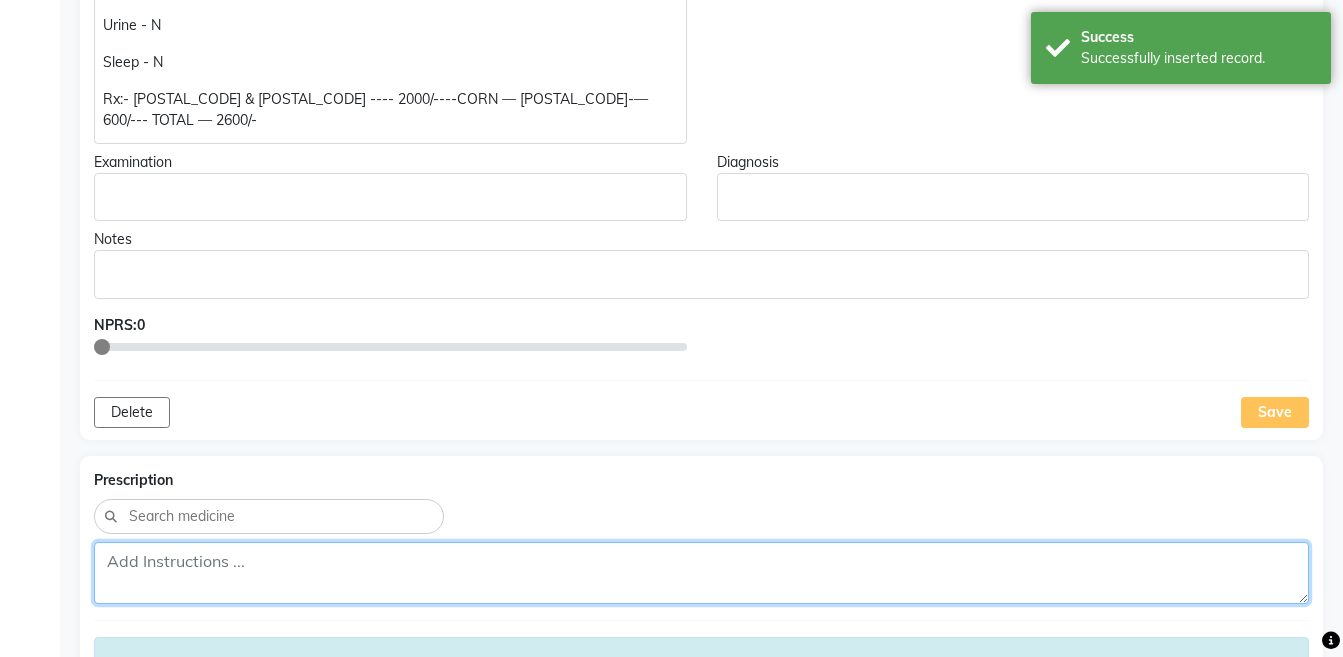 click 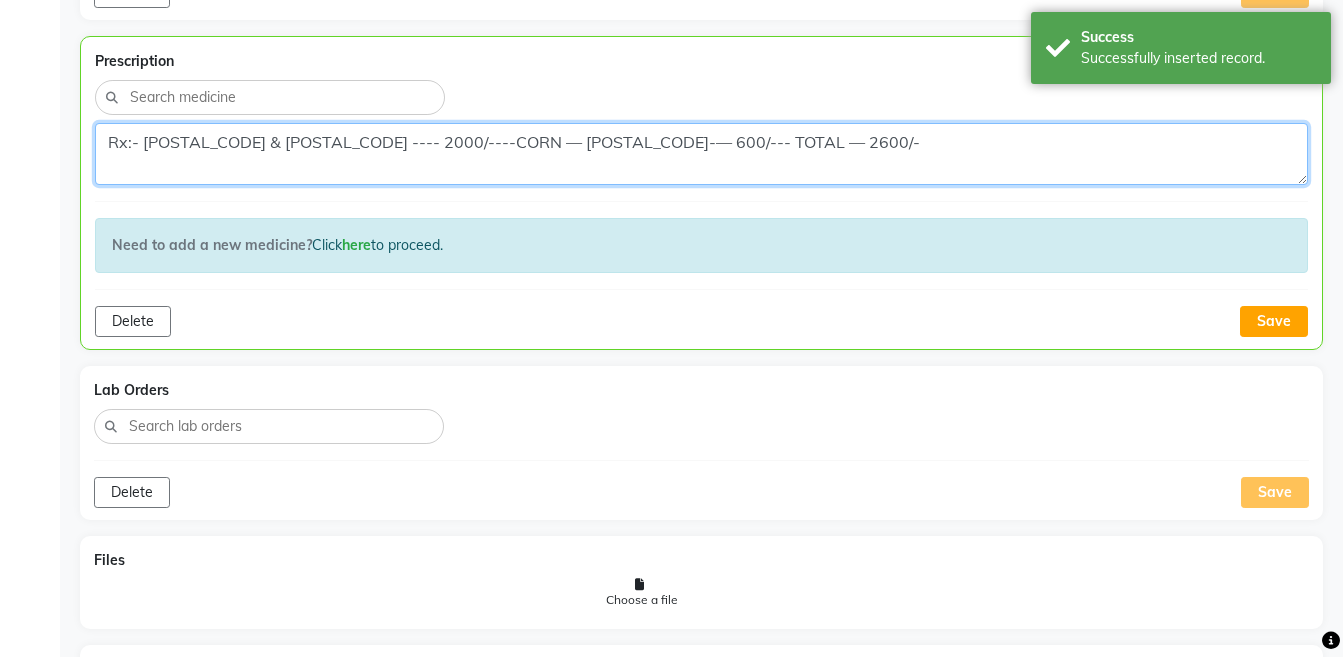 scroll, scrollTop: 1410, scrollLeft: 0, axis: vertical 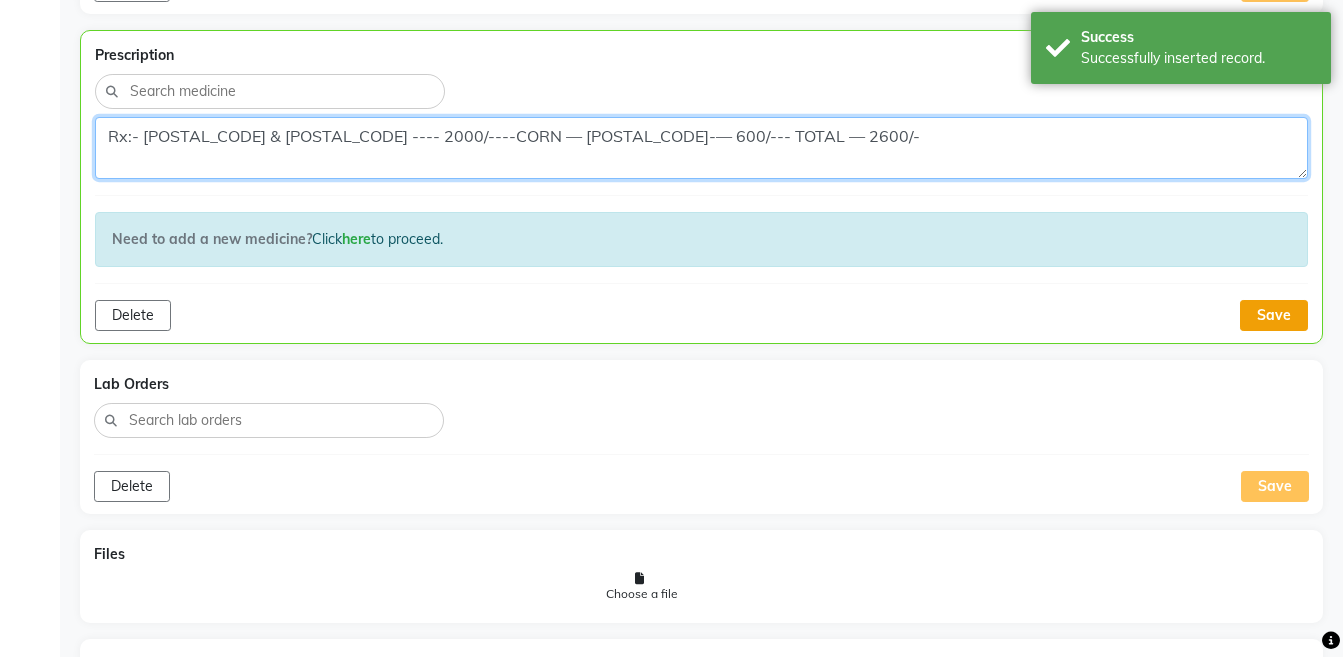 type on "Rx:- [POSTAL_CODE] & [POSTAL_CODE] ---- 2000/----CORN — [POSTAL_CODE]-— 600/--- TOTAL — 2600/-" 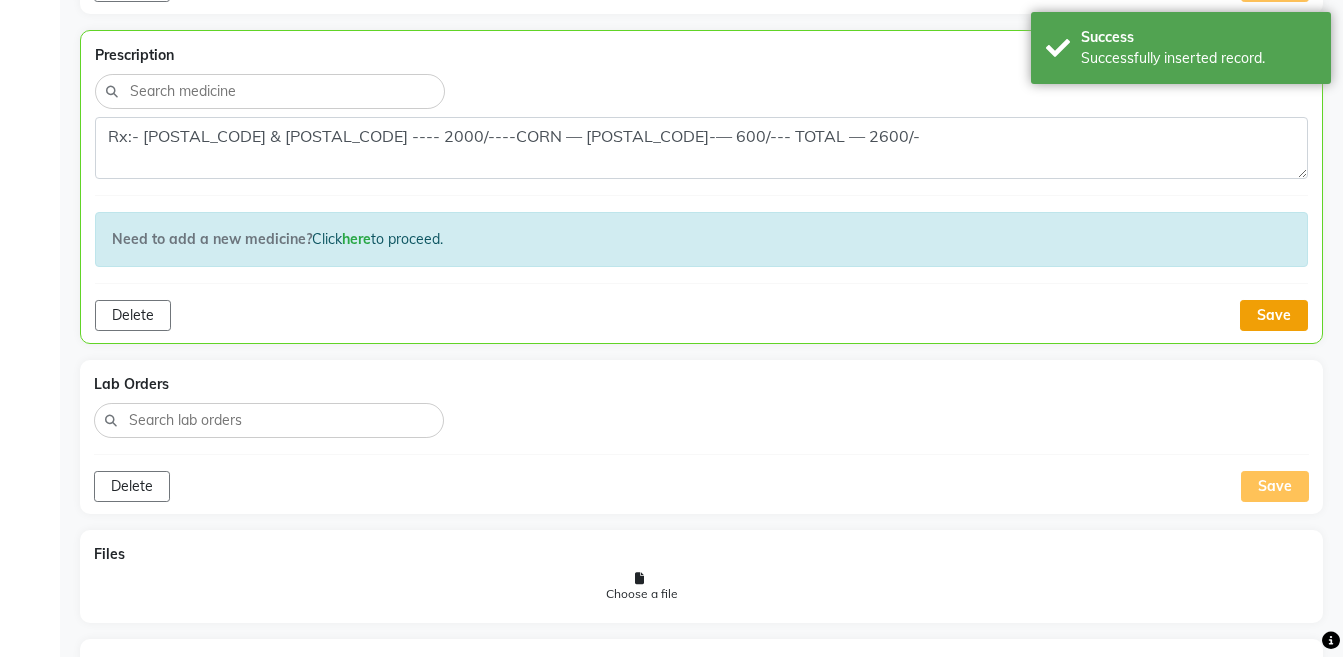 click on "Save" 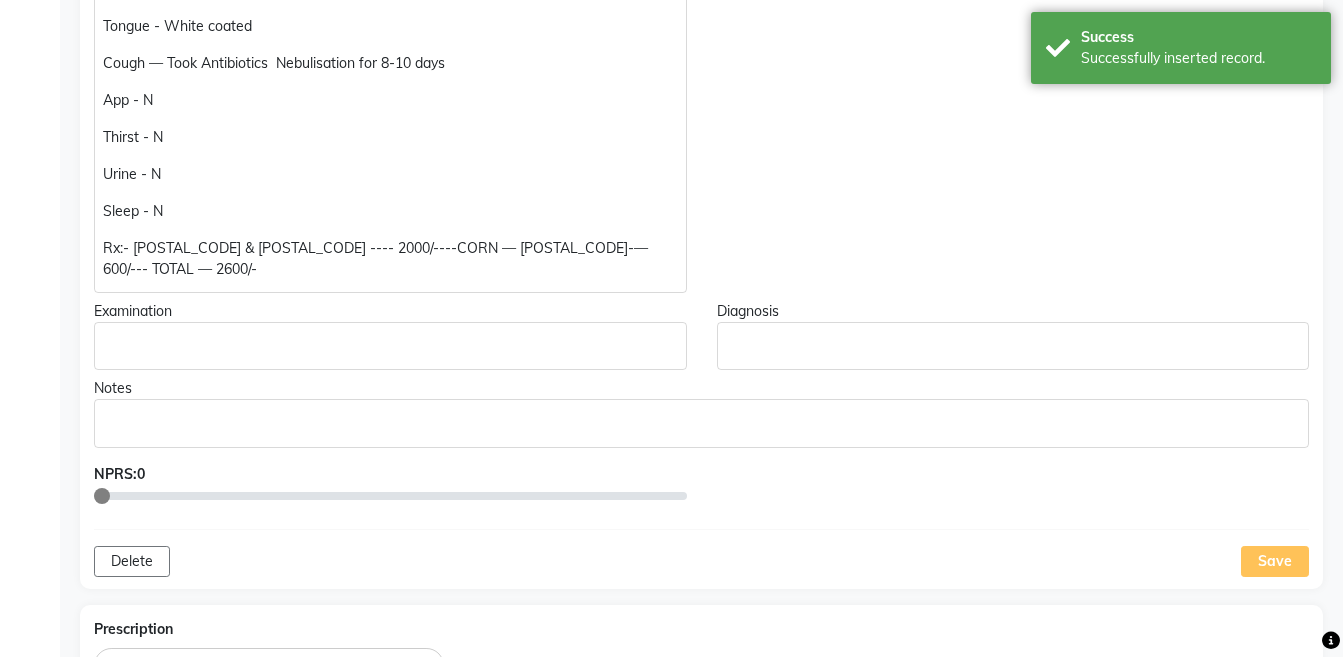 scroll, scrollTop: 260, scrollLeft: 0, axis: vertical 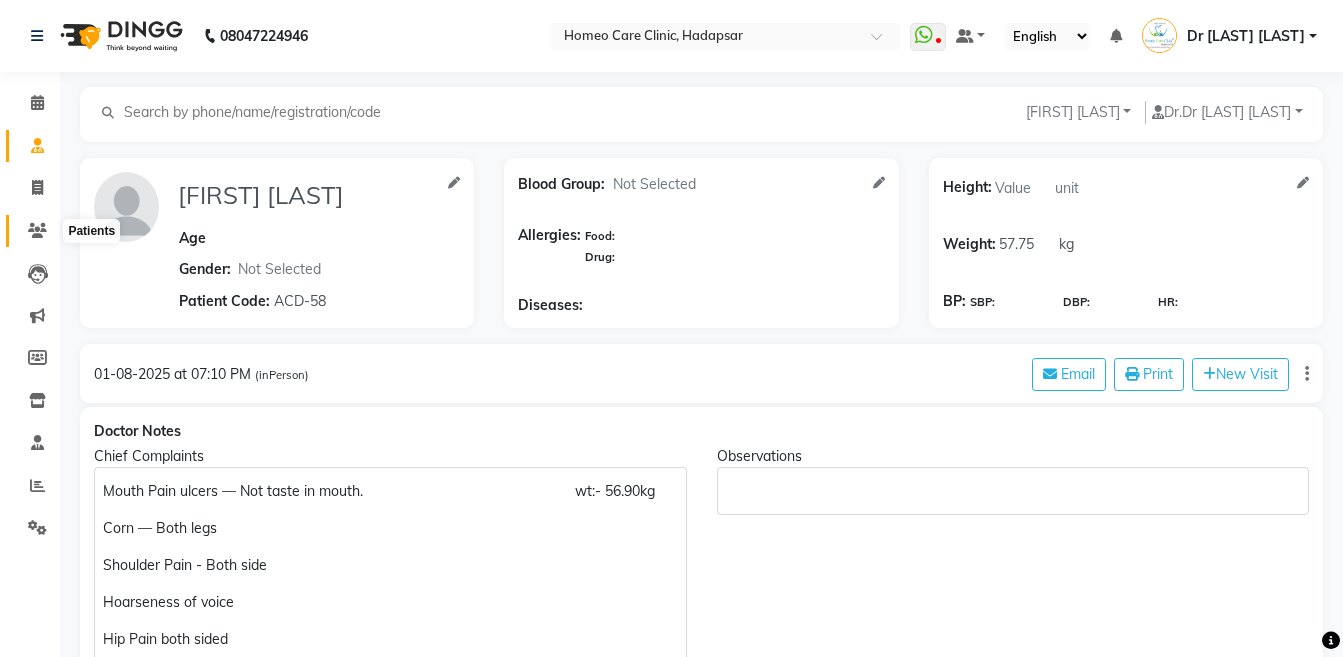 click 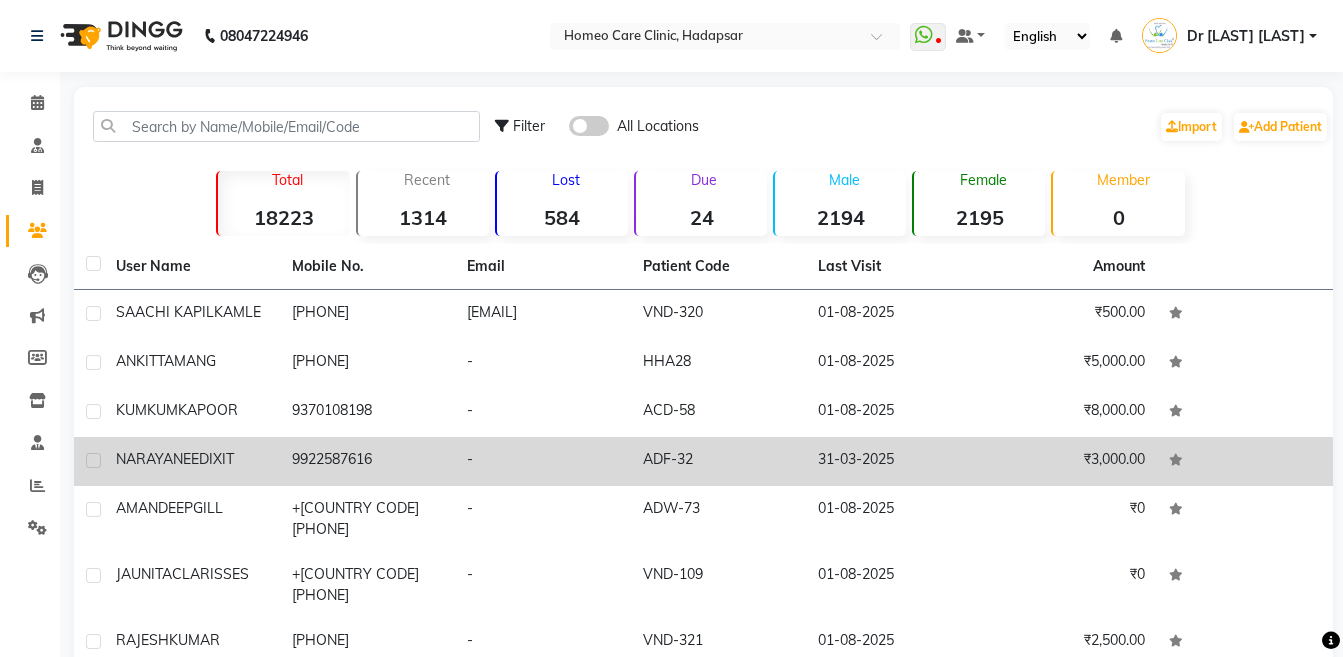 click on "[NAME] [NAME]" 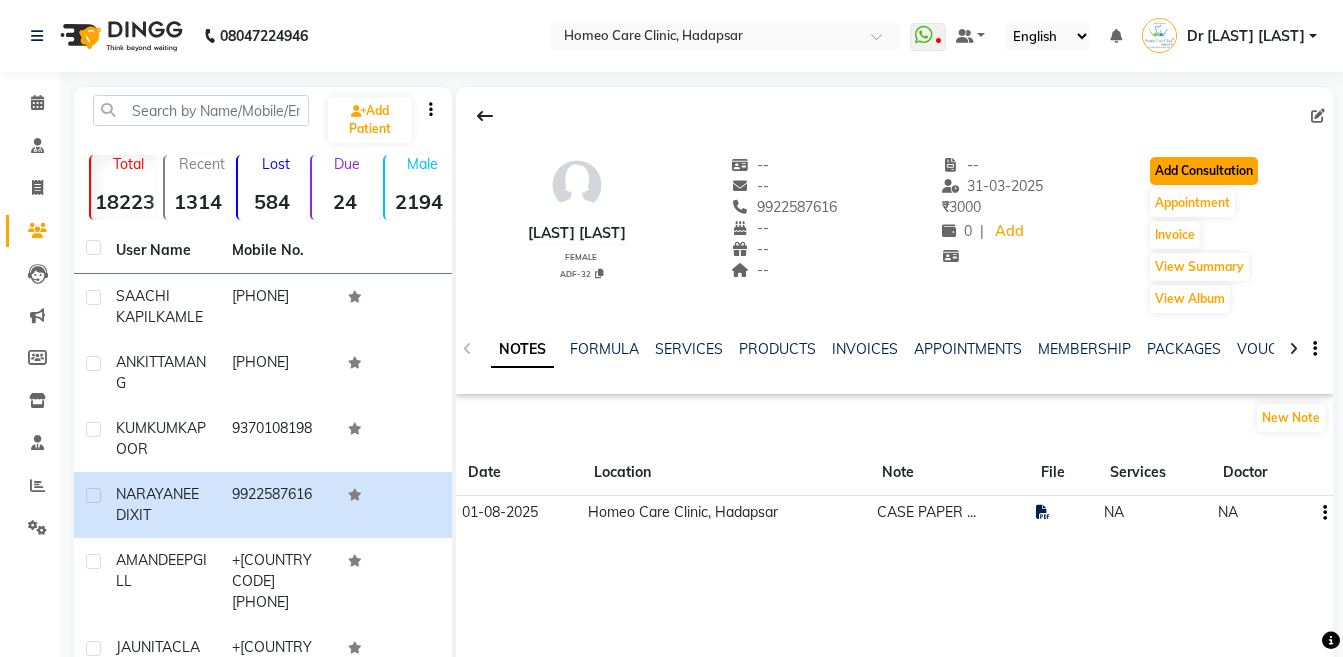 click on "Add Consultation" 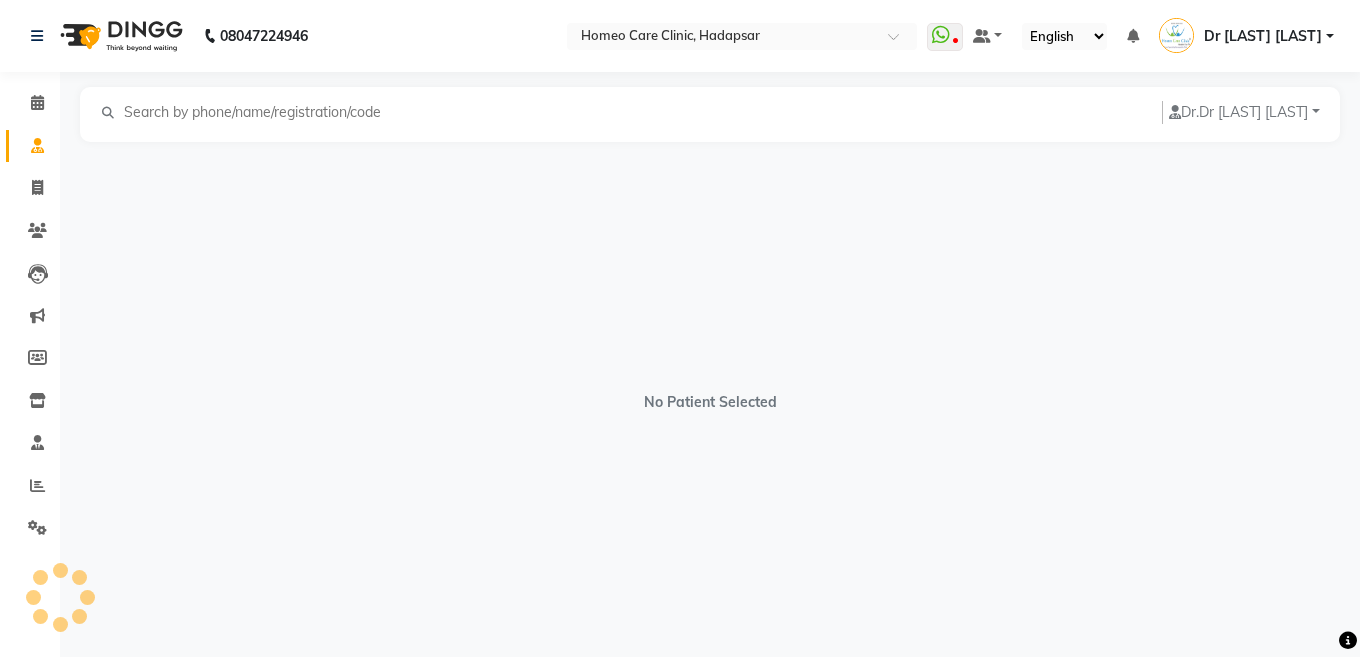 select on "female" 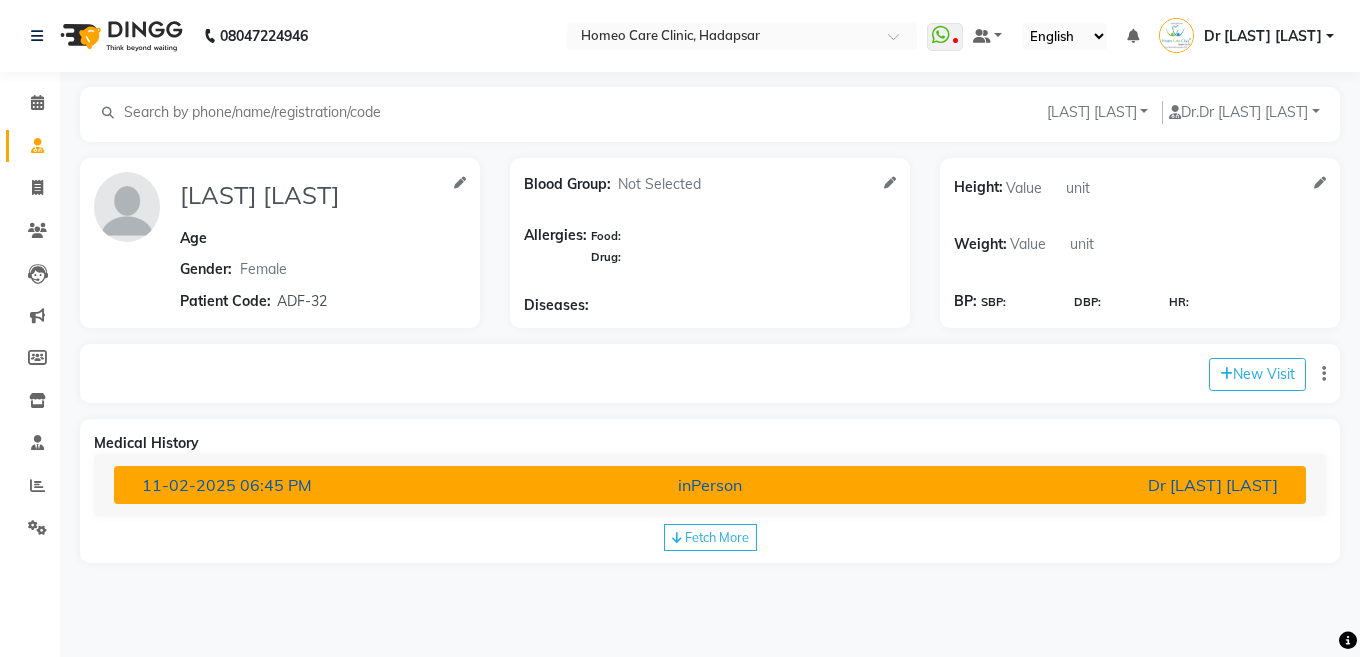 click on "inPerson" at bounding box center [710, 485] 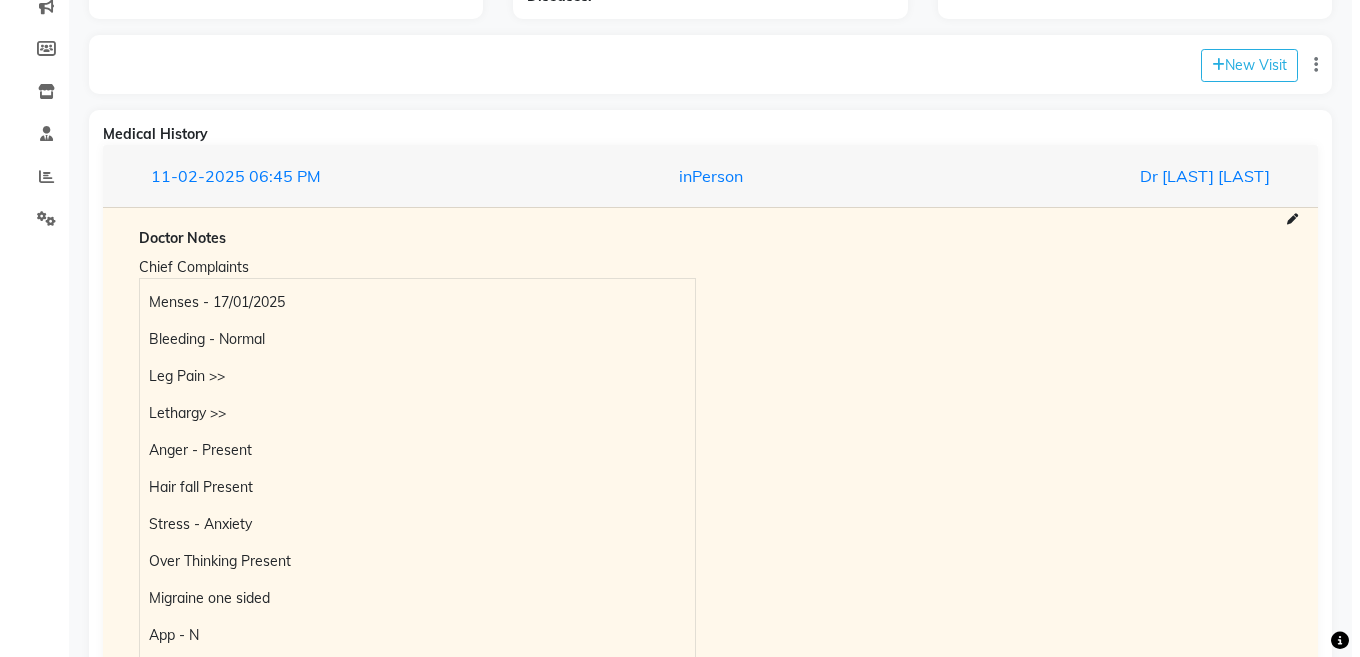 scroll, scrollTop: 311, scrollLeft: 0, axis: vertical 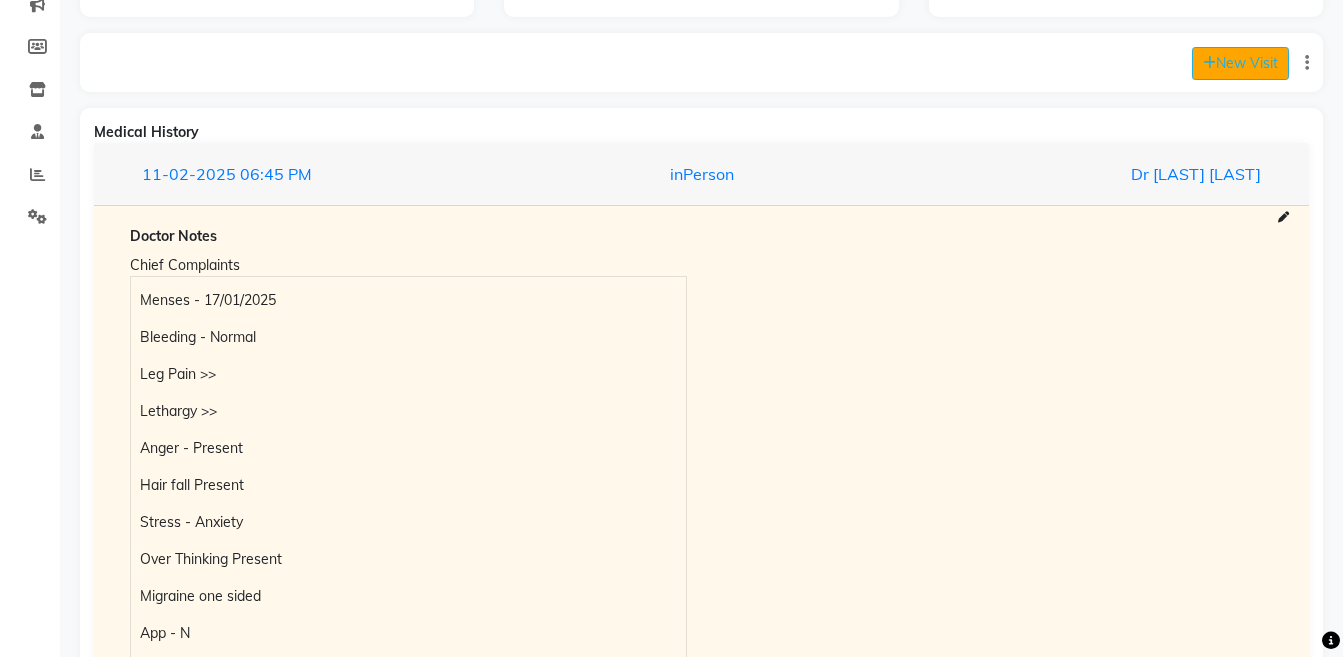 click on "New Visit" 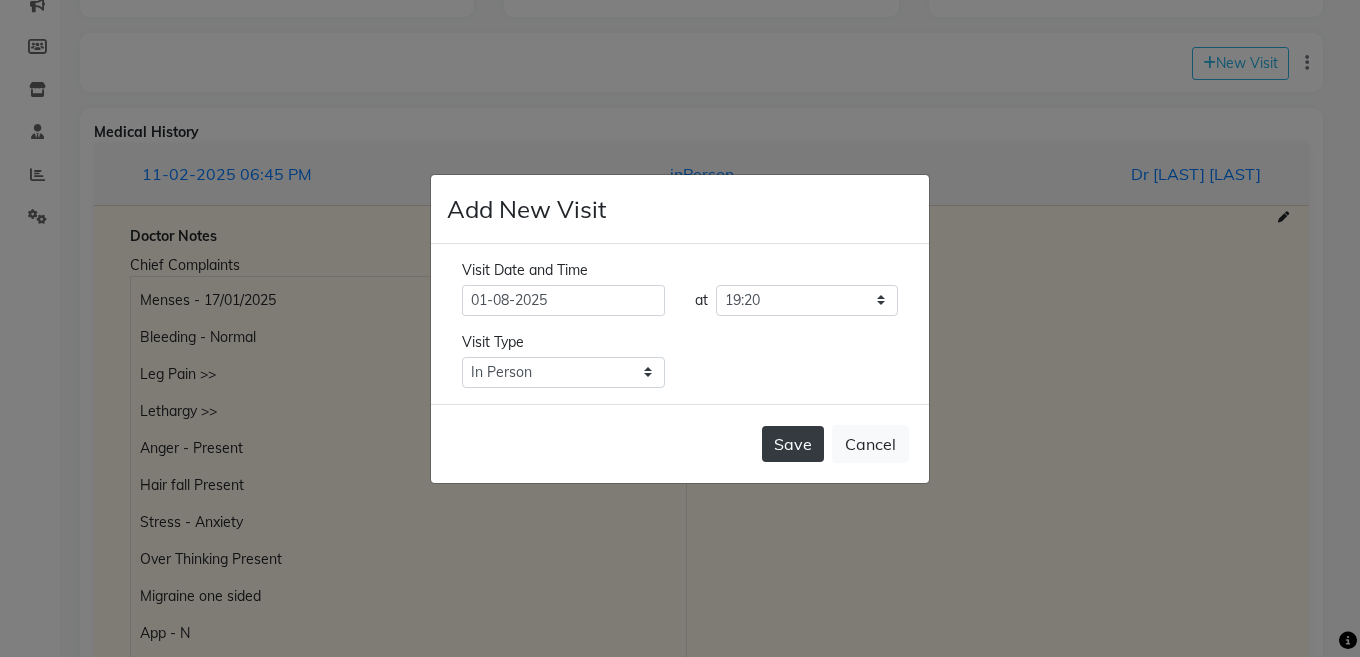 click on "Save" 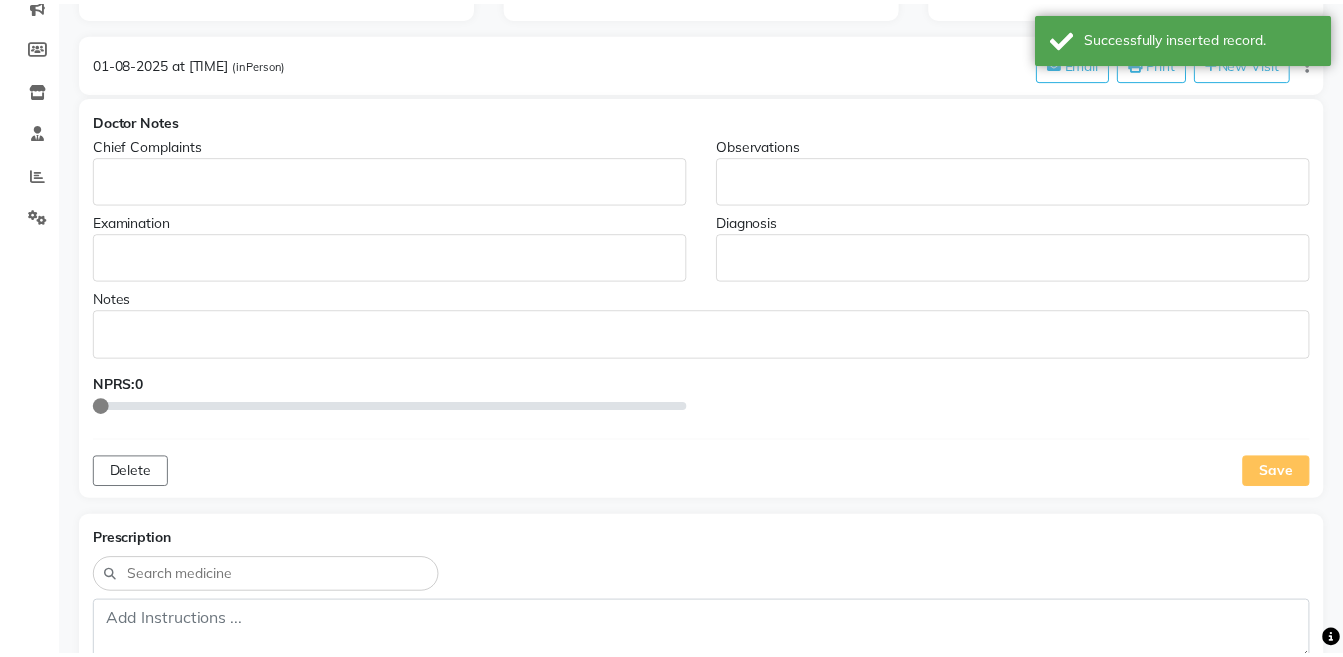 scroll, scrollTop: 0, scrollLeft: 0, axis: both 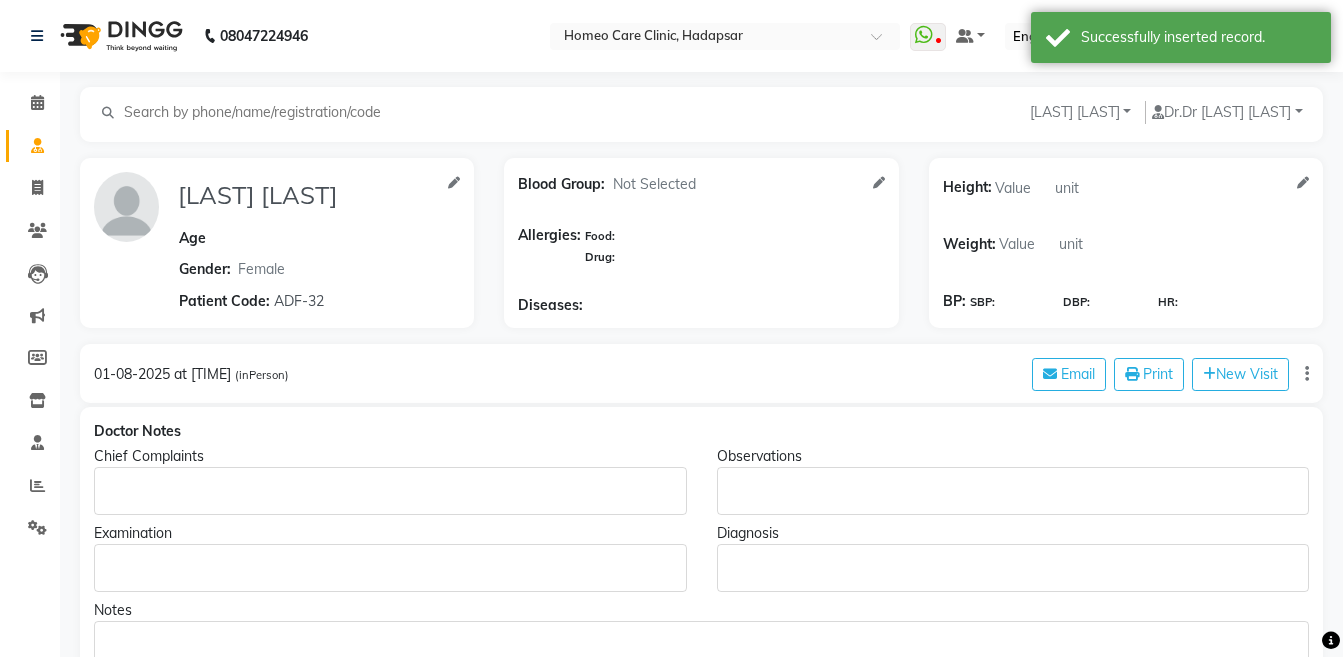 type on "[LAST] [LAST]" 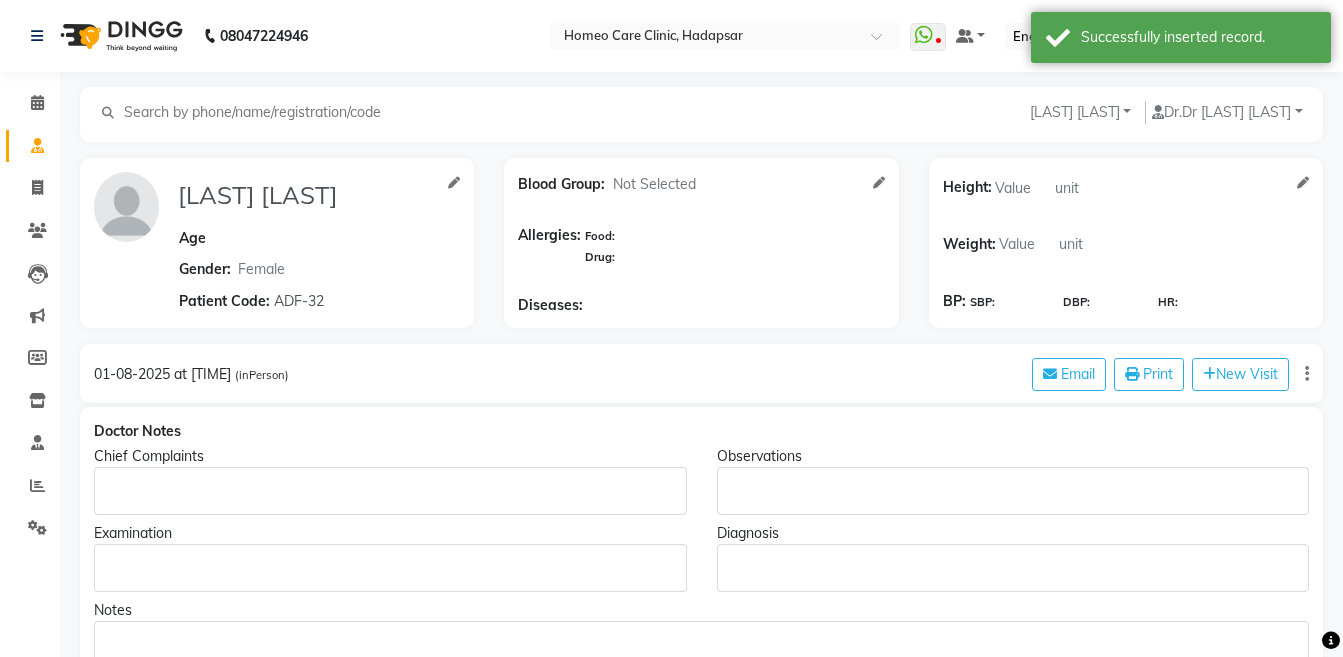 select on "female" 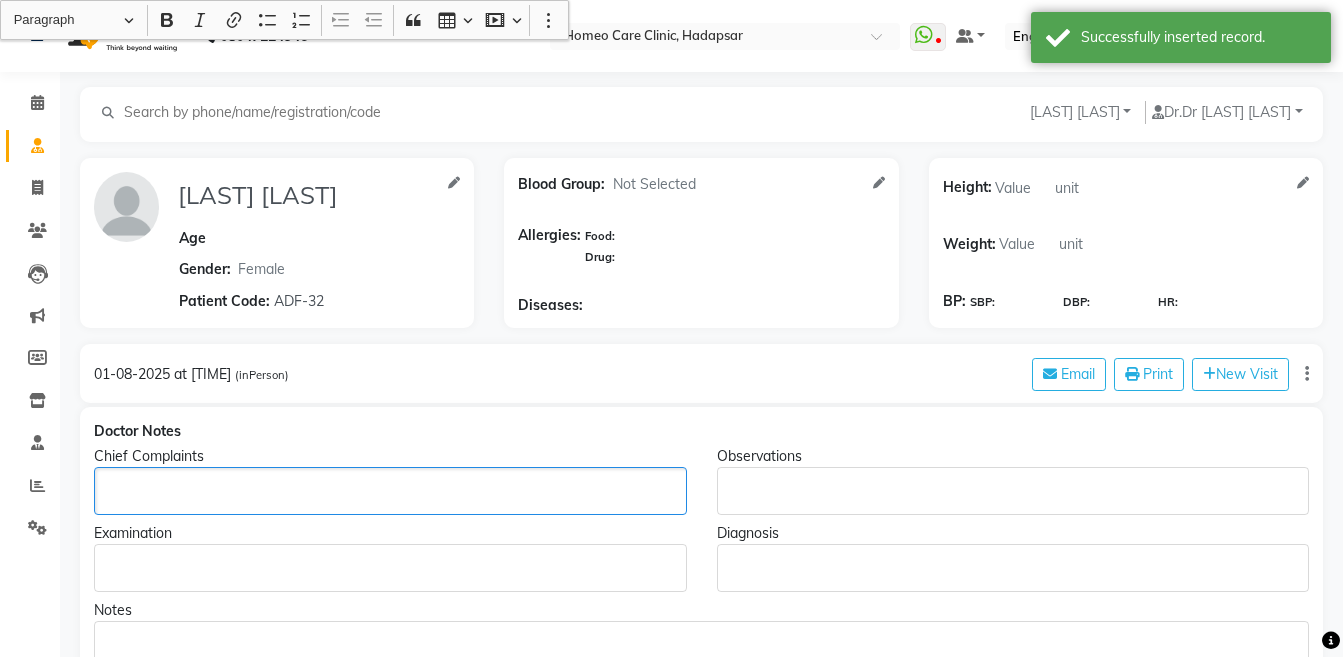 click 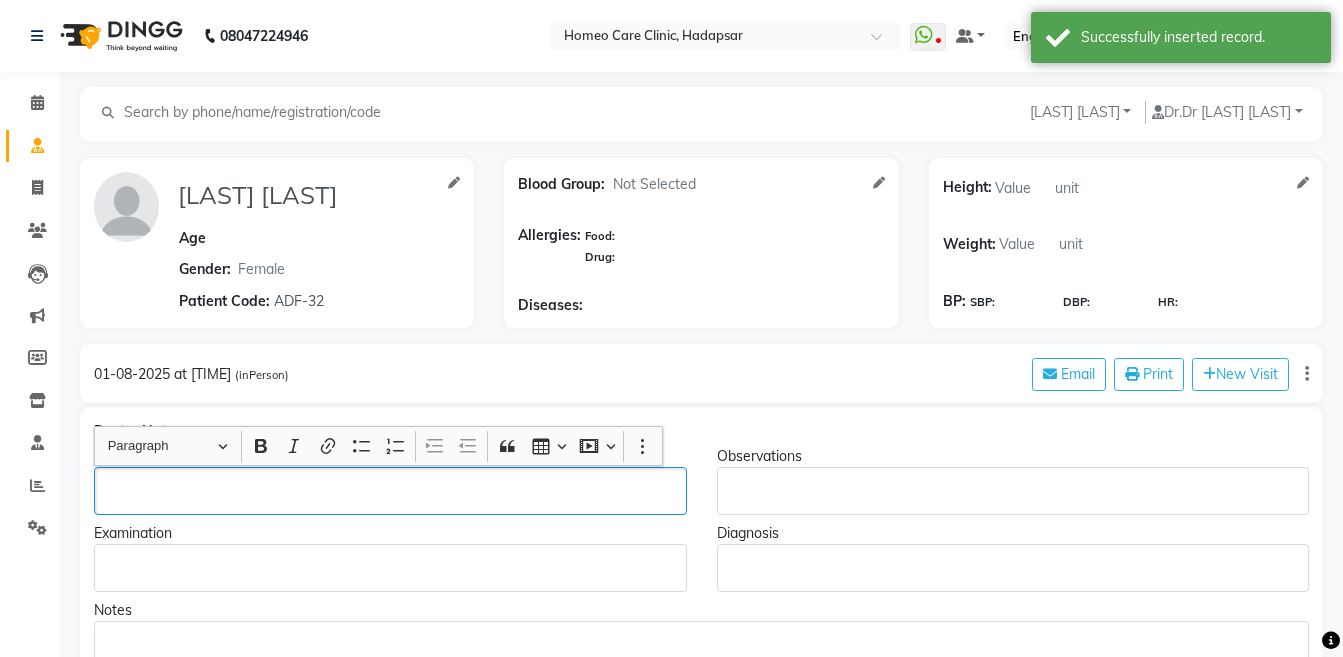 type 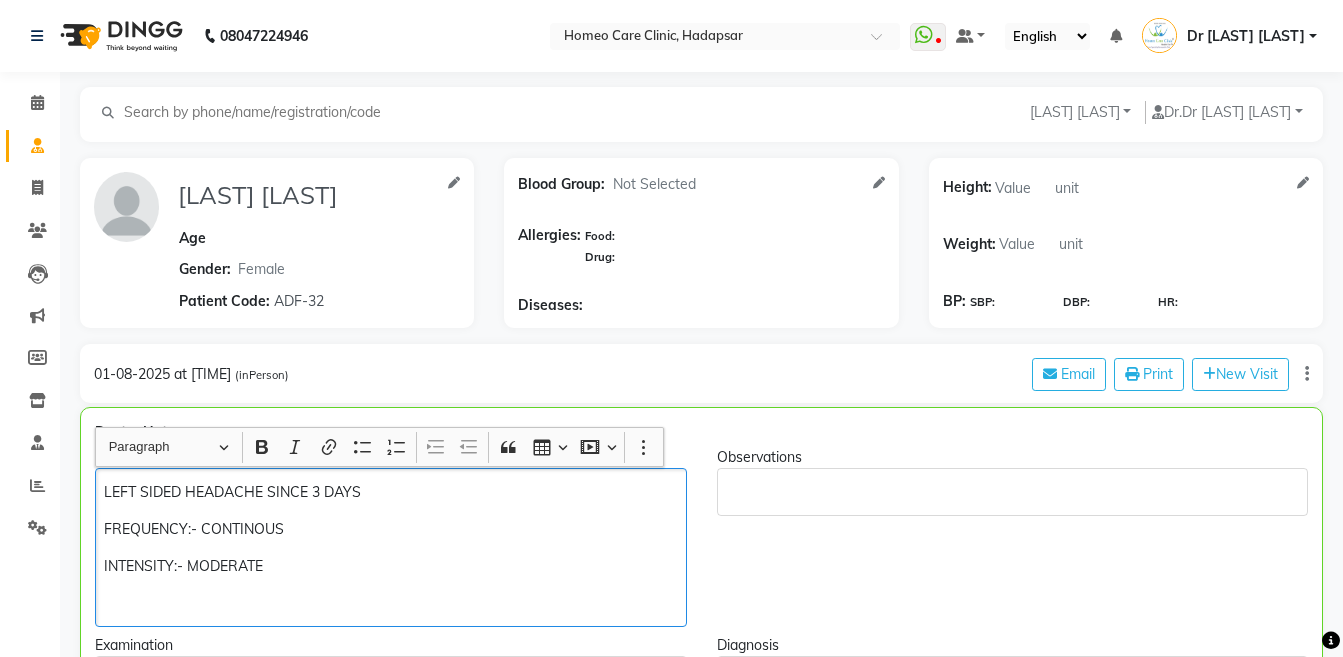 click on "FREQUENCY:- CONTINOUS" 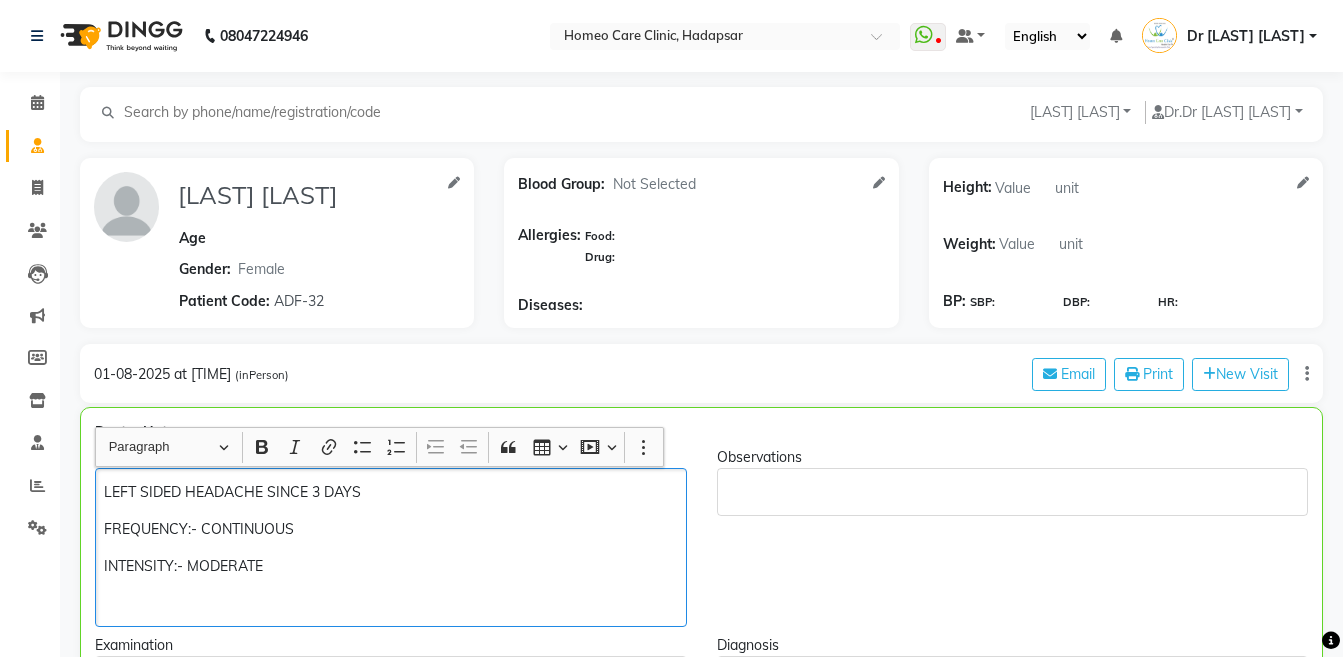 click on "INTENSITY:- MODERATE" 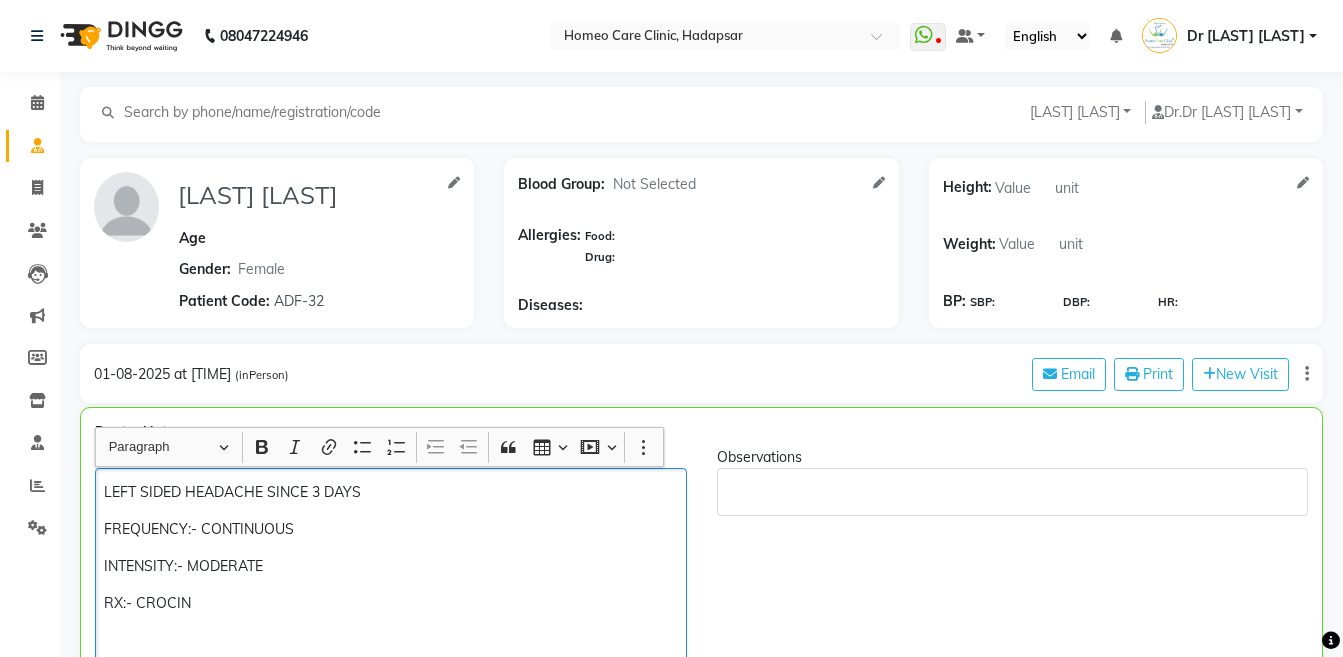 scroll, scrollTop: 14, scrollLeft: 0, axis: vertical 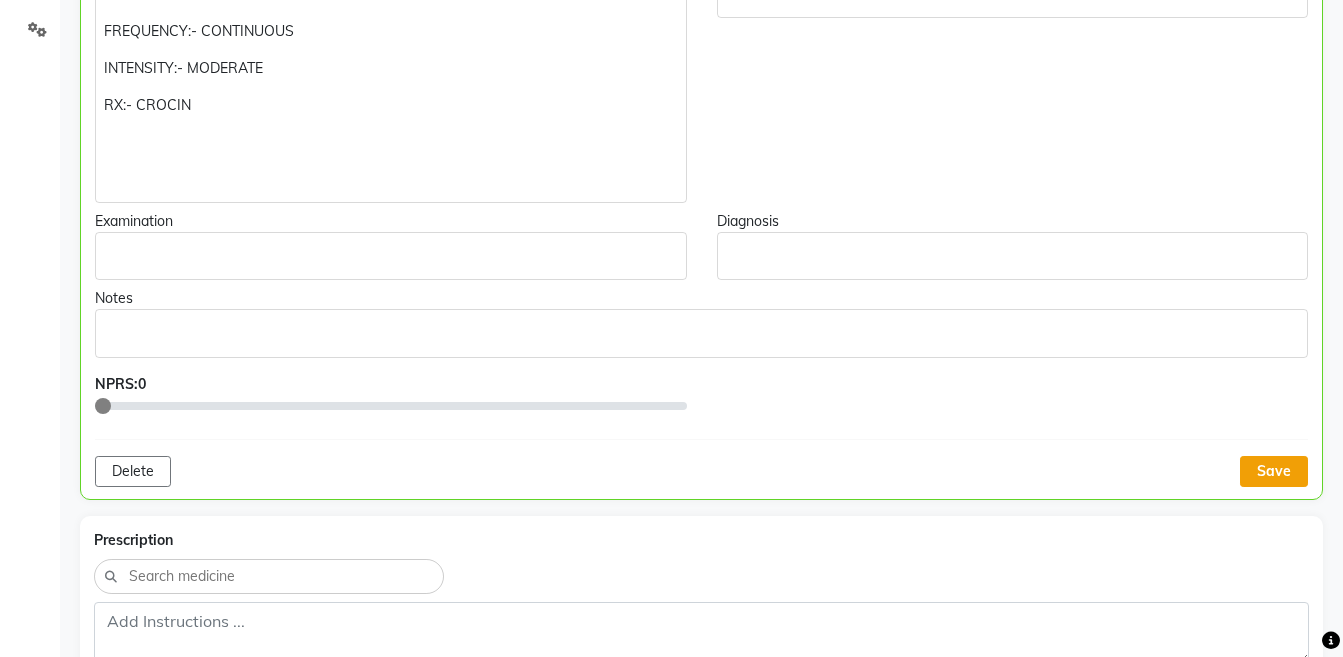 click on "Save" 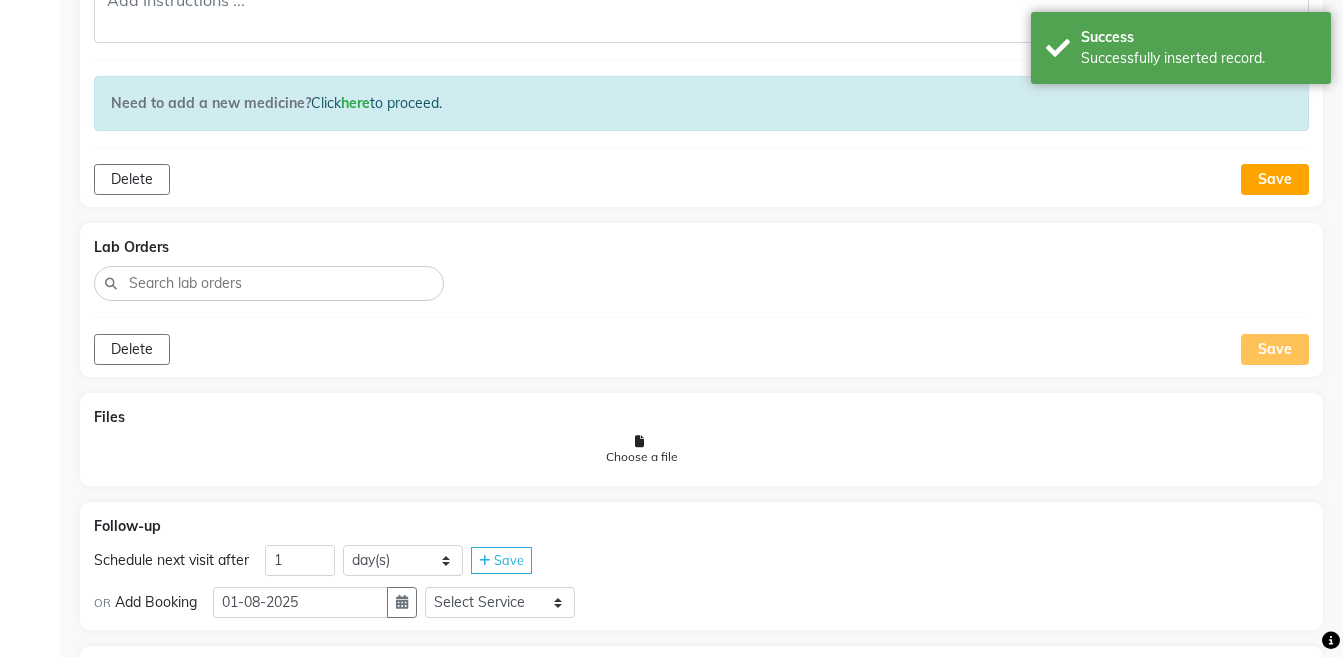 scroll, scrollTop: 1290, scrollLeft: 0, axis: vertical 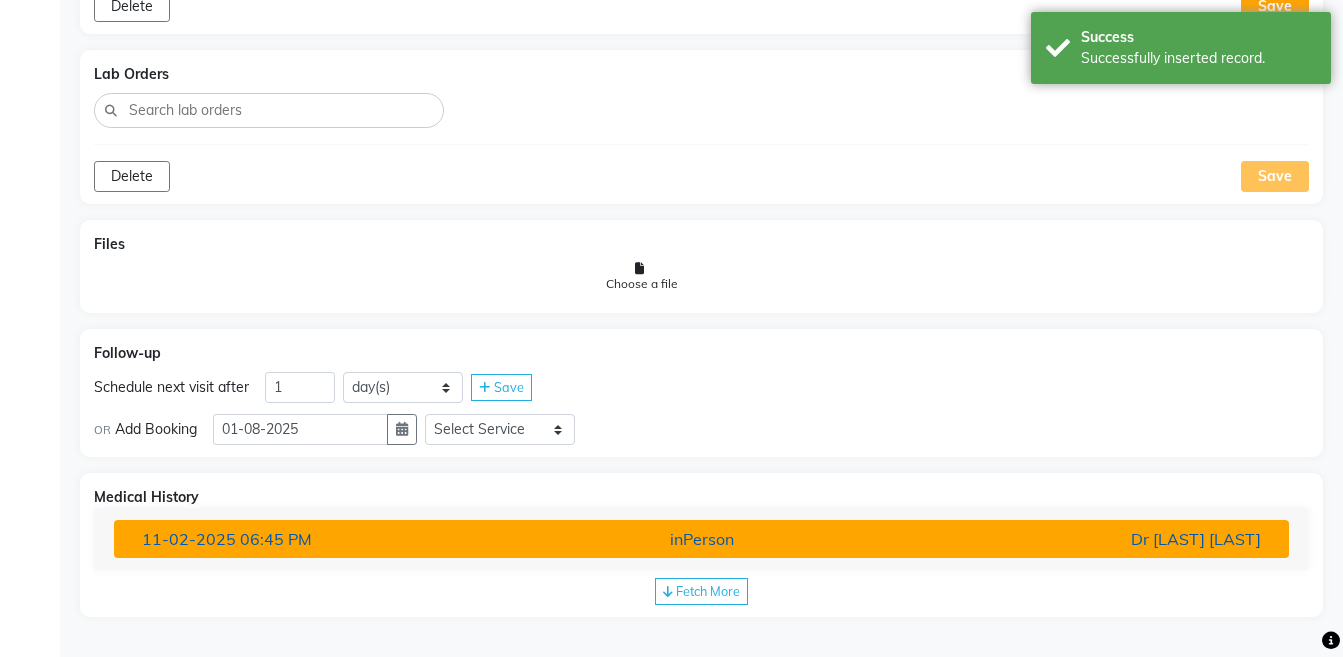 click on "Dr [LAST] [LAST]" at bounding box center (1084, 539) 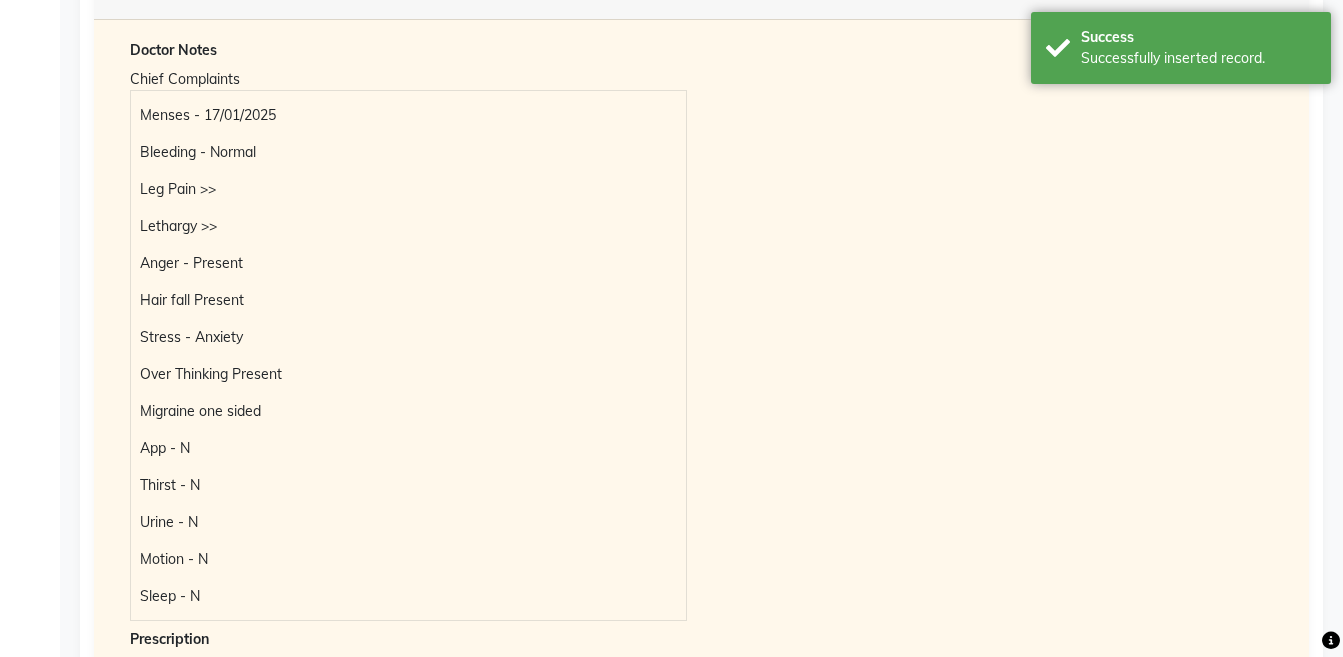 scroll, scrollTop: 1837, scrollLeft: 0, axis: vertical 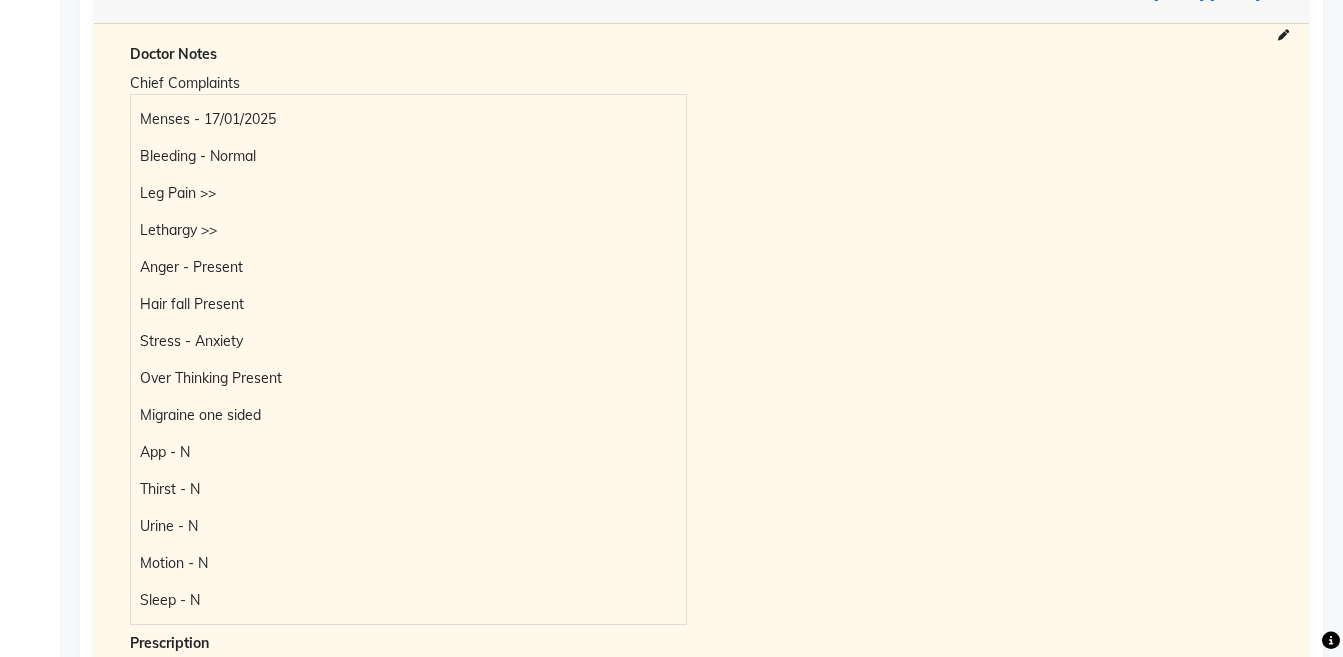 click on "Menses - 17/01/2025" at bounding box center (408, 119) 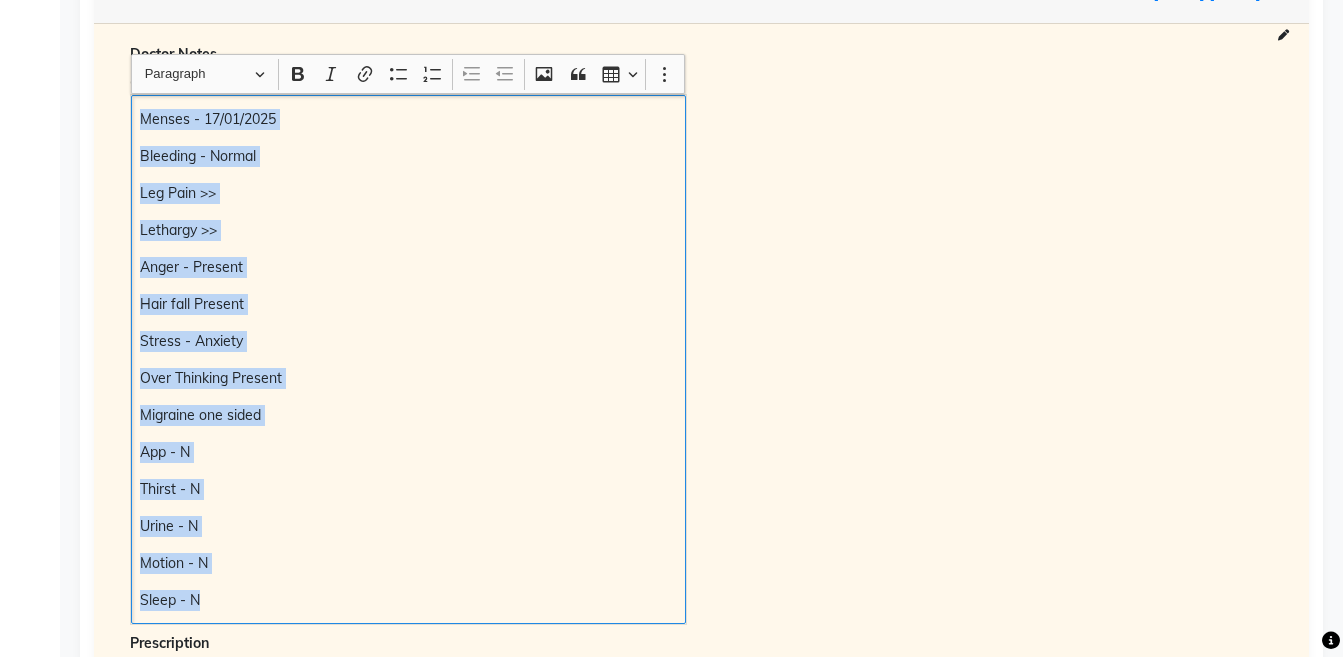 copy on "Menses - [DATE] Bleeding - Normal Leg Pain >> Lethargy >> Anger - Present Hair fall Present Stress - Anxiety Over Thinking Present Migraine one sided App - N Thirst - N Urine - N Motion - N Sleep - N" 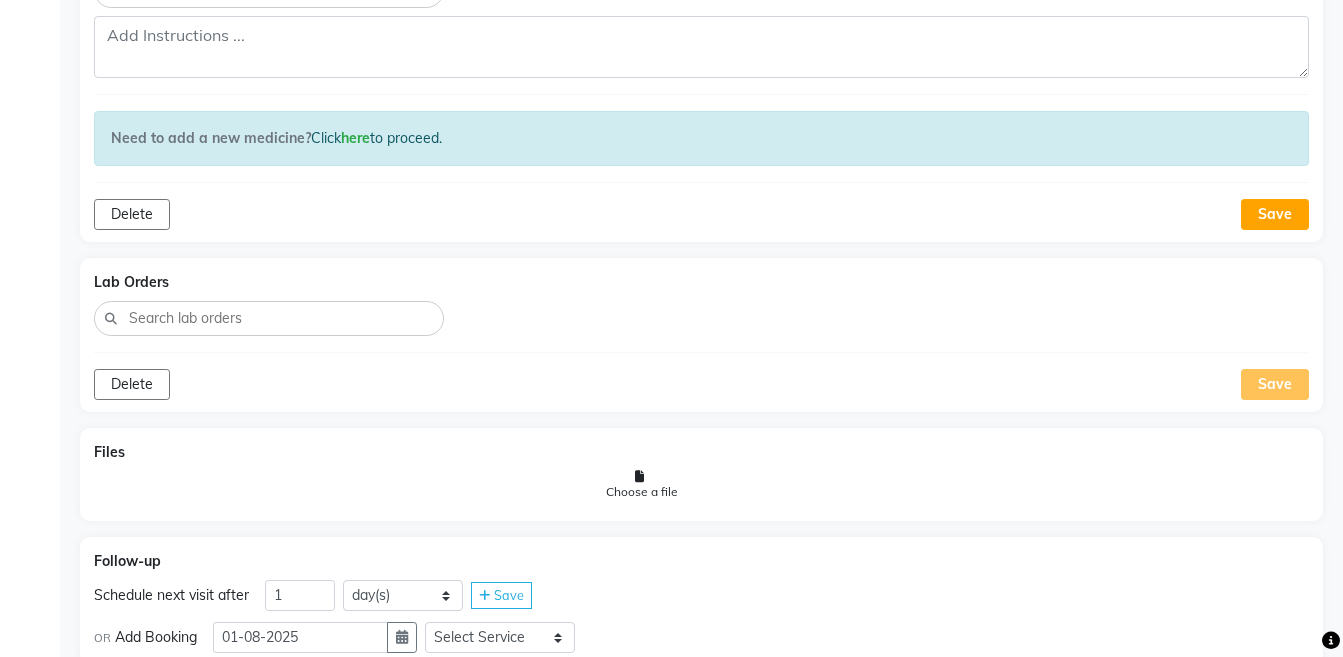 scroll, scrollTop: 834, scrollLeft: 0, axis: vertical 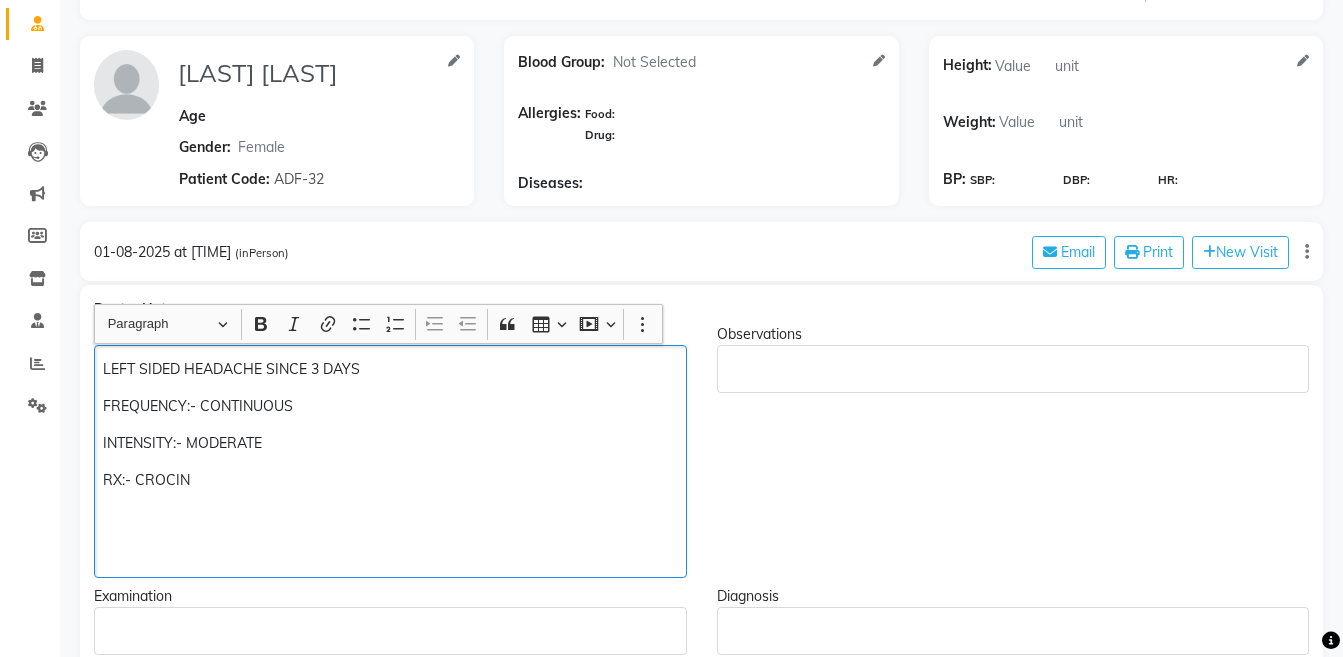 click on "RX:- CROCIN" 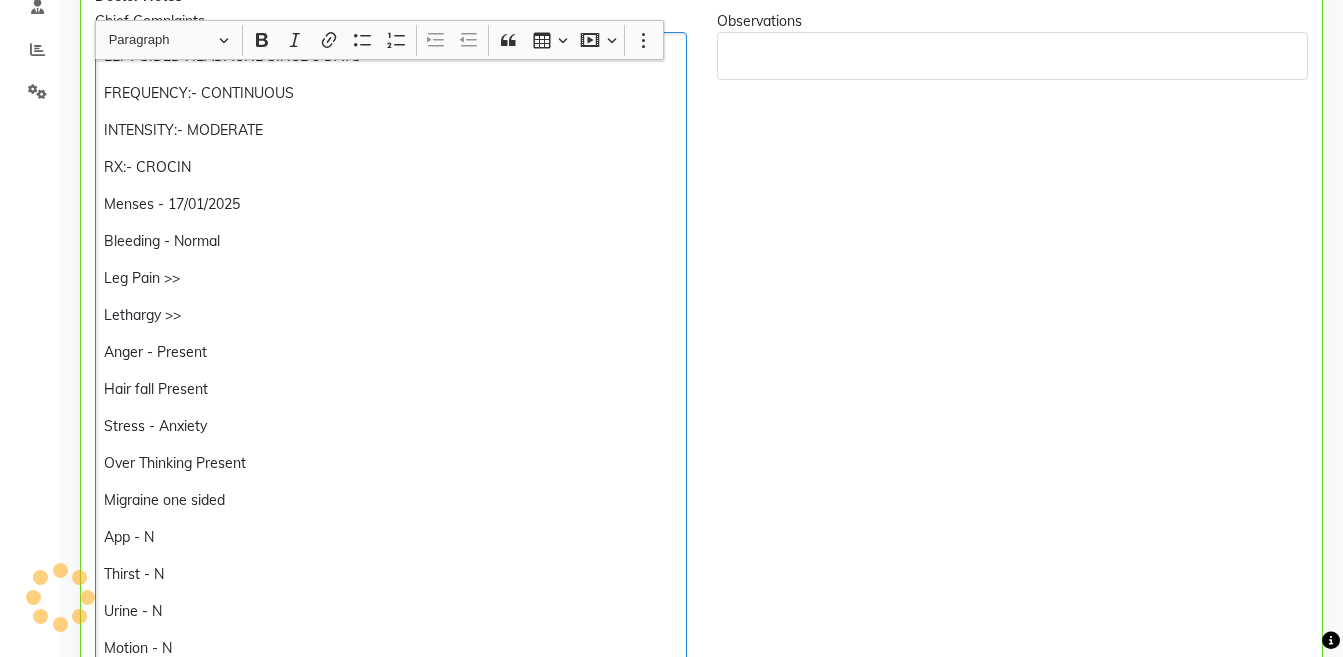 scroll, scrollTop: 493, scrollLeft: 0, axis: vertical 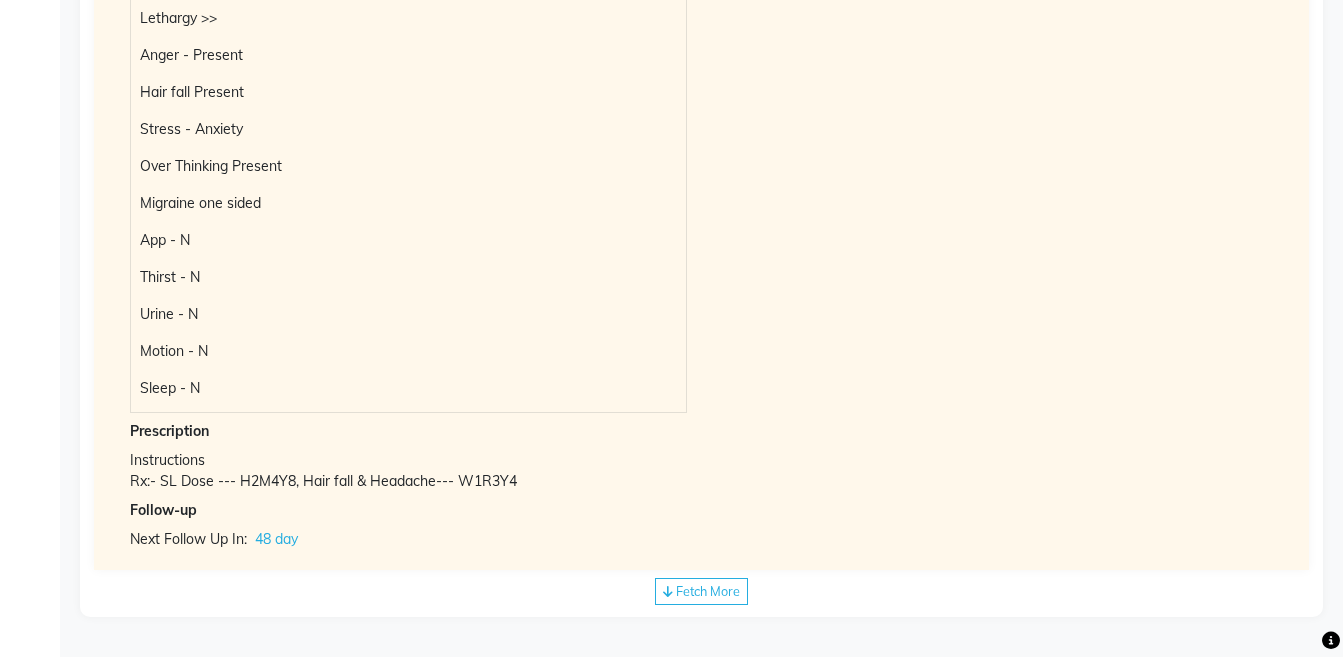 click on "Fetch More" 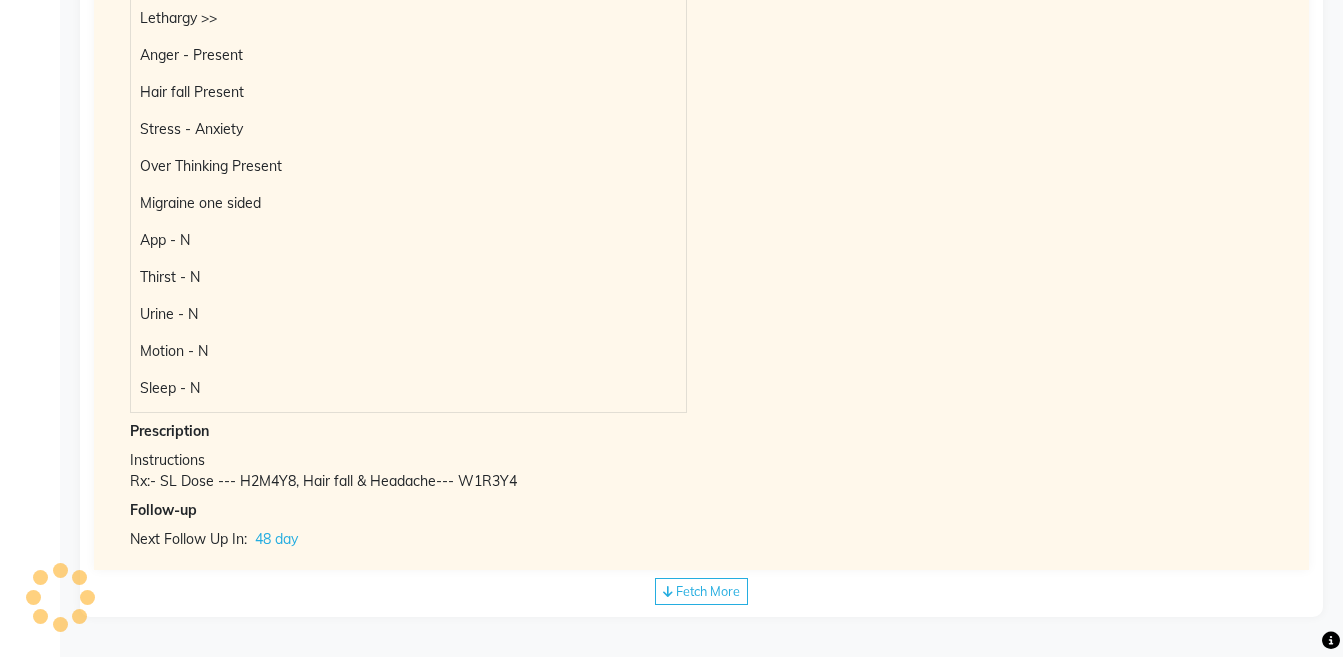 scroll, scrollTop: 2563, scrollLeft: 0, axis: vertical 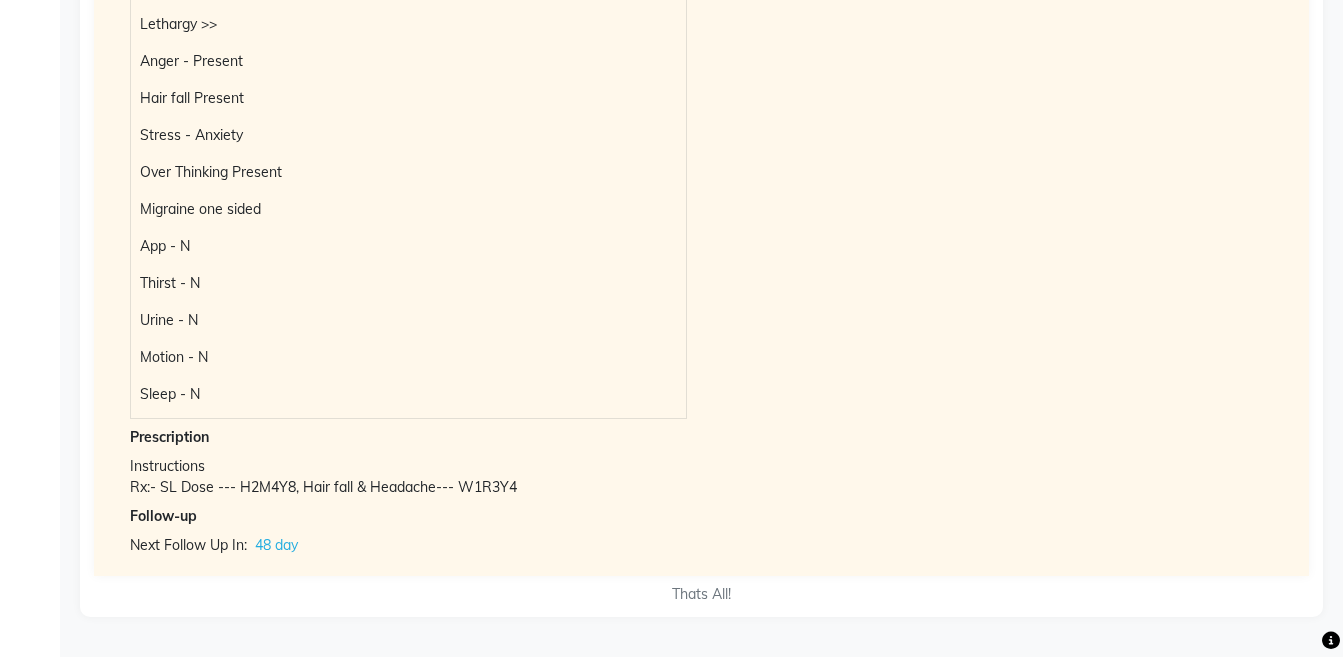 click on "Thats All!" 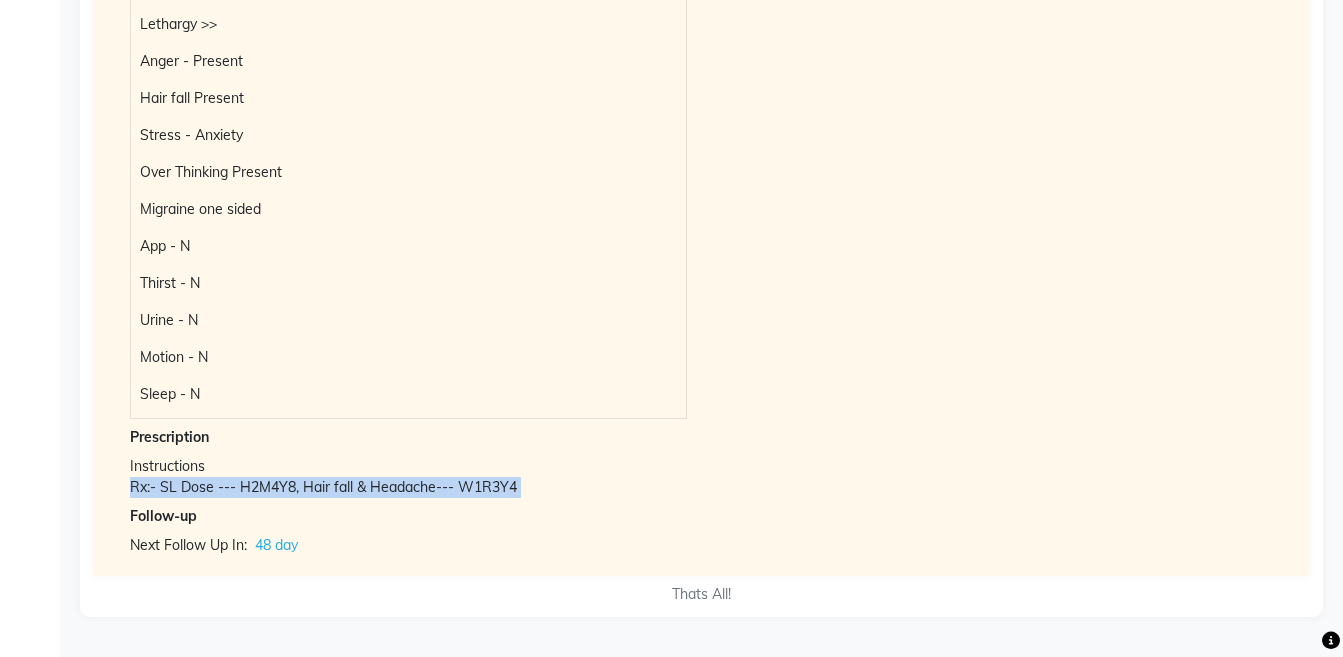 click on "Doctor Notes Chief Complaints Menses - [DATE] Bleeding - Normal Leg Pain >> Lethargy >> Anger - Present Hair fall Present Stress - Anxiety Over Thinking Present Migraine one sided App - N Thirst - N Urine - N Motion - N Sleep - N Prescription Instructions Rx:- SL Dose --- H2M4Y8, Hair fall & Headache--- W1R3Y4 Follow-up Next Follow Up In: 48 day" at bounding box center [701, 197] 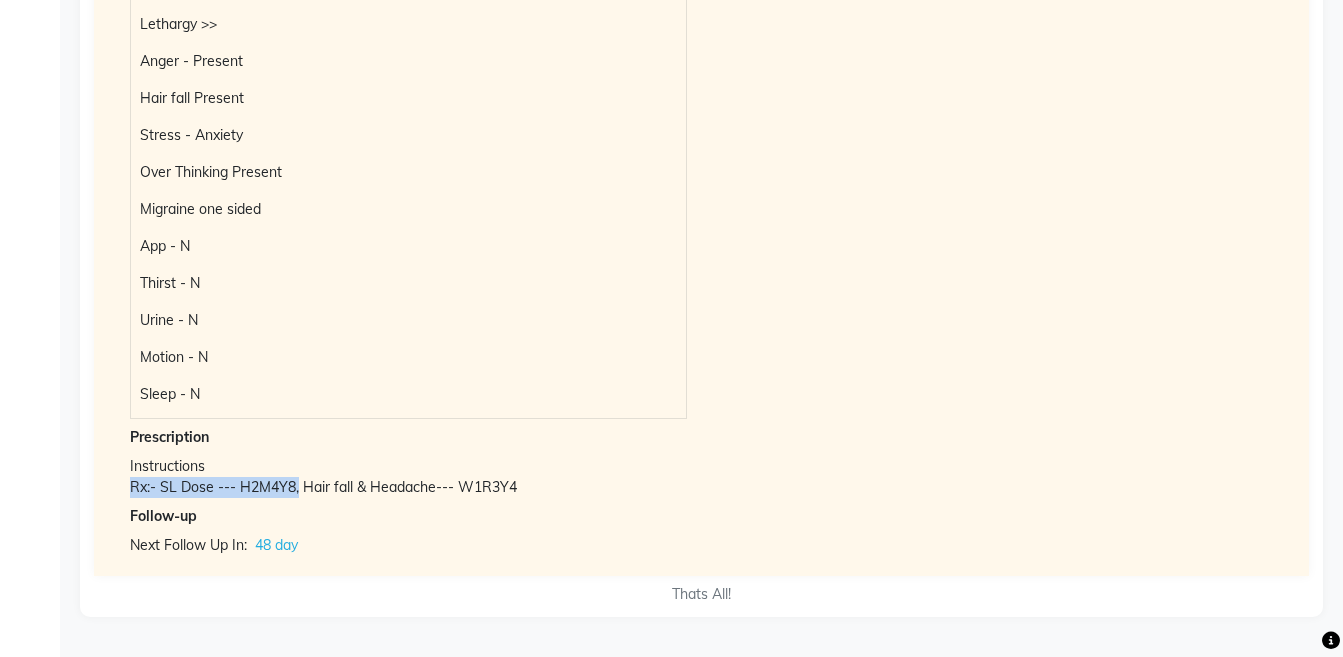 copy on "Rx:- SL Dose --- H2M4Y8," 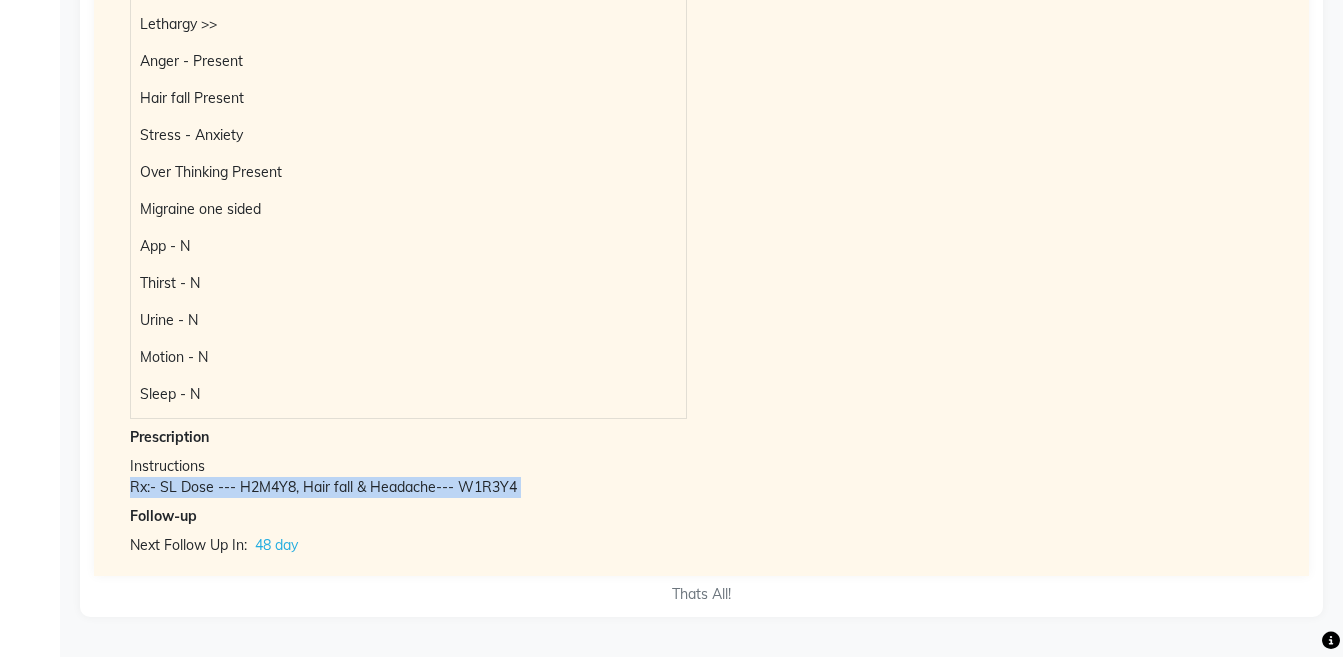 copy on "Rx:- SL Dose --- H2M4Y8, Hair fall & Headache--- W1R3Y4" 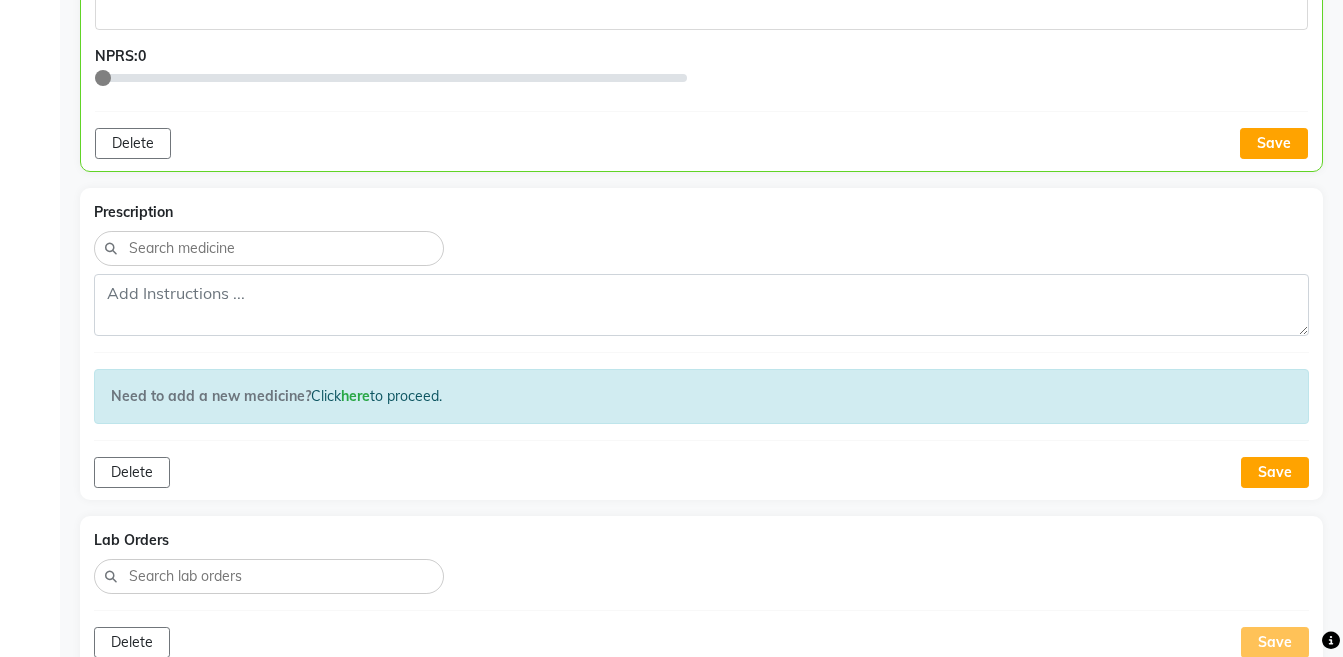scroll, scrollTop: 1230, scrollLeft: 0, axis: vertical 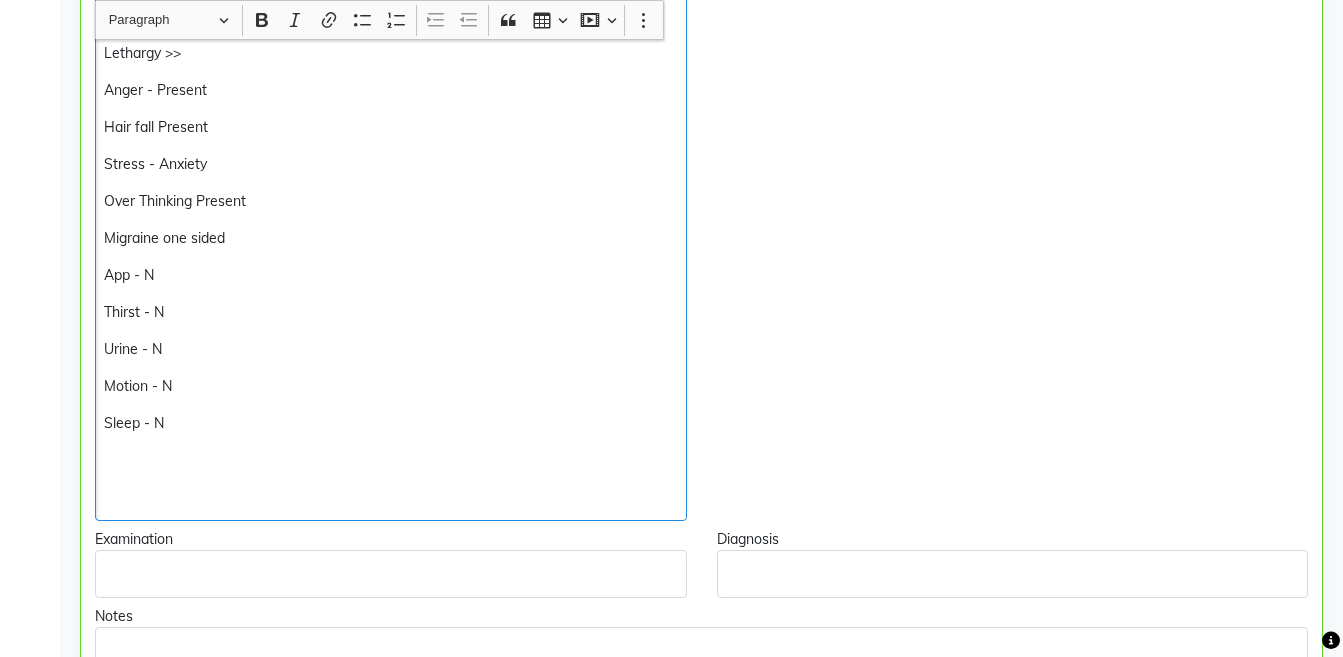 click on "Sleep - N" 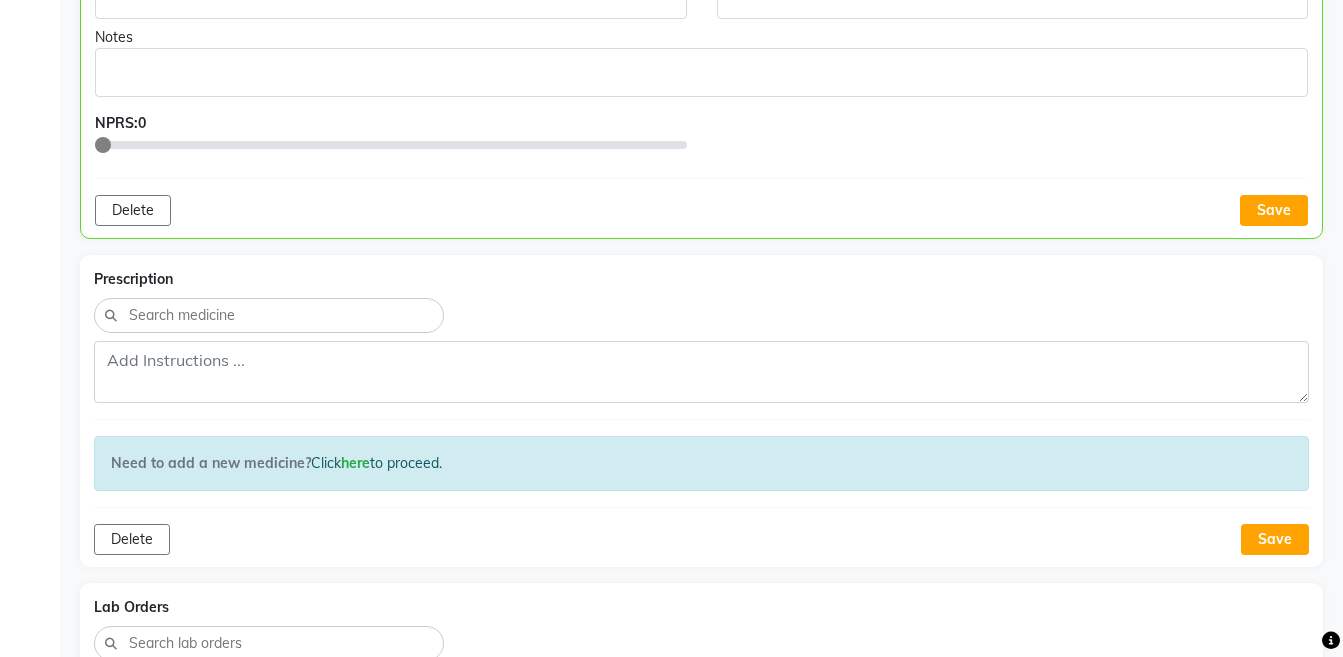scroll, scrollTop: 1337, scrollLeft: 0, axis: vertical 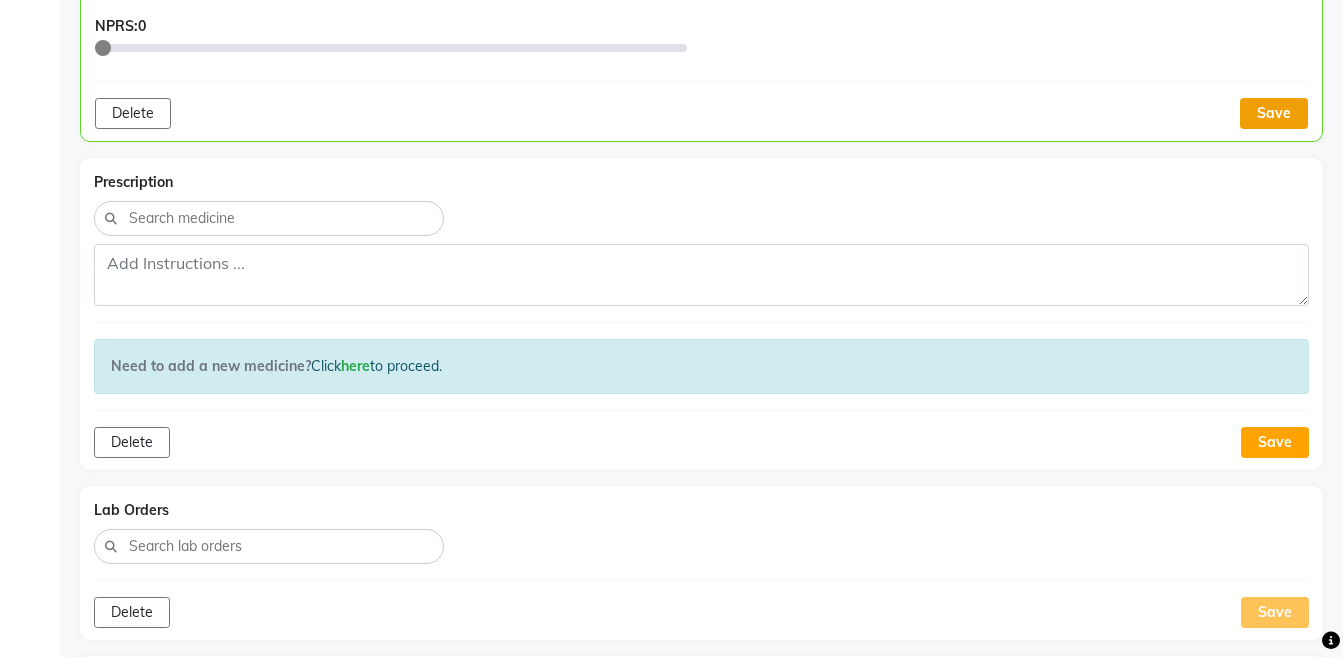 click on "Save" 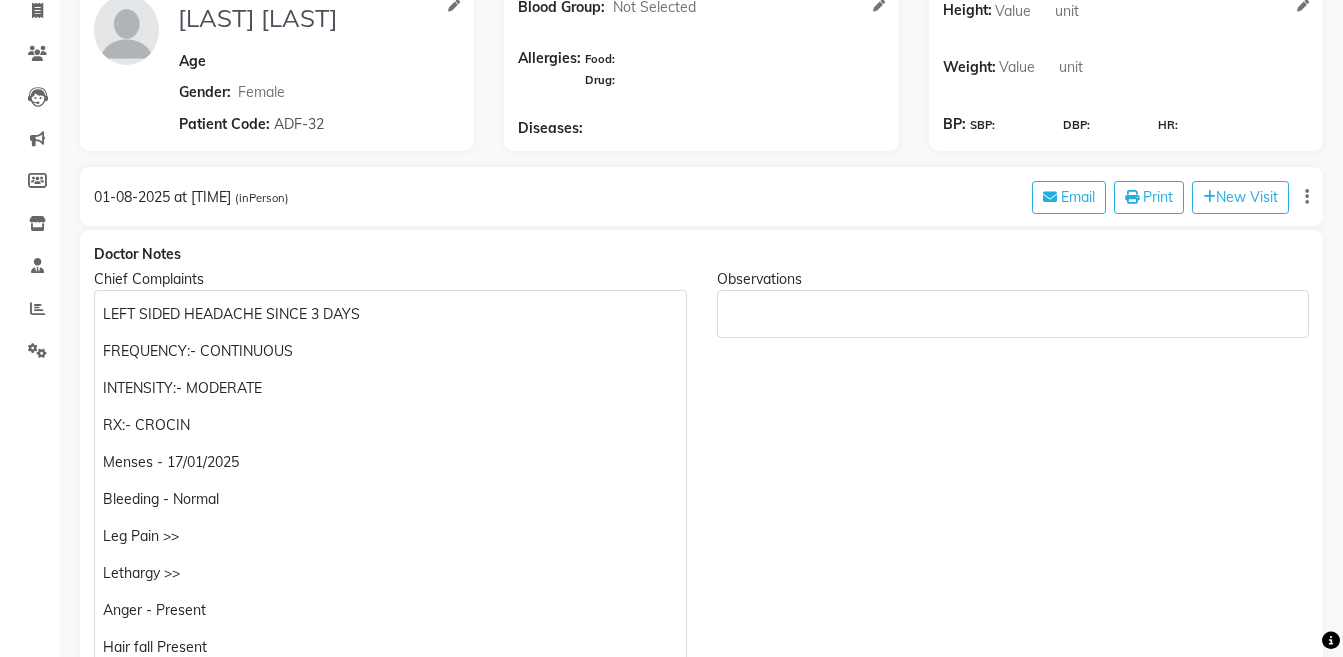 scroll, scrollTop: 0, scrollLeft: 0, axis: both 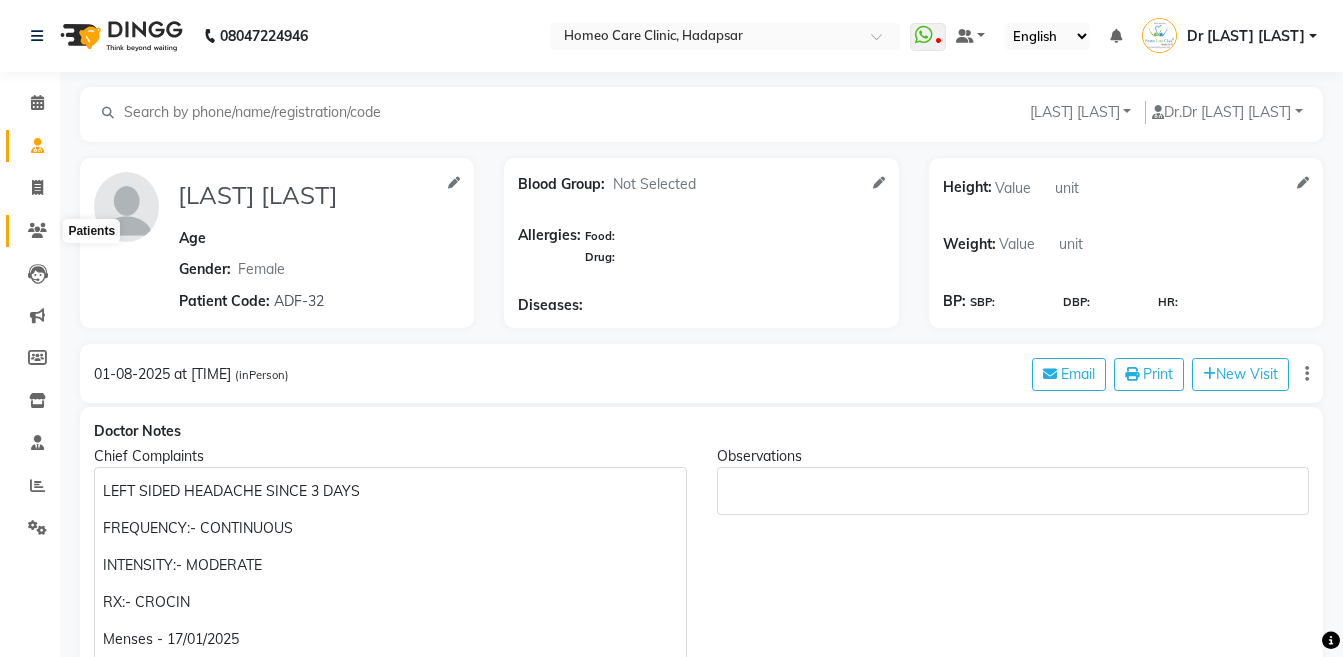 click 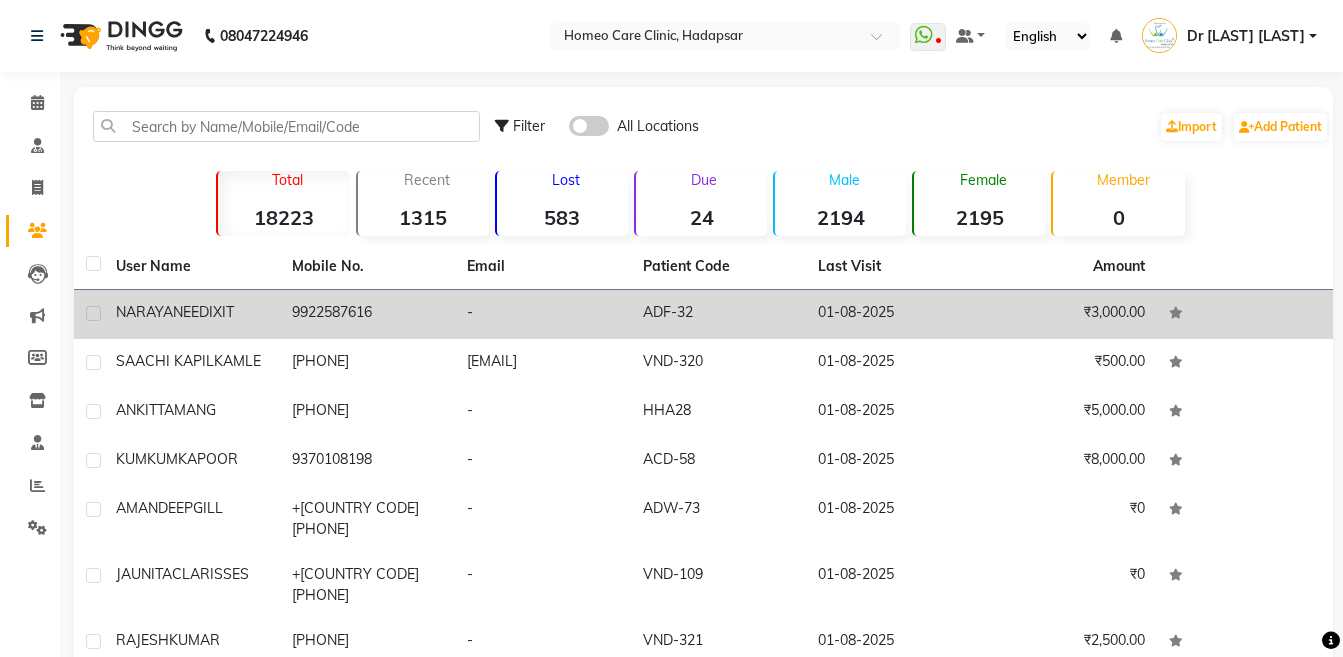 click on "[NAME] [NAME]" 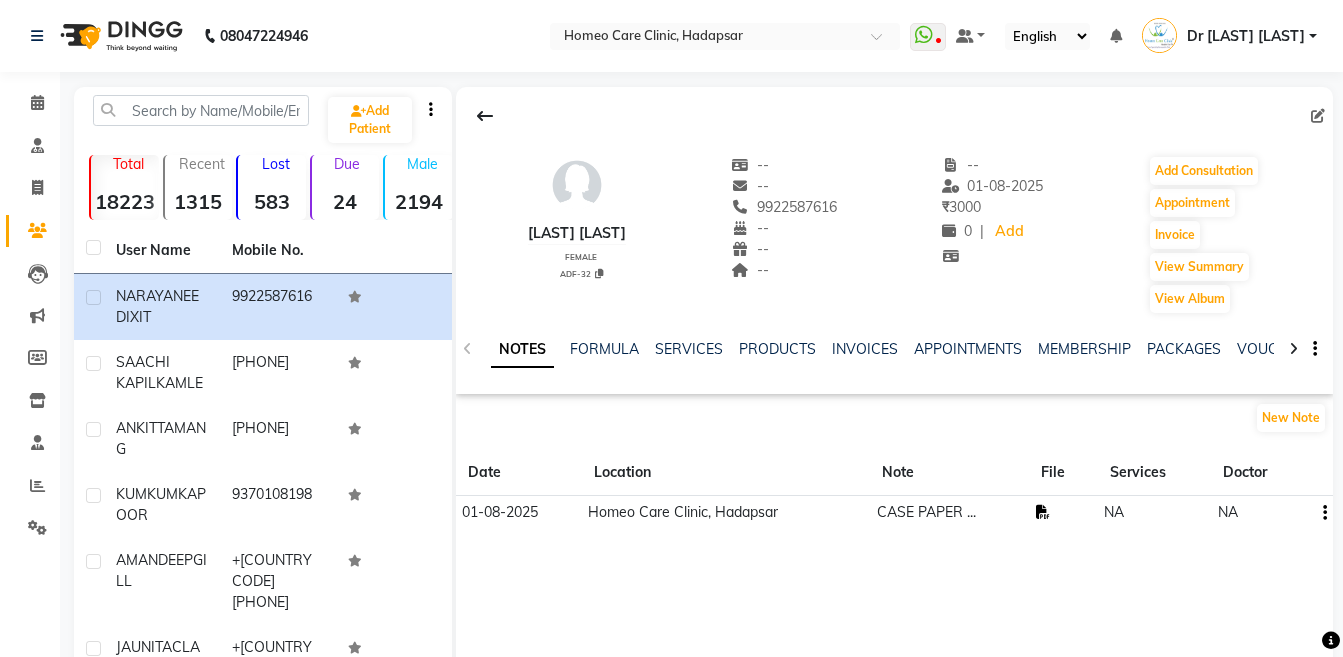 click 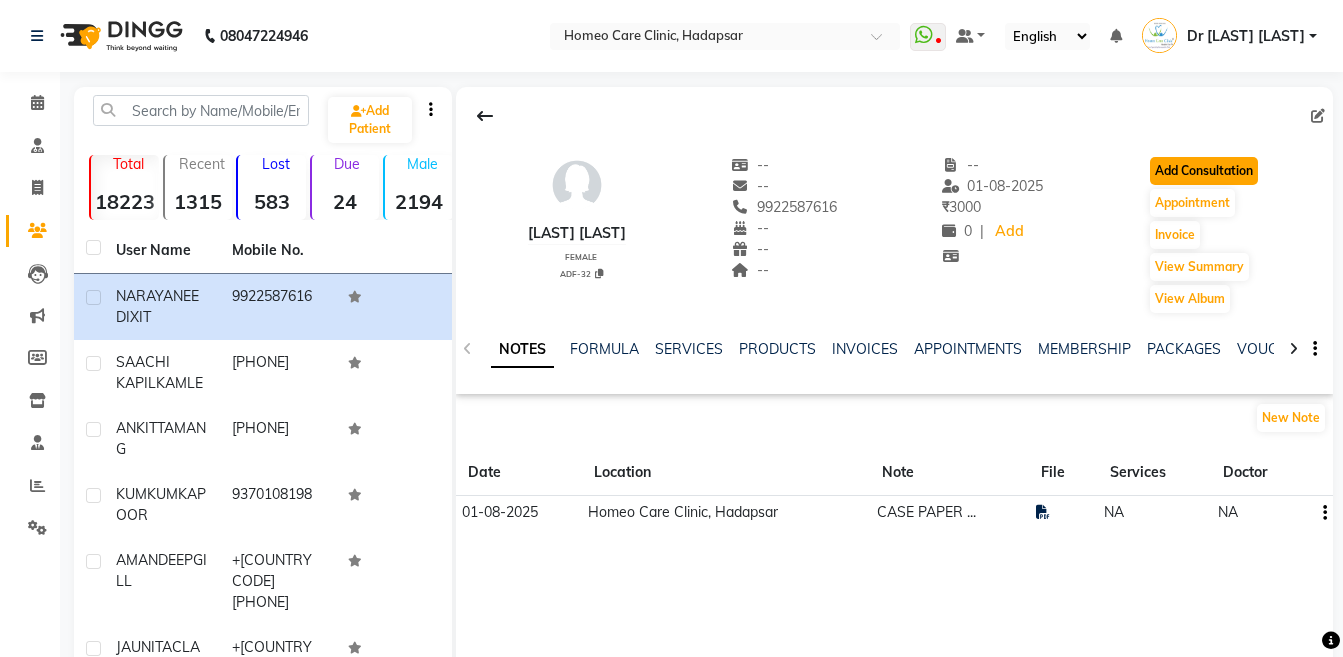 click on "Add Consultation" 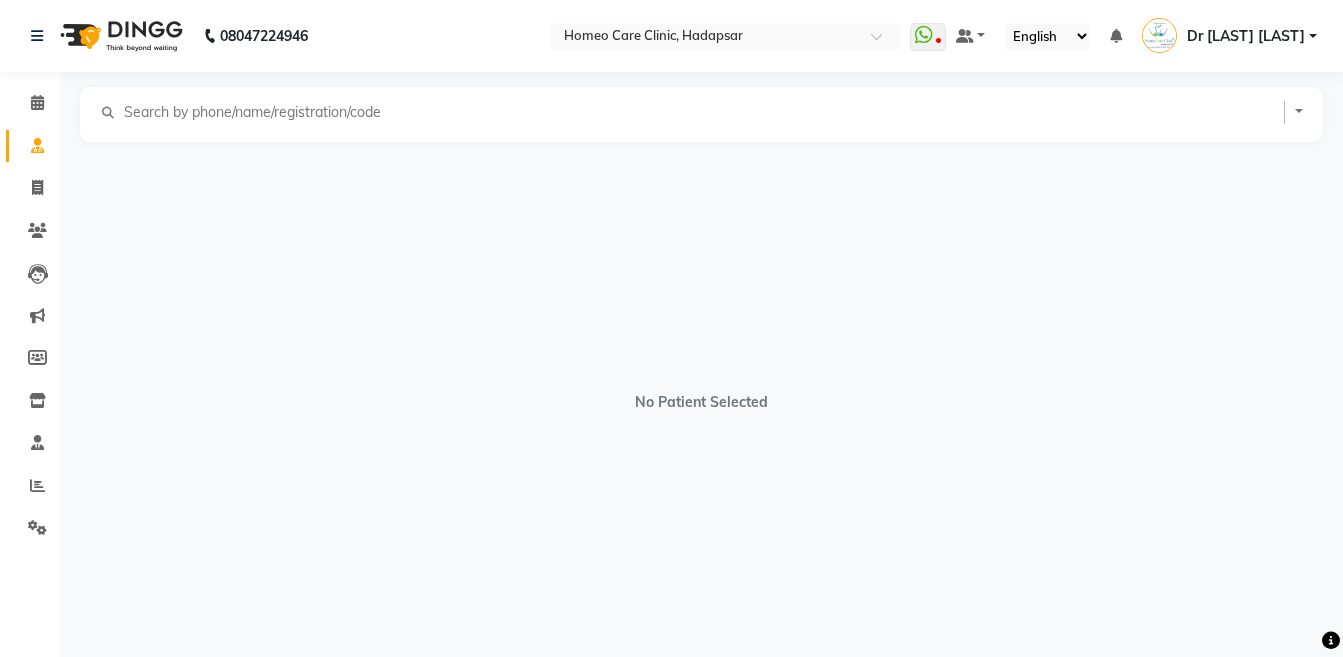 select on "female" 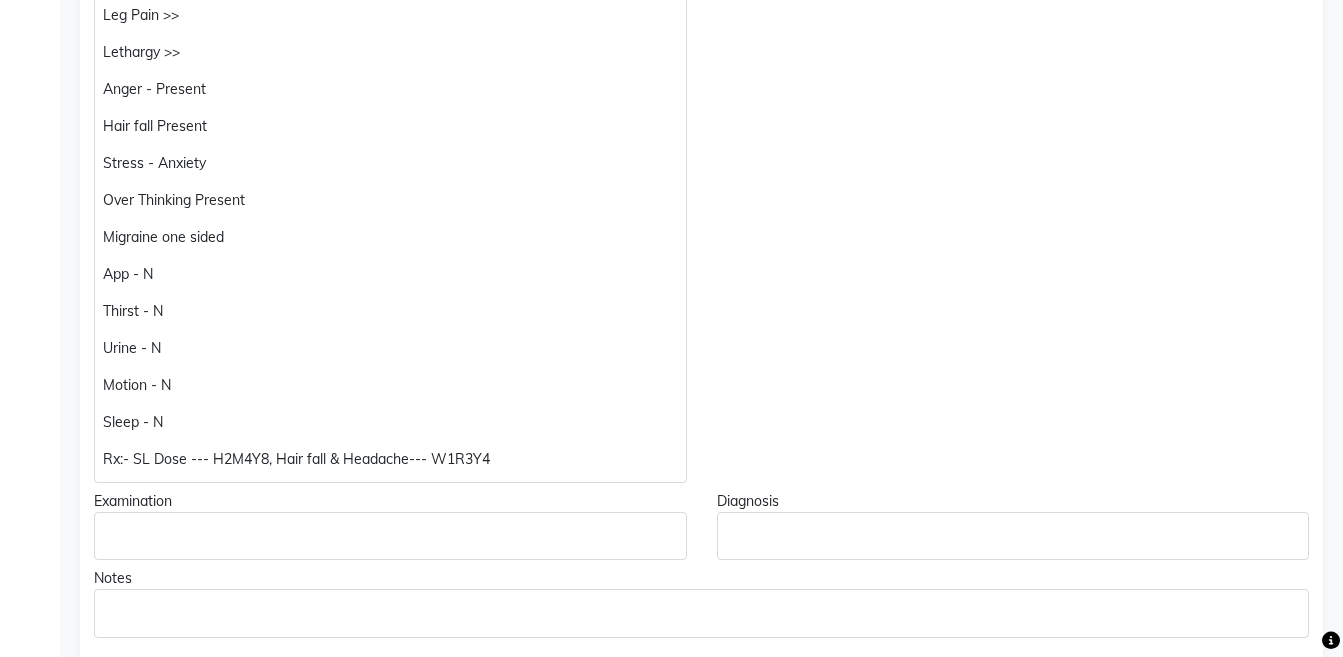 scroll, scrollTop: 687, scrollLeft: 0, axis: vertical 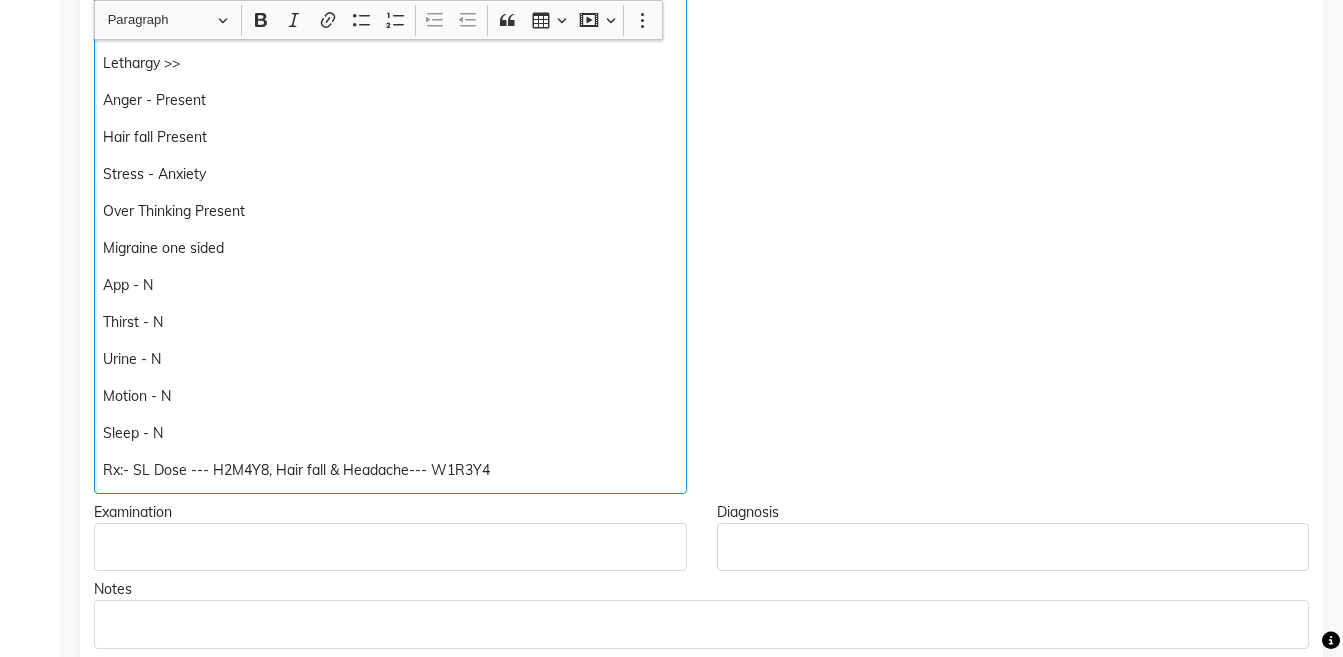 click on "Rx:- SL Dose --- H2M4Y8, Hair fall & Headache--- W1R3Y4" 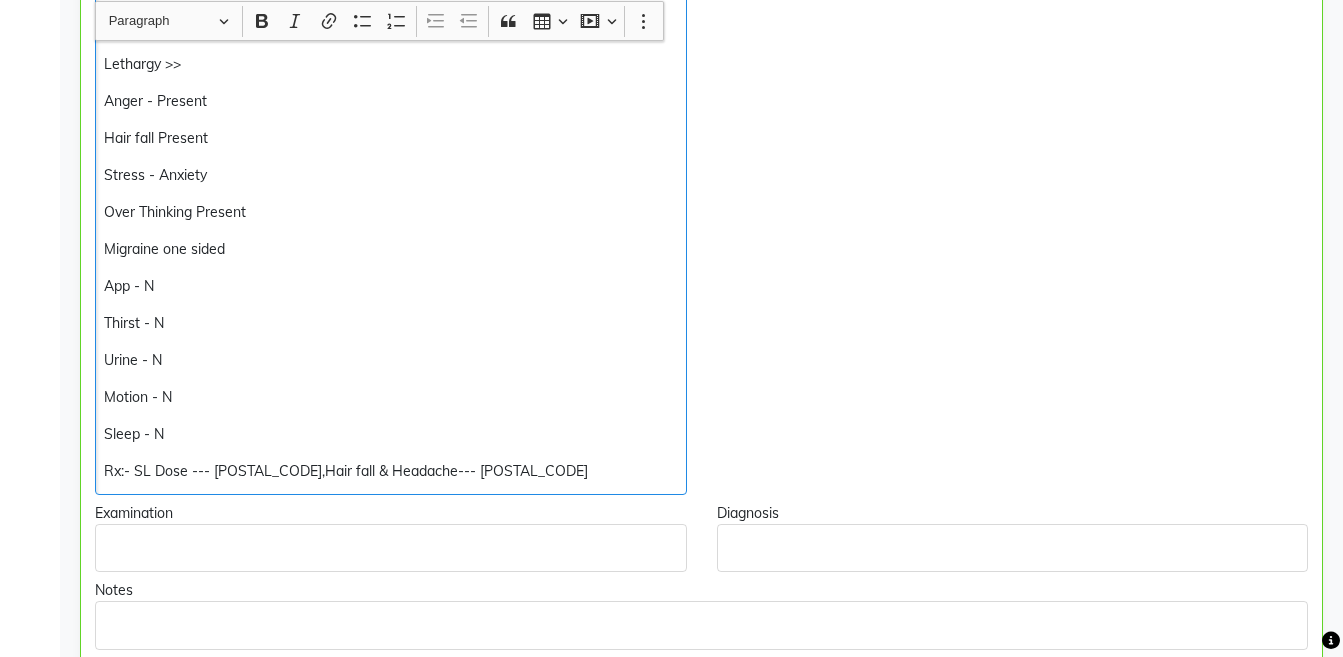 scroll, scrollTop: 688, scrollLeft: 0, axis: vertical 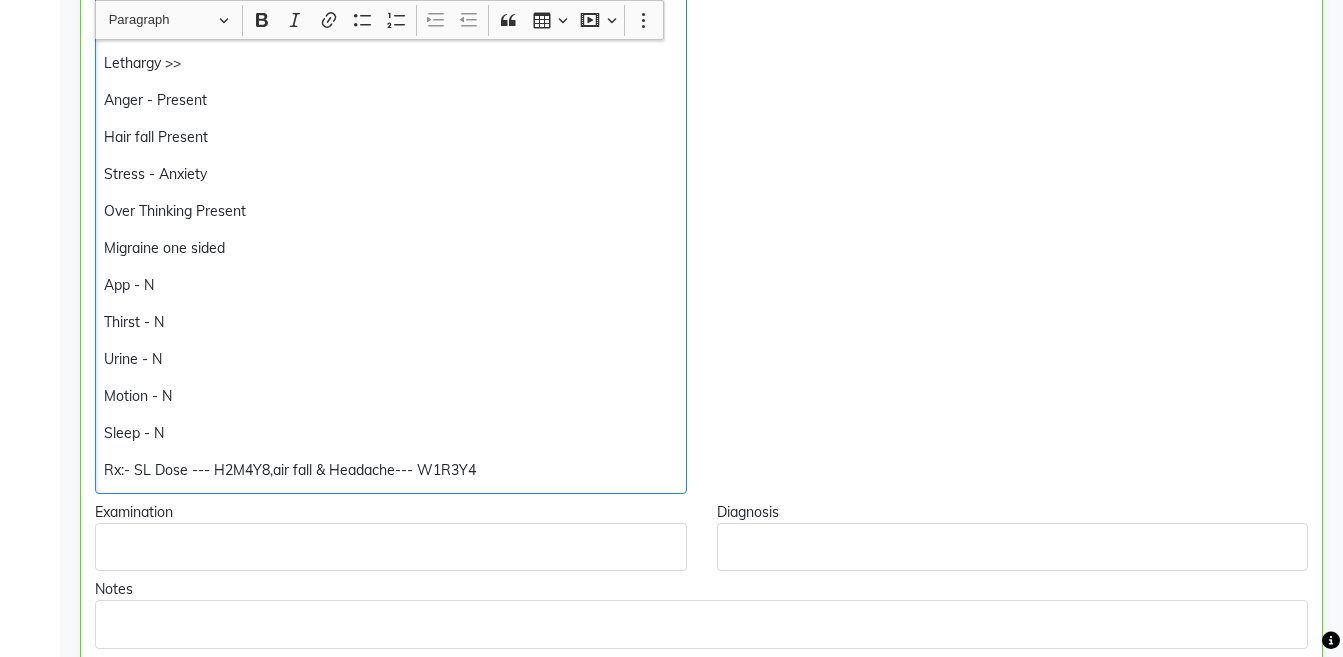 type 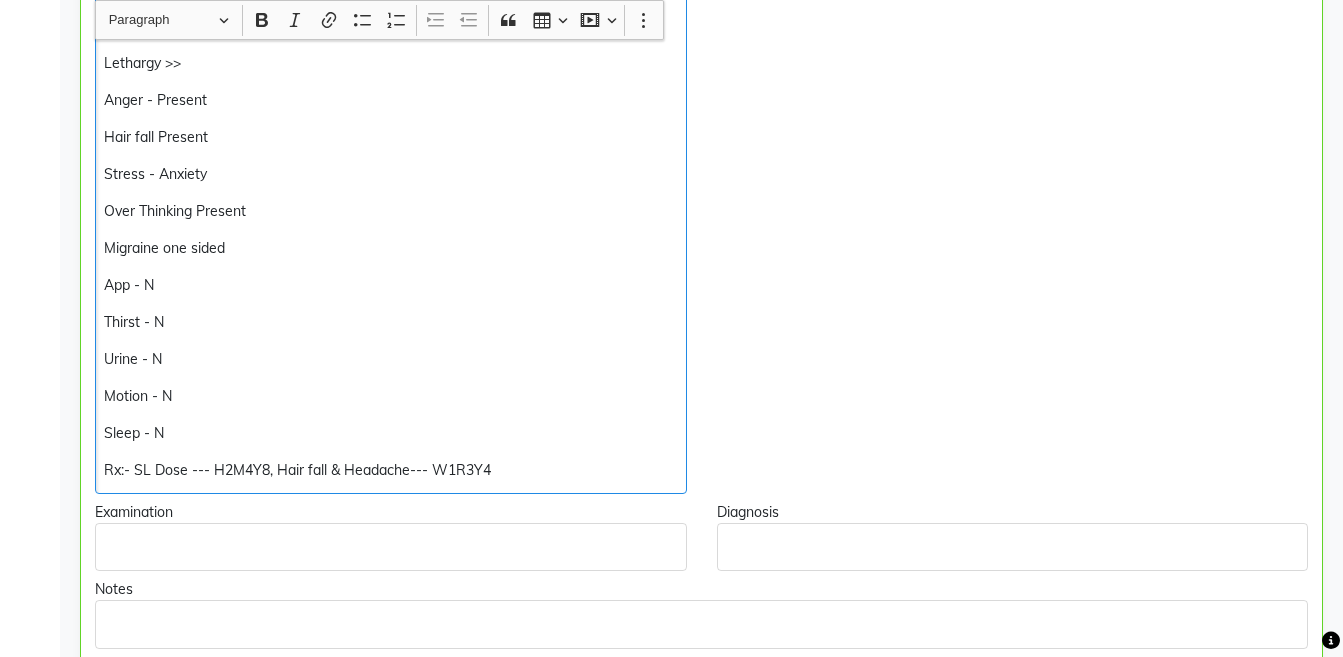click on "Rx:- SL Dose --- H2M4Y8, Hair fall & Headache--- W1R3Y4" 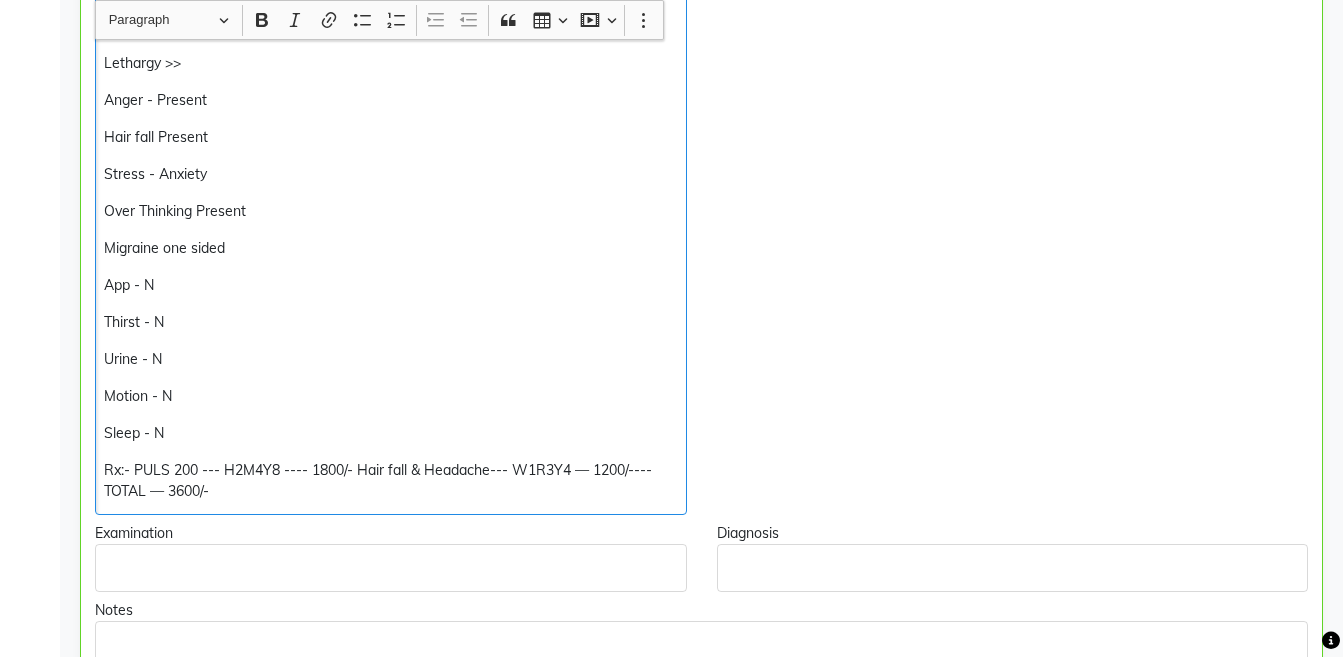 click on "LEFT SIDED HEADACHE SINCE 3 DAYS FREQUENCY:- CONTINUOUS INTENSITY:- MODERATE RX:- CROCIN Menses - [DATE] Bleeding - Normal Leg Pain  Lethargy  Anger - Present Hair fall Present Stress - Anxiety Over Thinking Present Migraine one sided App - N Thirst - N Urine - N Motion - N Sleep - N Rx:- PULS 200 --- H2M4Y8 ---- 1800/- Hair fall  Headache--- W1R3Y4 — 1200/----TOTAL — 3600/-" 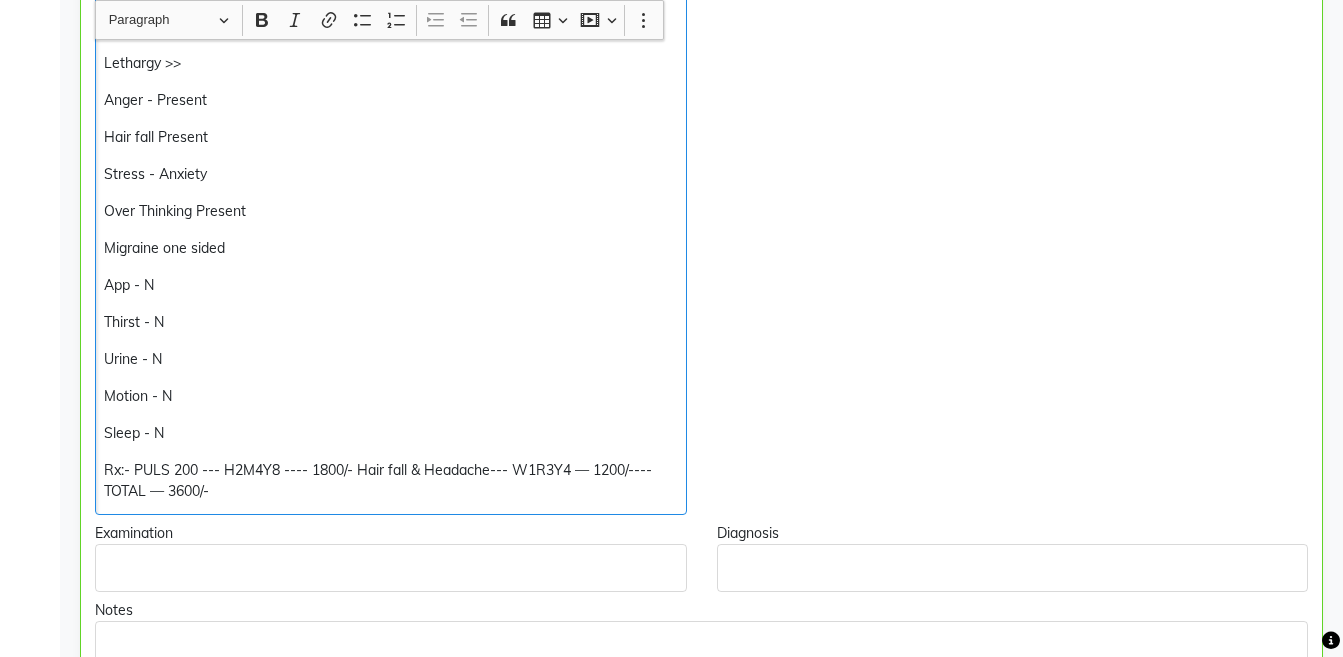 copy on "Rx:- PULS 200 --- H2M4Y8 ---- 1800/- Hair fall & Headache--- W1R3Y4 — 1200/----TOTAL — 3600/-" 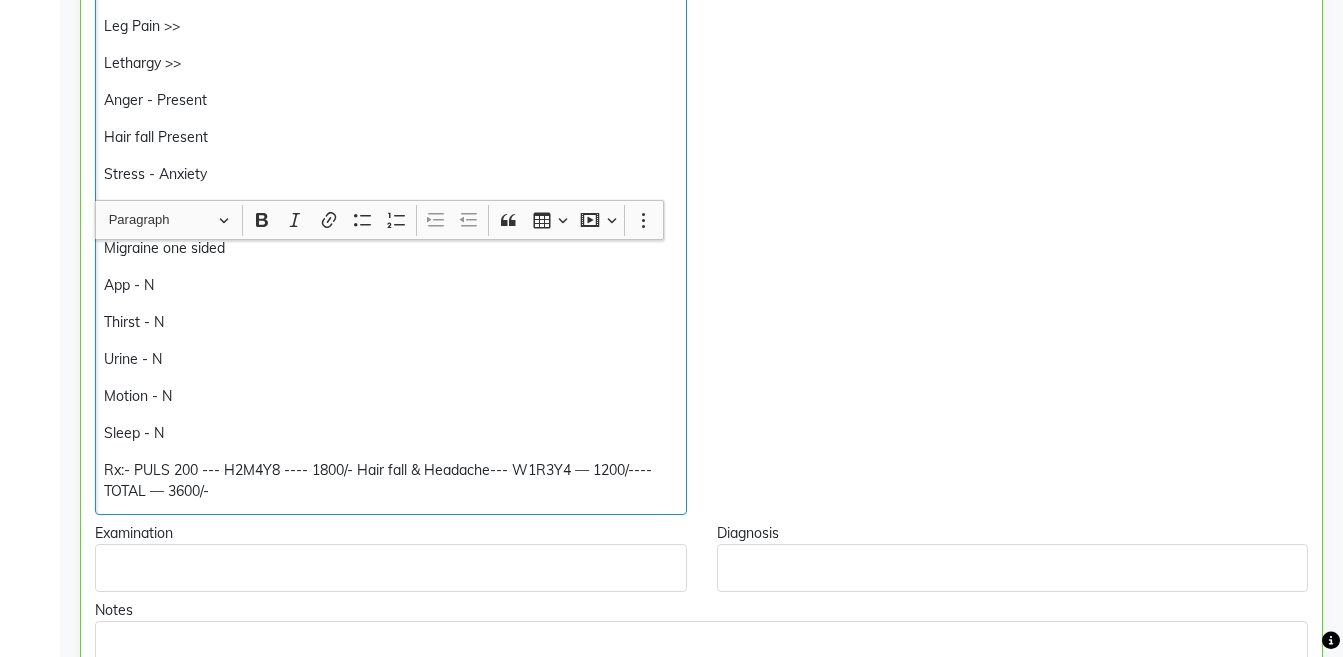 scroll, scrollTop: 1333, scrollLeft: 0, axis: vertical 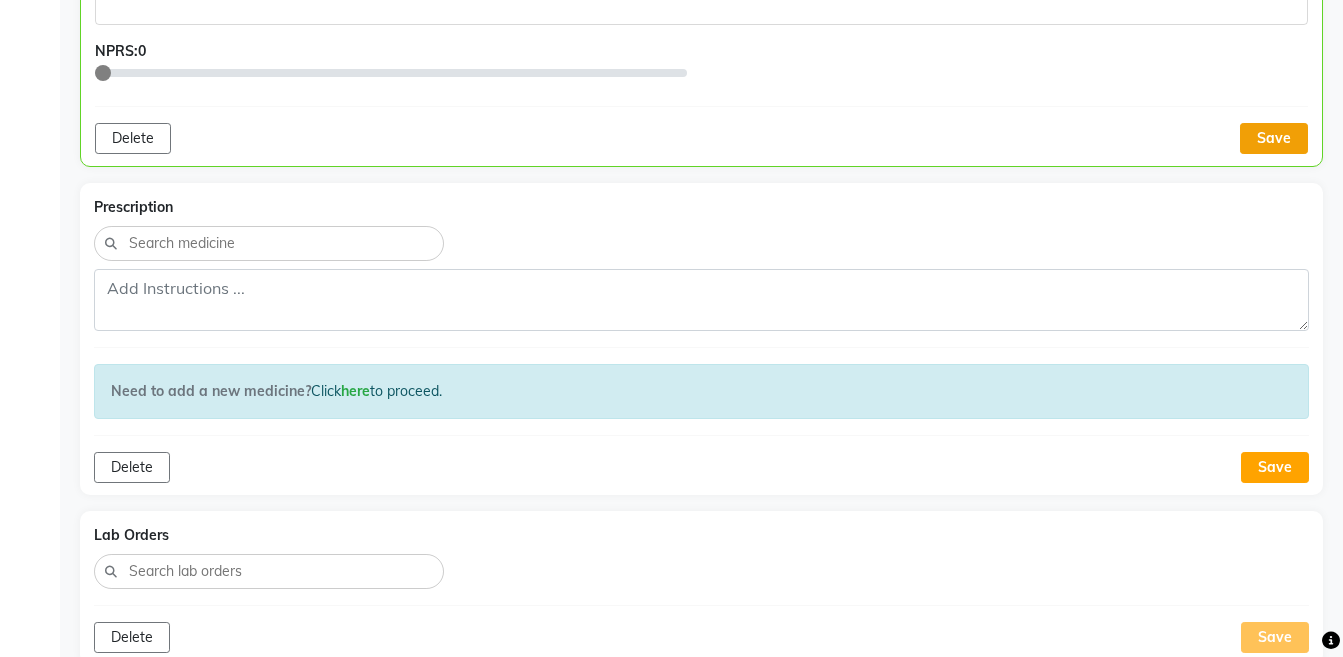 click on "Save" 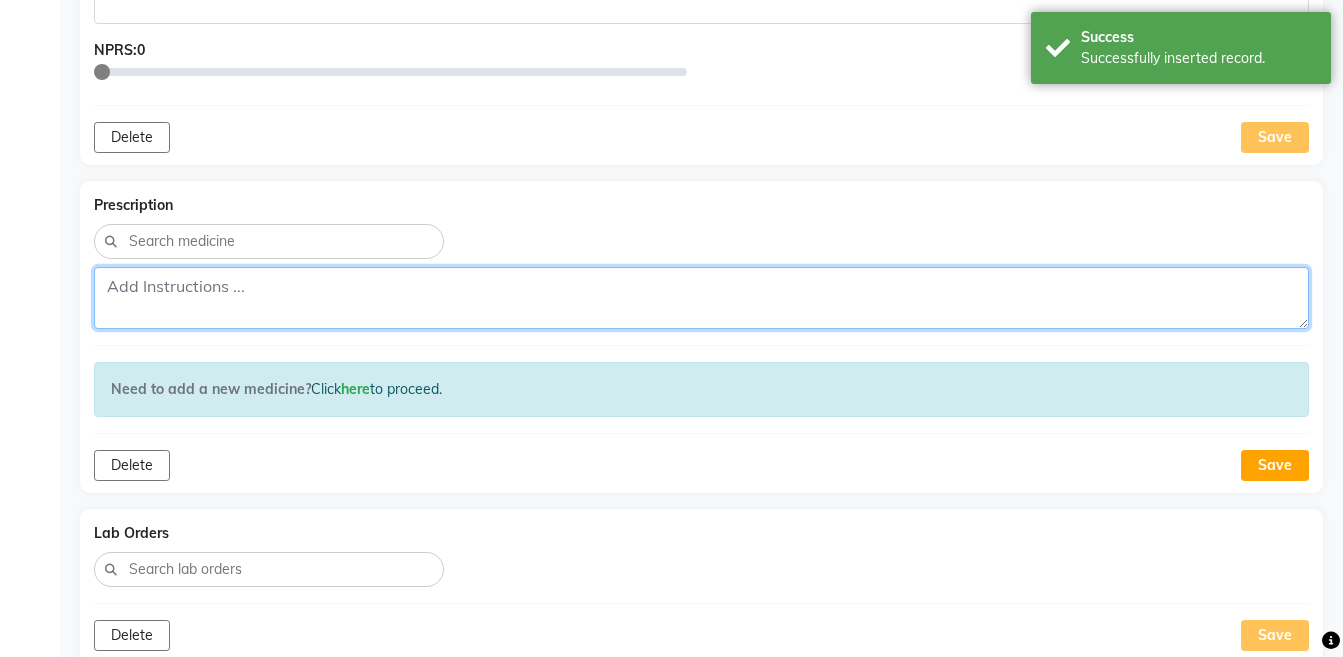 click 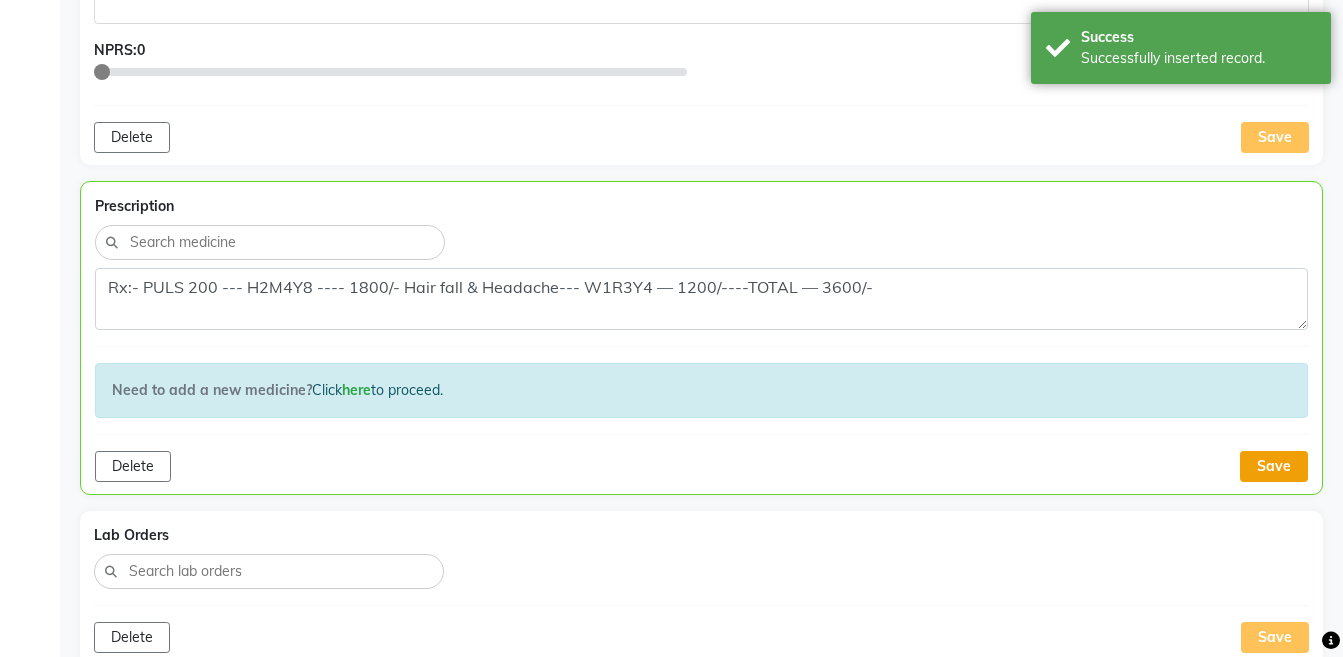click on "Save" 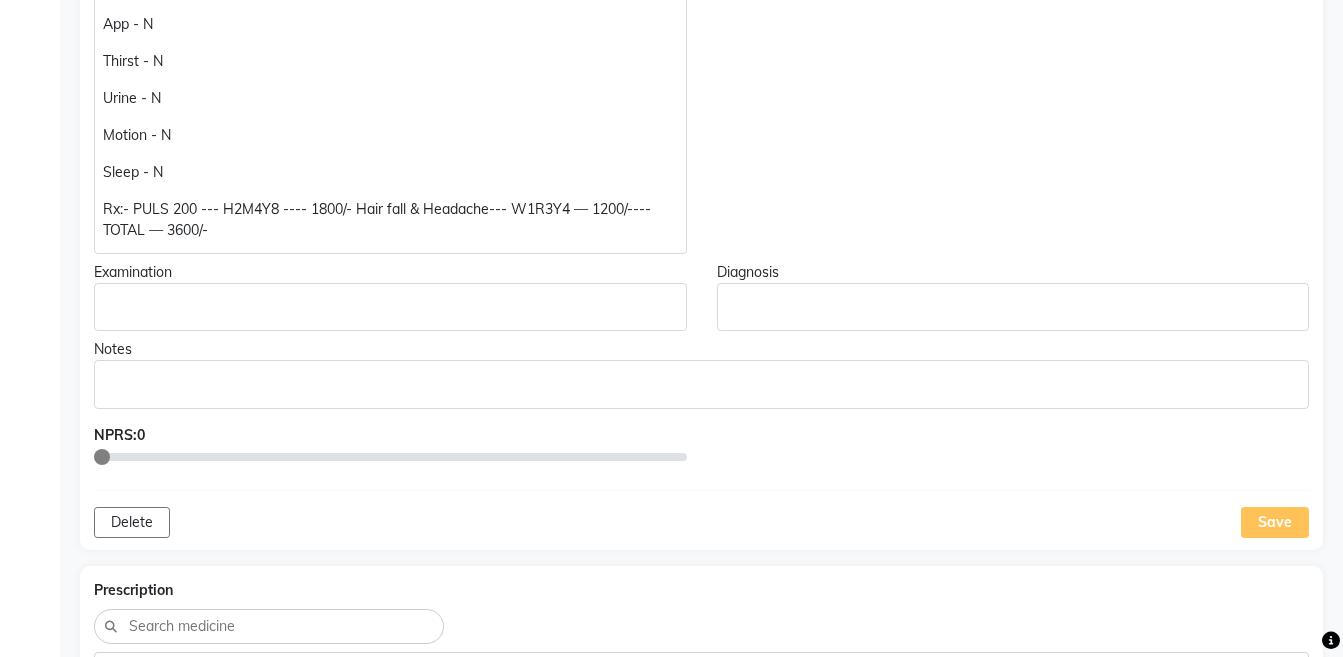 scroll, scrollTop: 641, scrollLeft: 0, axis: vertical 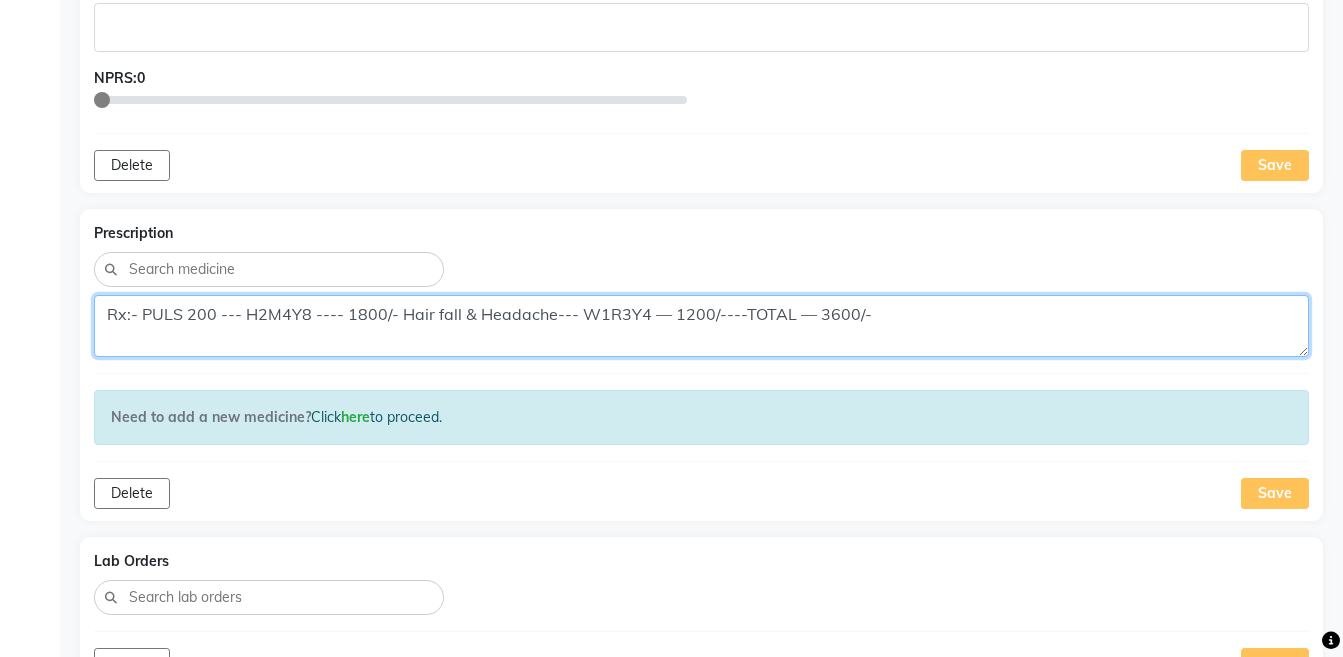 click on "Rx:- PULS 200 --- H2M4Y8 ---- 1800/- Hair fall & Headache--- W1R3Y4 — 1200/----TOTAL — 3600/-" 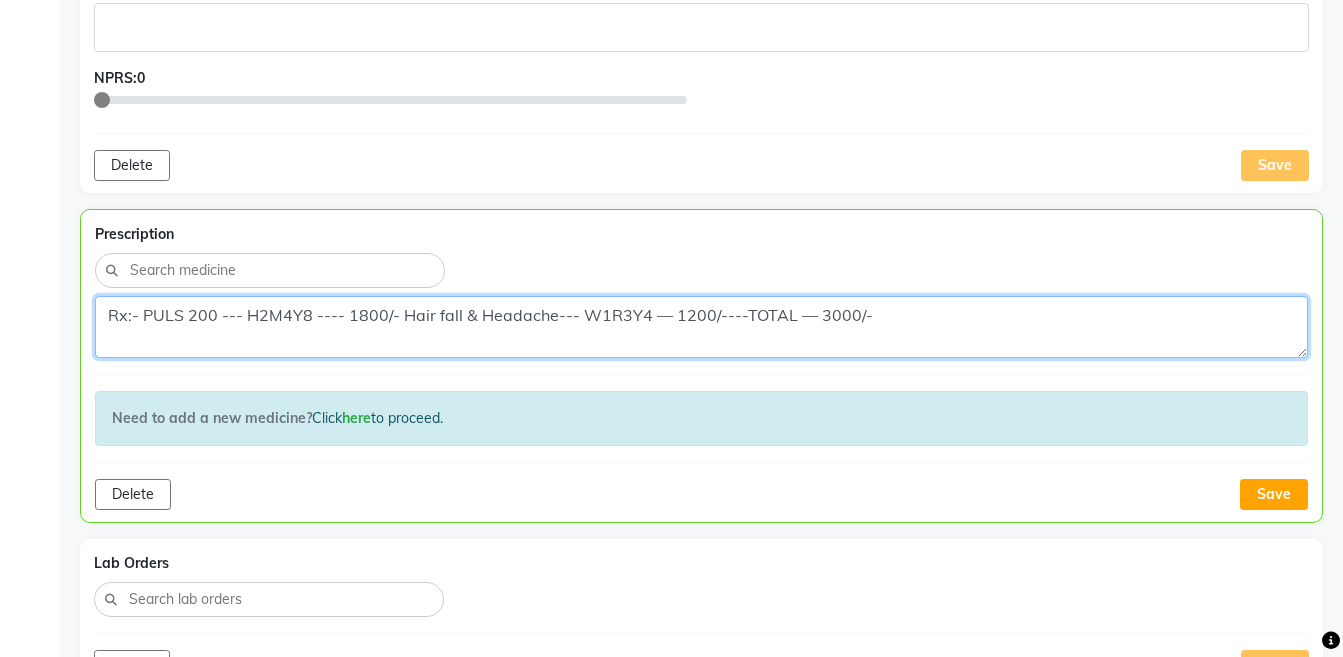 click on "Rx:- PULS 200 --- H2M4Y8 ---- 1800/- Hair fall & Headache--- W1R3Y4 — 1200/----TOTAL — 3000/-" 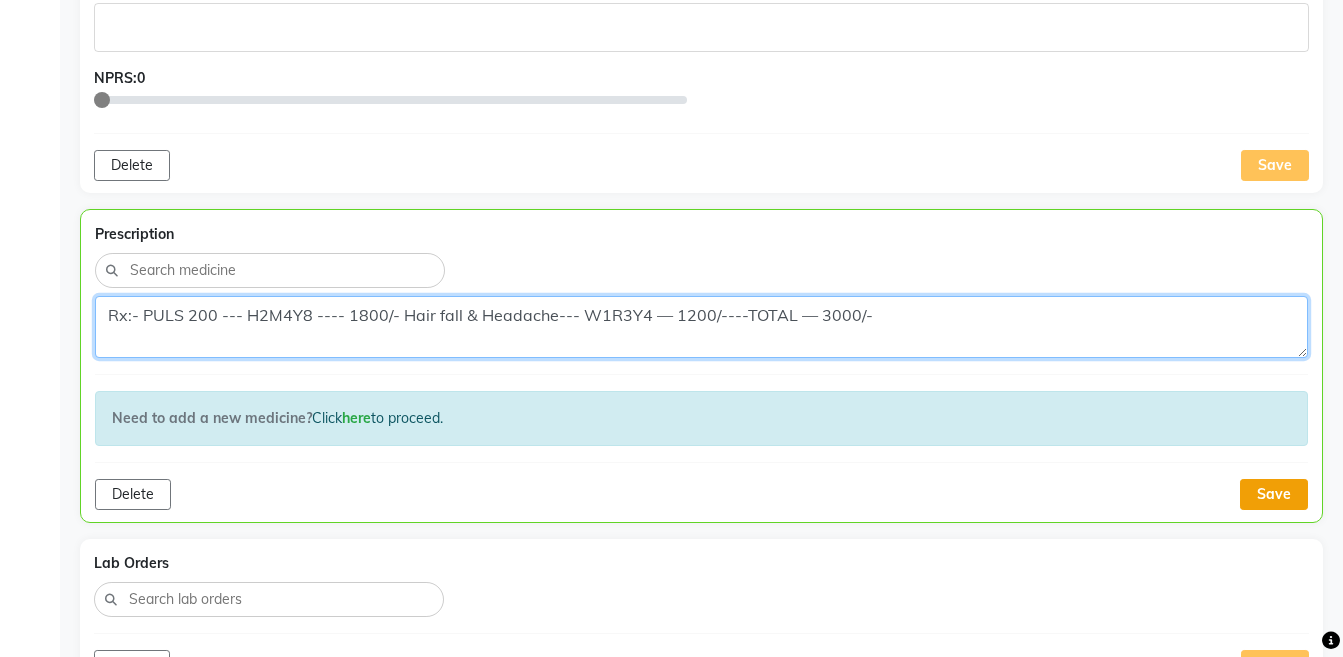 type on "Rx:- PULS 200 --- H2M4Y8 ---- 1800/- Hair fall & Headache--- W1R3Y4 — 1200/----TOTAL — 3000/-" 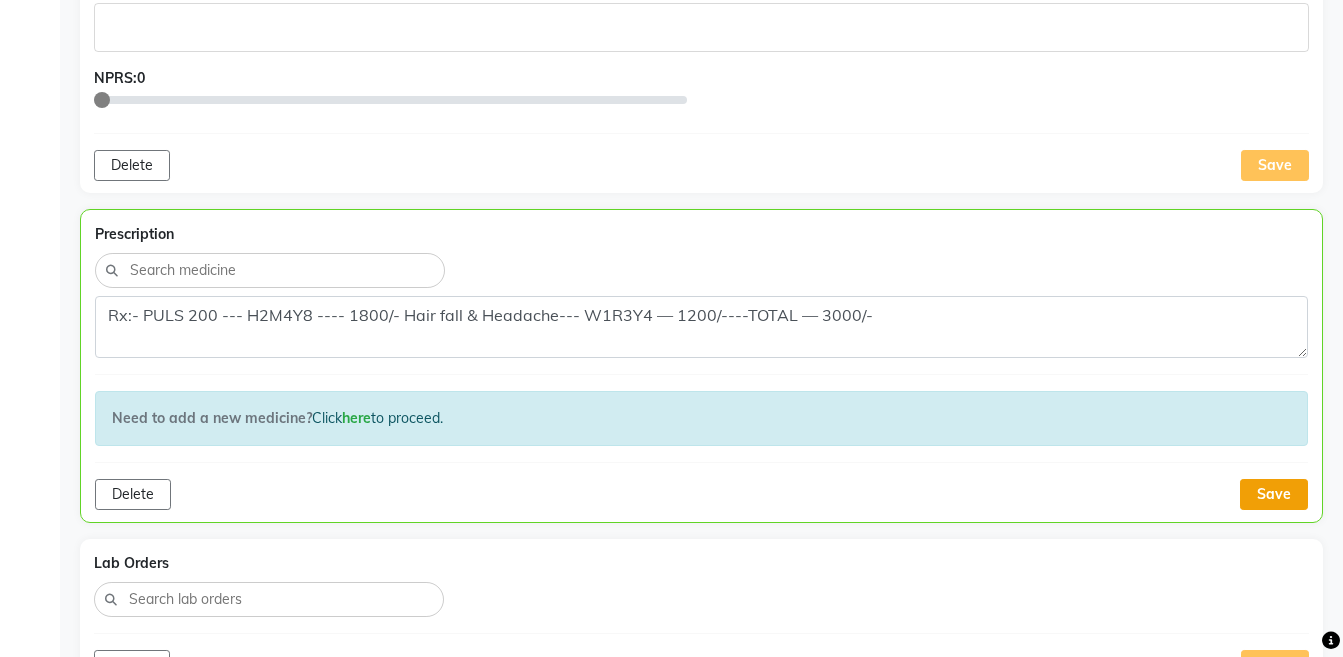 click on "Save" 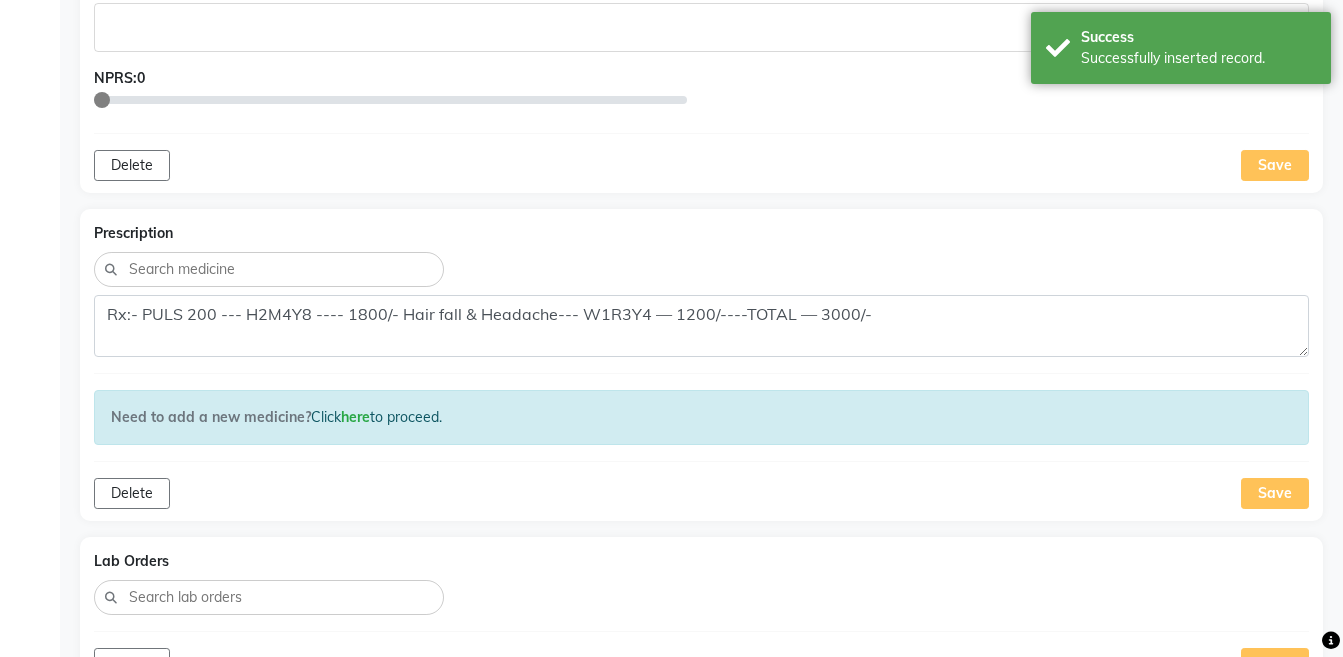 scroll, scrollTop: 606, scrollLeft: 0, axis: vertical 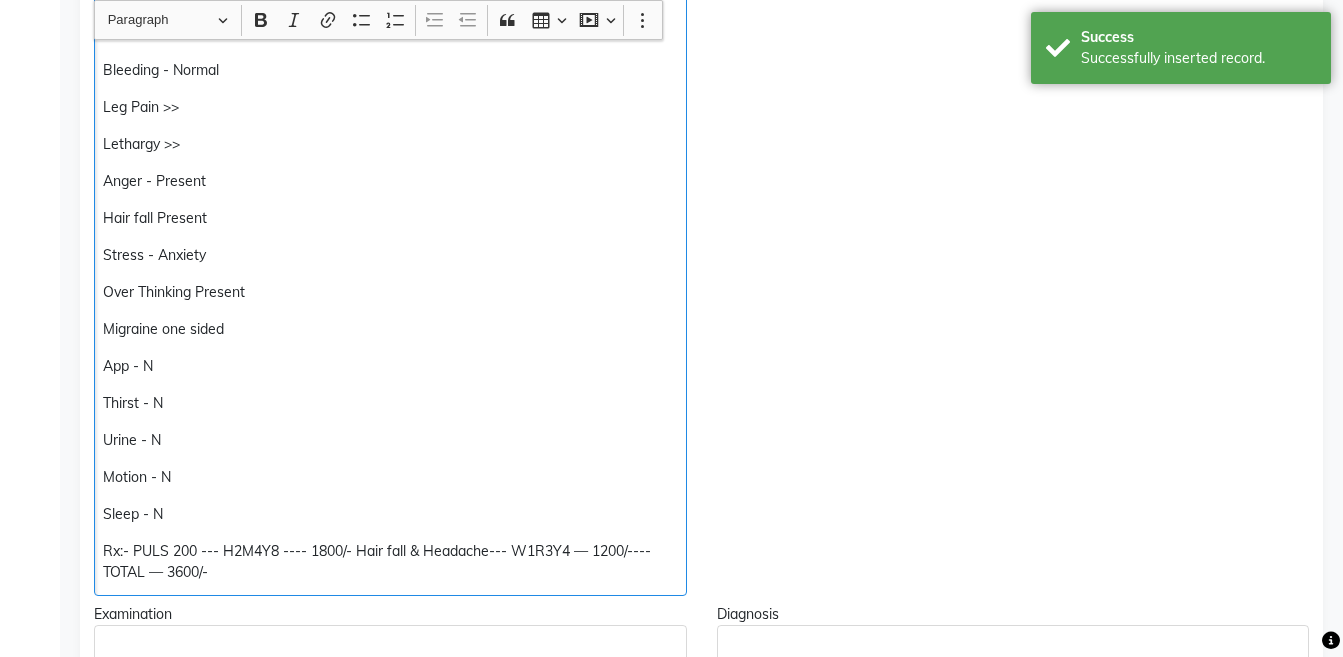 click on "Rx:- PULS 200 --- H2M4Y8 ---- 1800/- Hair fall & Headache--- W1R3Y4 — 1200/----TOTAL — 3600/-" 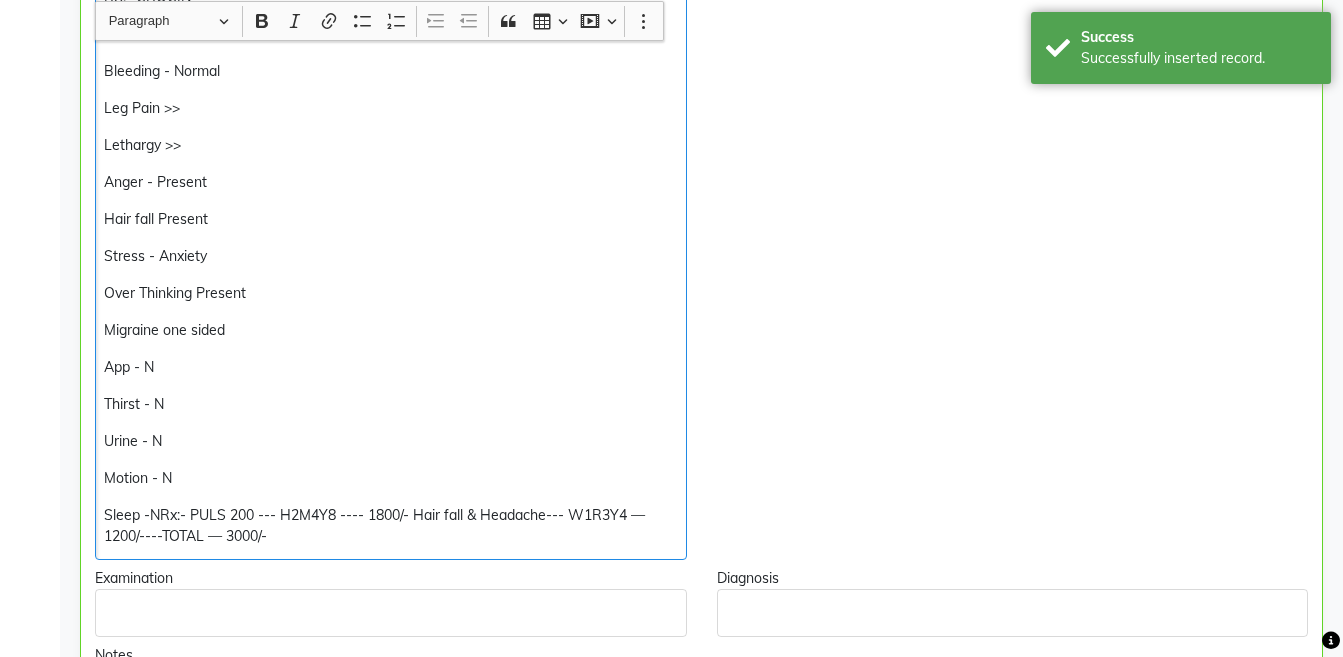 scroll, scrollTop: 607, scrollLeft: 0, axis: vertical 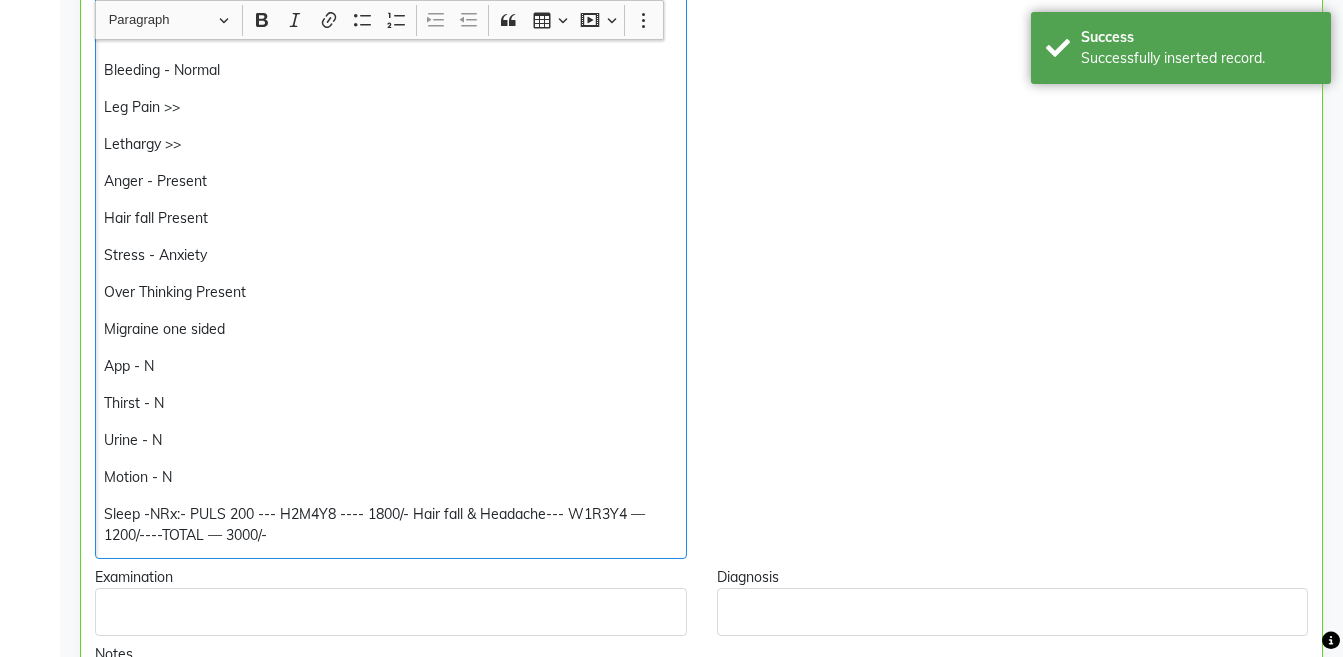 click on "Sleep -NRx:- PULS 200 --- H2M4Y8 ---- 1800/- Hair fall & Headache--- W1R3Y4 — 1200/----TOTAL — 3000/-" 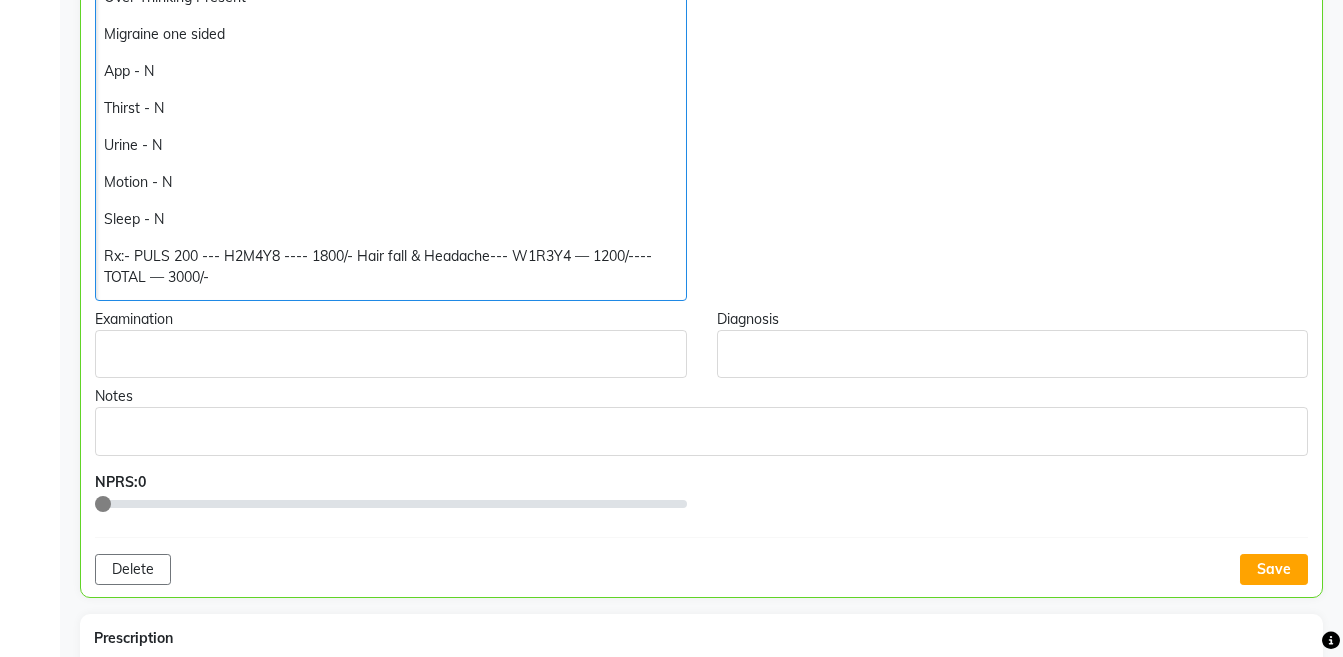 scroll, scrollTop: 957, scrollLeft: 0, axis: vertical 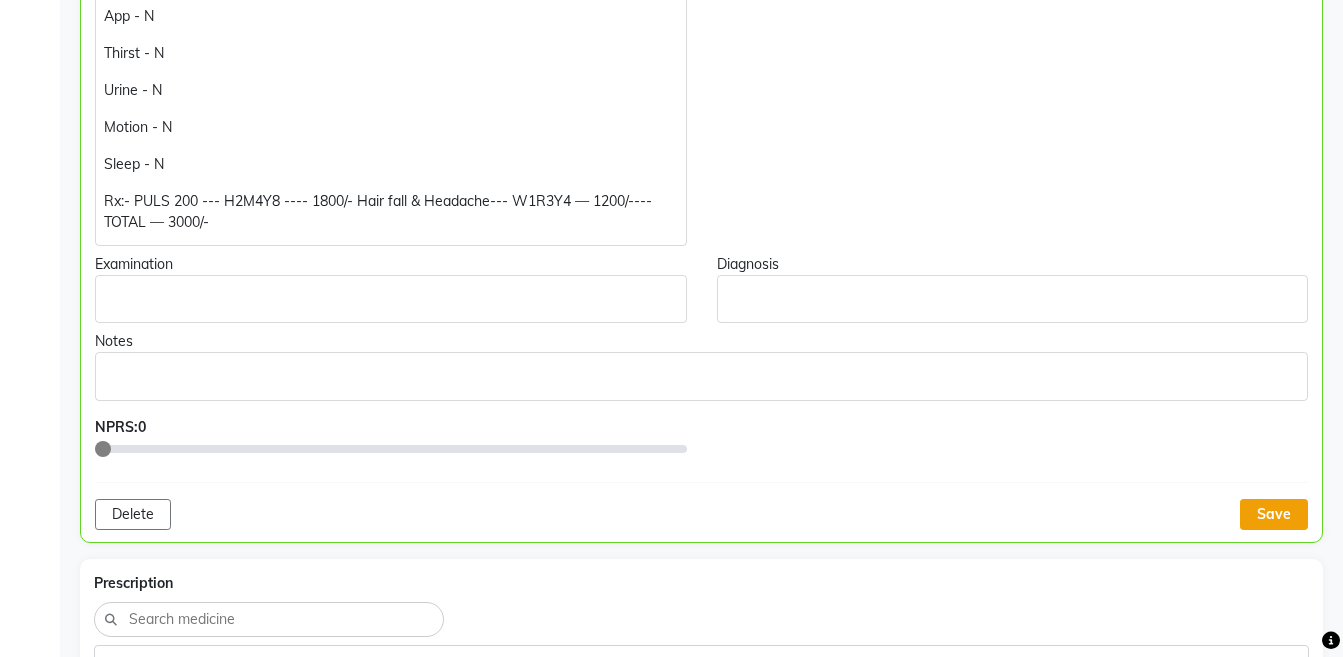 click on "Save" 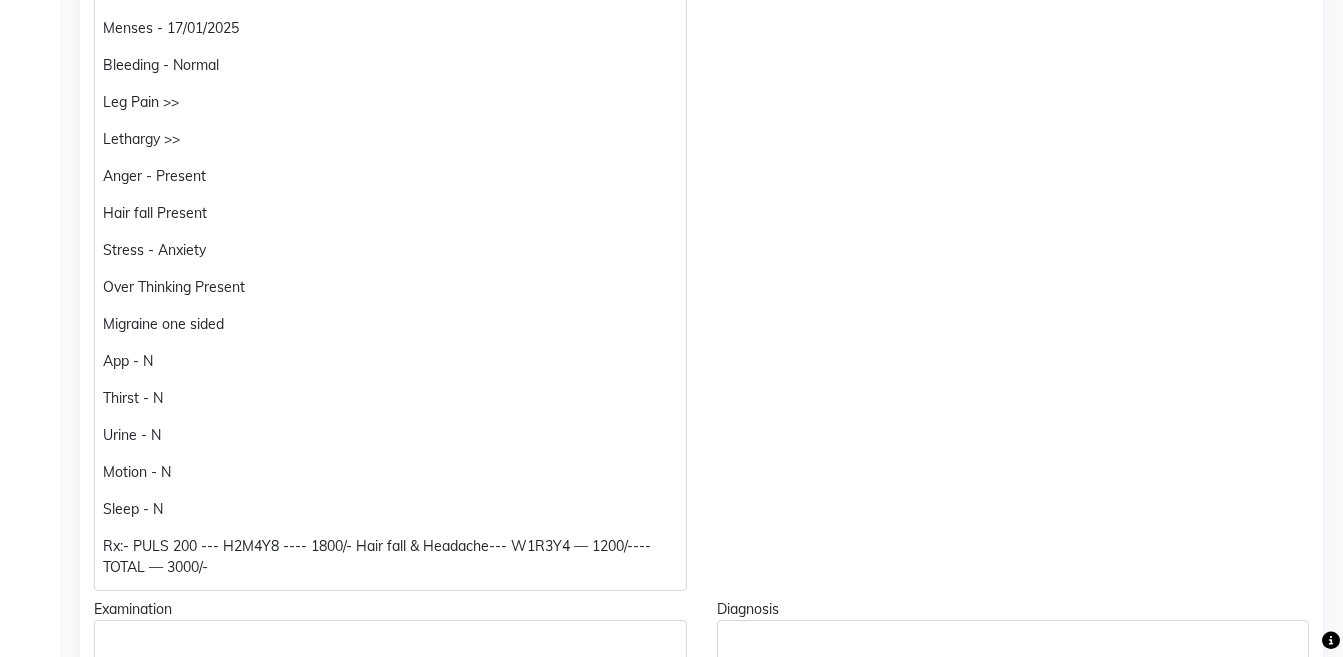 scroll, scrollTop: 497, scrollLeft: 0, axis: vertical 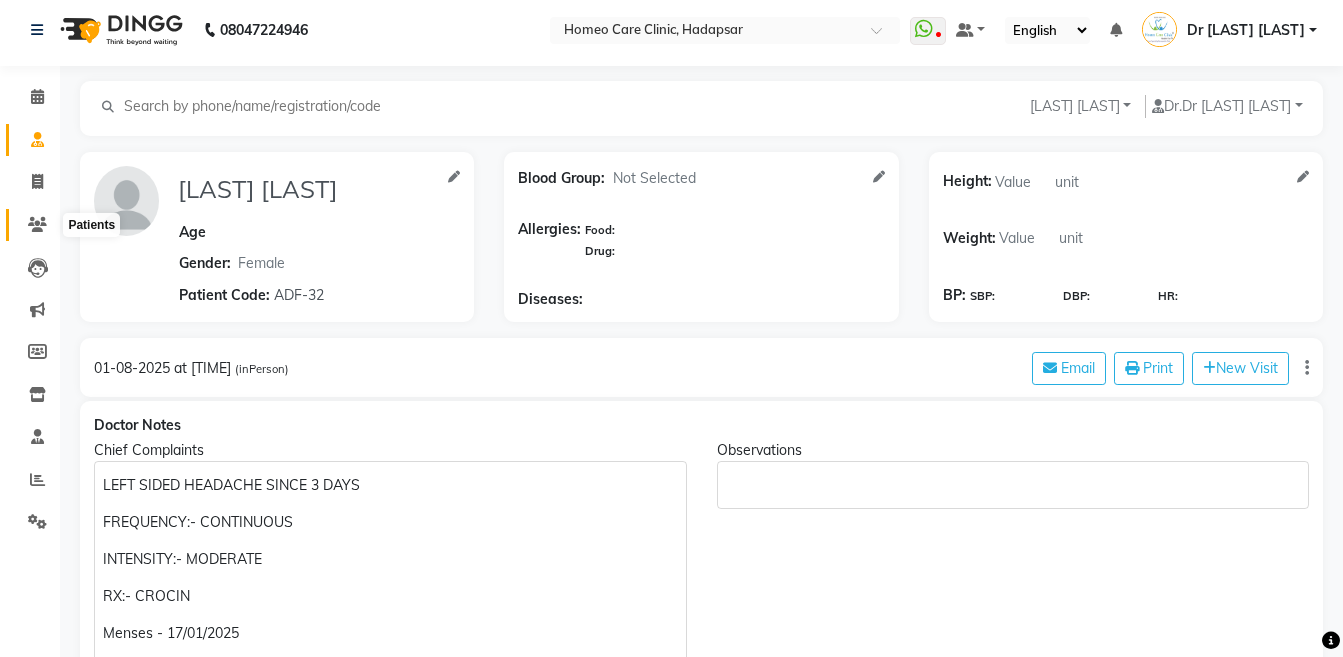 click 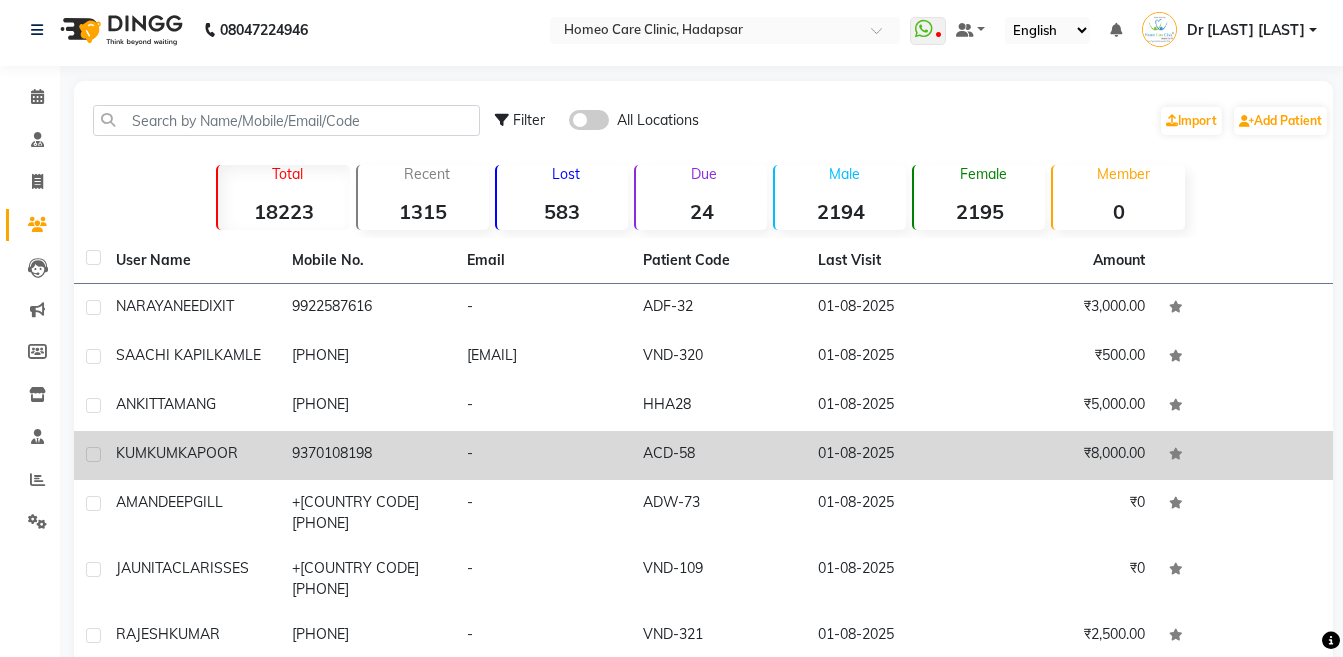 click on "[FIRST] [LAST]" 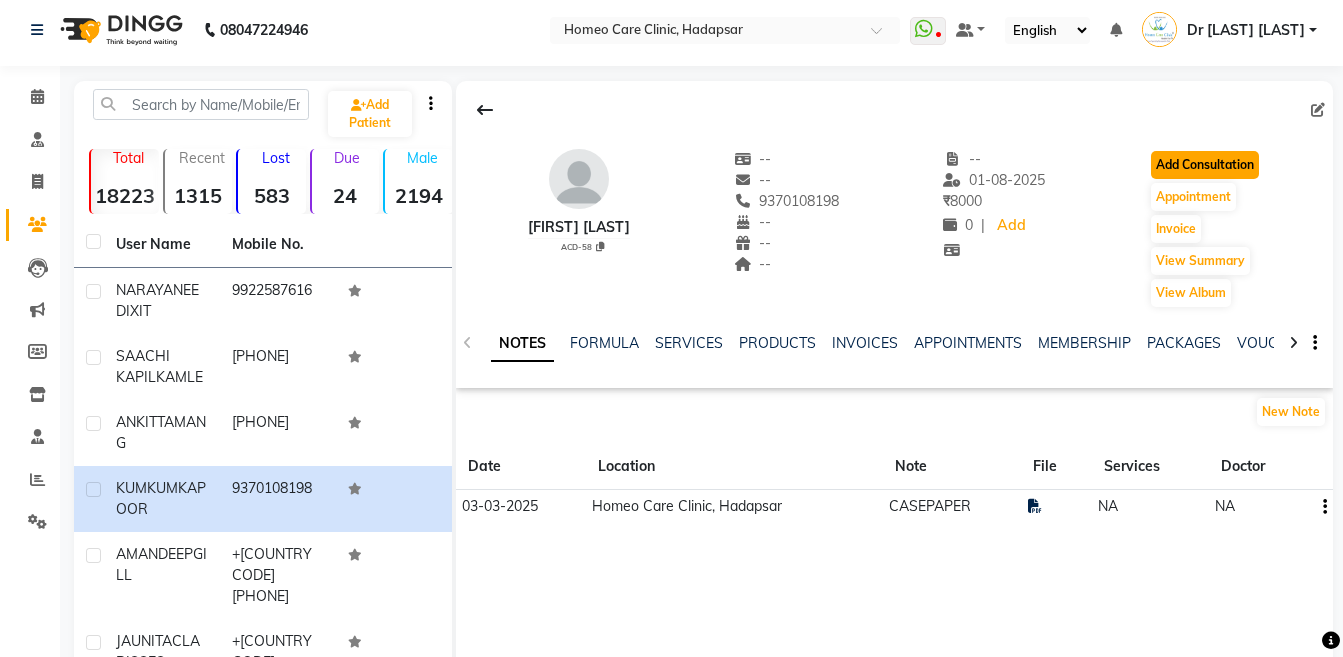 click on "Add Consultation" 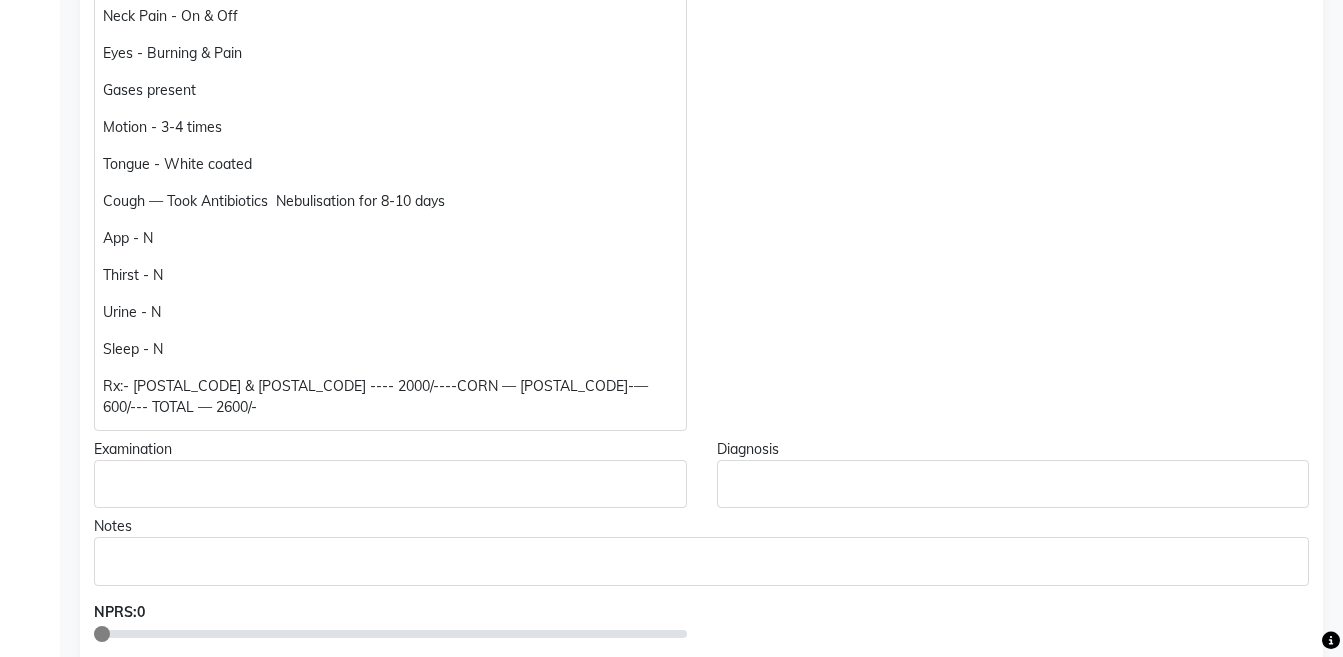 scroll, scrollTop: 709, scrollLeft: 0, axis: vertical 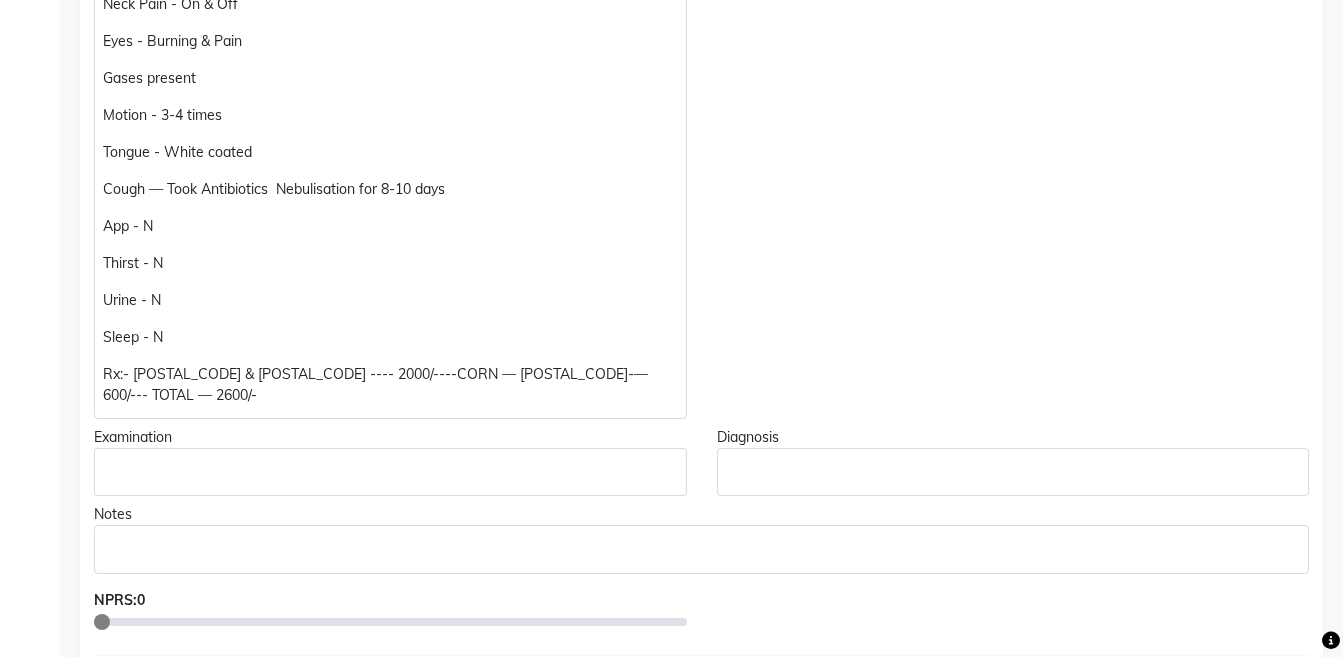 click on "Rx:- [POSTAL_CODE] & [POSTAL_CODE] ---- 2000/----CORN — [POSTAL_CODE]-— 600/--- TOTAL — 2600/-" 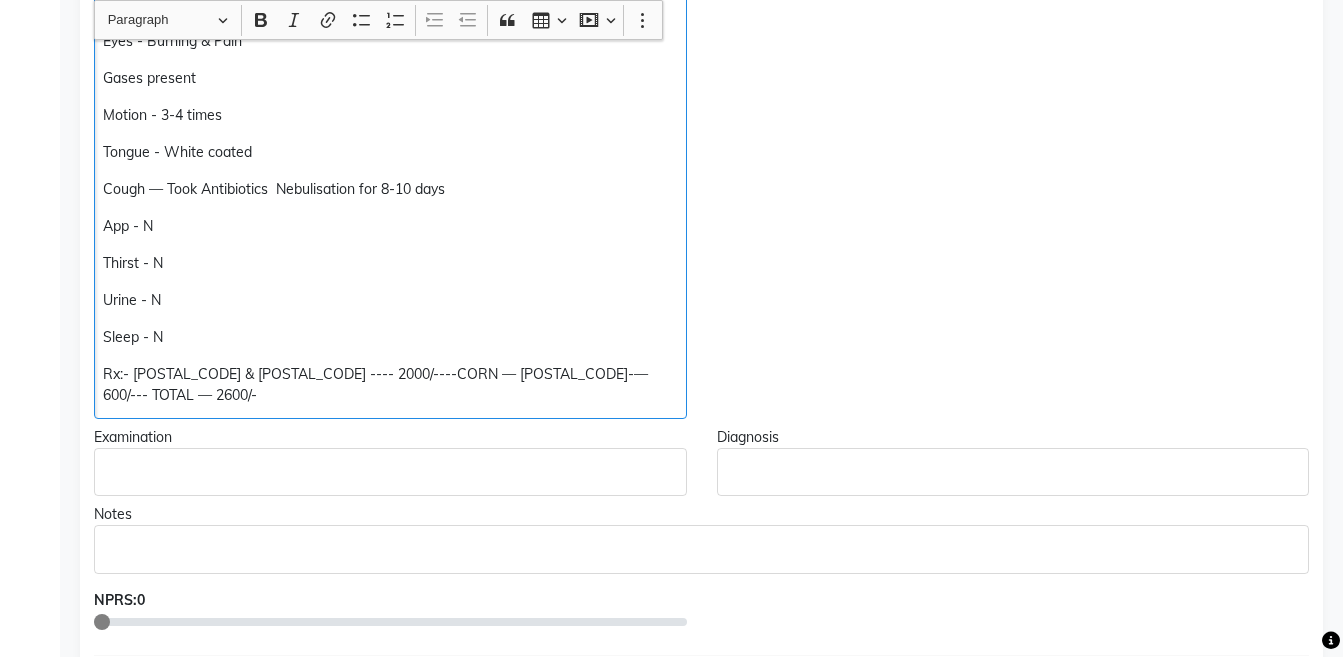 scroll, scrollTop: 710, scrollLeft: 0, axis: vertical 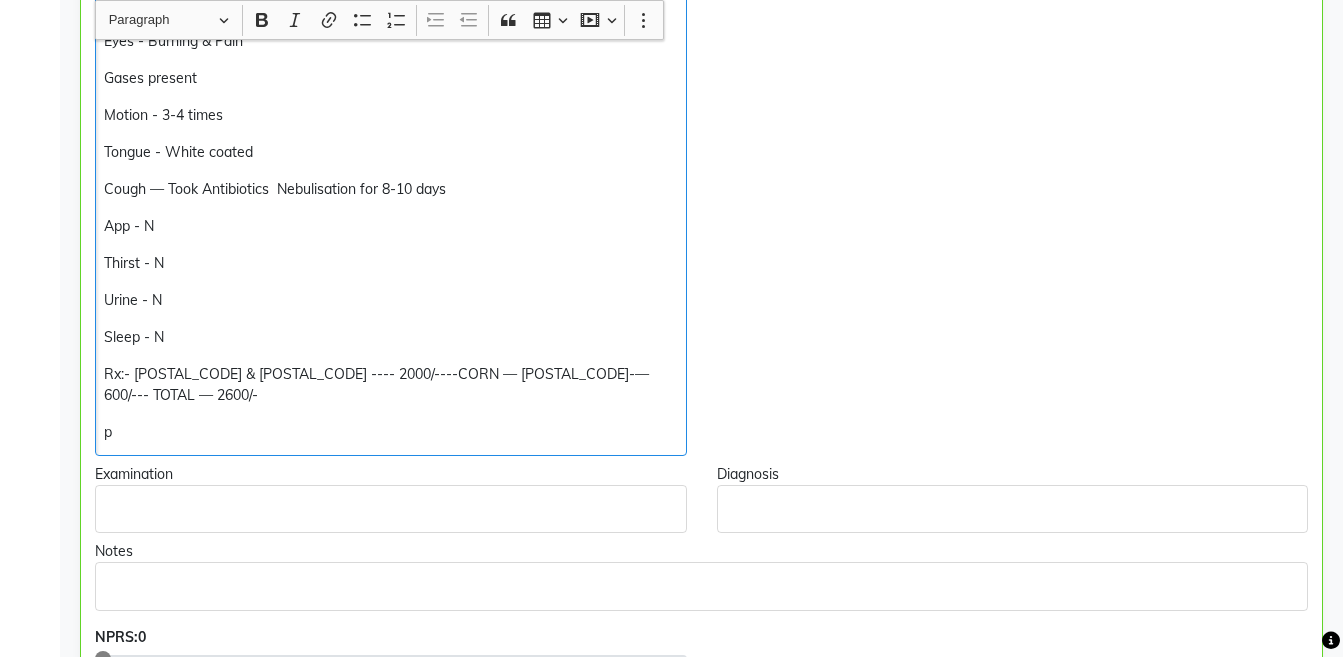 type 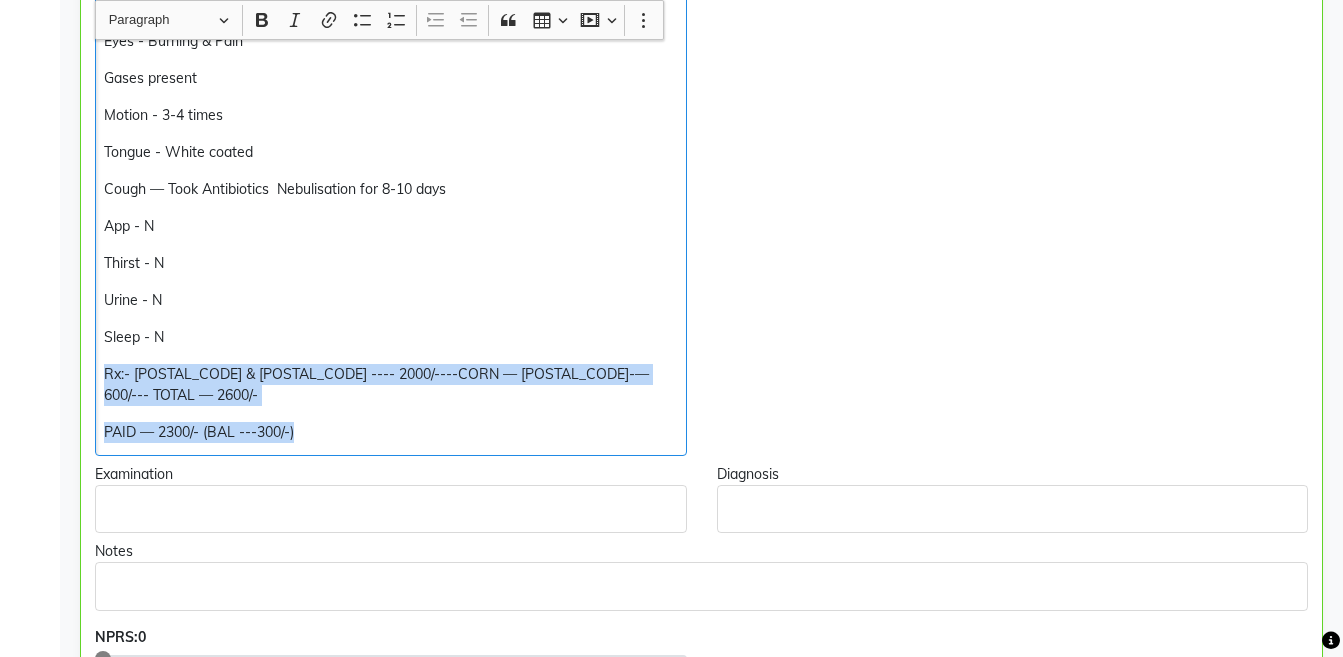 copy on "Rx:- Q1W2X6 & D2B4O6 ---- 2000/----CORN — C1R2N3-— 600/--- TOTAL — 2600/- PAID — 2300/- (BAL ---300/-)" 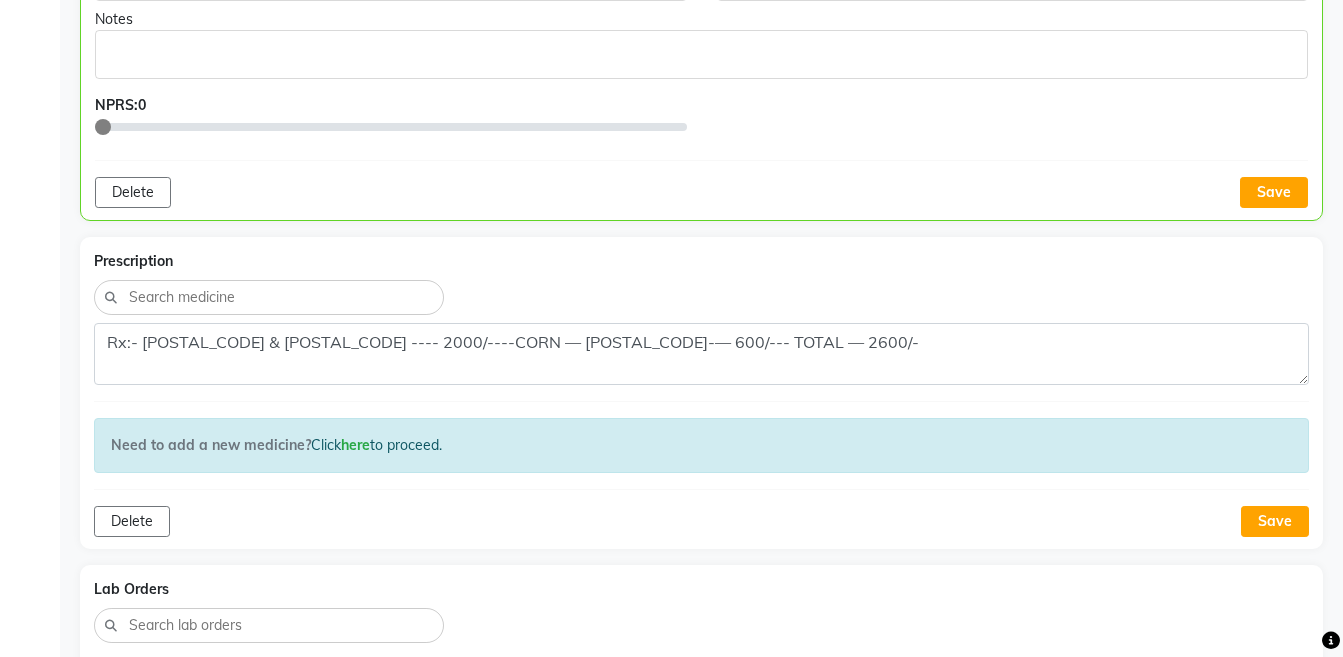 scroll, scrollTop: 1238, scrollLeft: 0, axis: vertical 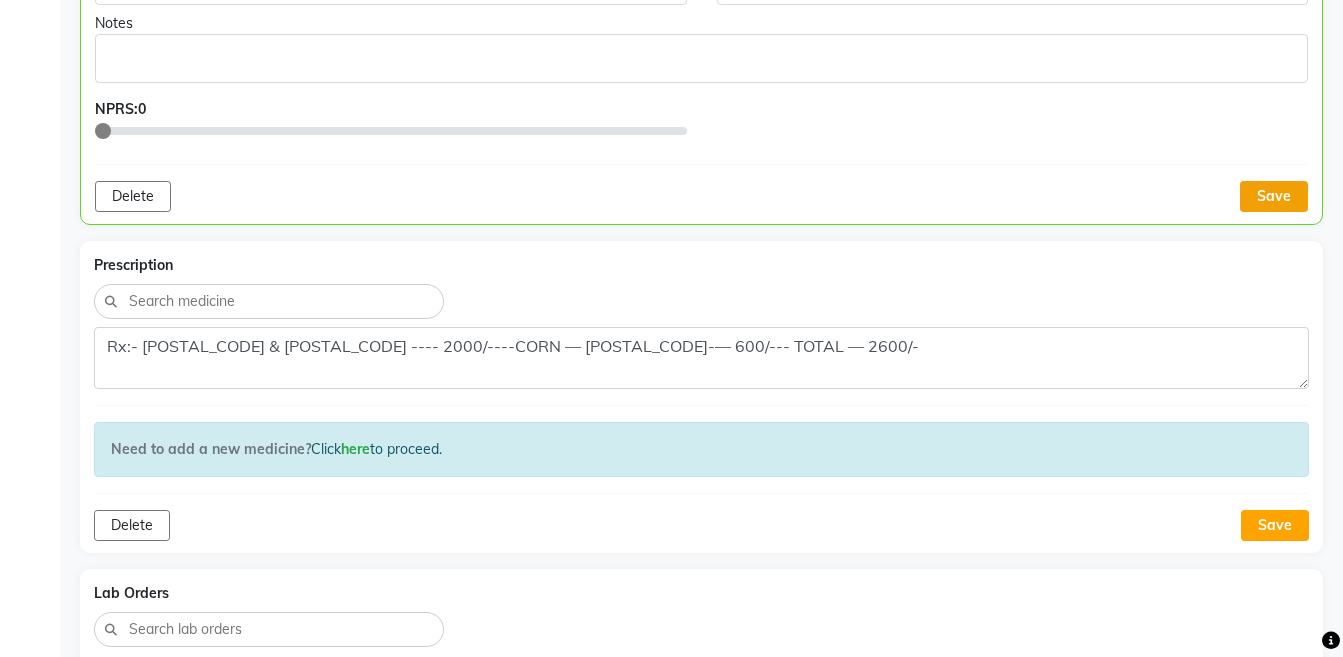 click on "Save" 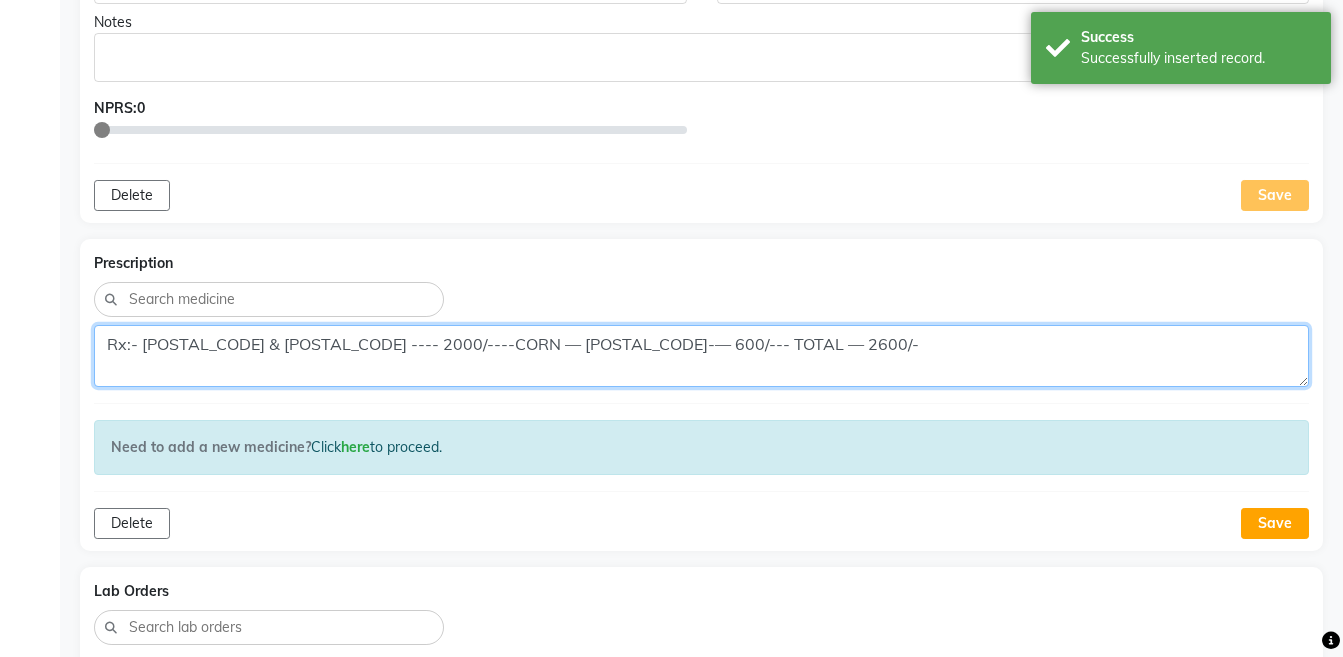 click on "Rx:- [POSTAL_CODE] & [POSTAL_CODE] ---- 2000/----CORN — [POSTAL_CODE]-— 600/--- TOTAL — 2600/-" 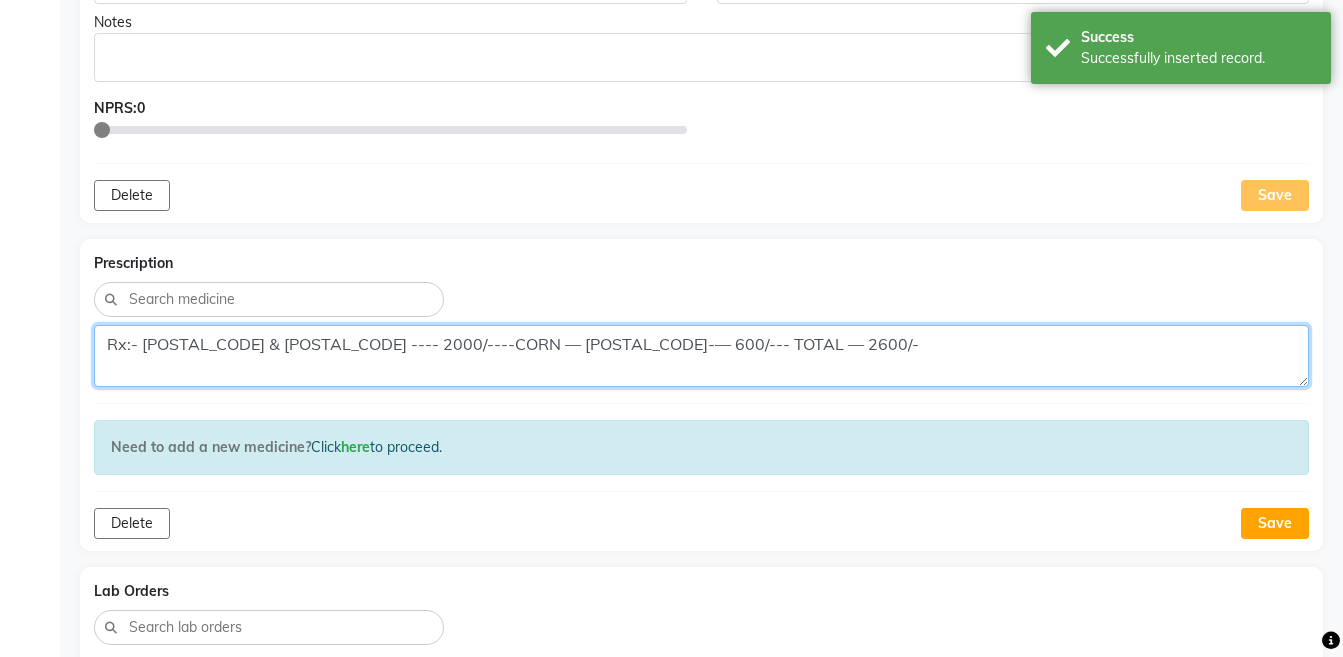 paste on "PAID — 2300/- (BAL ---300/-)" 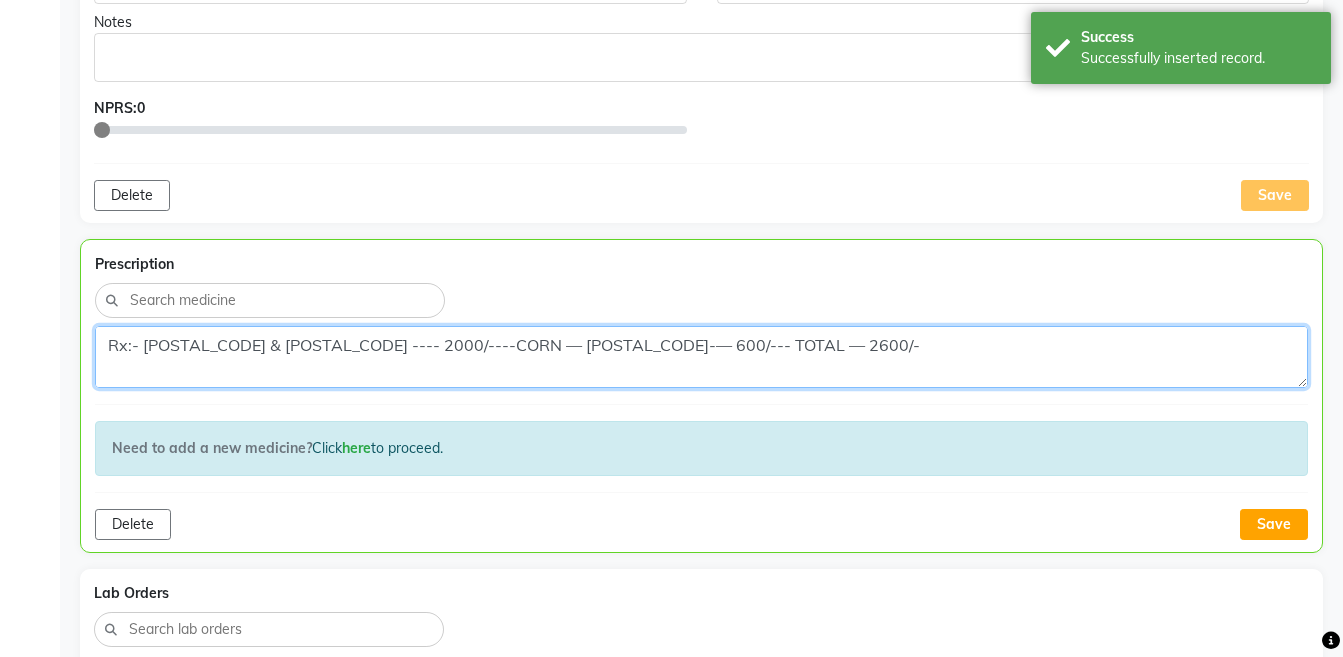 scroll, scrollTop: 16, scrollLeft: 0, axis: vertical 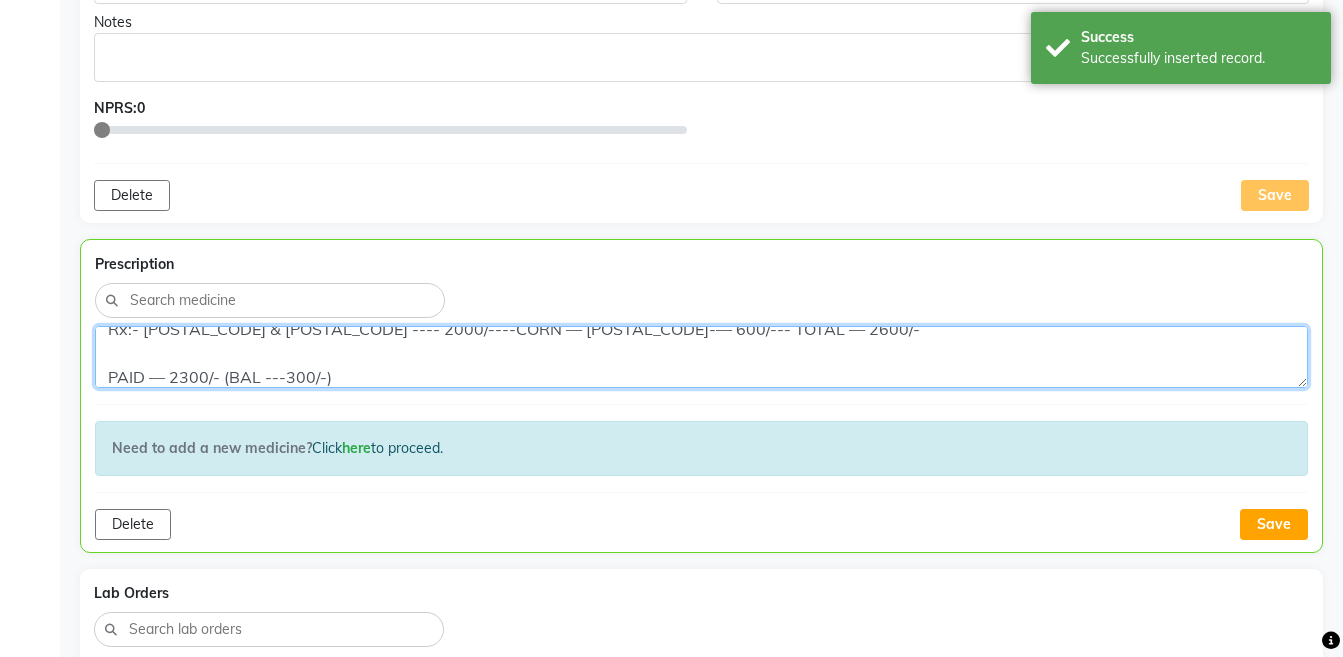 click on "Rx:- [POSTAL_CODE] & [POSTAL_CODE] ---- 2000/----CORN — [POSTAL_CODE]-— 600/--- TOTAL — 2600/-
PAID — 2300/- (BAL ---300/-)" 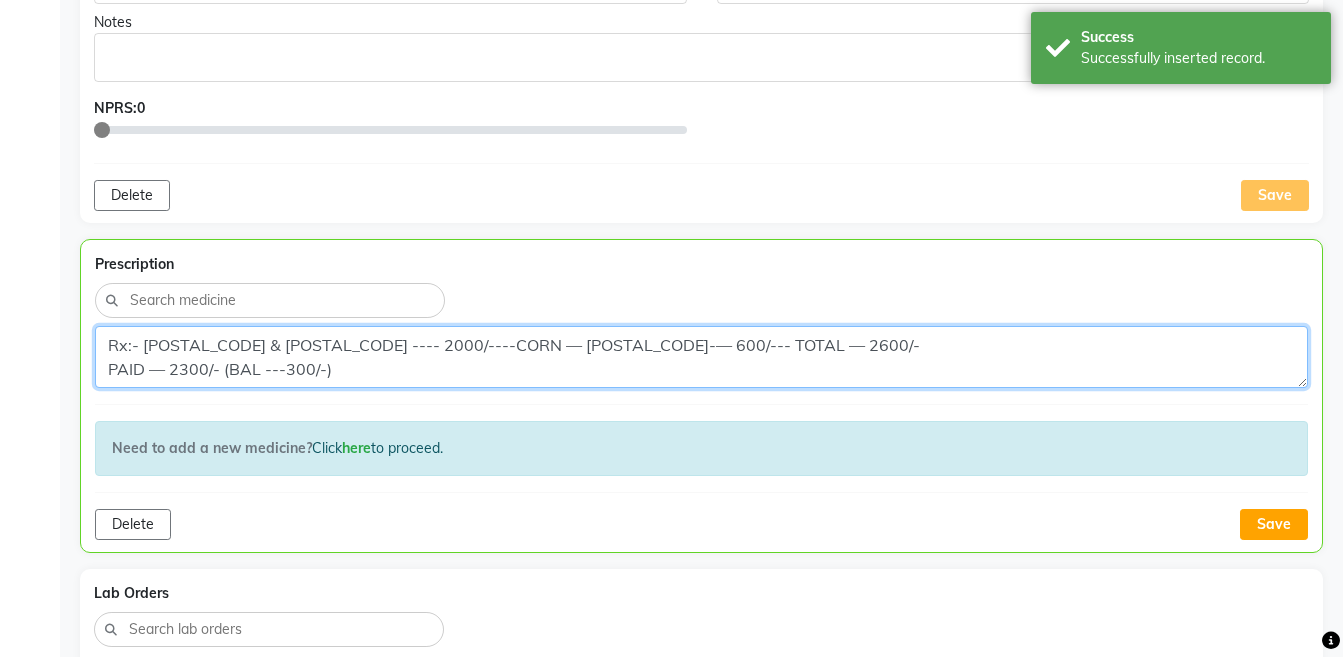 scroll, scrollTop: 0, scrollLeft: 0, axis: both 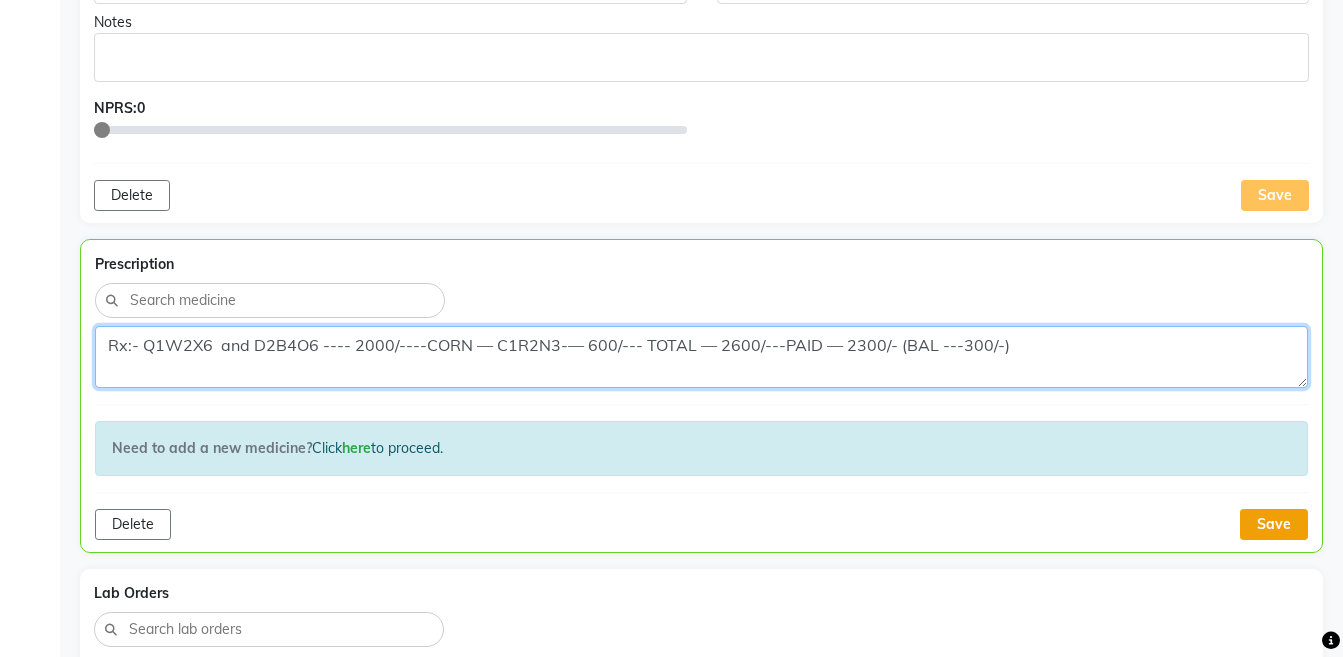 type on "Rx:- Q1W2X6  and D2B4O6 ---- 2000/----CORN — C1R2N3-— 600/--- TOTAL — 2600/---PAID — 2300/- (BAL ---300/-)" 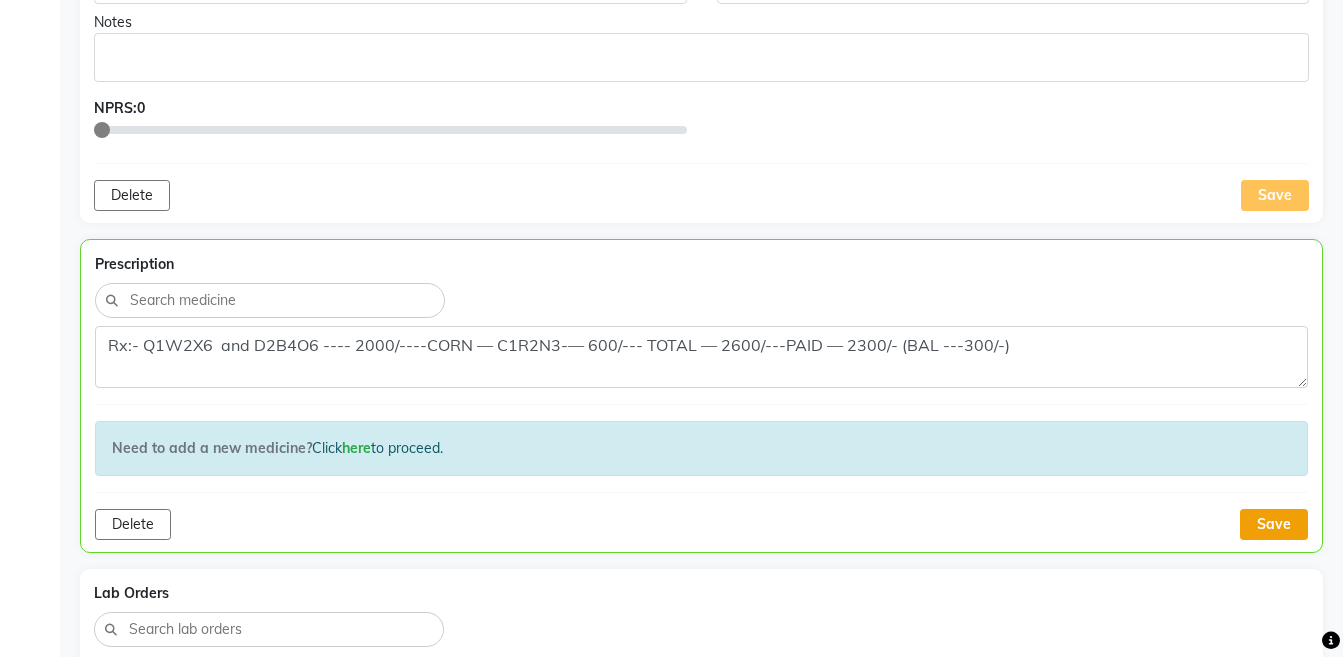 click on "Save" 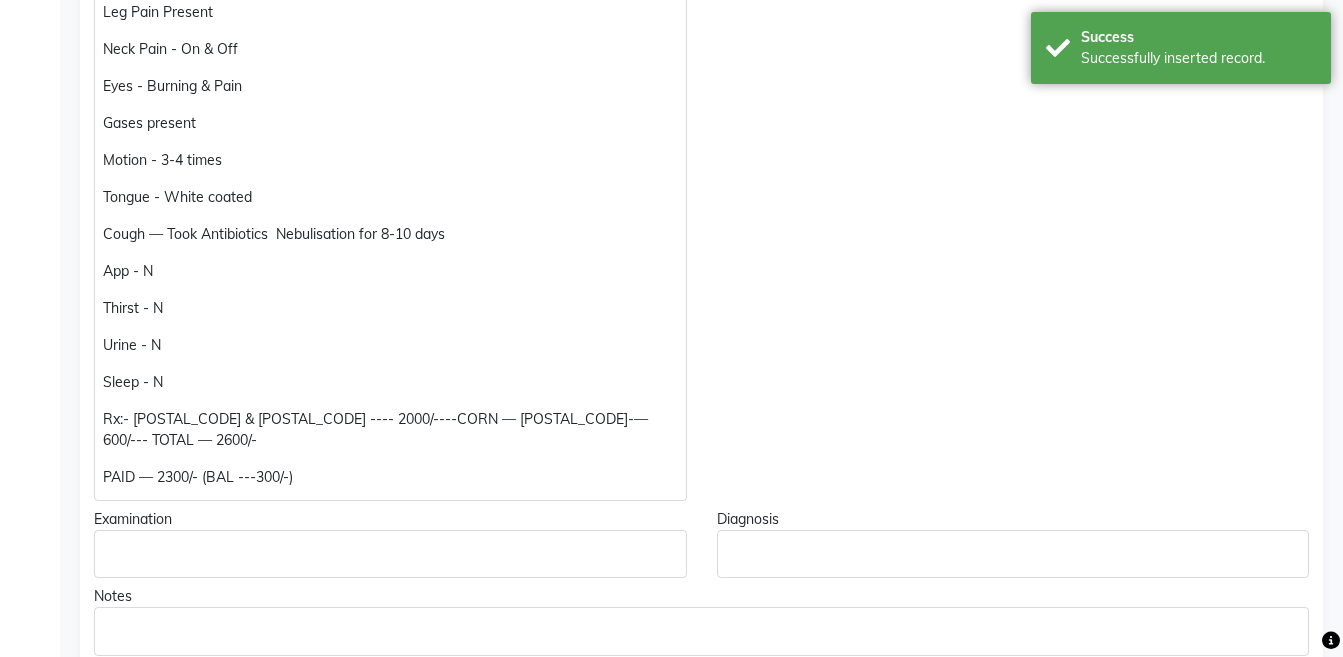 scroll, scrollTop: 89, scrollLeft: 0, axis: vertical 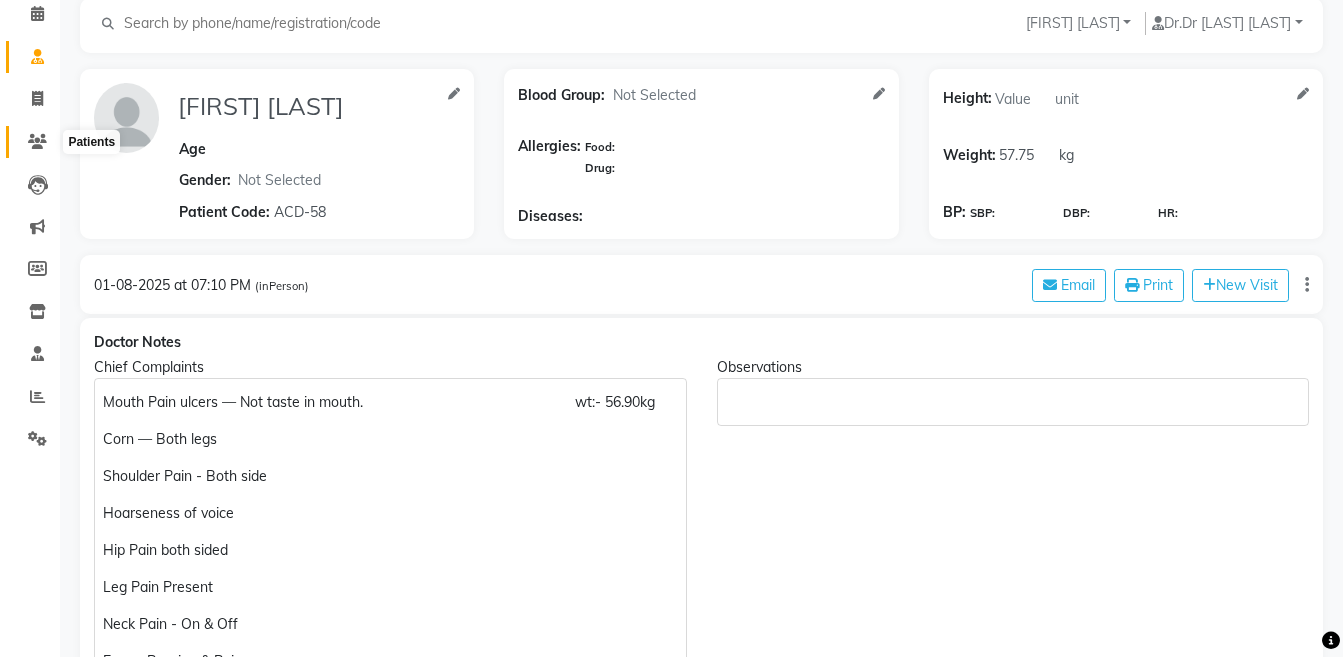 click 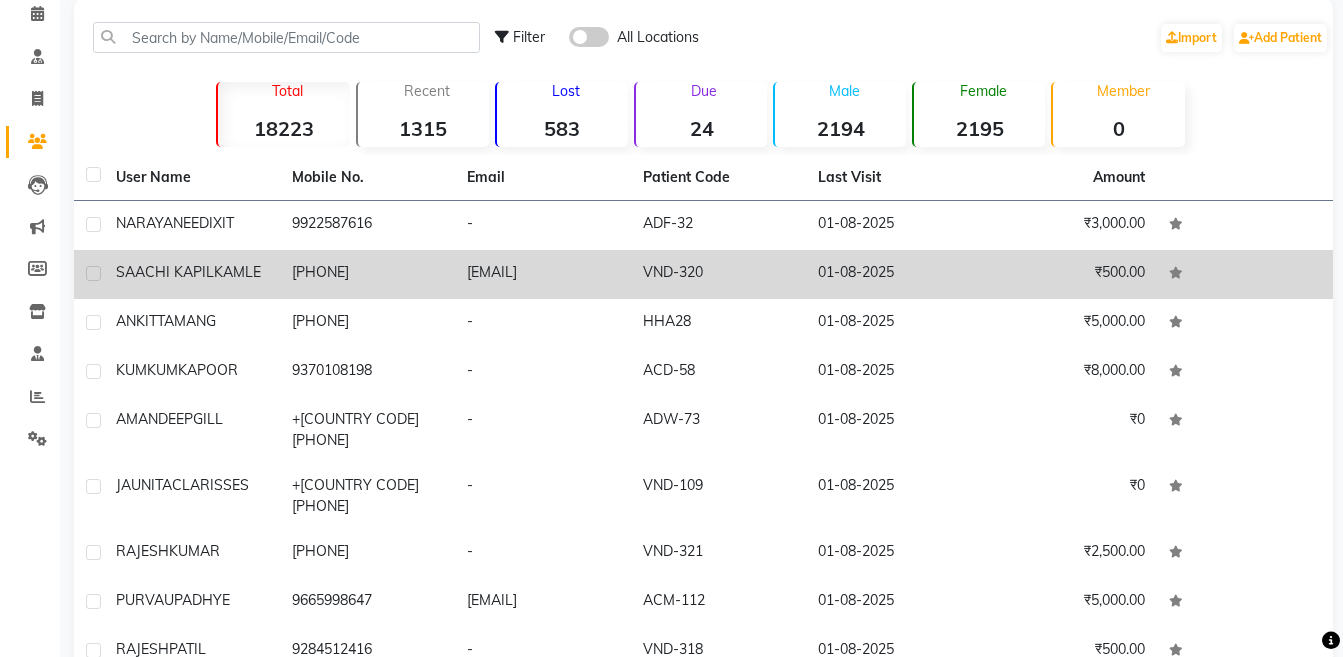 click on "[FIRST] [LAST] [LAST]" 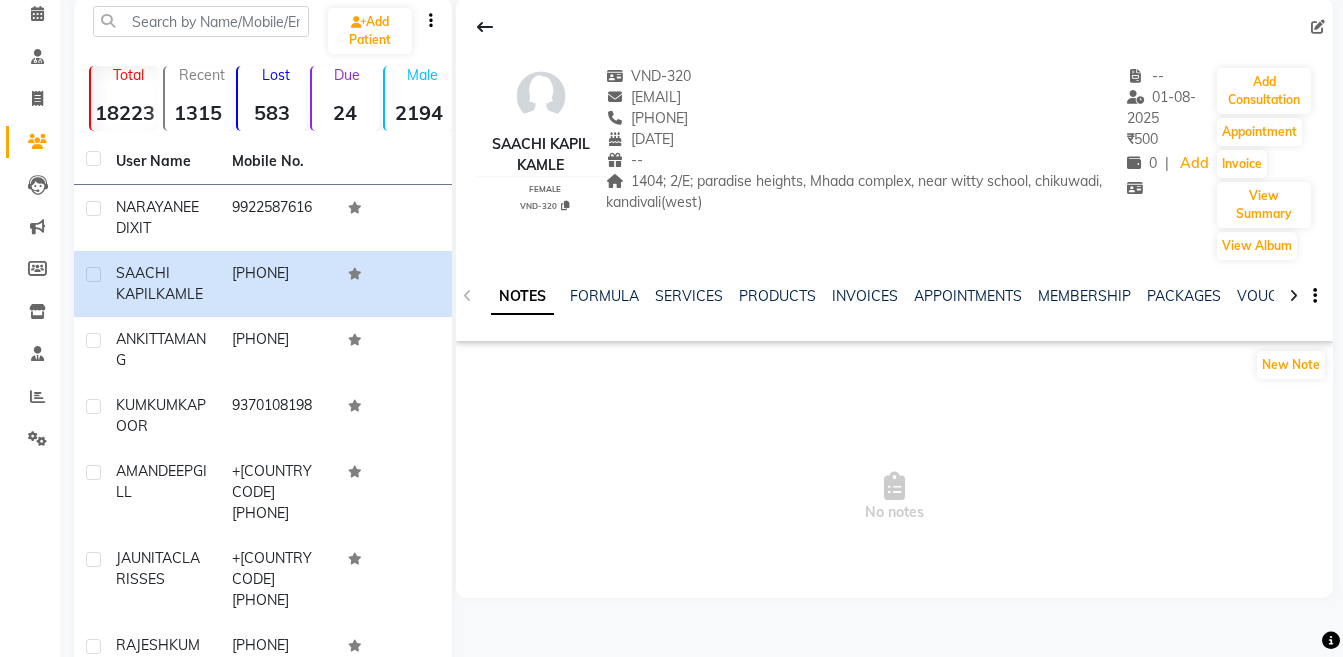 click 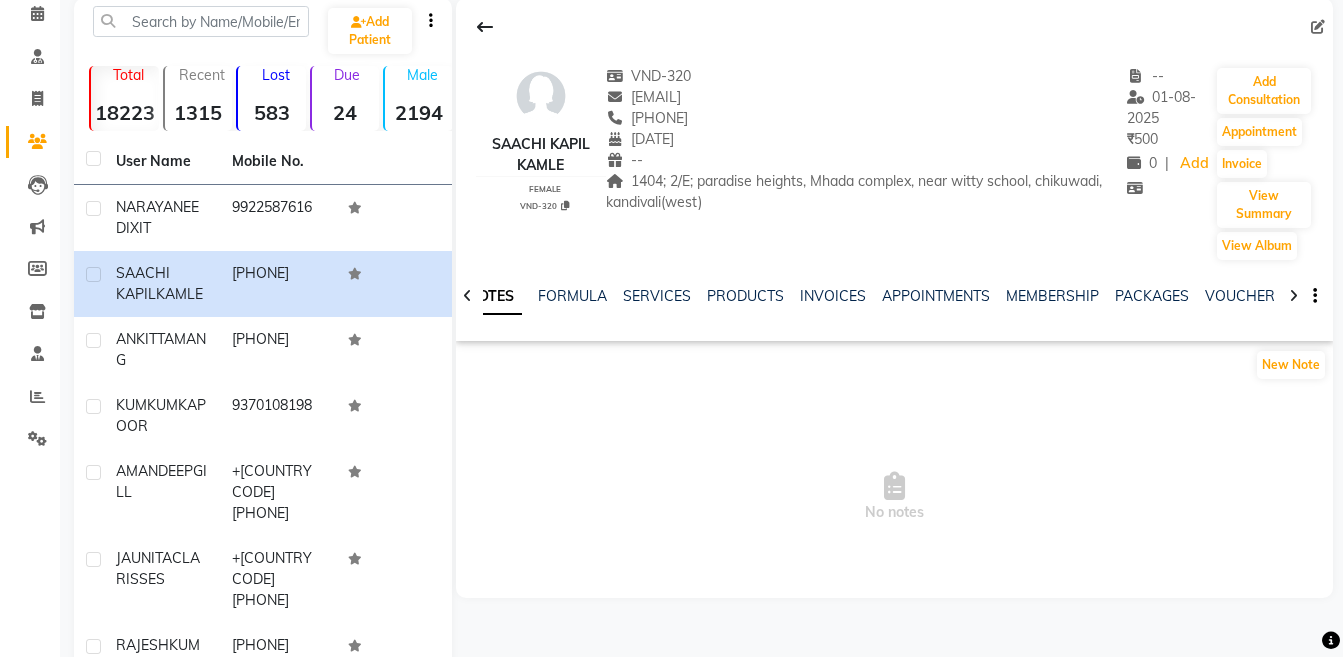 click 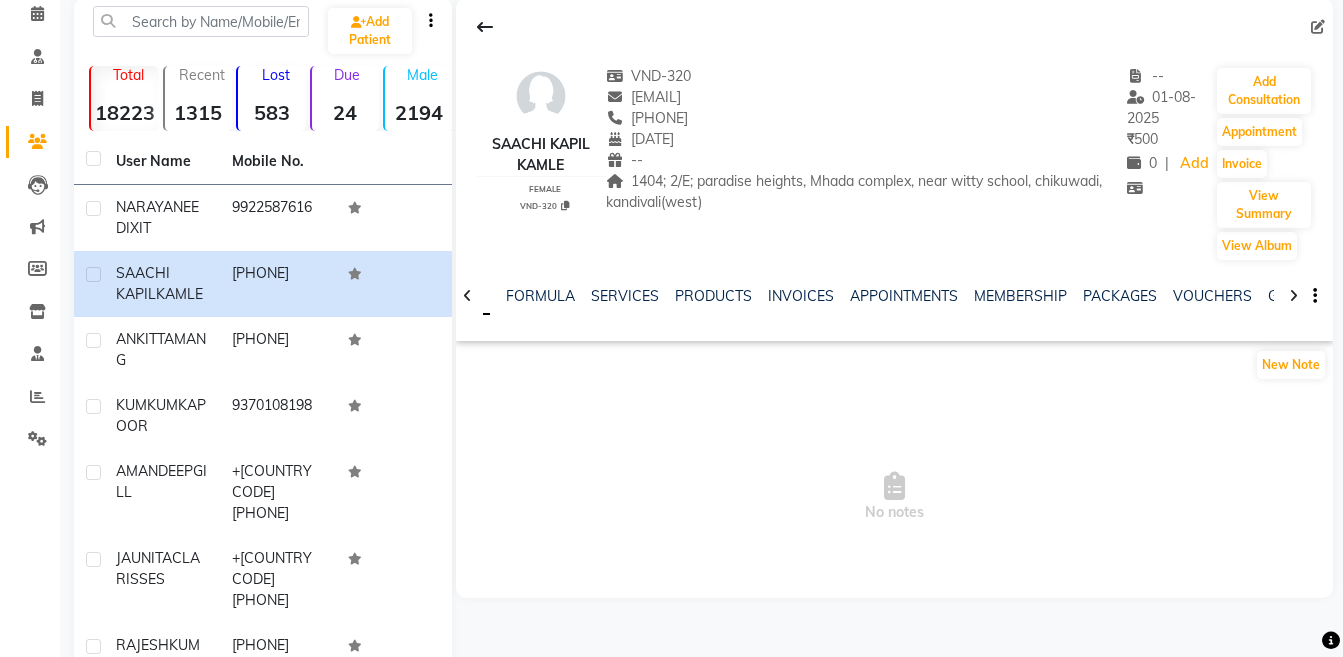 click 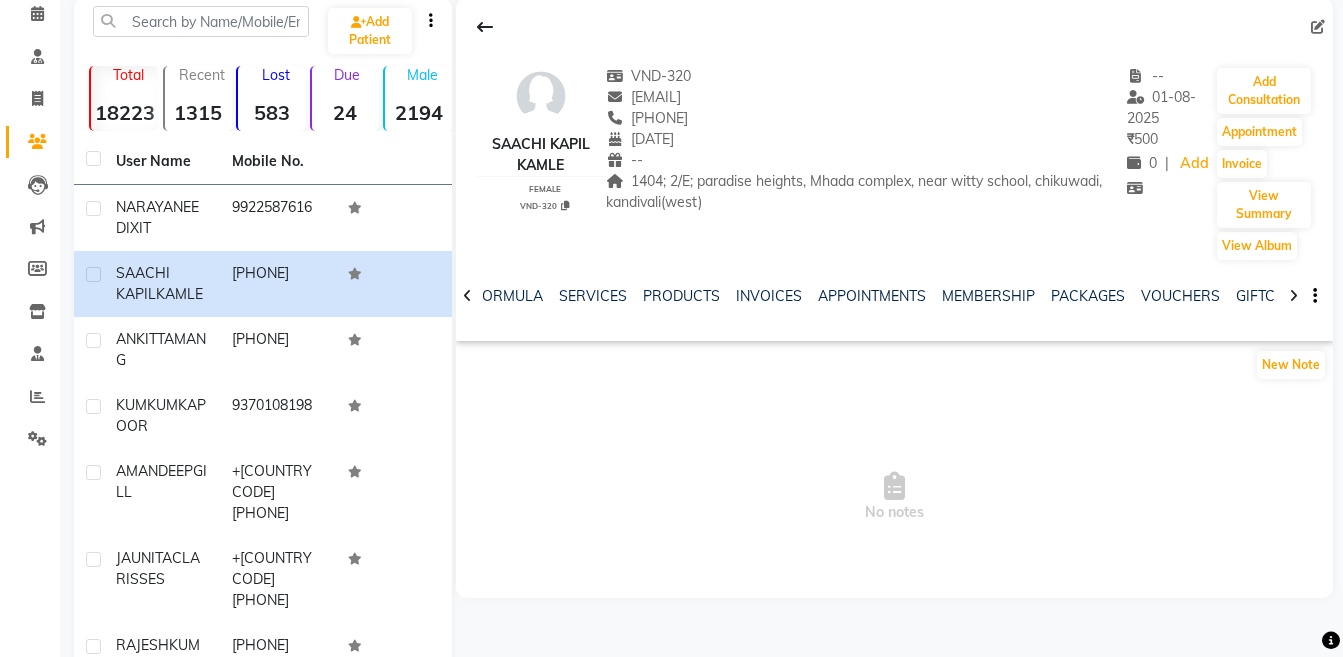 click 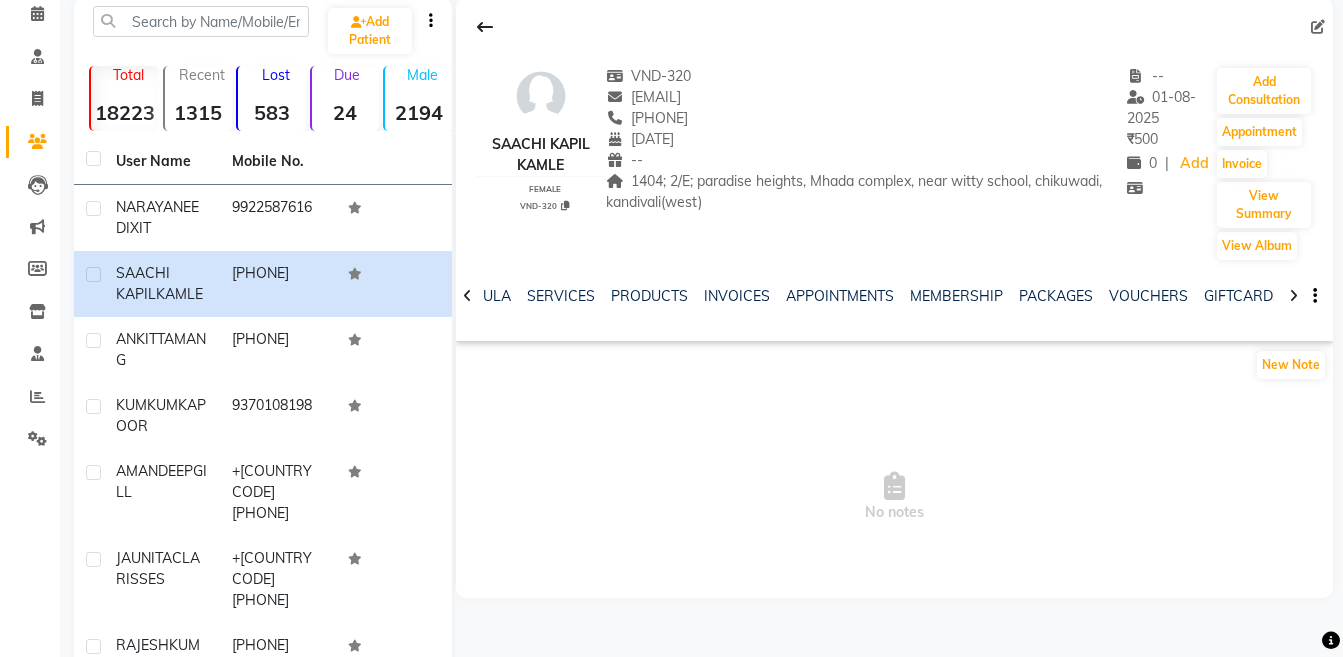 click 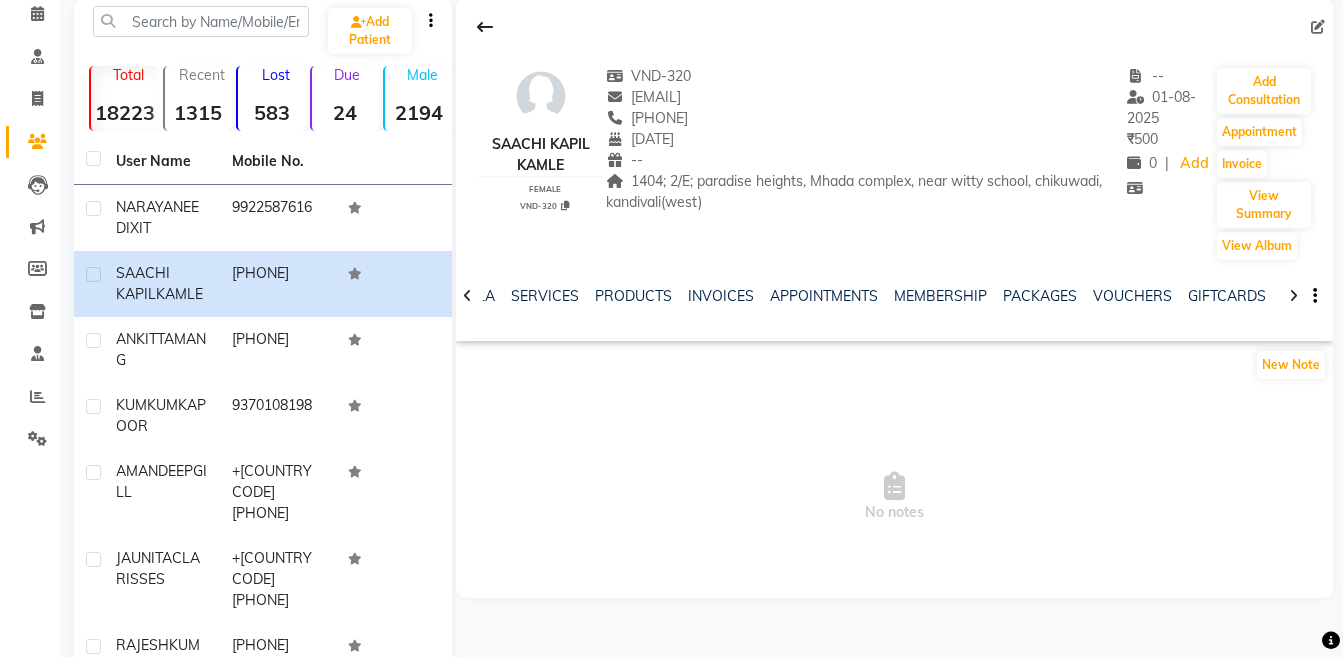 click 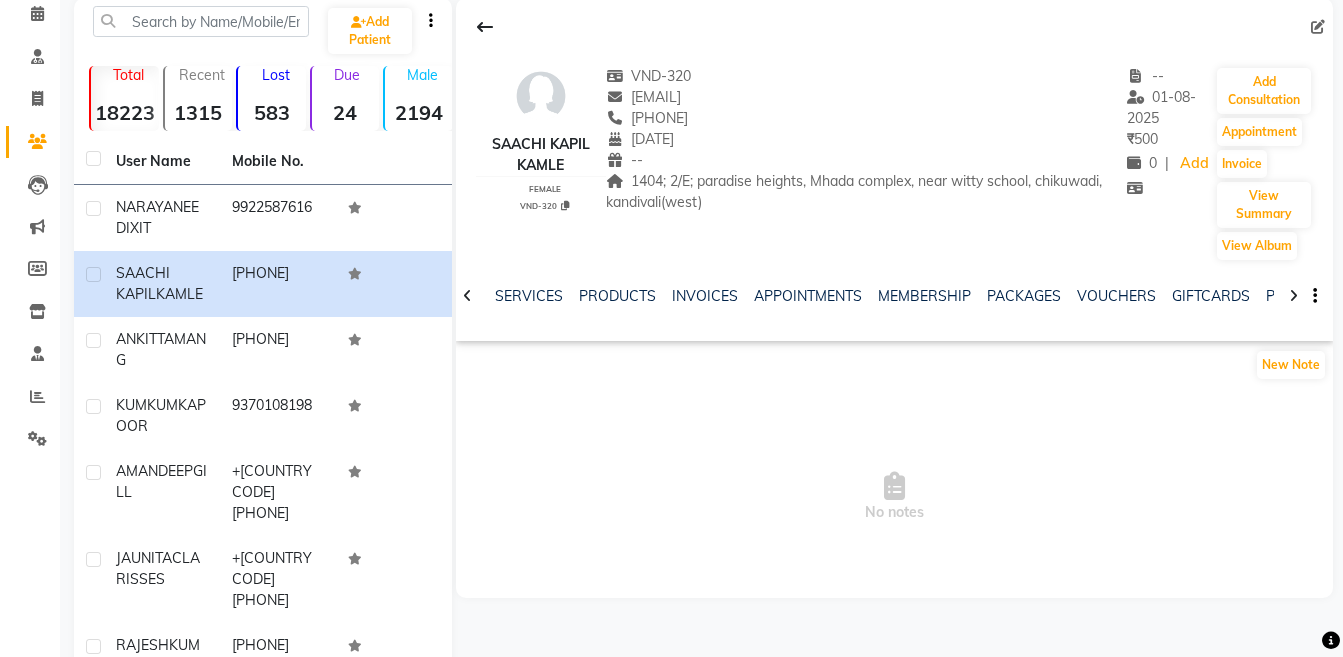 click 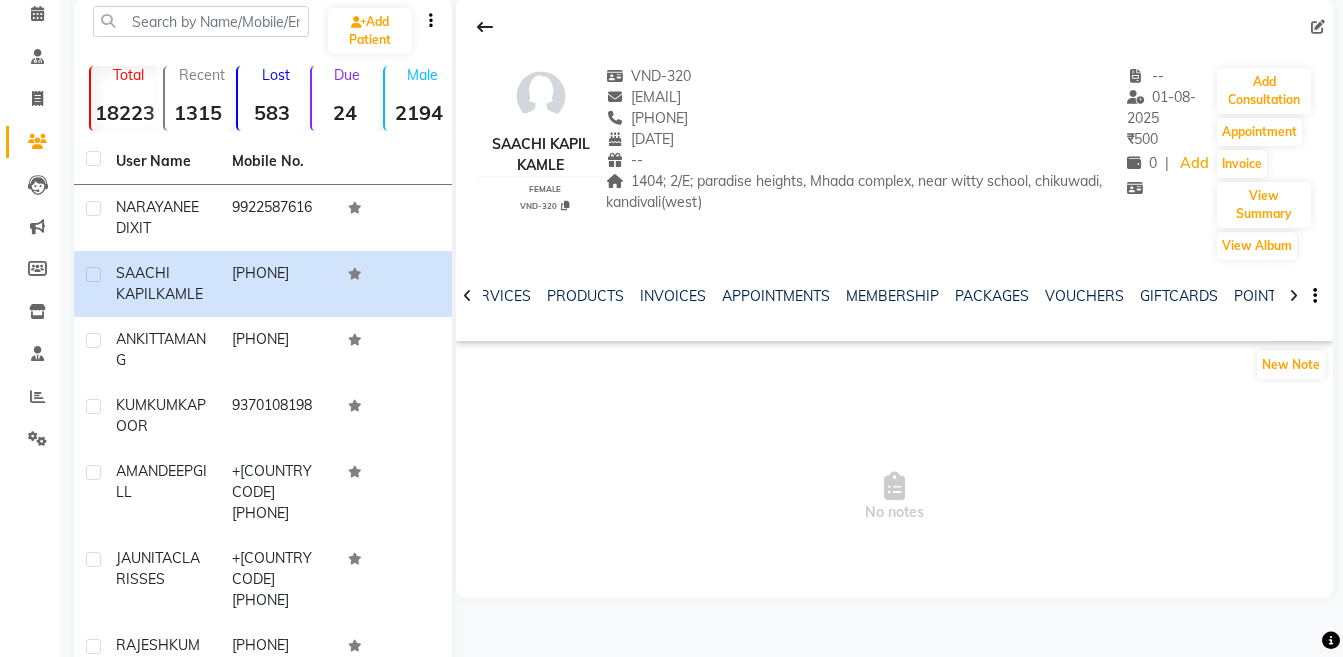 click 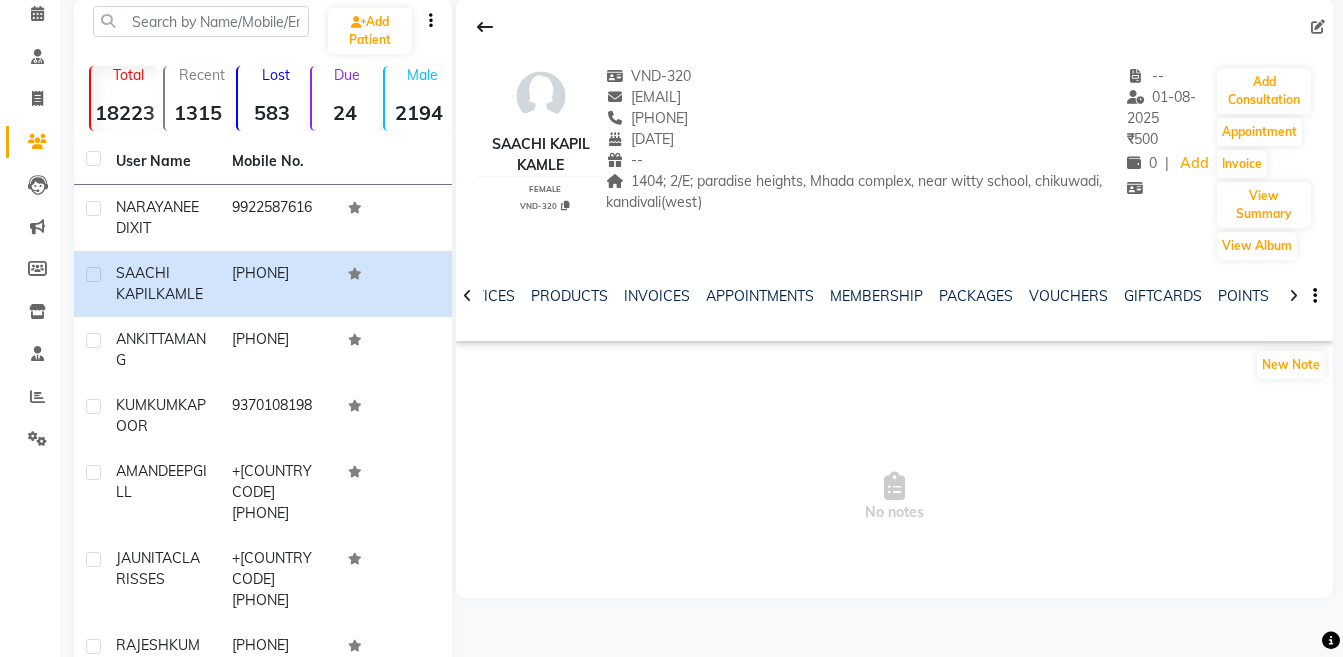 click 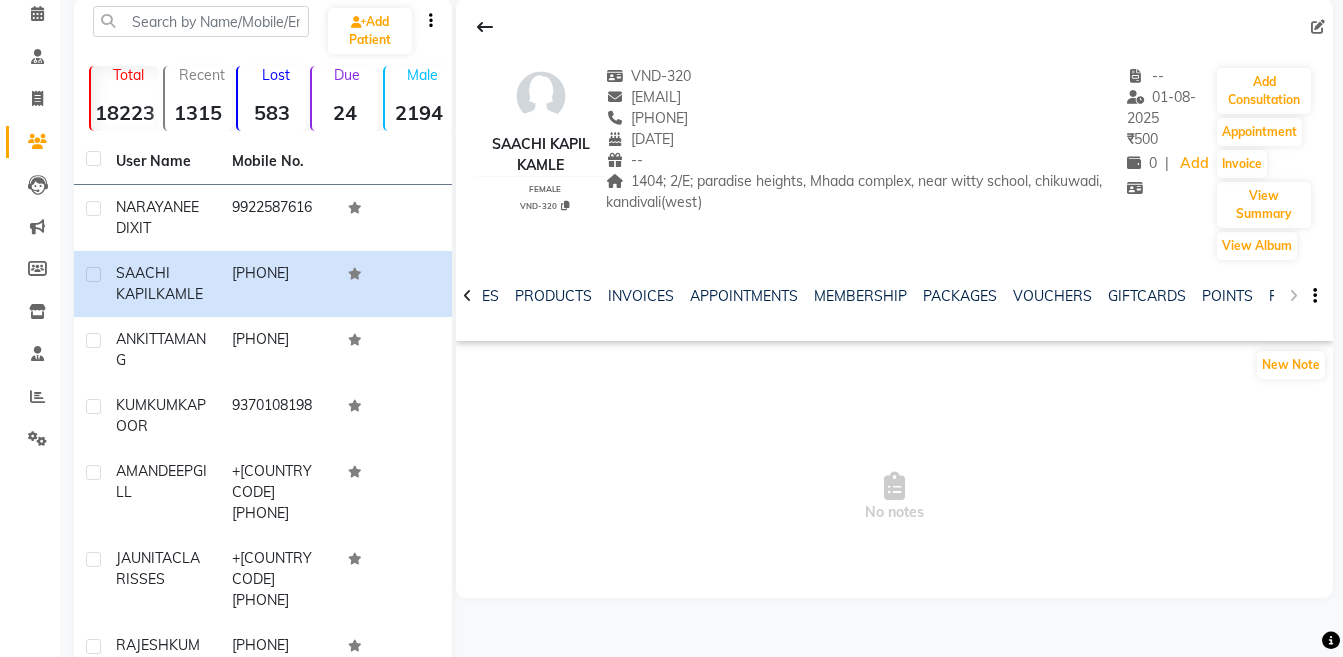 click on "NOTES FORMULA SERVICES PRODUCTS INVOICES APPOINTMENTS MEMBERSHIP PACKAGES VOUCHERS GIFTCARDS POINTS FORMS FAMILY CARDS WALLET" 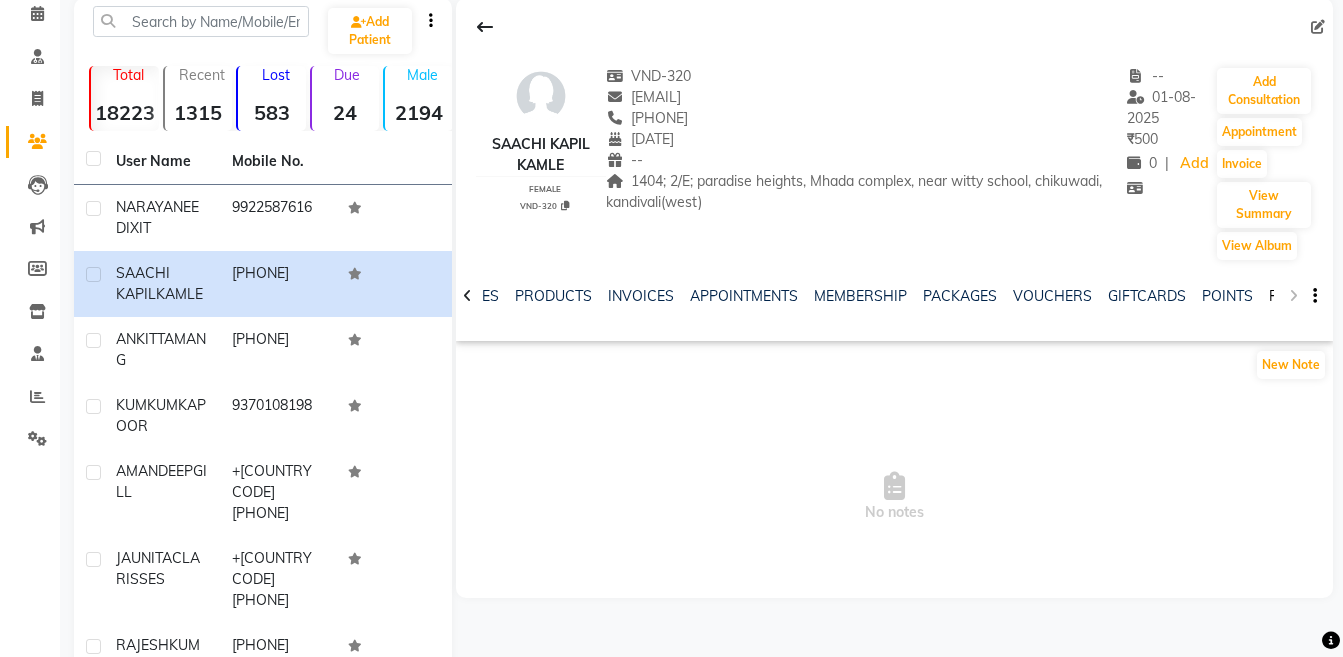 click on "FORMS" 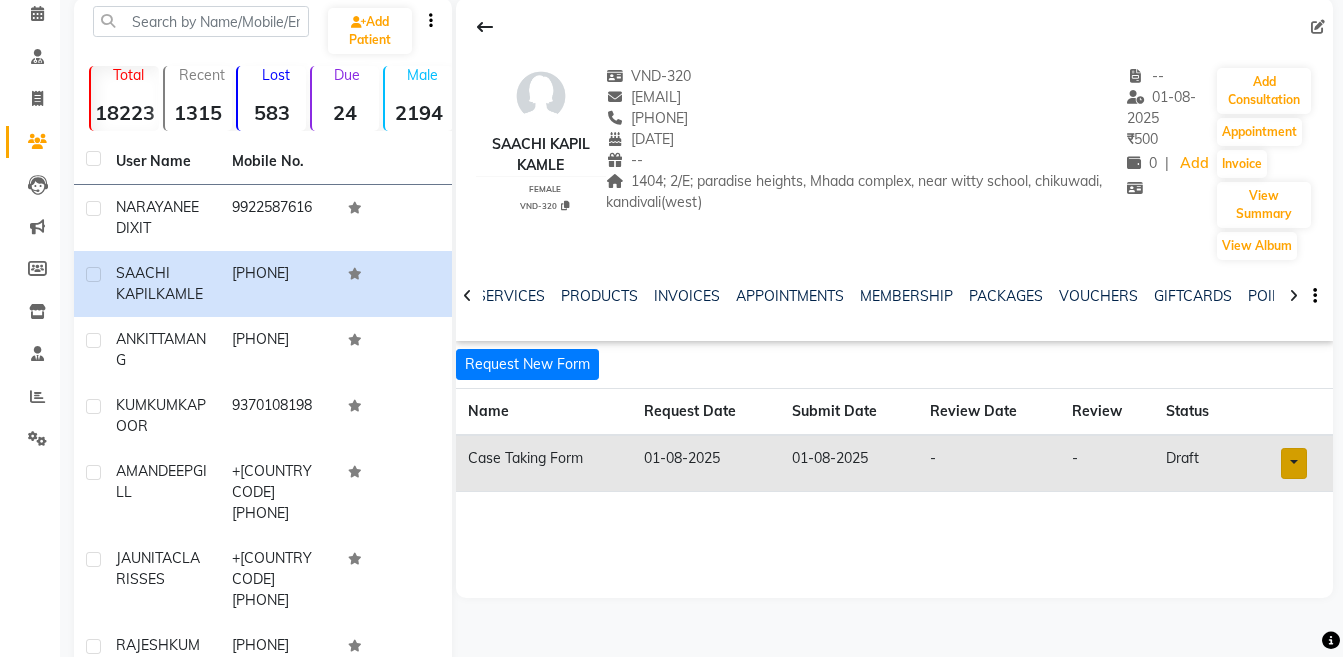 click at bounding box center [1294, 463] 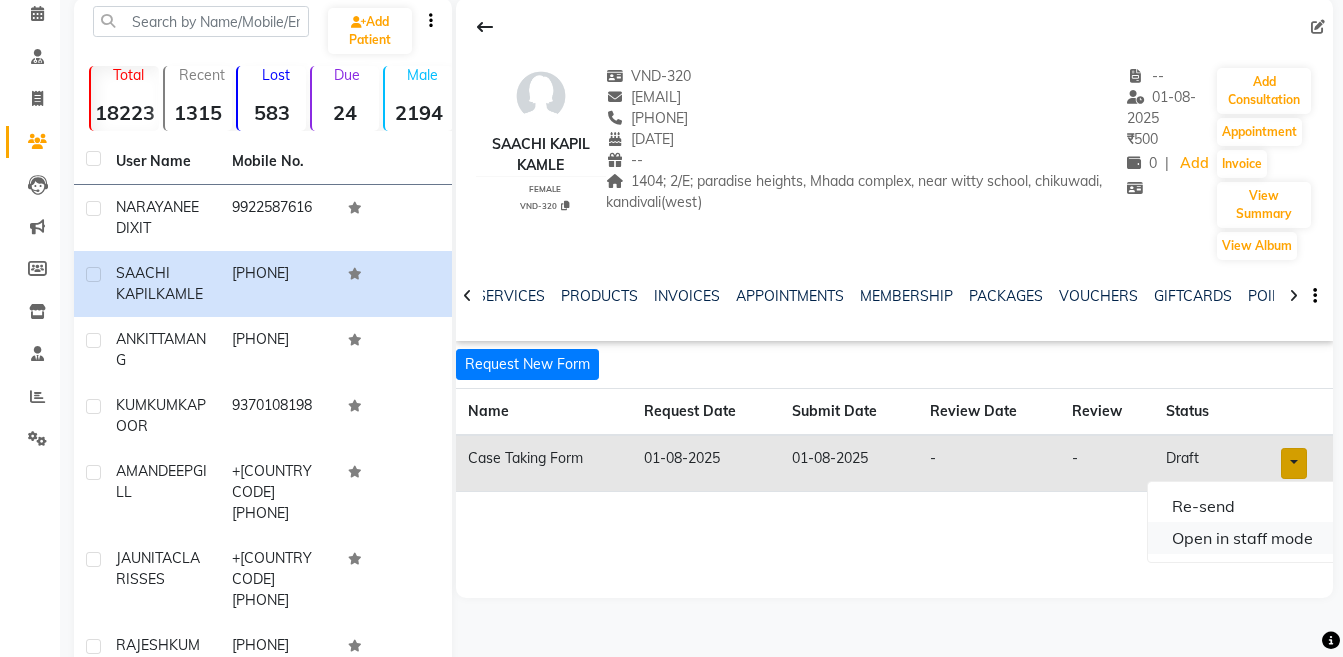 click on "Open in staff mode" 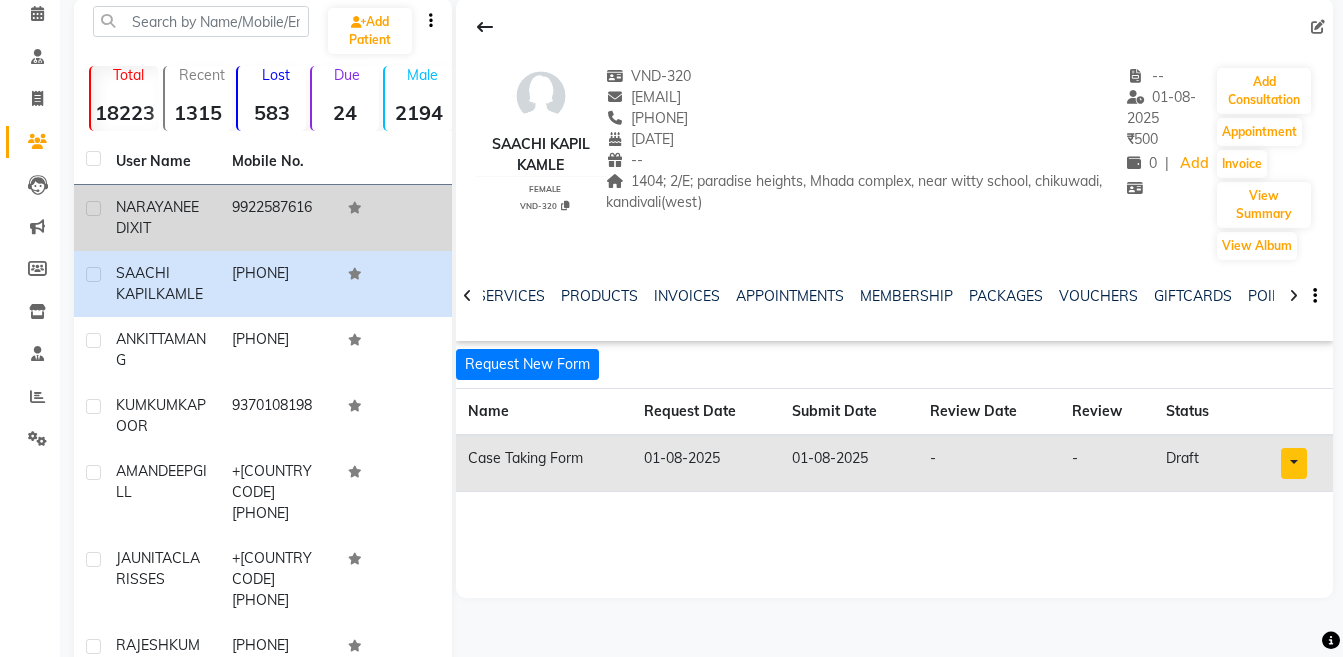 click on "9922587616" 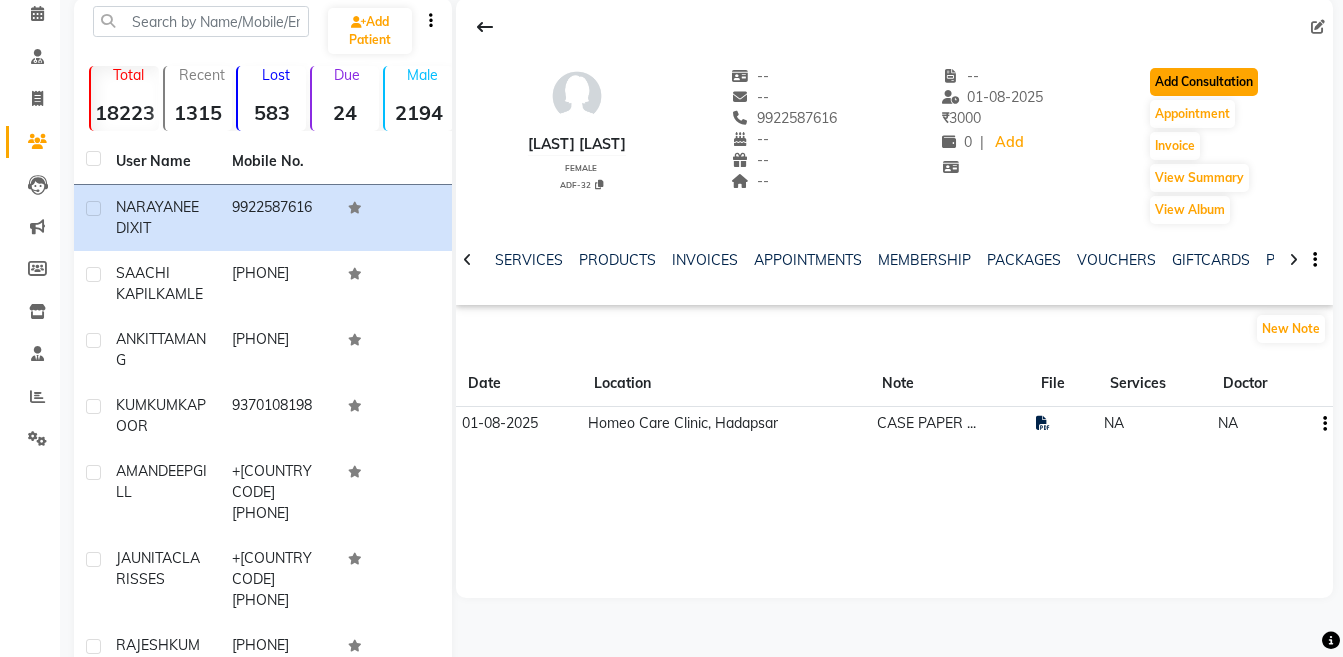 click on "Add Consultation" 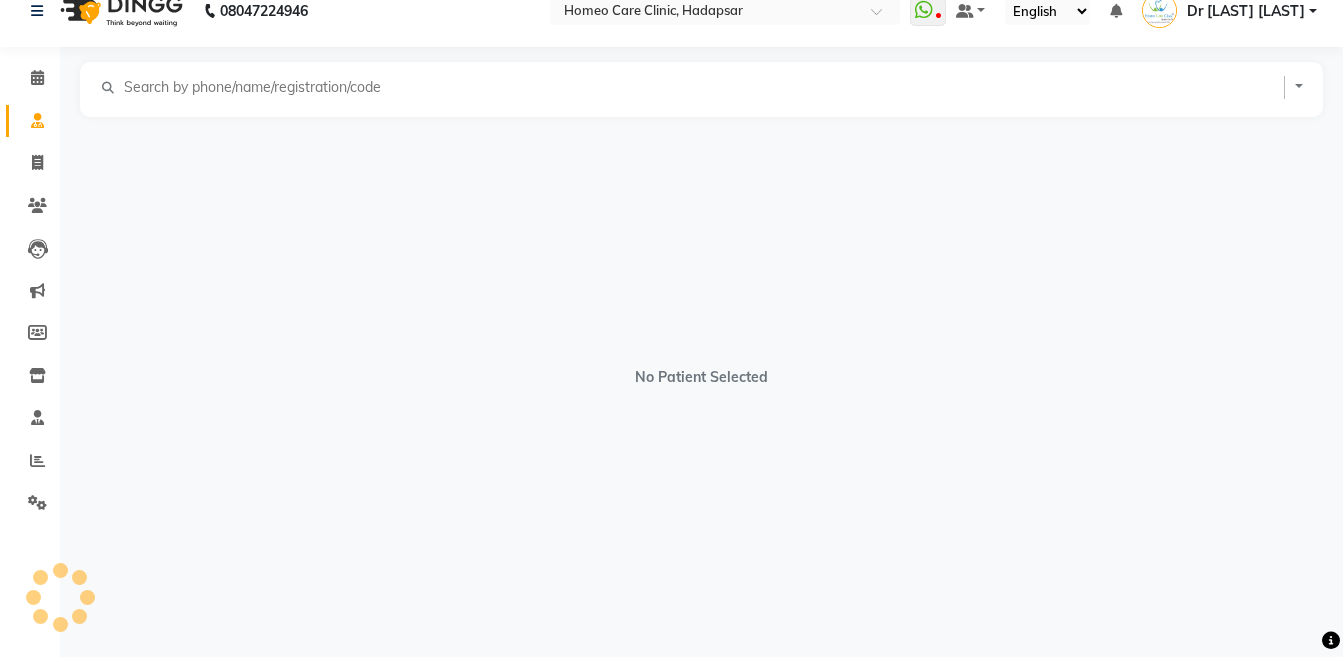 scroll, scrollTop: 0, scrollLeft: 0, axis: both 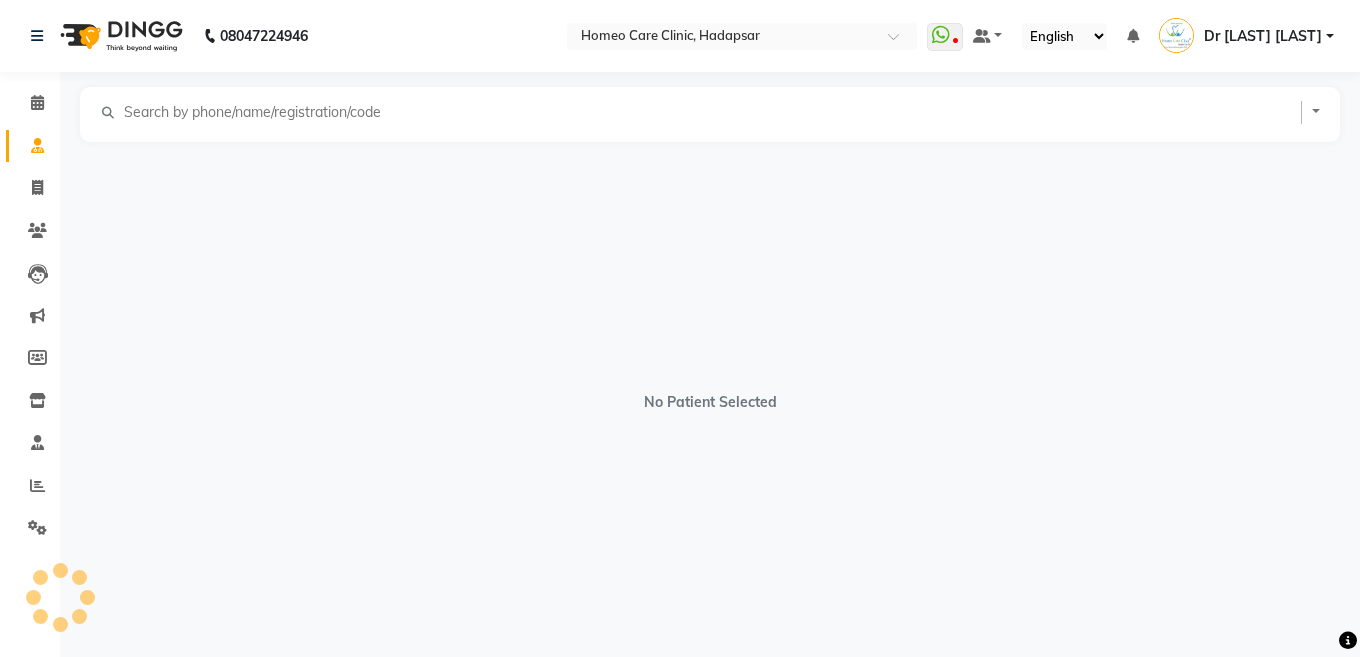 select on "female" 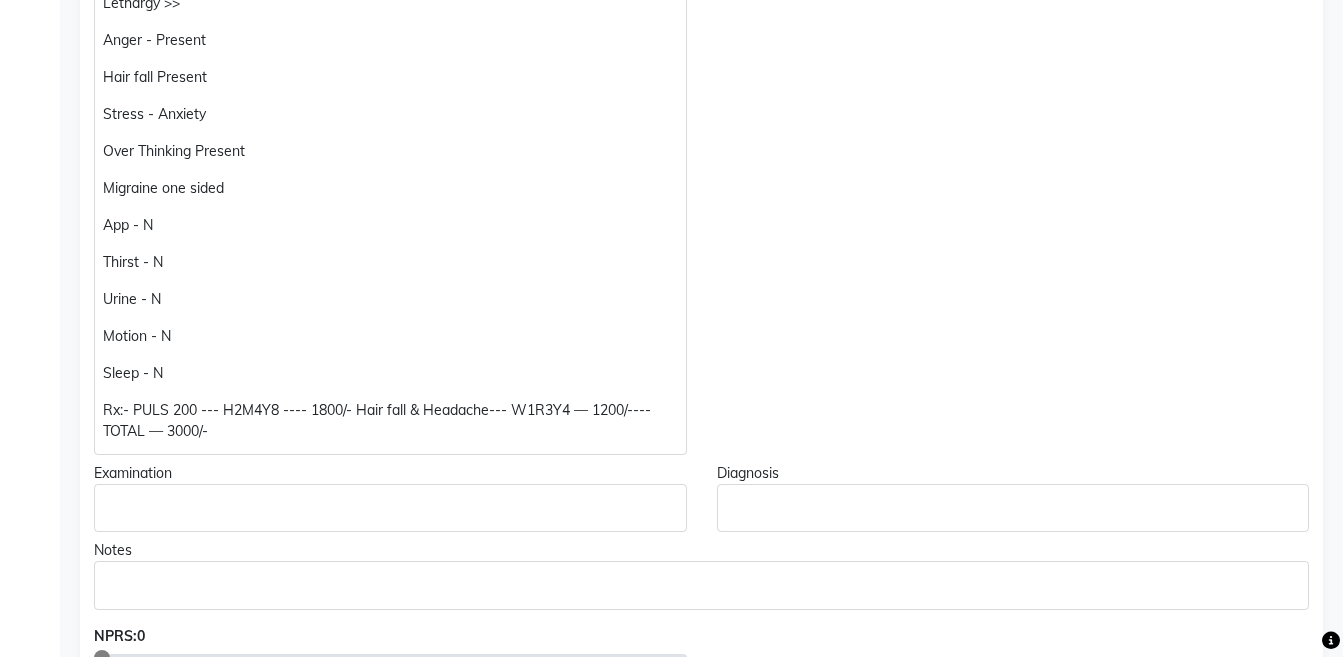 scroll, scrollTop: 751, scrollLeft: 0, axis: vertical 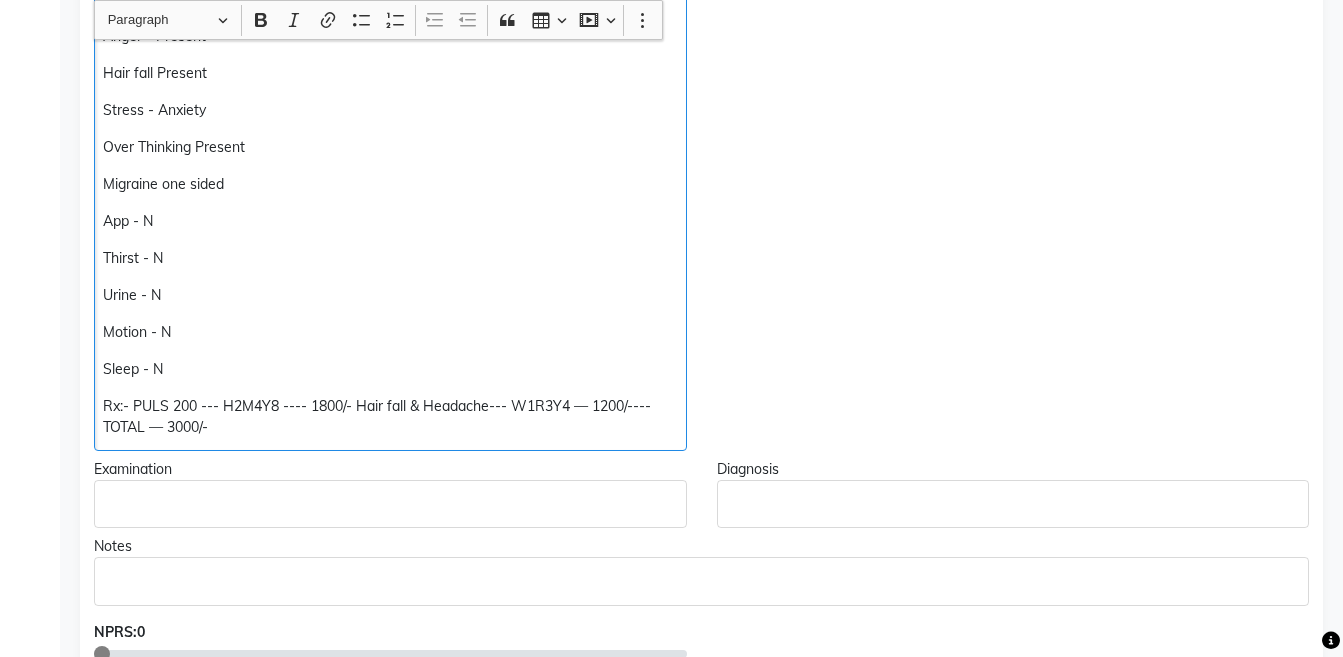 click on "Rx:- PULS 200 --- H2M4Y8 ---- 1800/- Hair fall & Headache--- W1R3Y4 — 1200/----TOTAL — 3000/-" 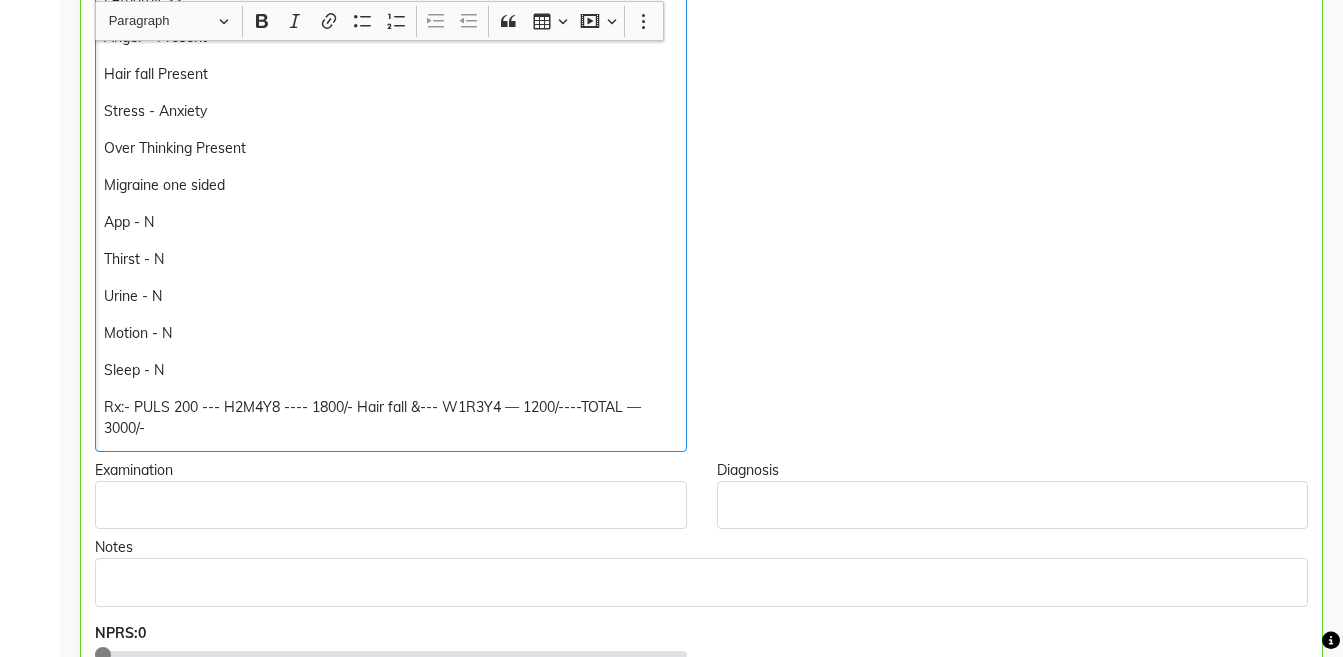 scroll, scrollTop: 752, scrollLeft: 0, axis: vertical 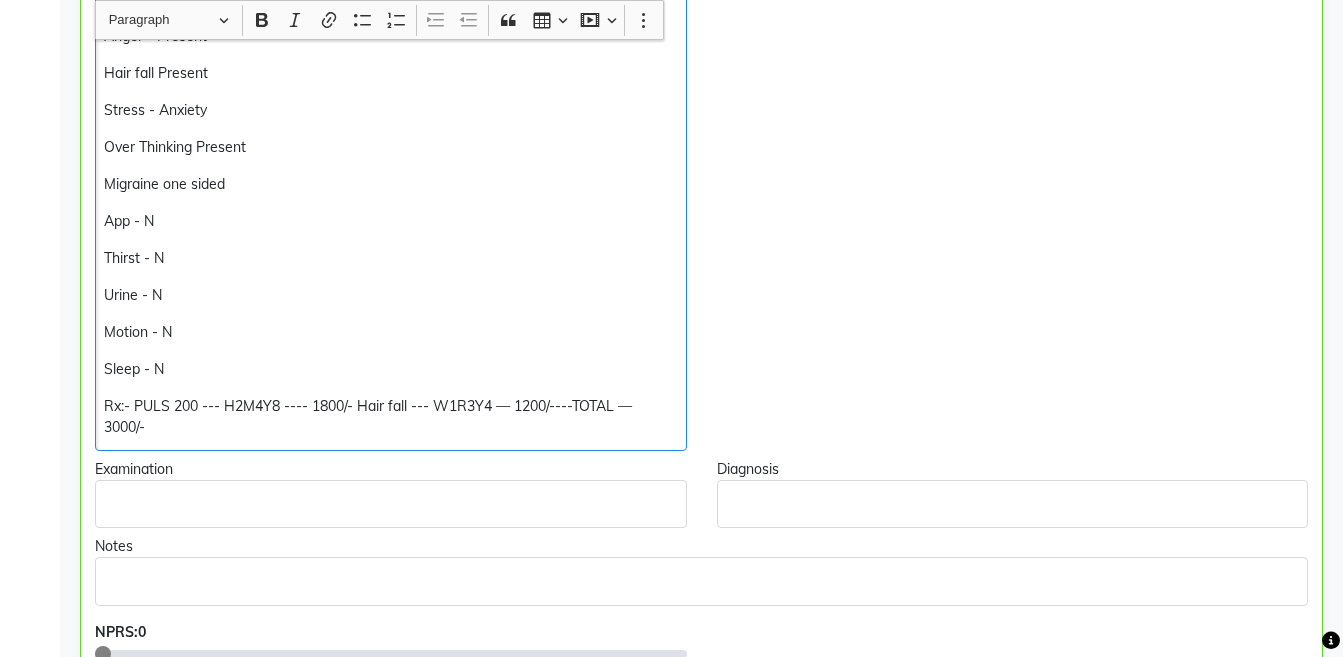 click on "Rx:- PULS 200 --- H2M4Y8 ---- 1800/- Hair fall --- W1R3Y4 — 1200/----TOTAL — 3000/-" 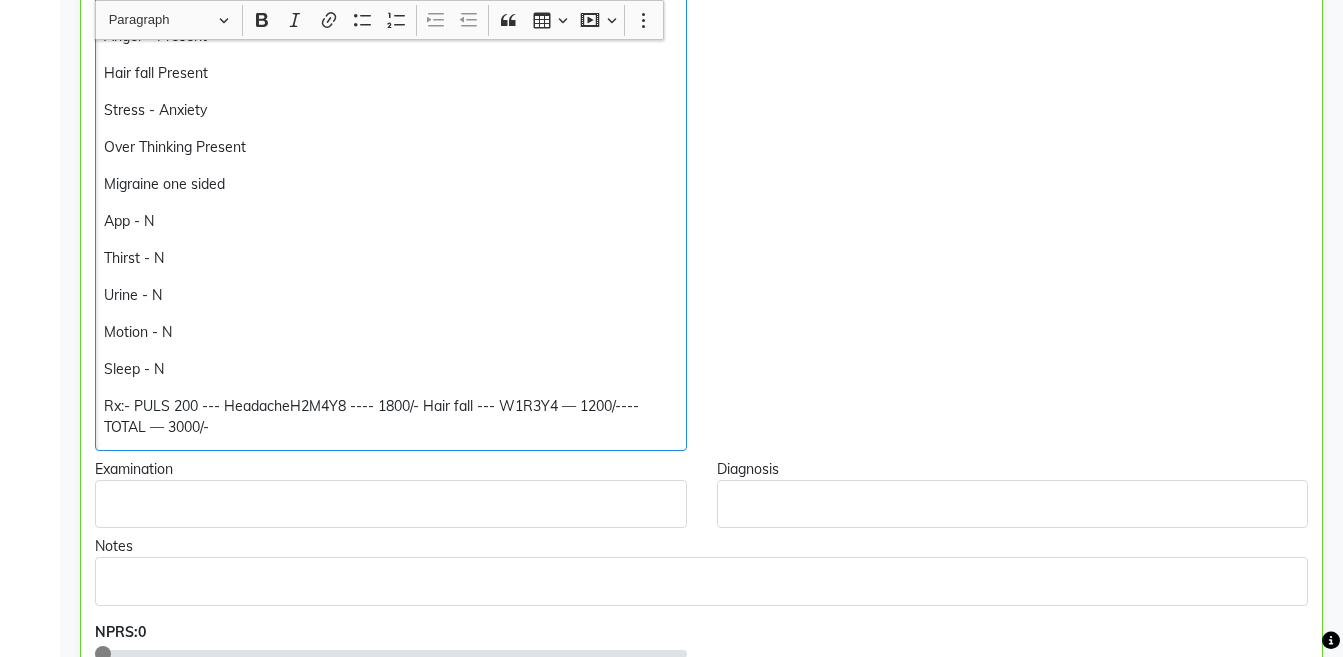 type 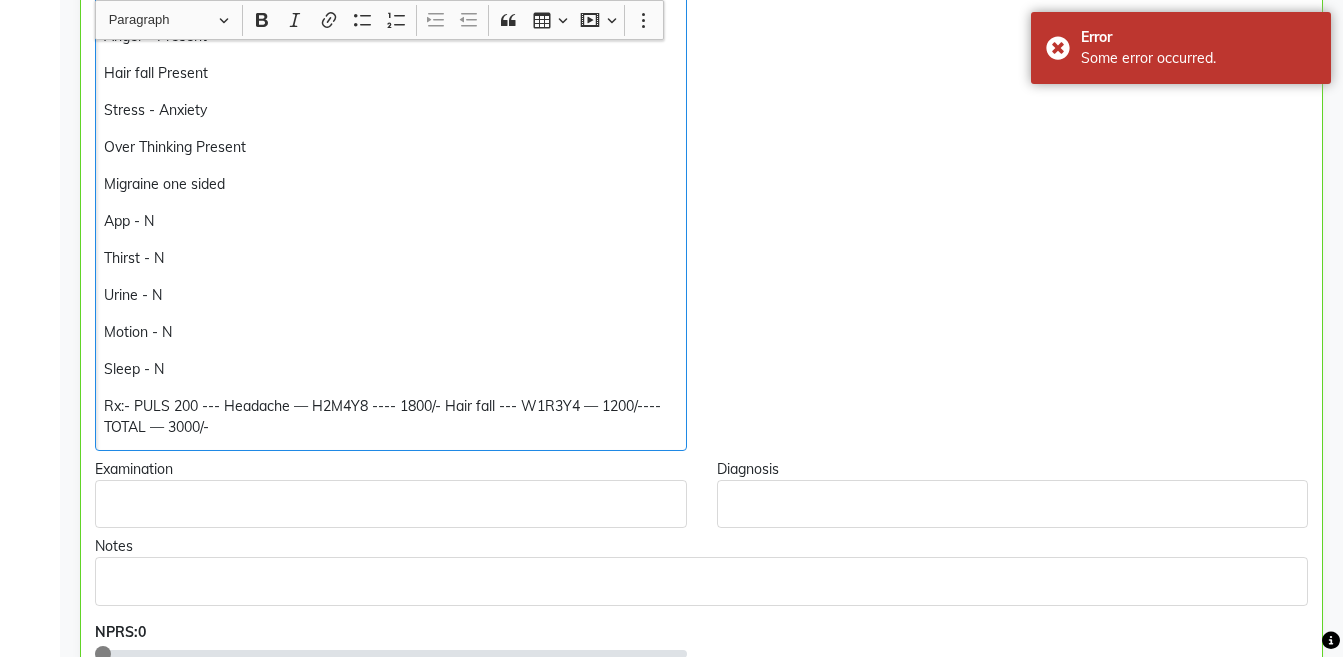 click on "LEFT SIDED HEADACHE SINCE 3 DAYS FREQUENCY:- CONTINUOUS INTENSITY:- MODERATE RX:- CROCIN Menses - 17/01/2025 Bleeding - Normal Leg Pain >> Lethargy >> Anger - Present Hair fall Present Stress - Anxiety Over Thinking Present Migraine one sided App - N Thirst - N Urine - N Motion - N Rx:- PULS 200 --- Headache — H2M4Y8 ---- 1800/- Hair fall --- W1R3Y4 — 1200/----TOTAL — 3000/-" 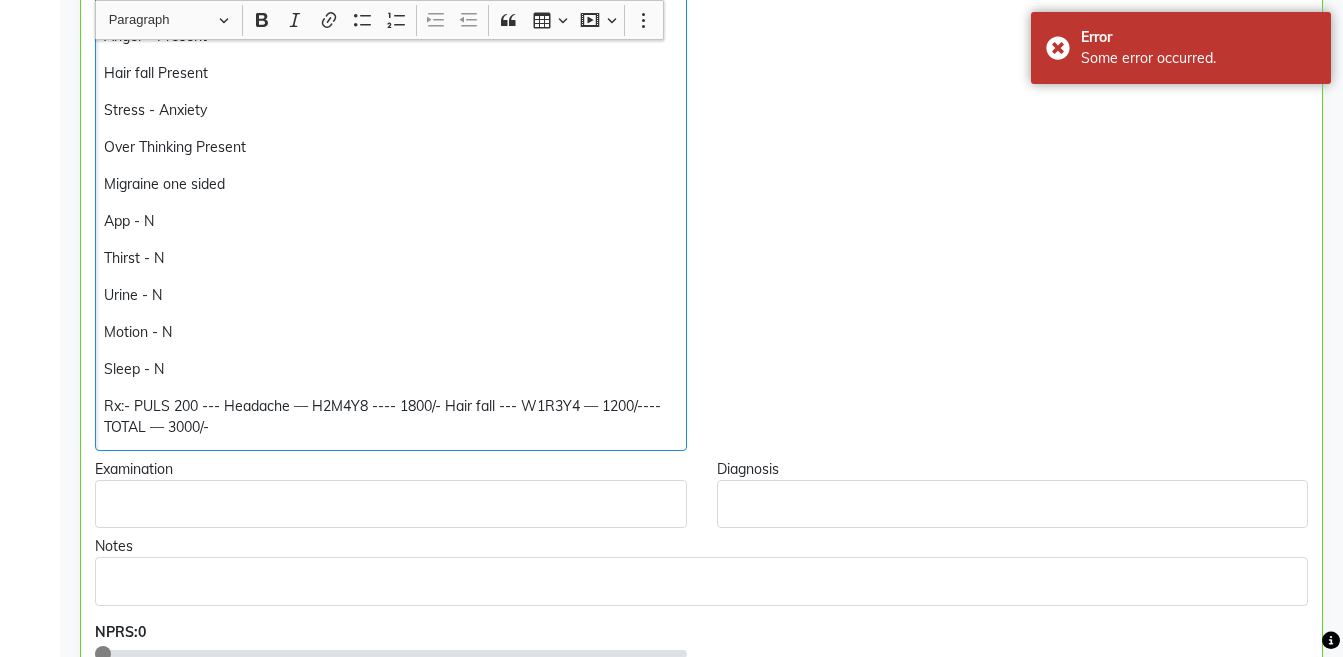 copy on "Rx:- PULS 200 --- Headache — H2M4Y8 ---- 1800/- Hair fall --- W1R3Y4 — 1200/----TOTAL — 3000/-" 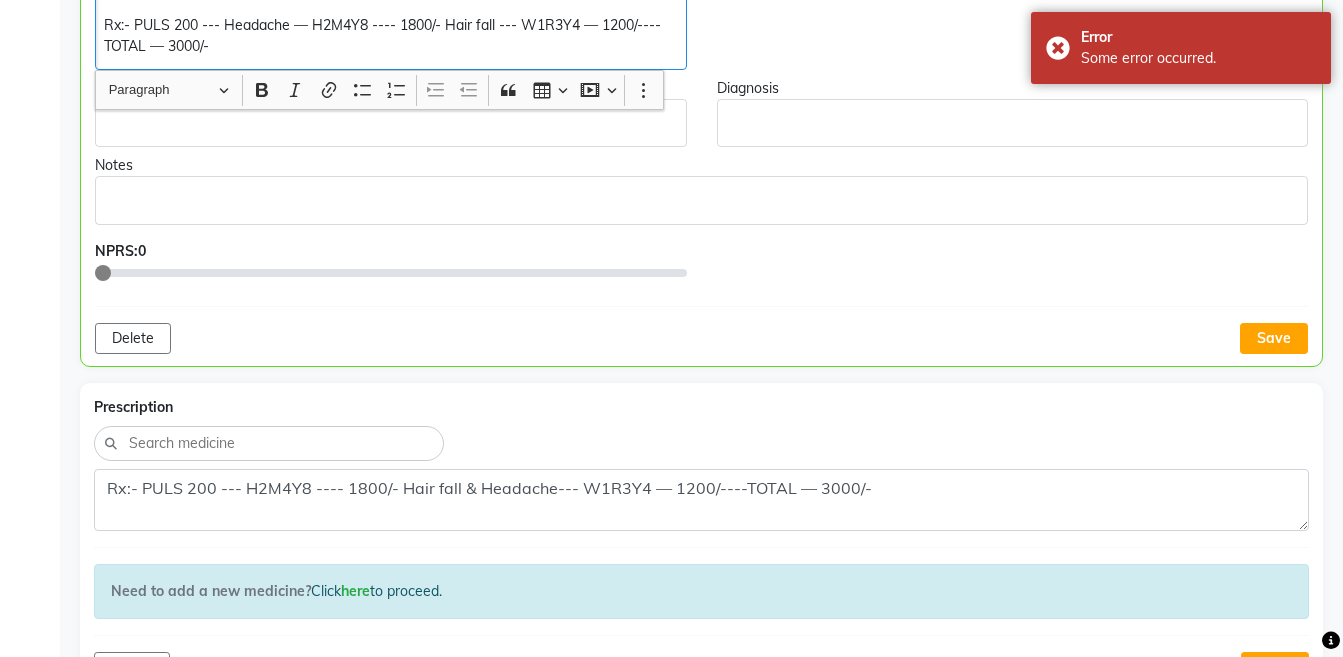 scroll, scrollTop: 1224, scrollLeft: 0, axis: vertical 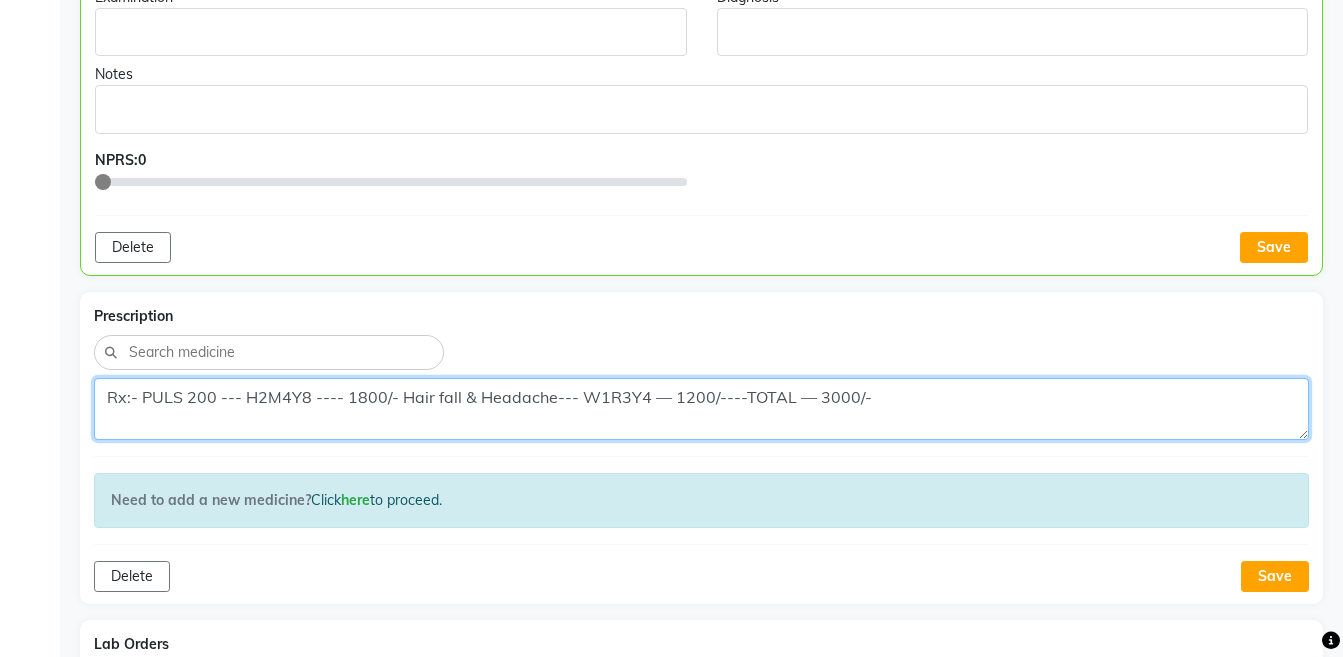 click on "Rx:- PULS 200 --- H2M4Y8 ---- 1800/- Hair fall & Headache--- W1R3Y4 — 1200/----TOTAL — 3000/-" 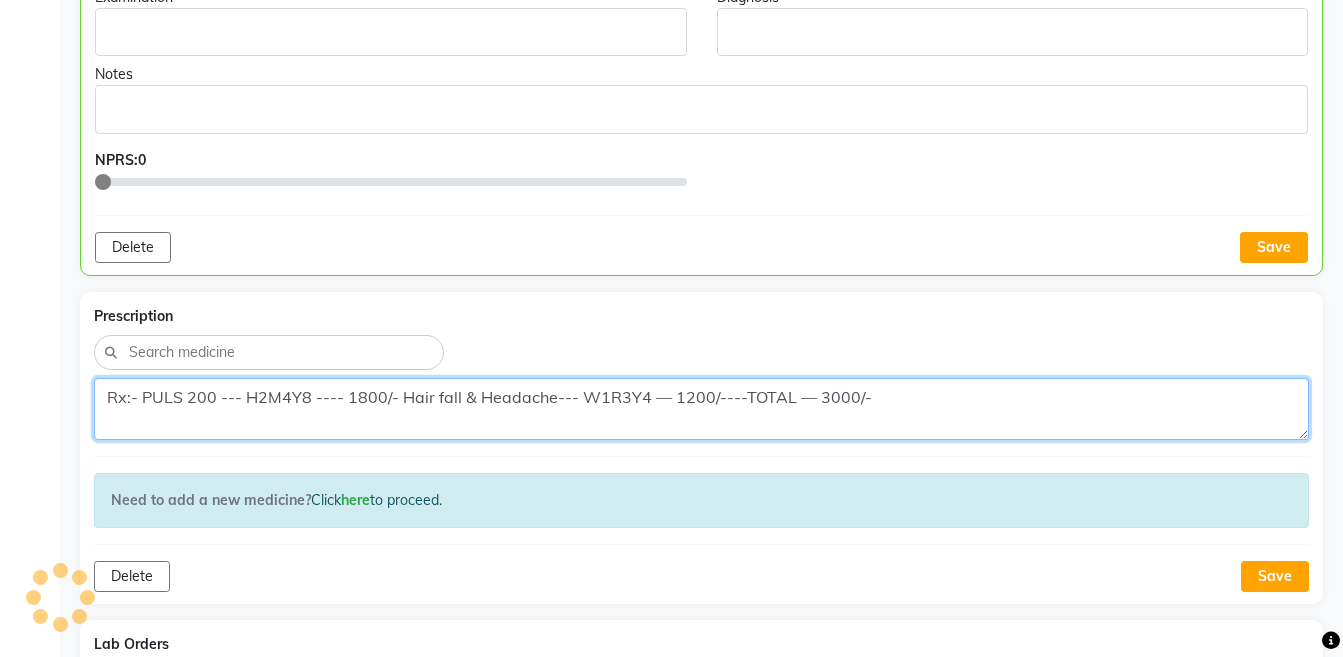 paste on "Headache — [POSTAL_CODE] ---- 1800/- Hair fall" 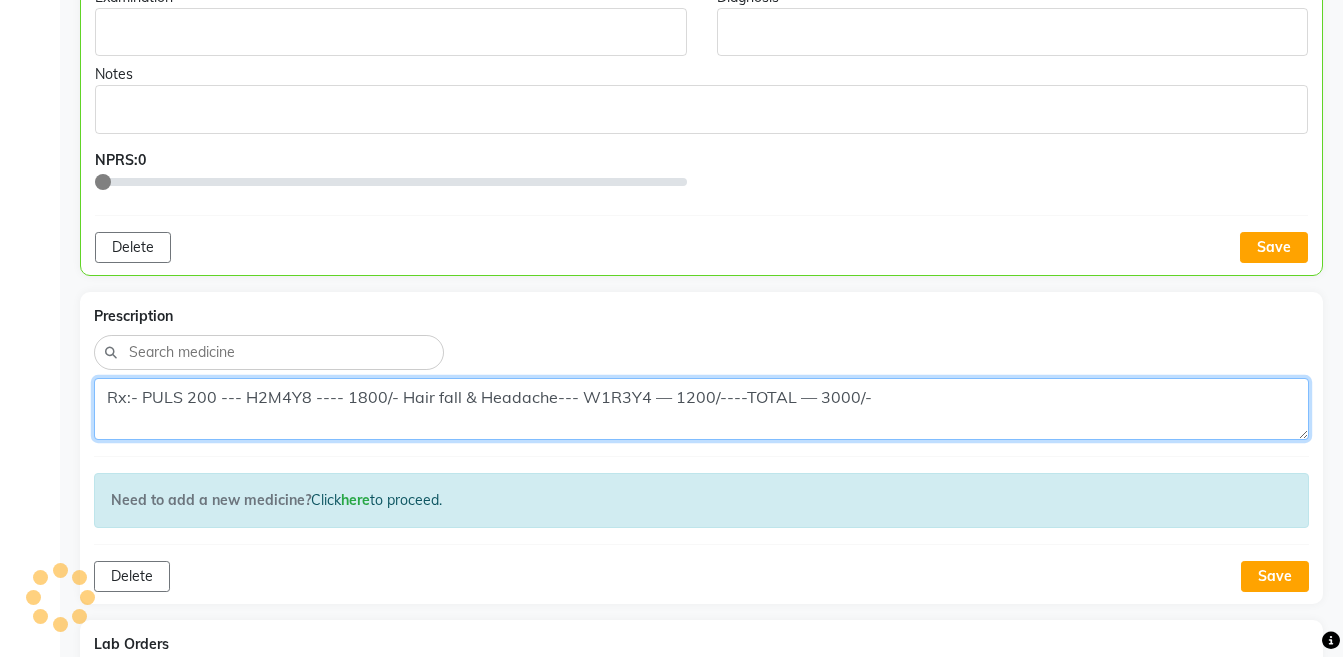 type on "Rx:- PULS 200 --- Headache — H2M4Y8 ---- 1800/- Hair fall --- W1R3Y4 — 1200/----TOTAL — 3000/-" 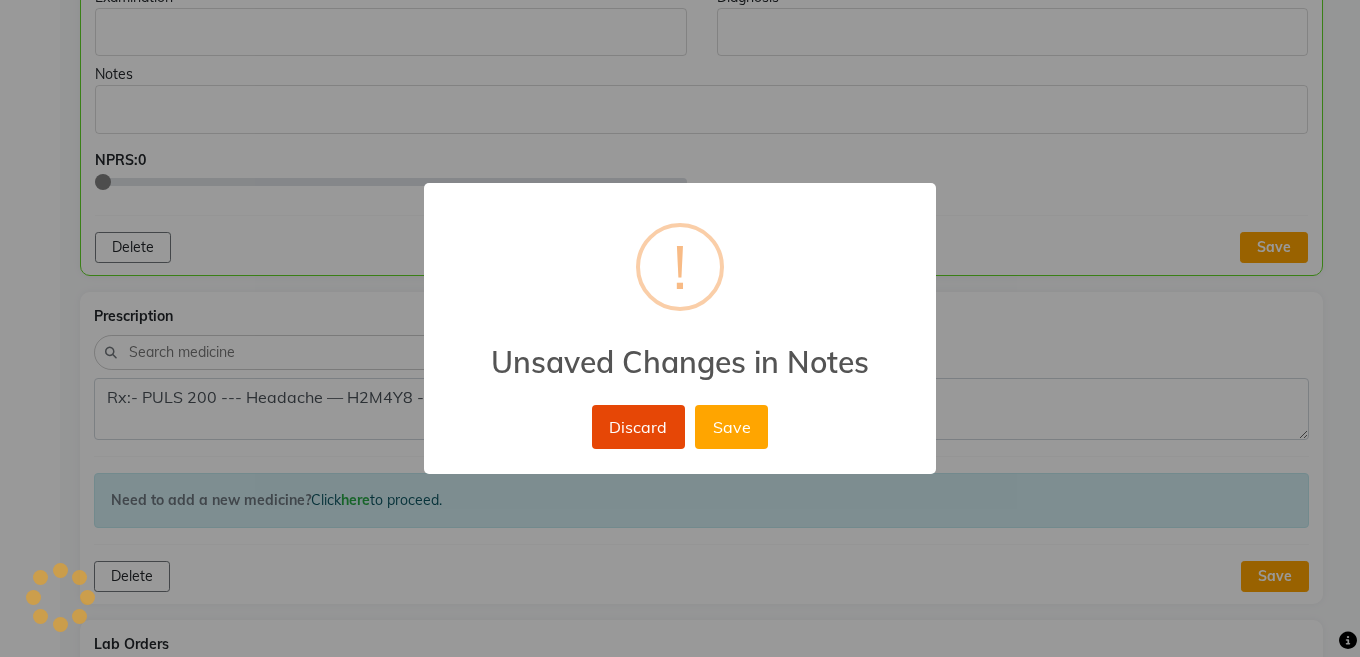 type 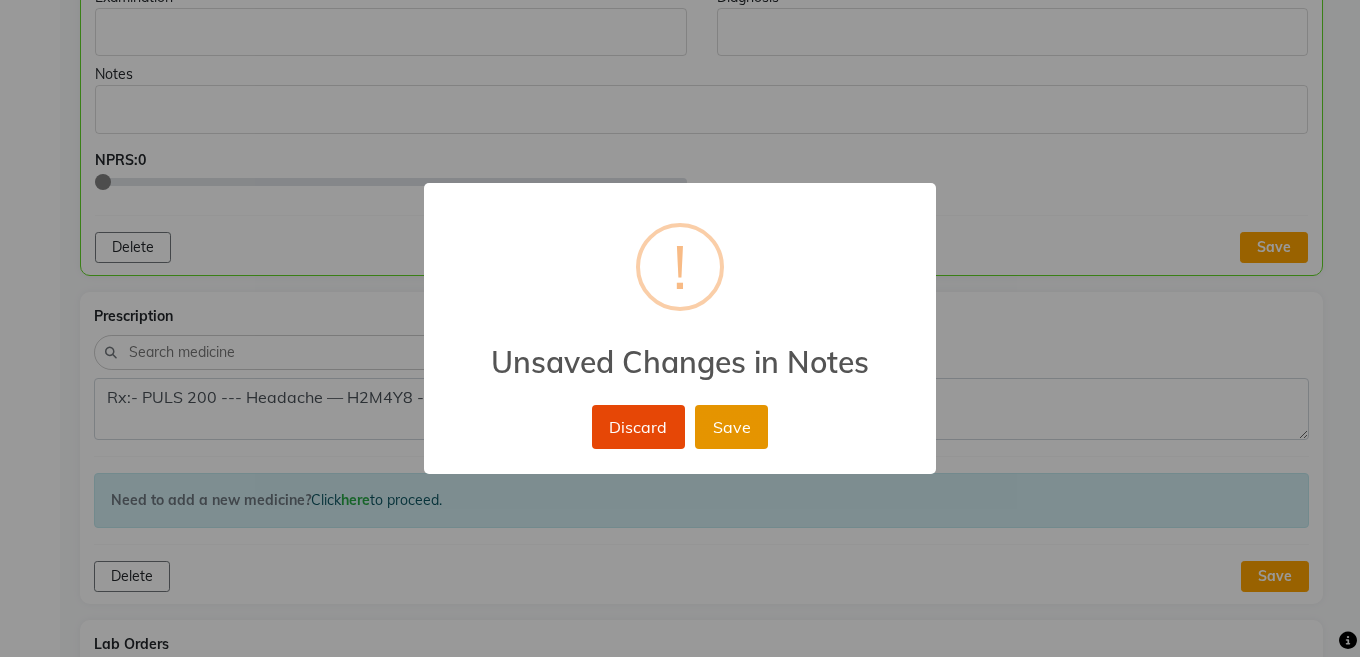 click on "Save" at bounding box center [731, 427] 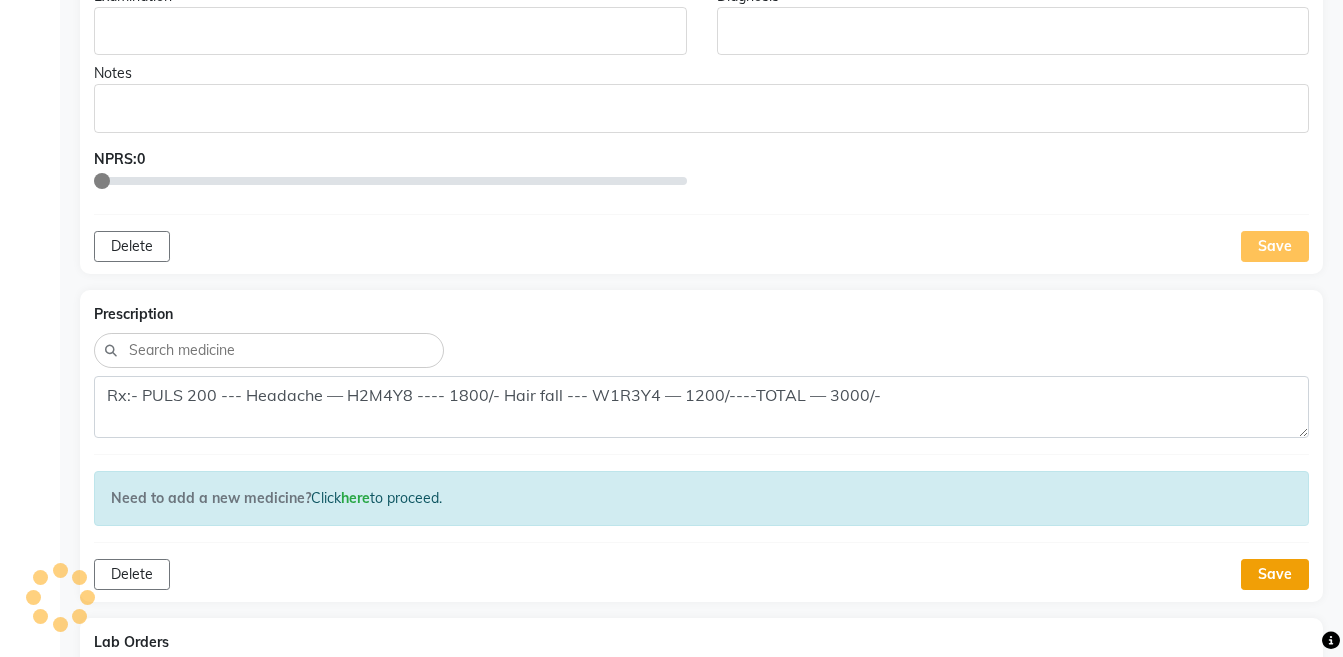 click on "Save" 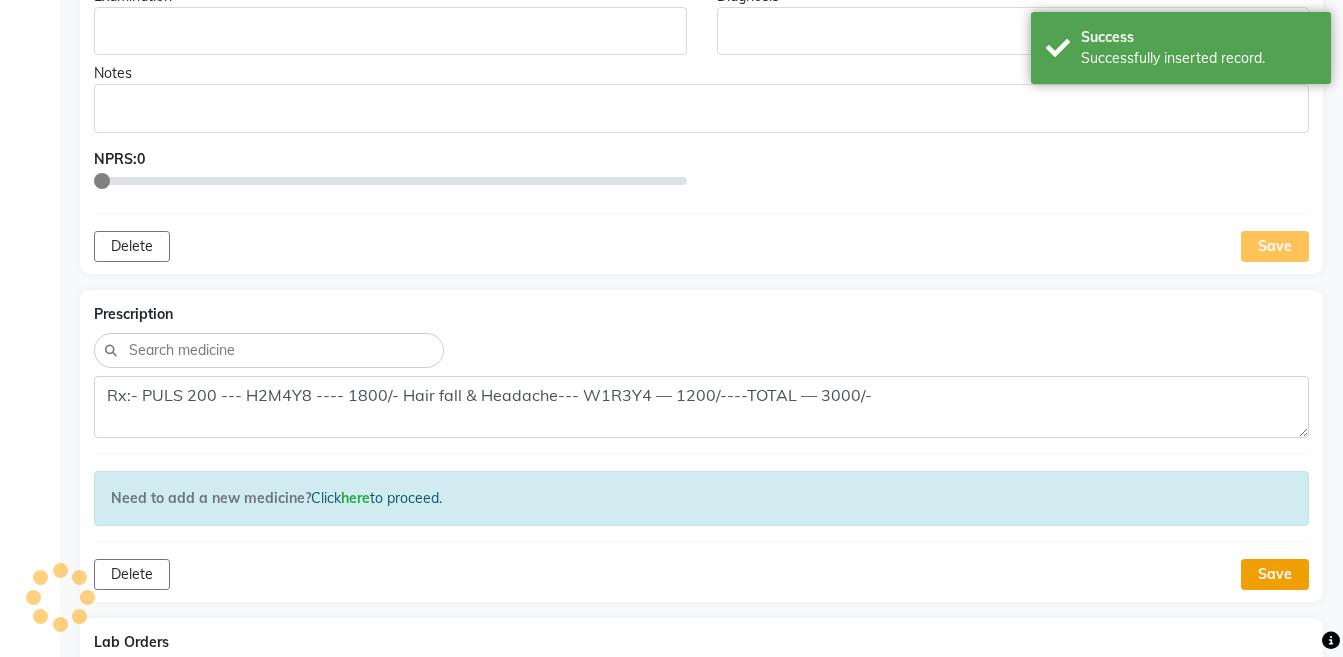 type on "Rx:- PULS 200 --- Headache — H2M4Y8 ---- 1800/- Hair fall --- W1R3Y4 — 1200/----TOTAL — 3000/-" 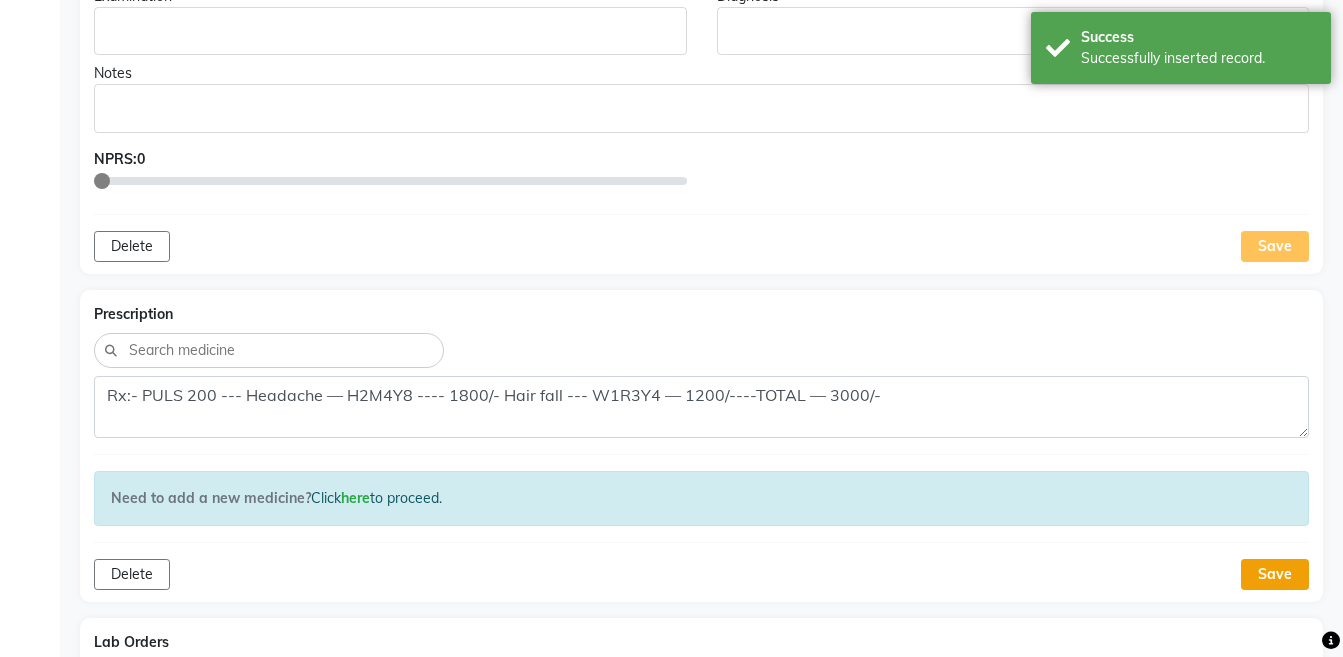 click on "Save" 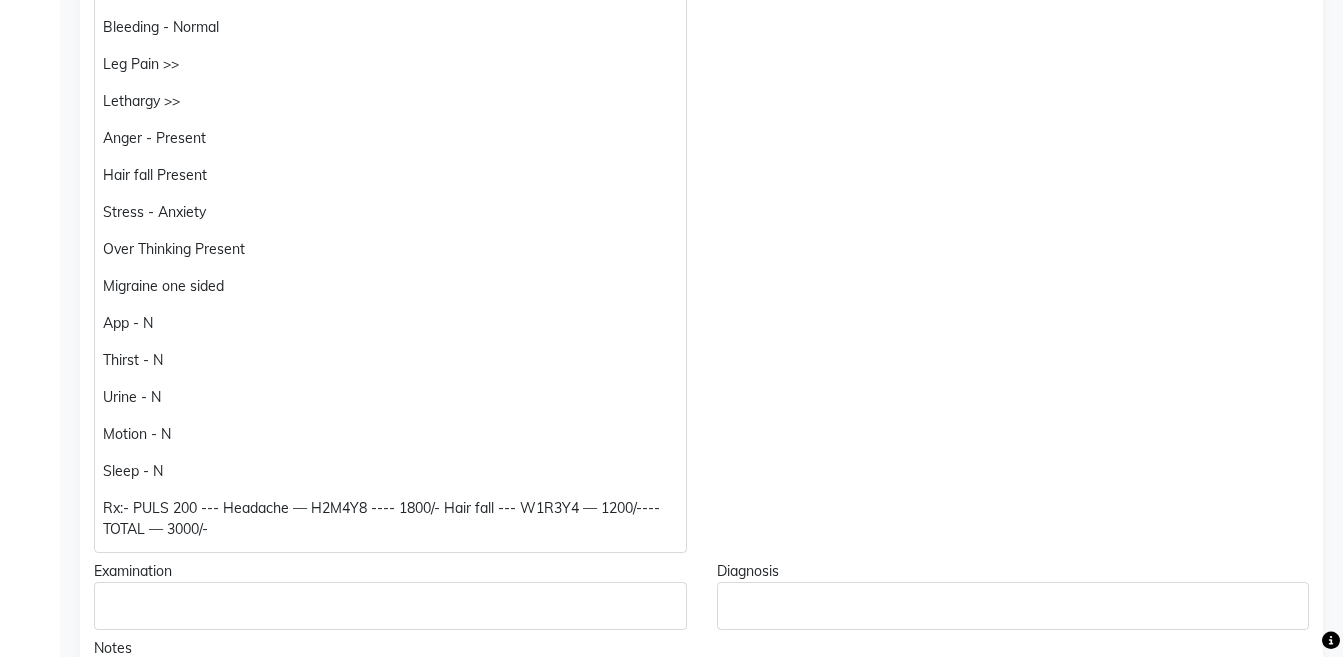 scroll, scrollTop: 77, scrollLeft: 0, axis: vertical 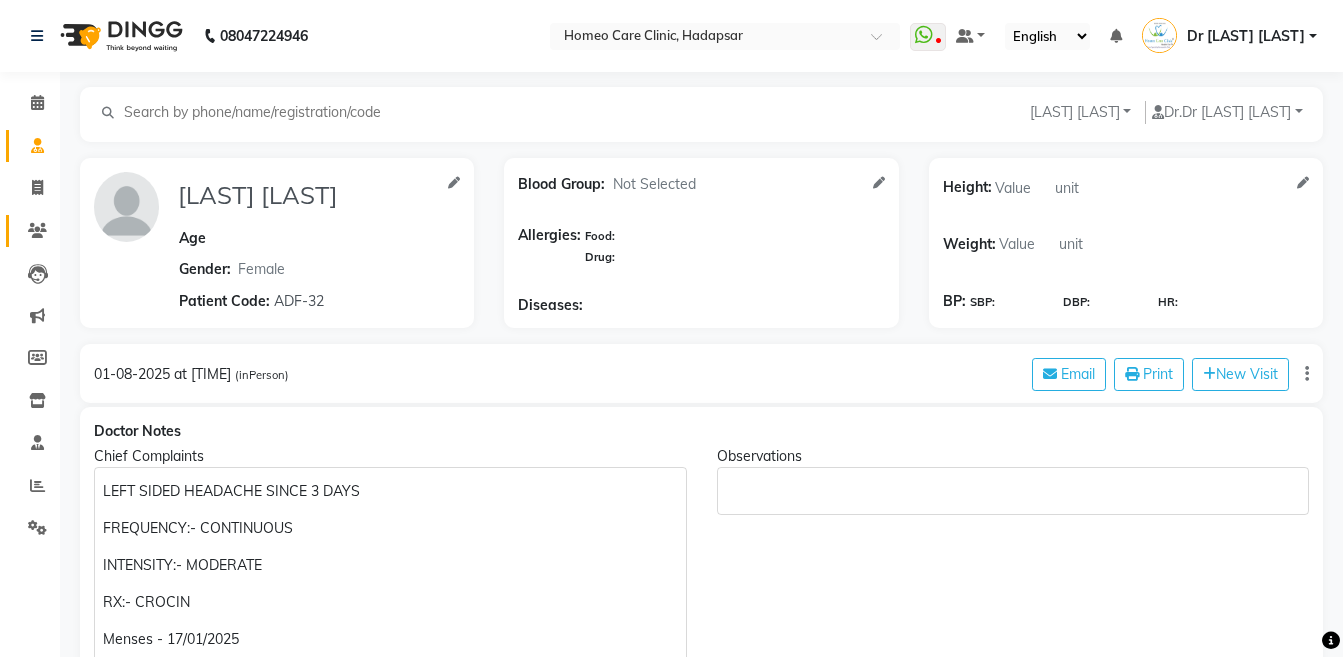 click on "Patients" 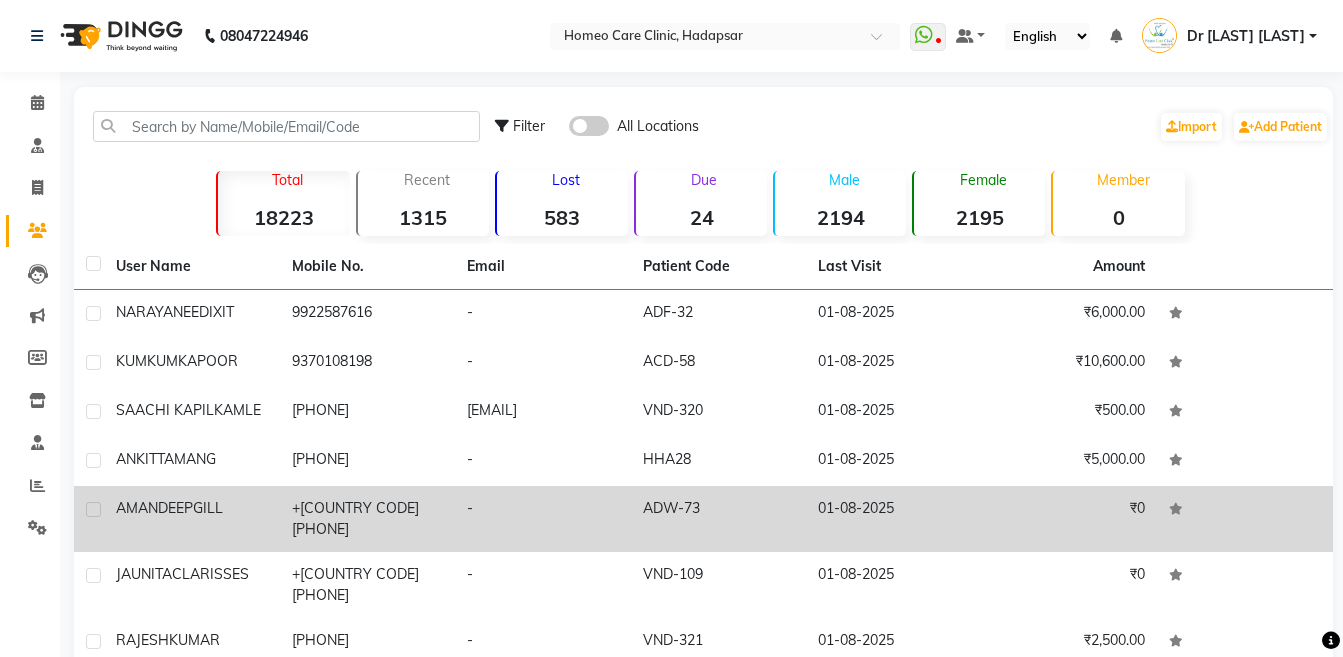click on "GILL" 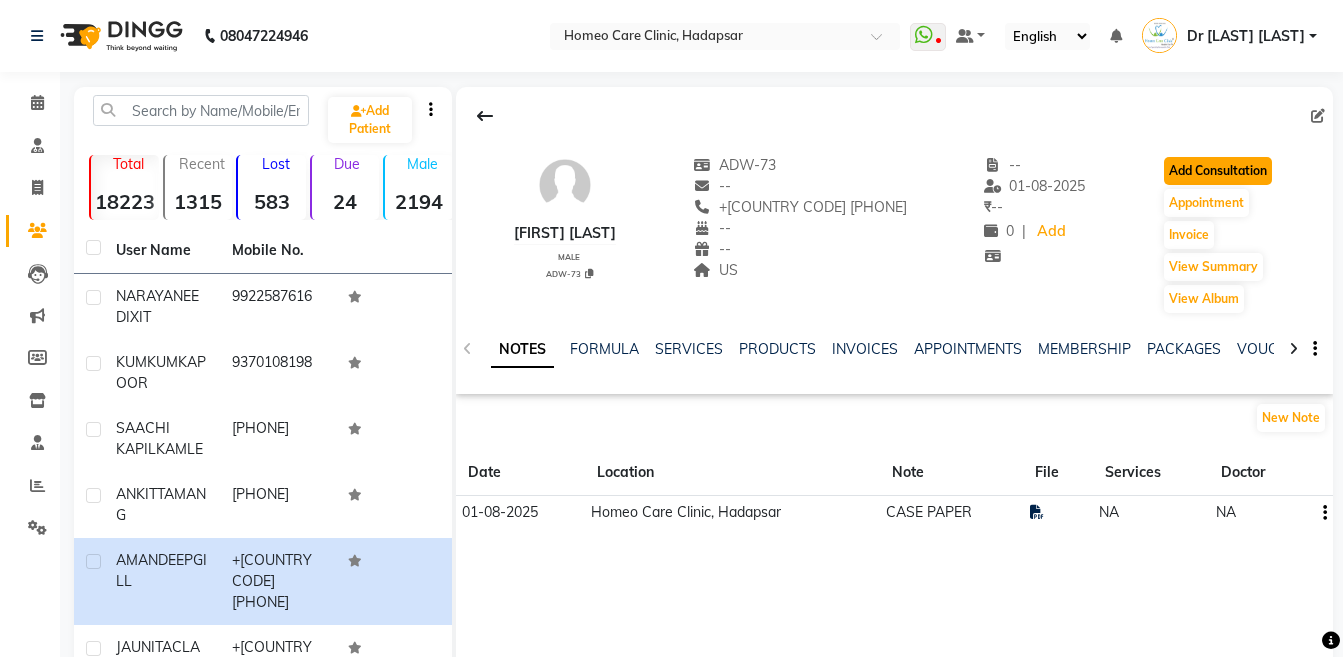 click on "Add Consultation" 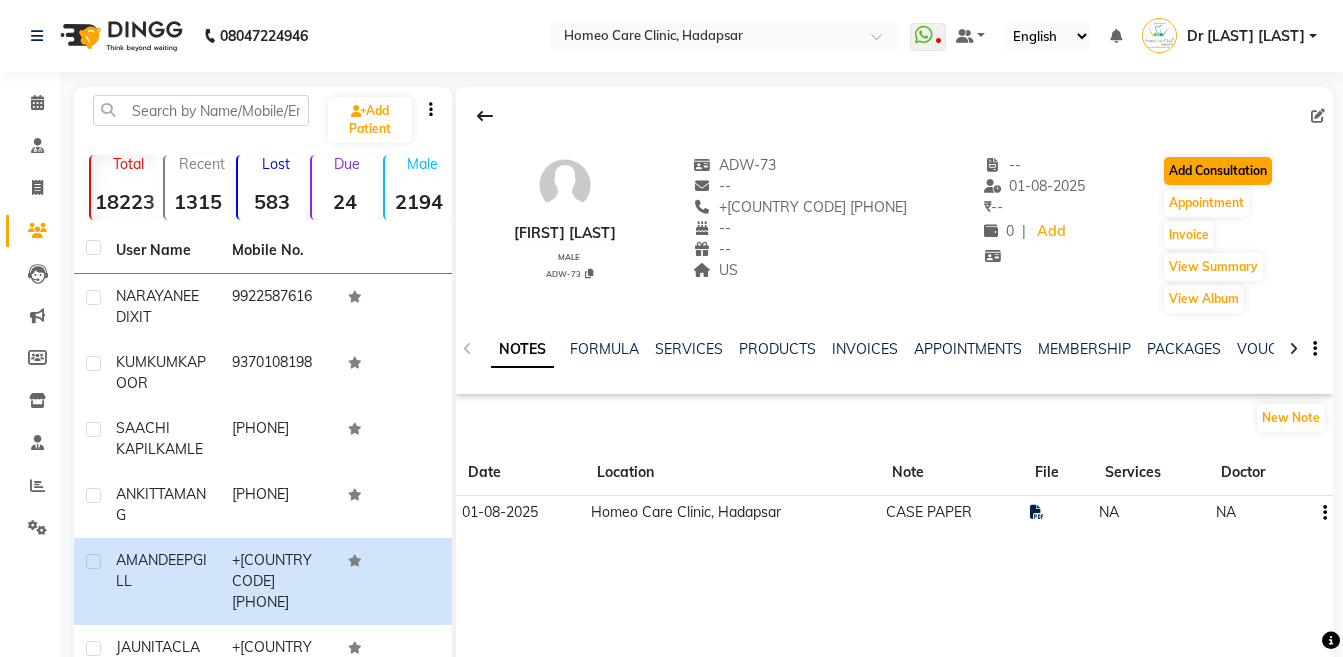 select on "male" 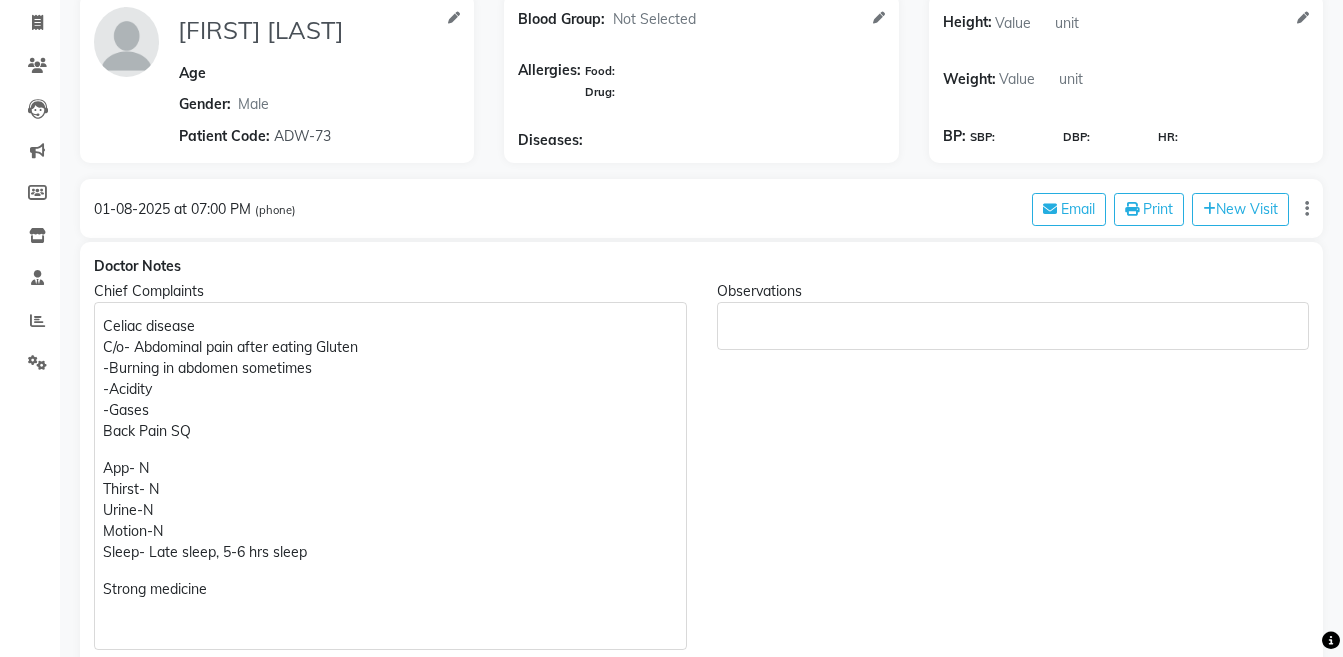 scroll, scrollTop: 177, scrollLeft: 0, axis: vertical 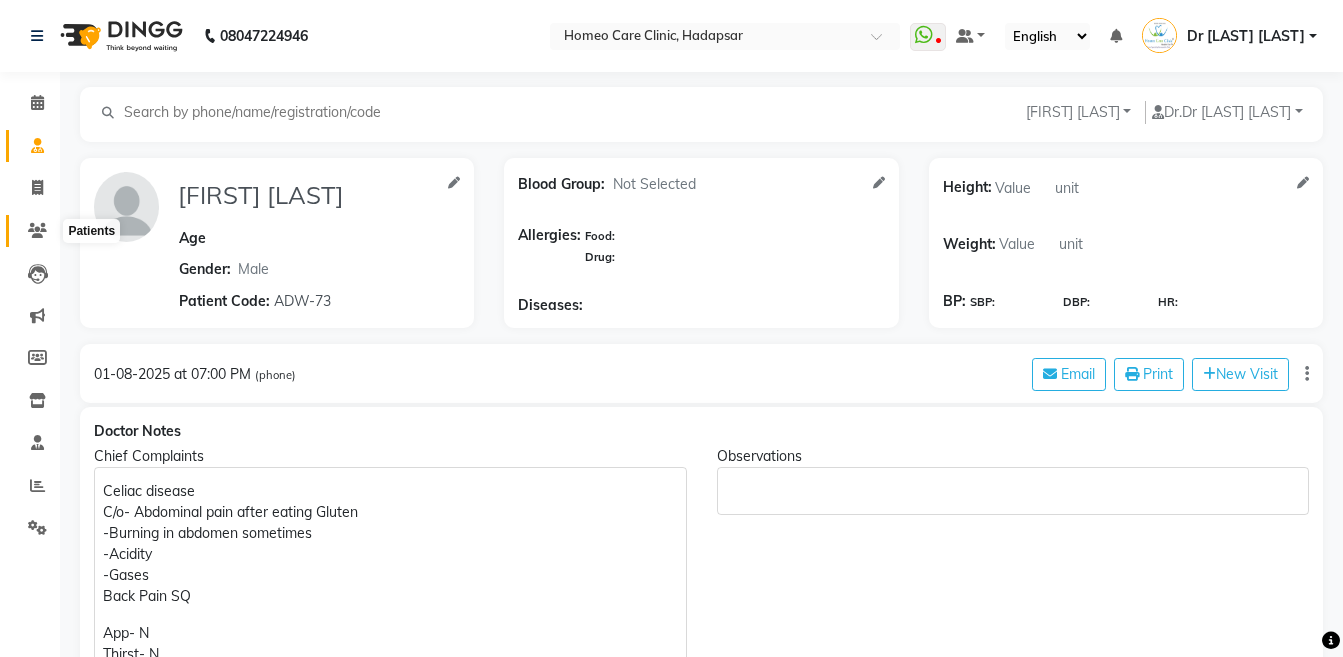 click 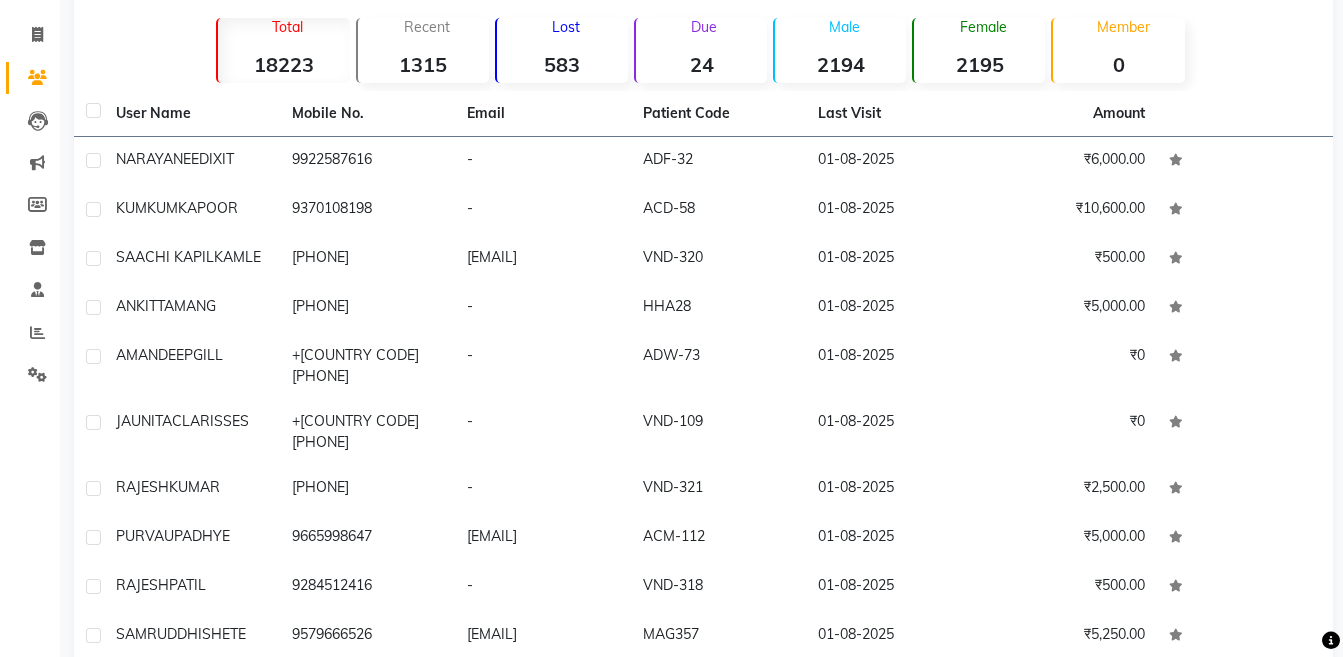 scroll, scrollTop: 154, scrollLeft: 0, axis: vertical 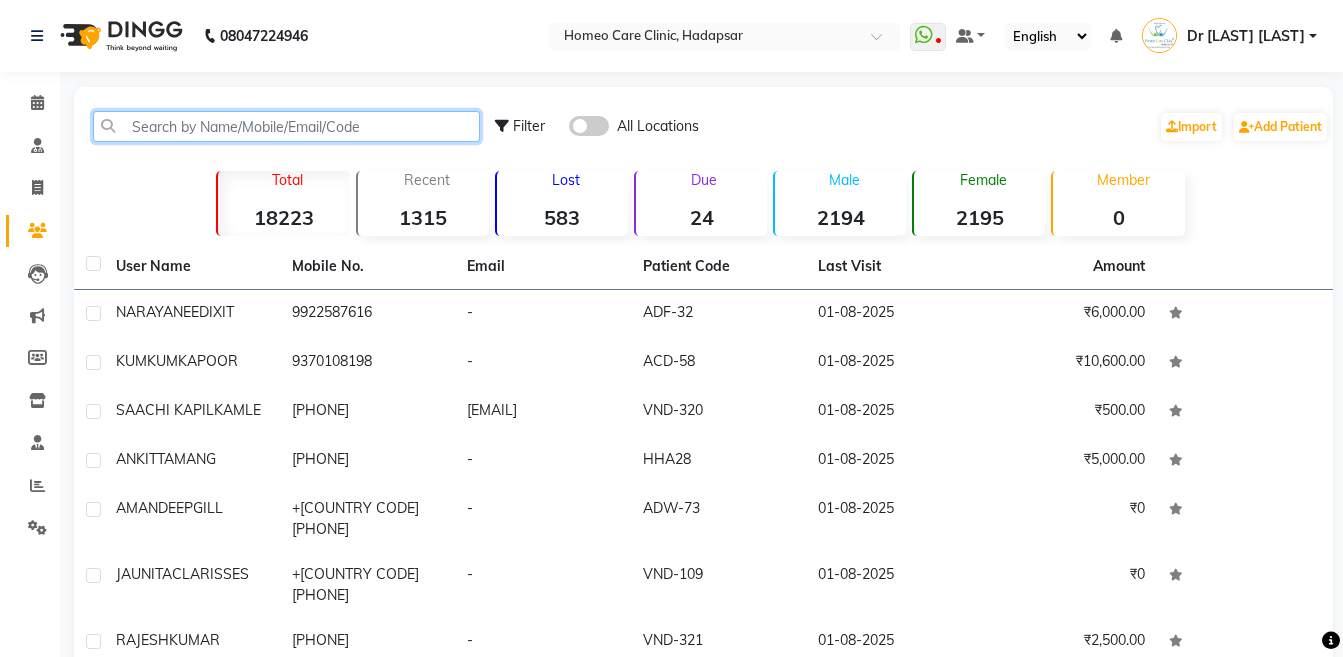 click 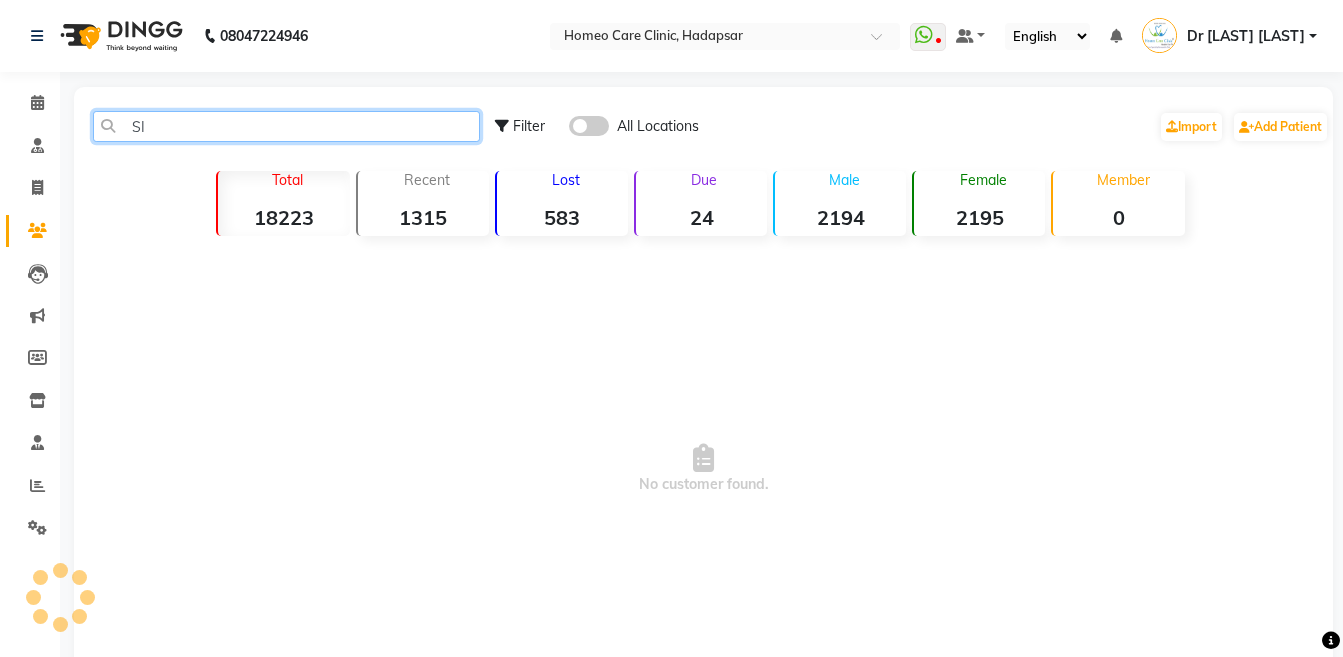 type on "S" 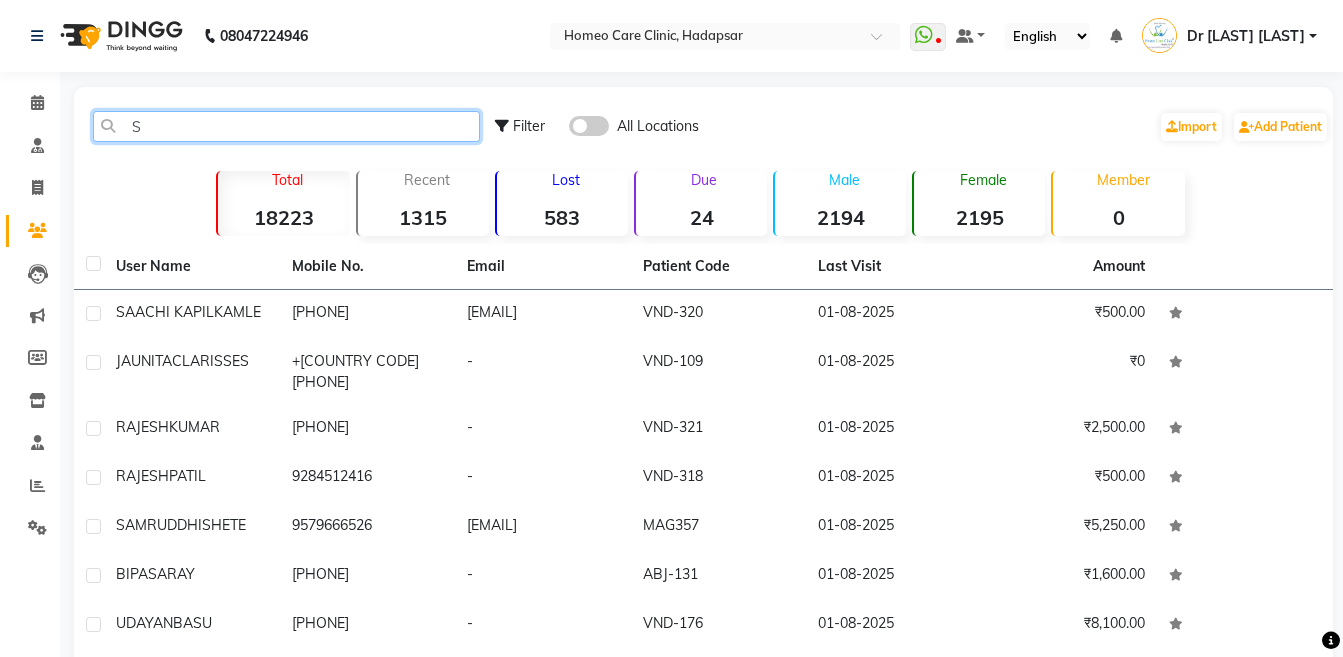 type 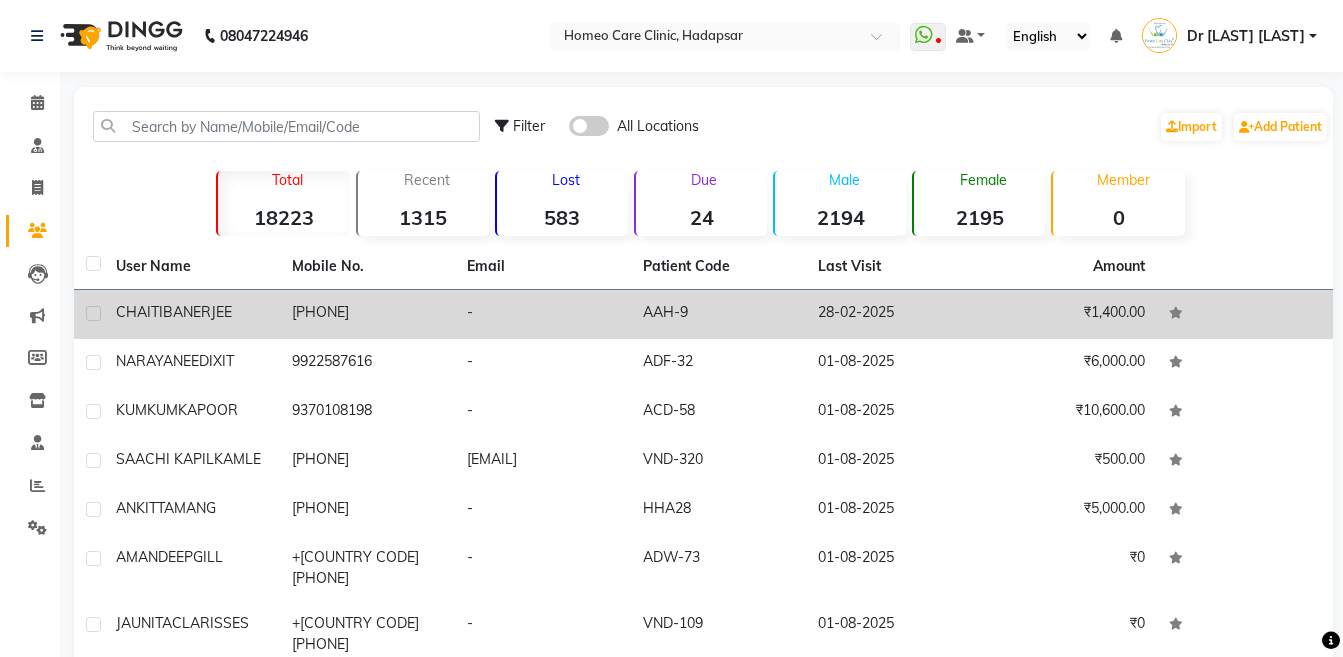 click on "-" 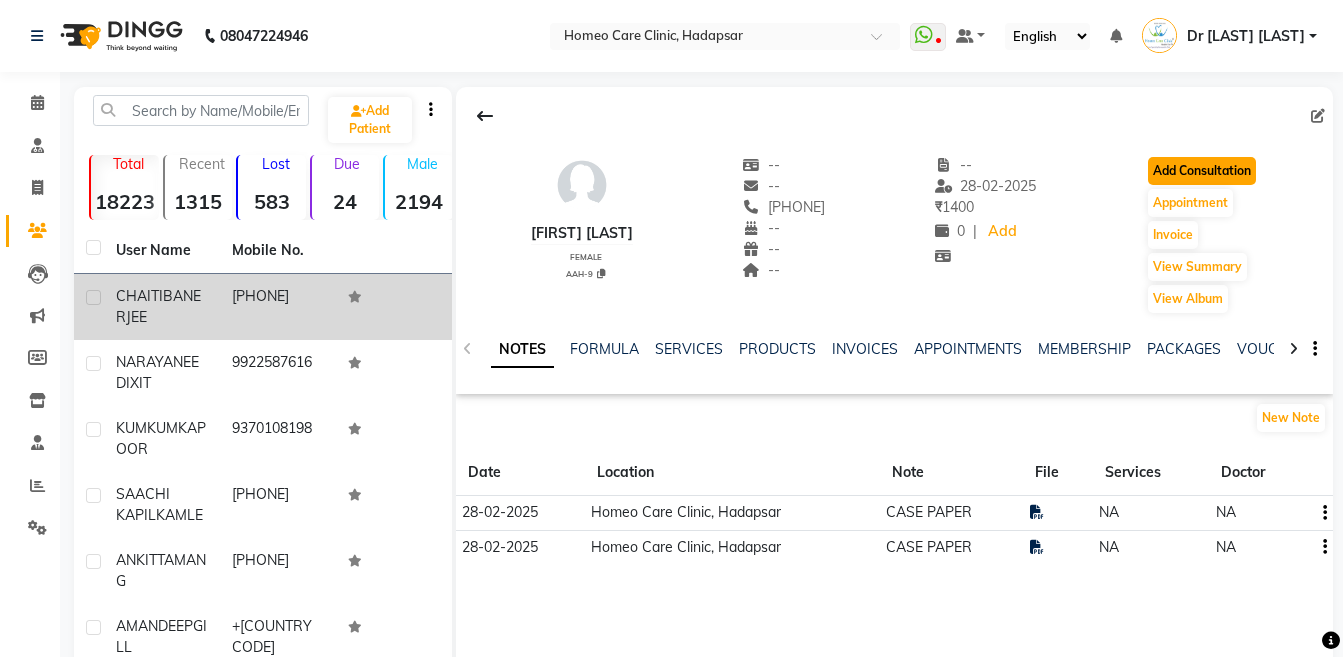 click on "Add Consultation" 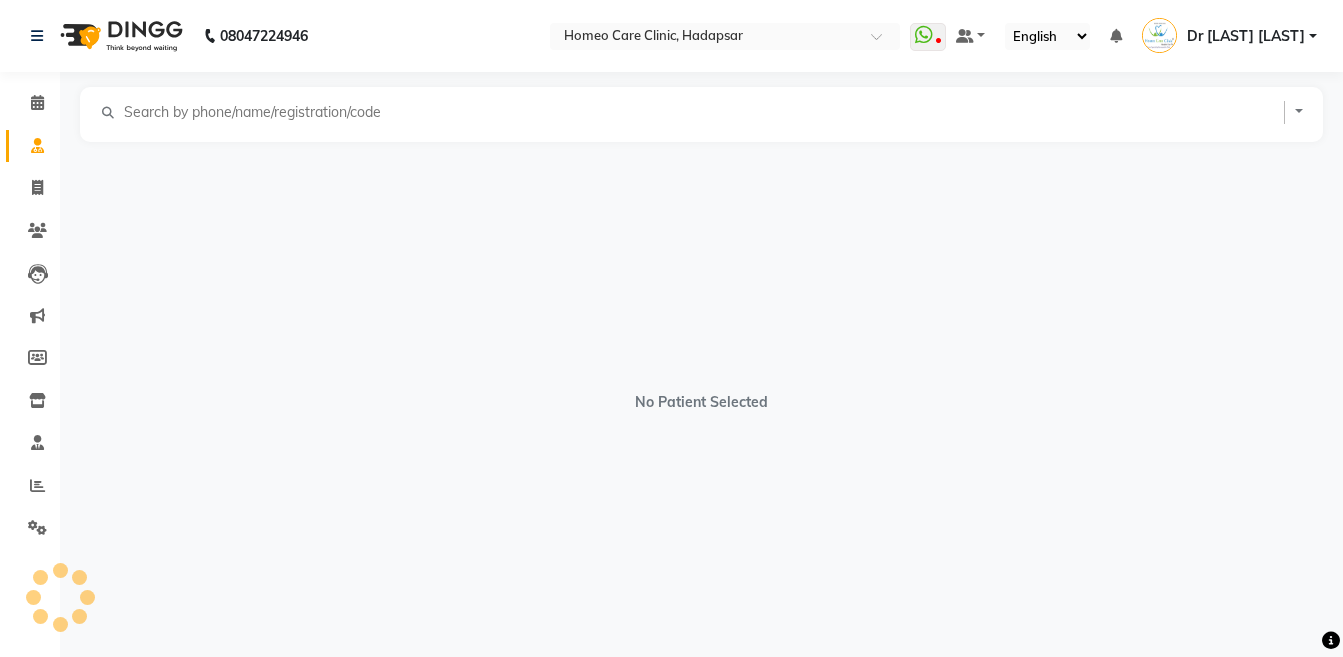 select on "female" 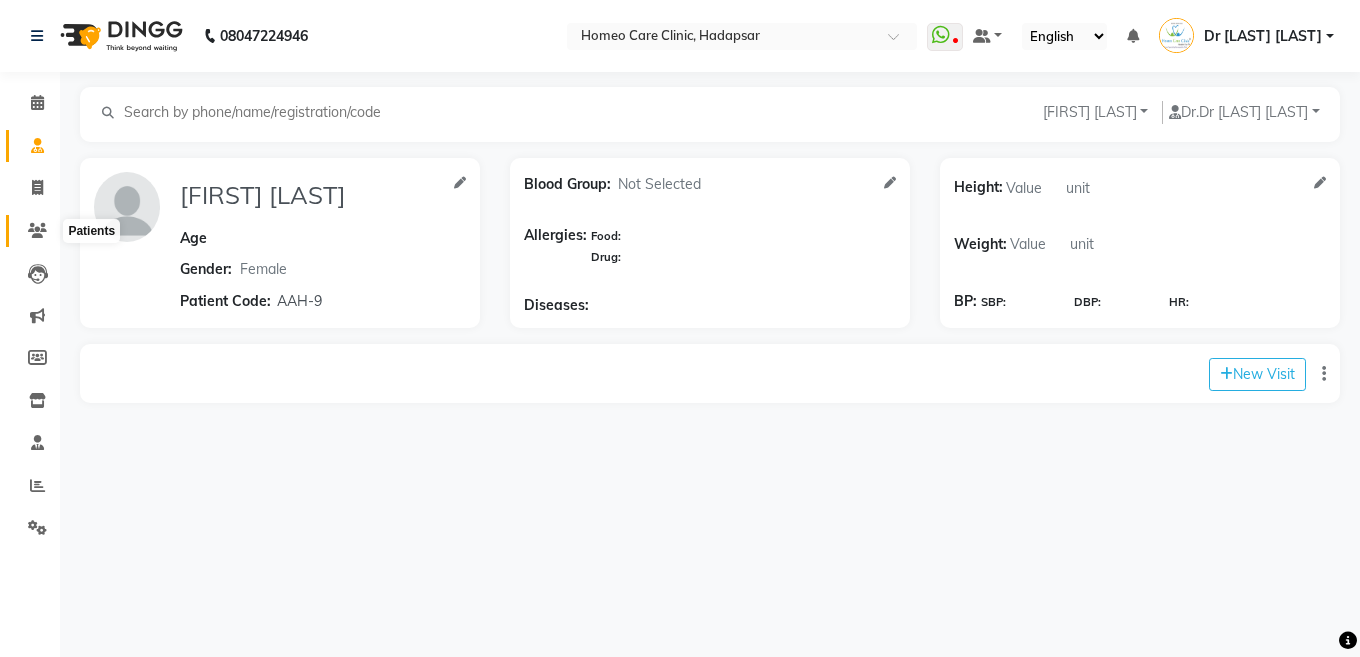 click 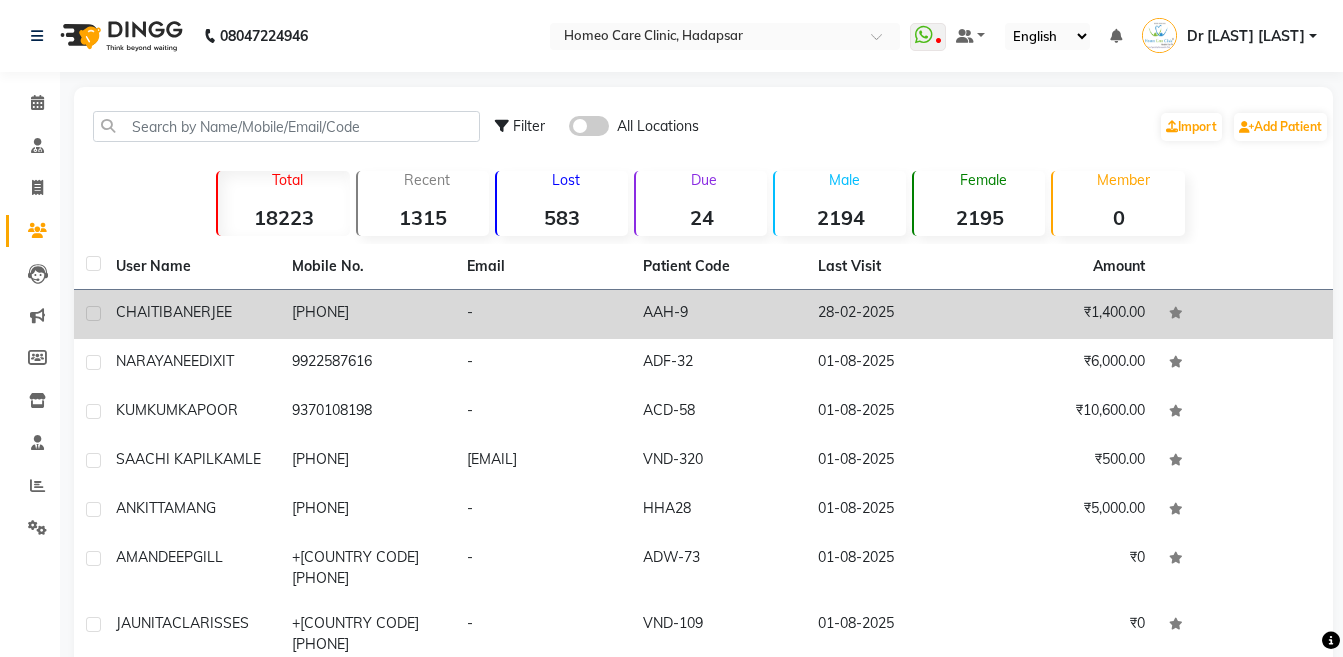 click on "[PHONE]" 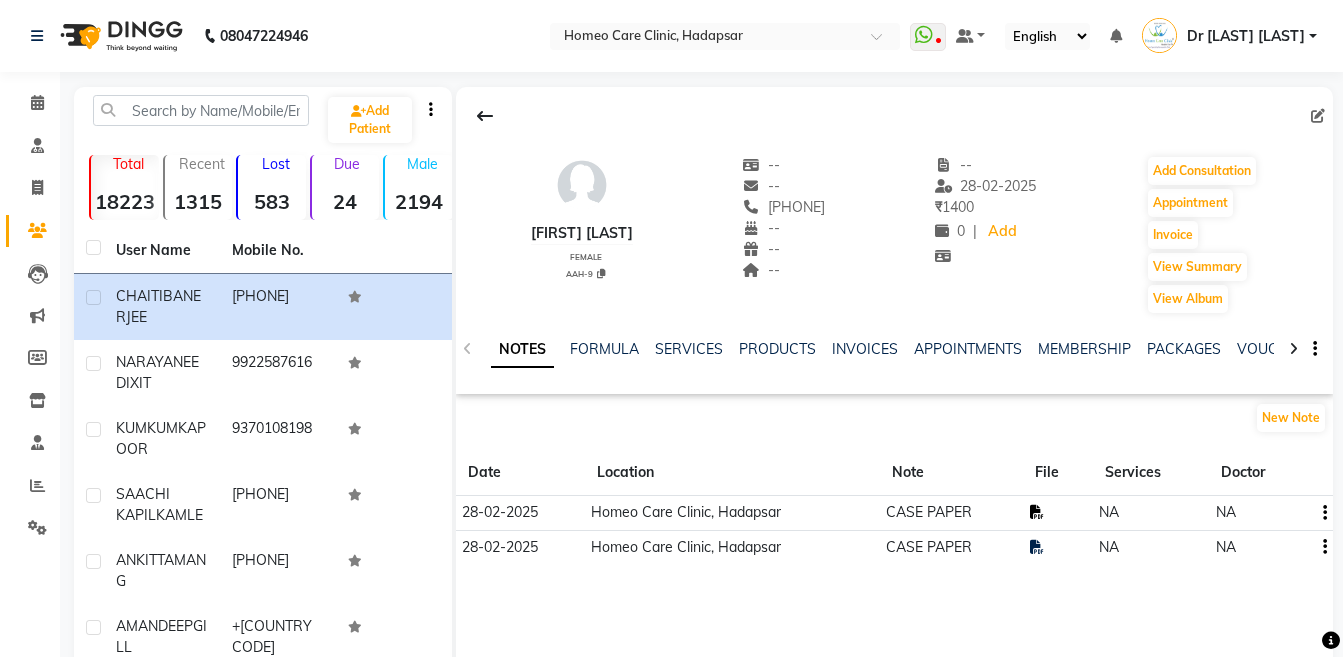 click 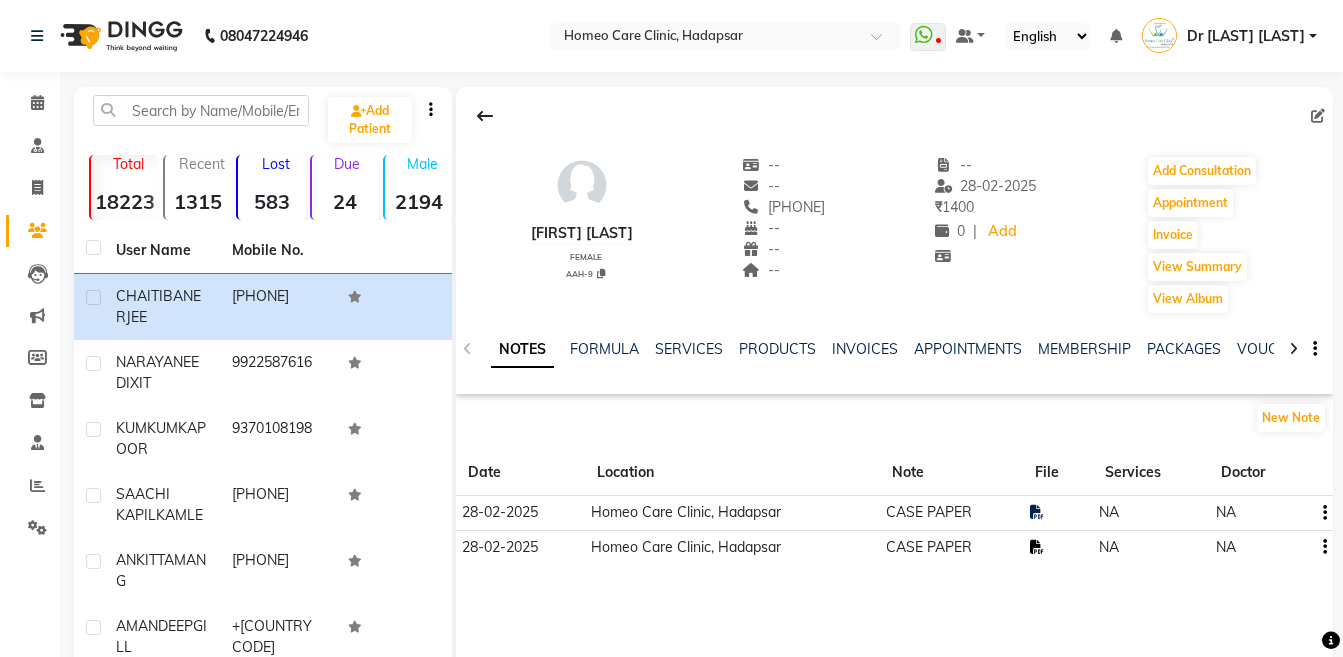 click 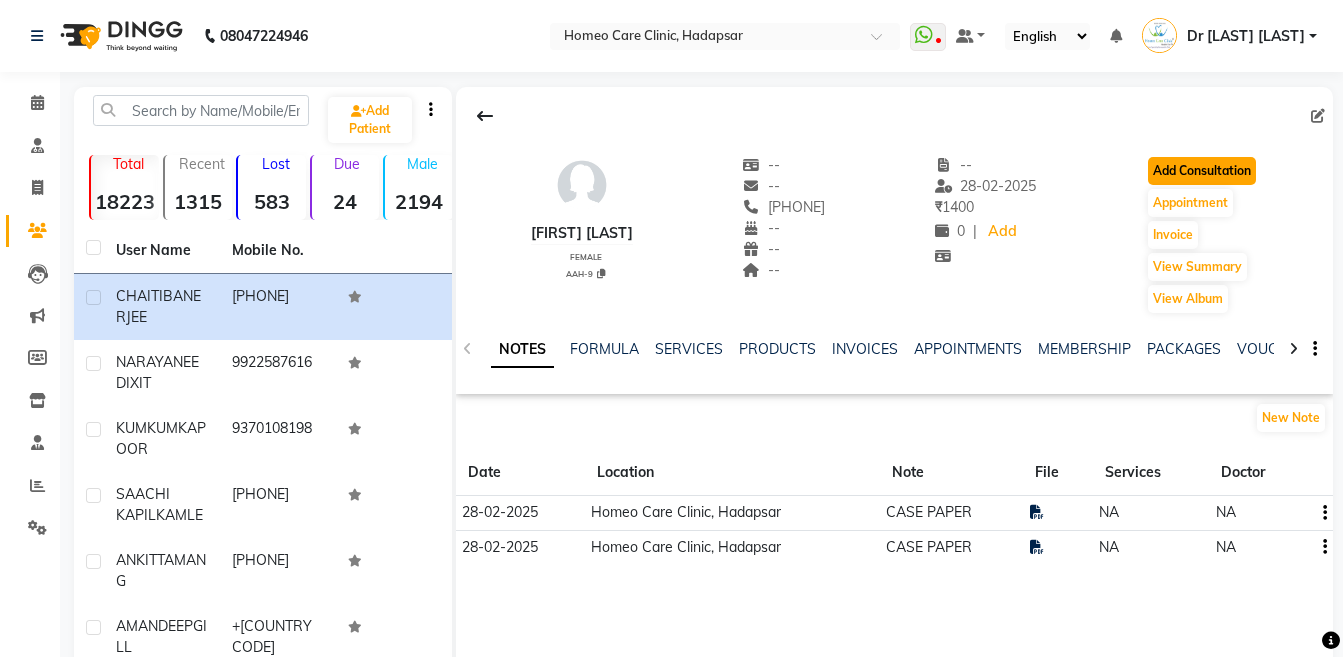 click on "Add Consultation" 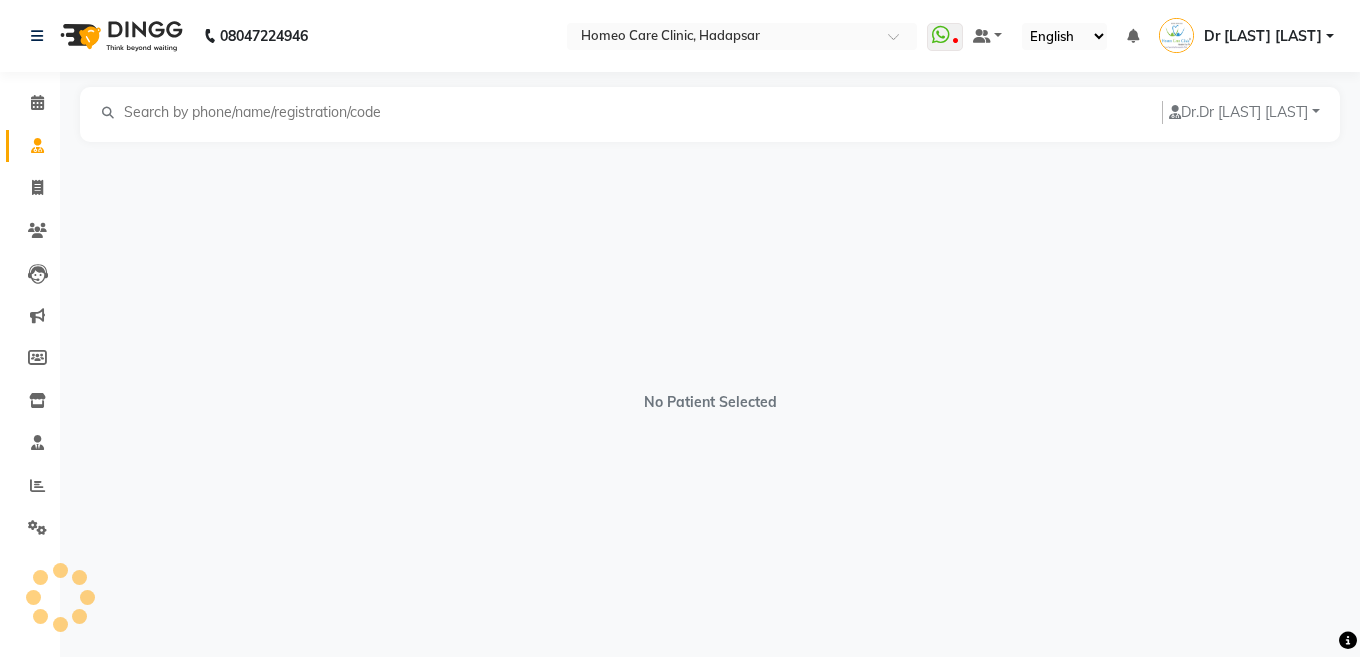 select on "female" 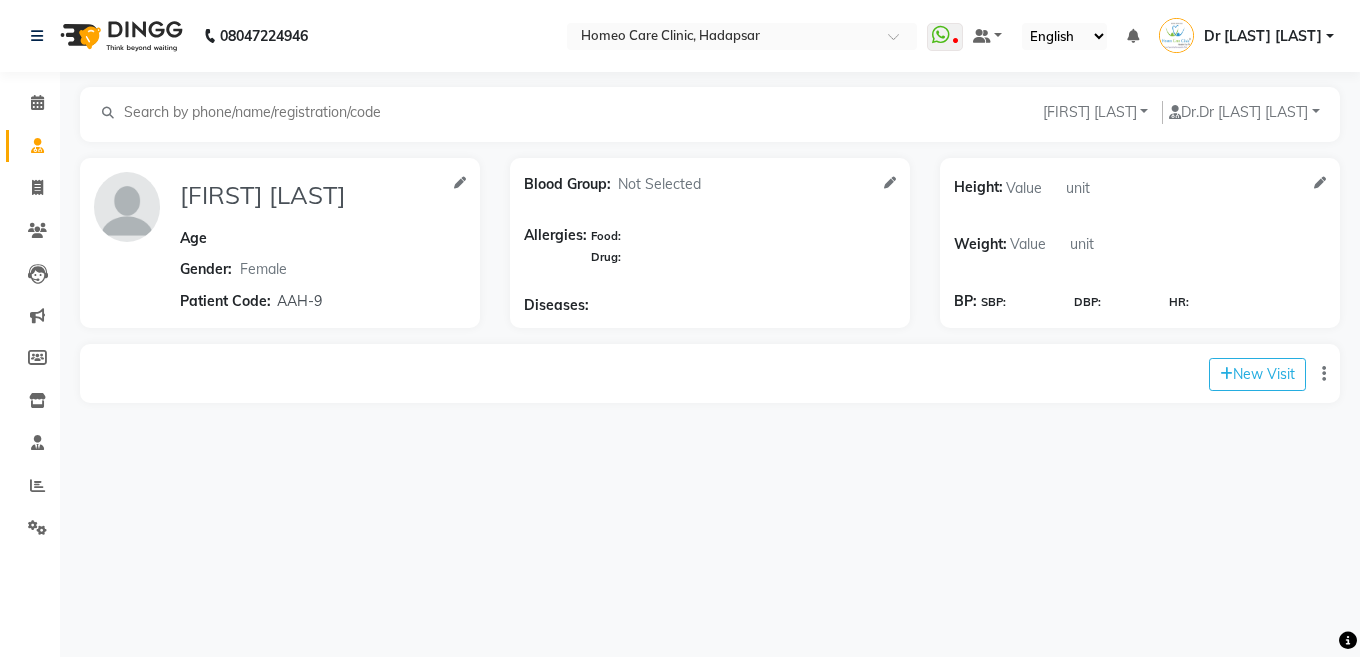 click on "New Visit" 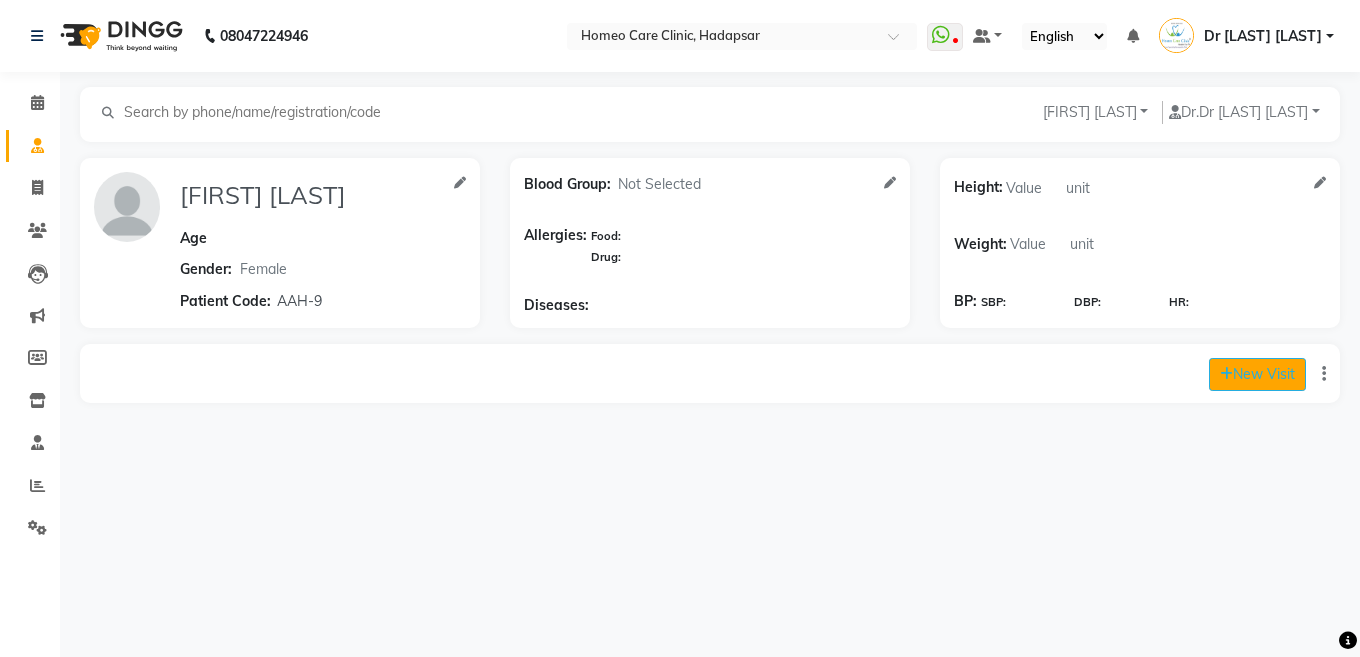 click on "New Visit" 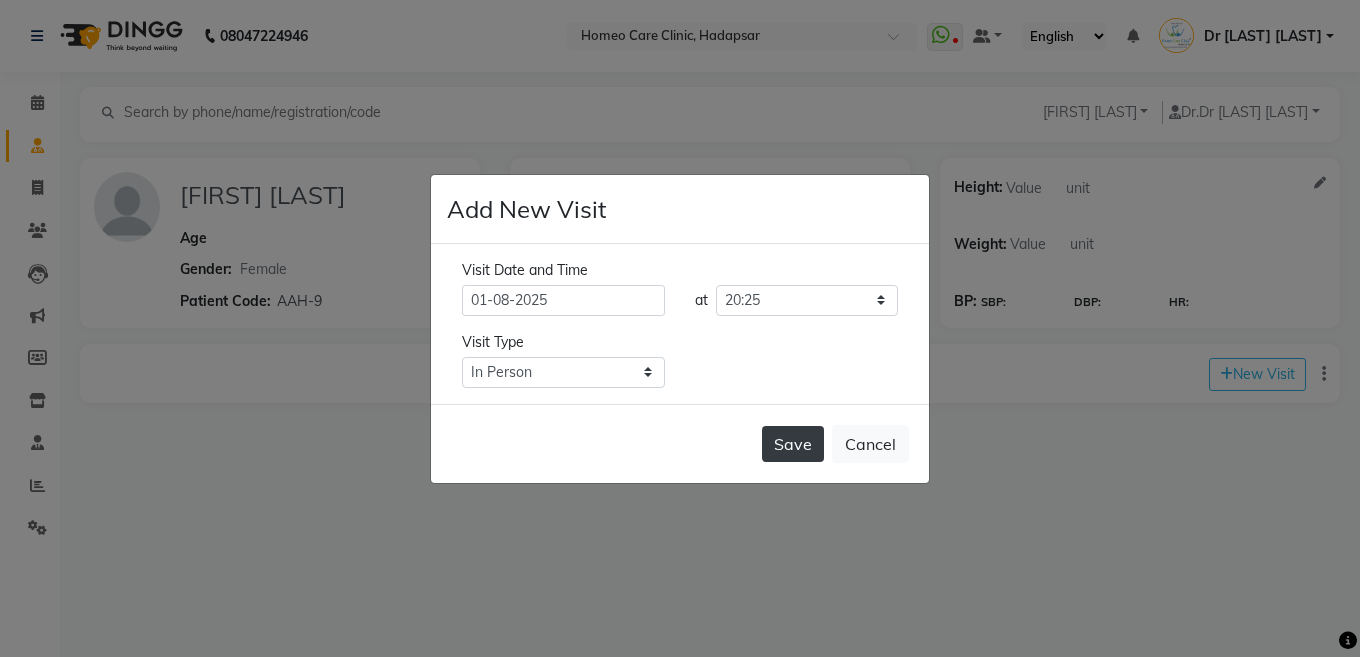 click on "Save" 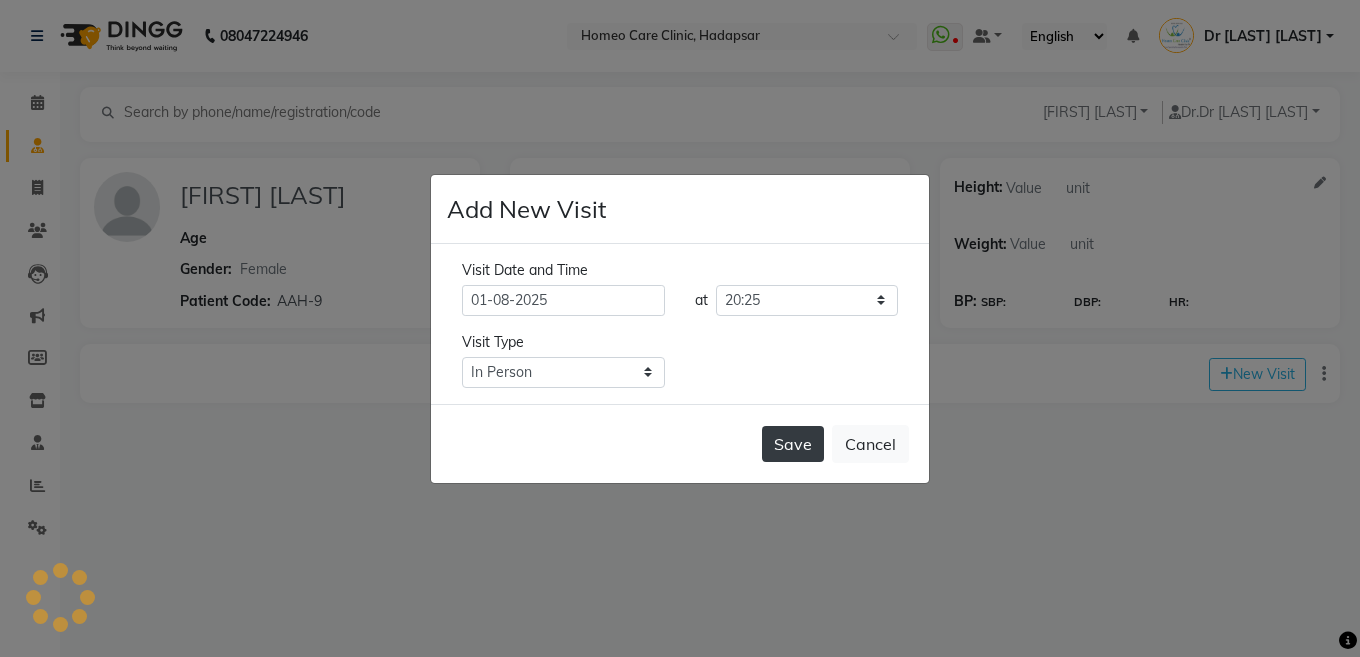 type on "[FIRST] [LAST]" 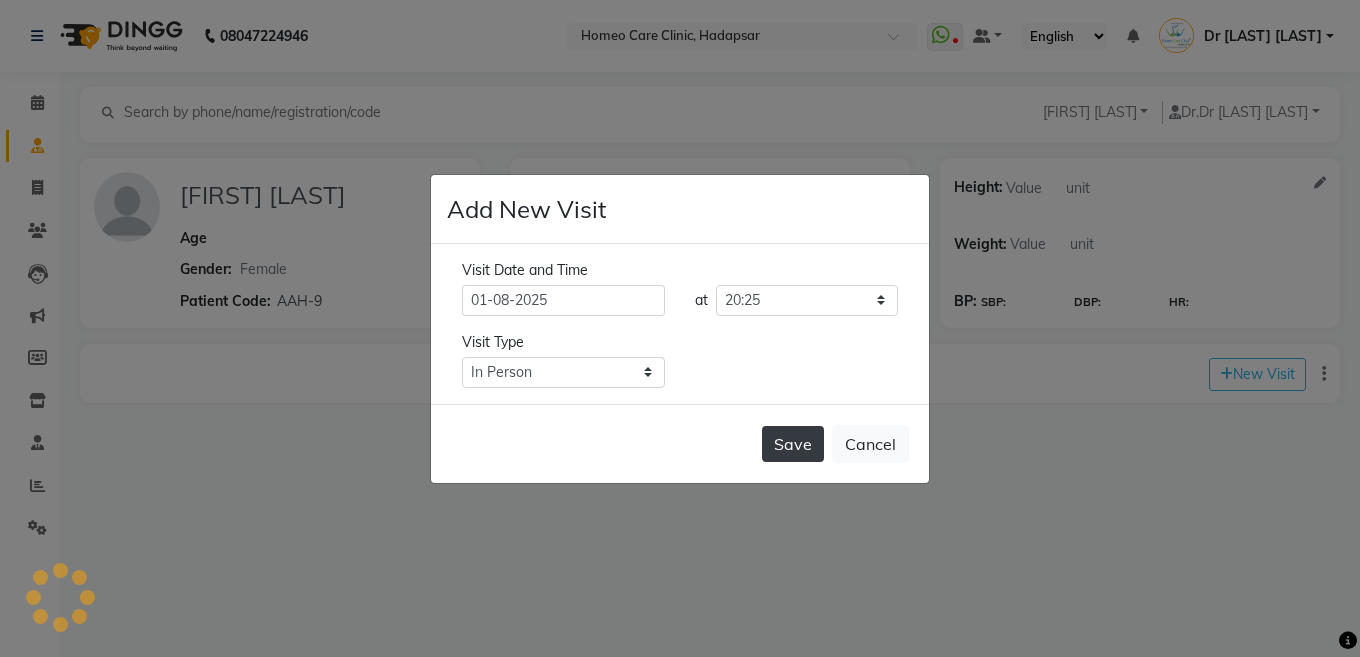 type on "AAH-9" 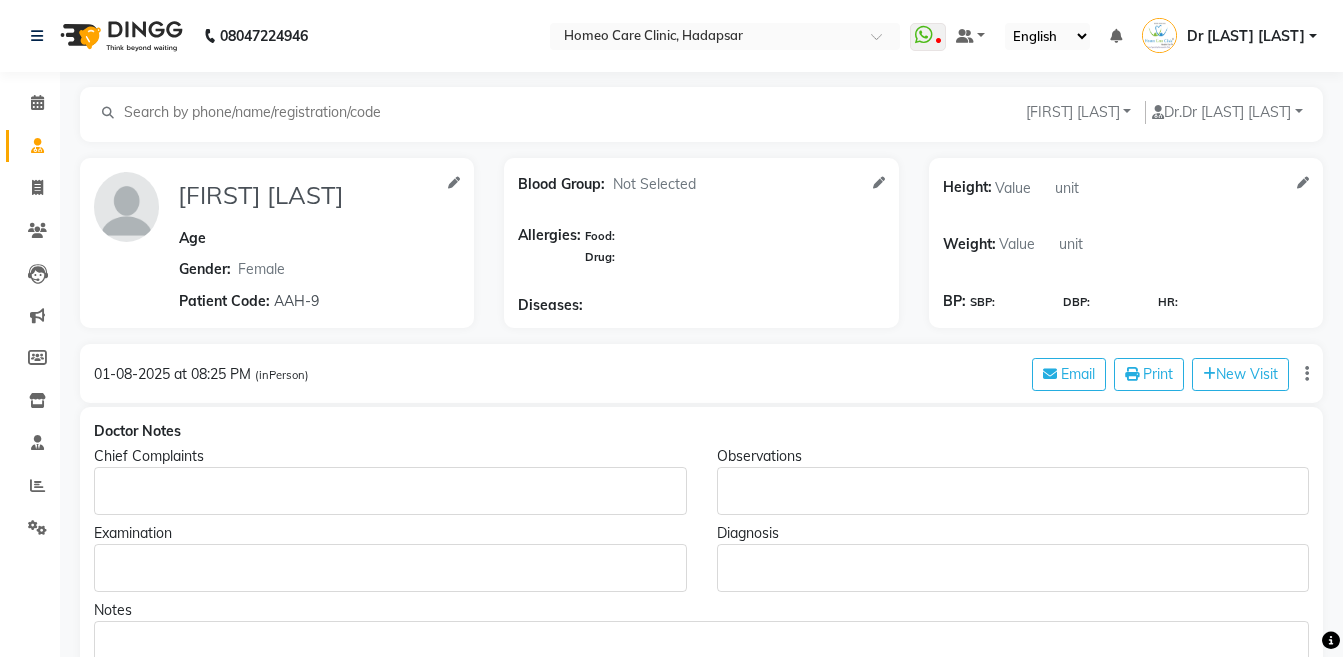 click 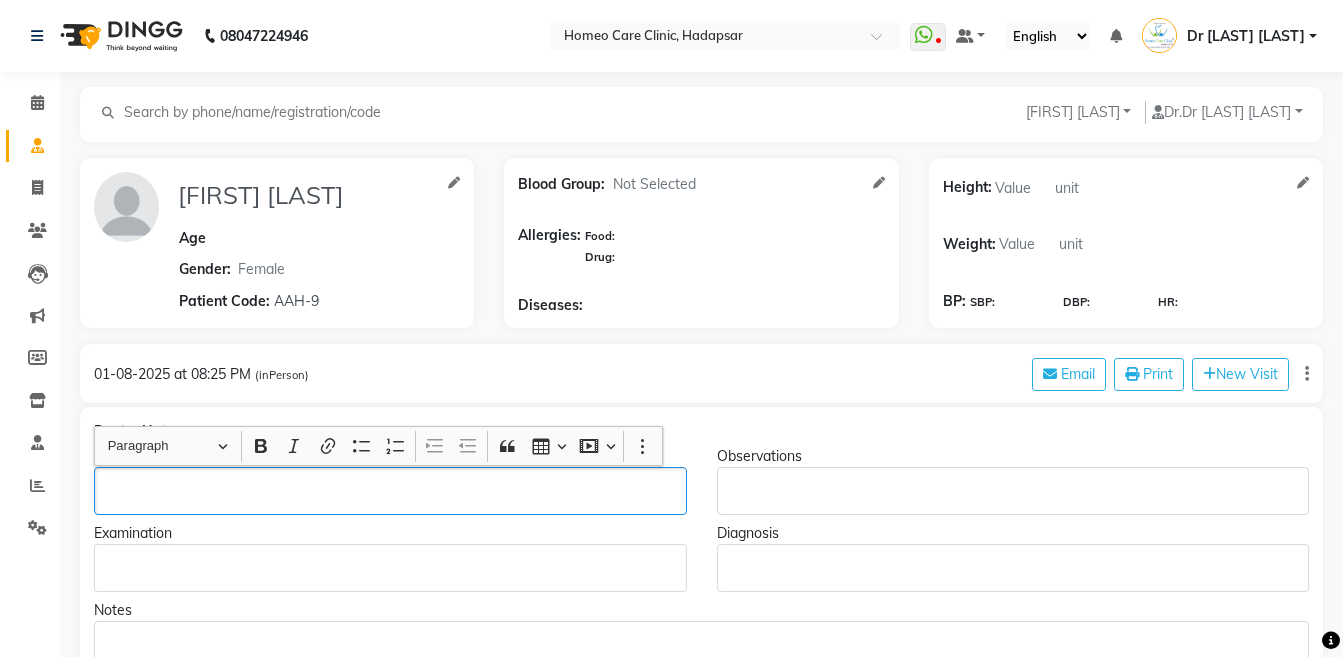 click 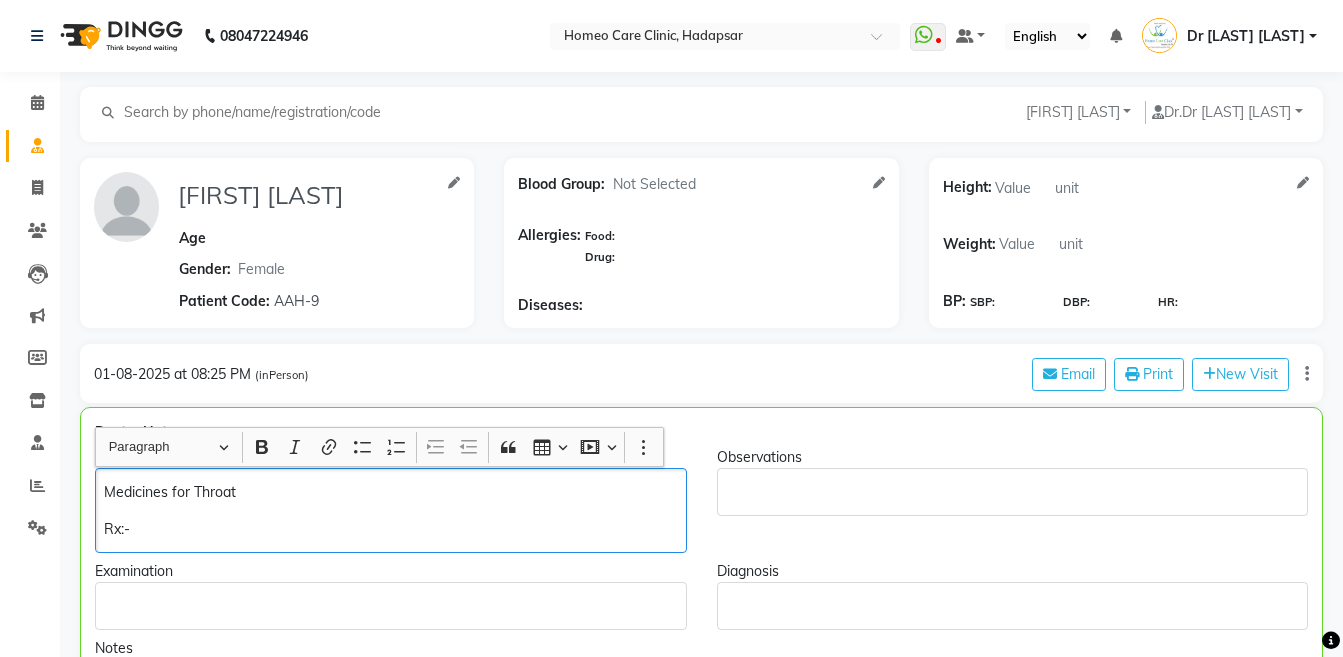 click on "Medicines for Throat" 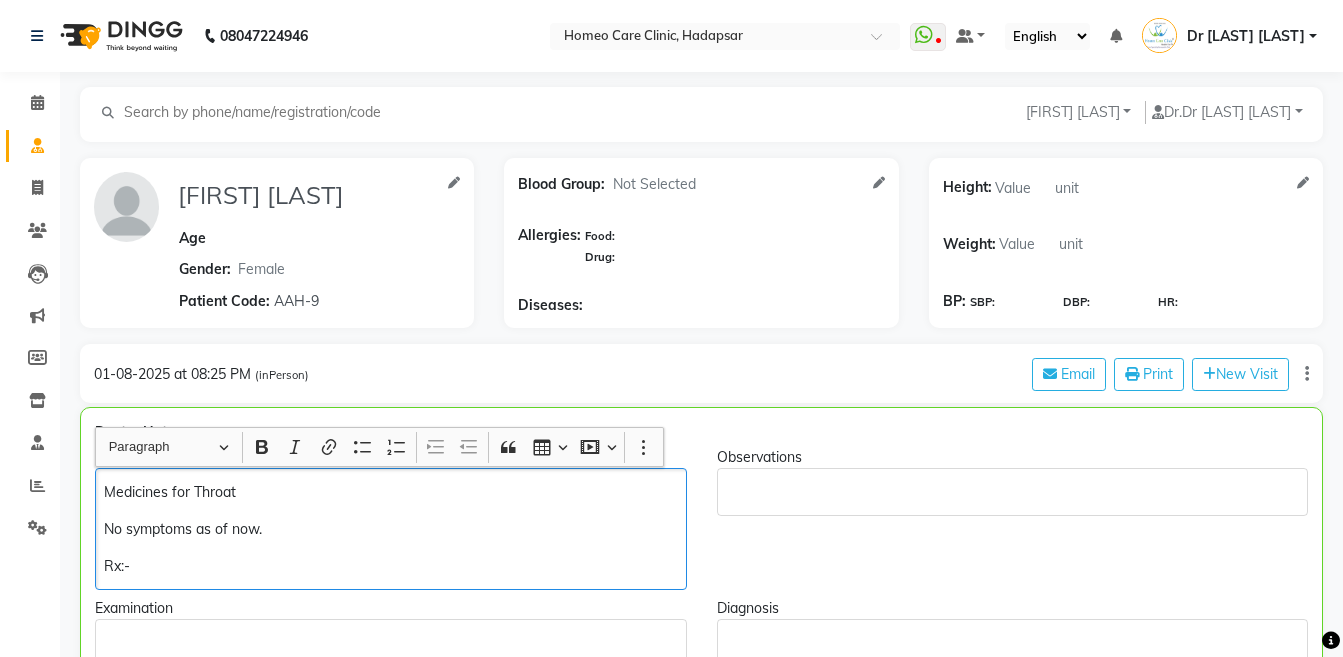 click on "Rx:-" 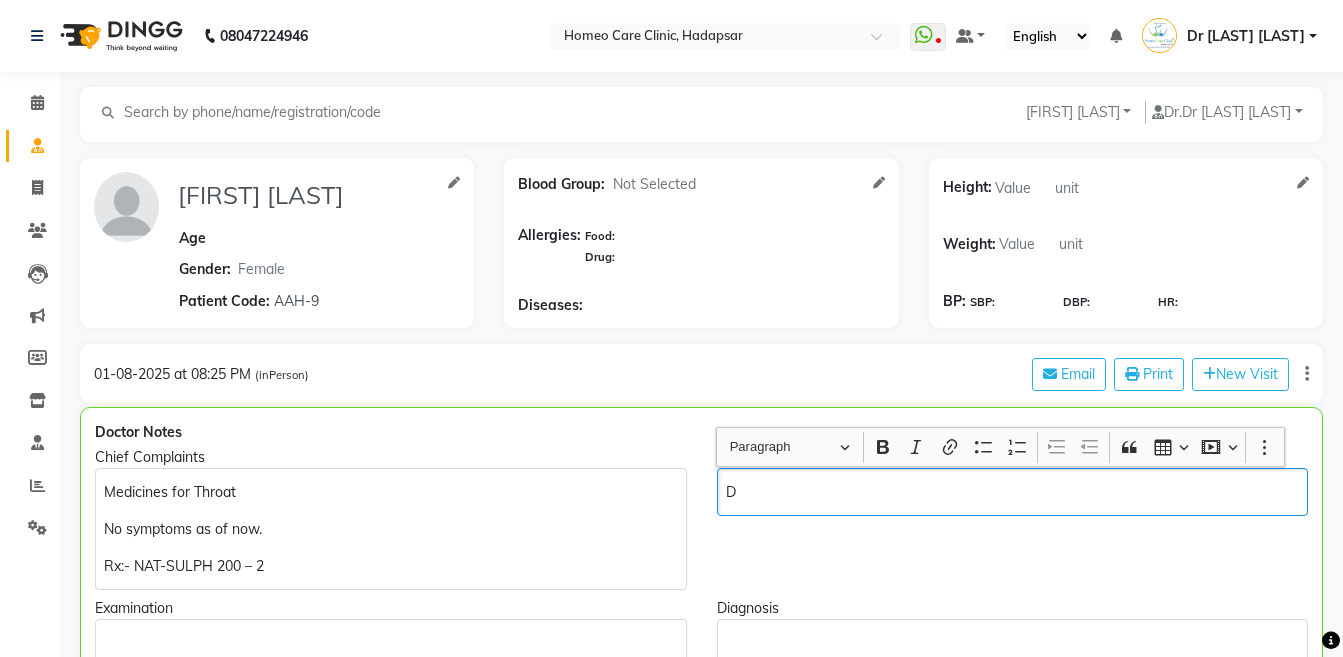 type 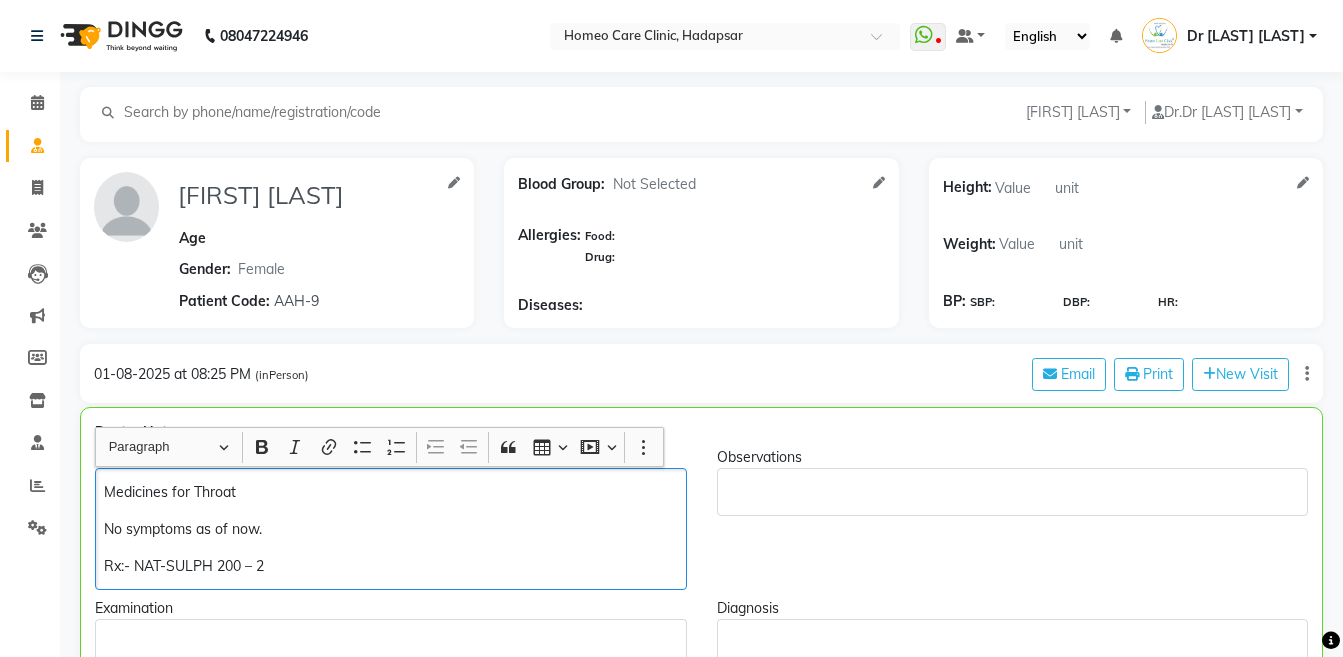click on "Rx:- NAT-SULPH 200 – 2" 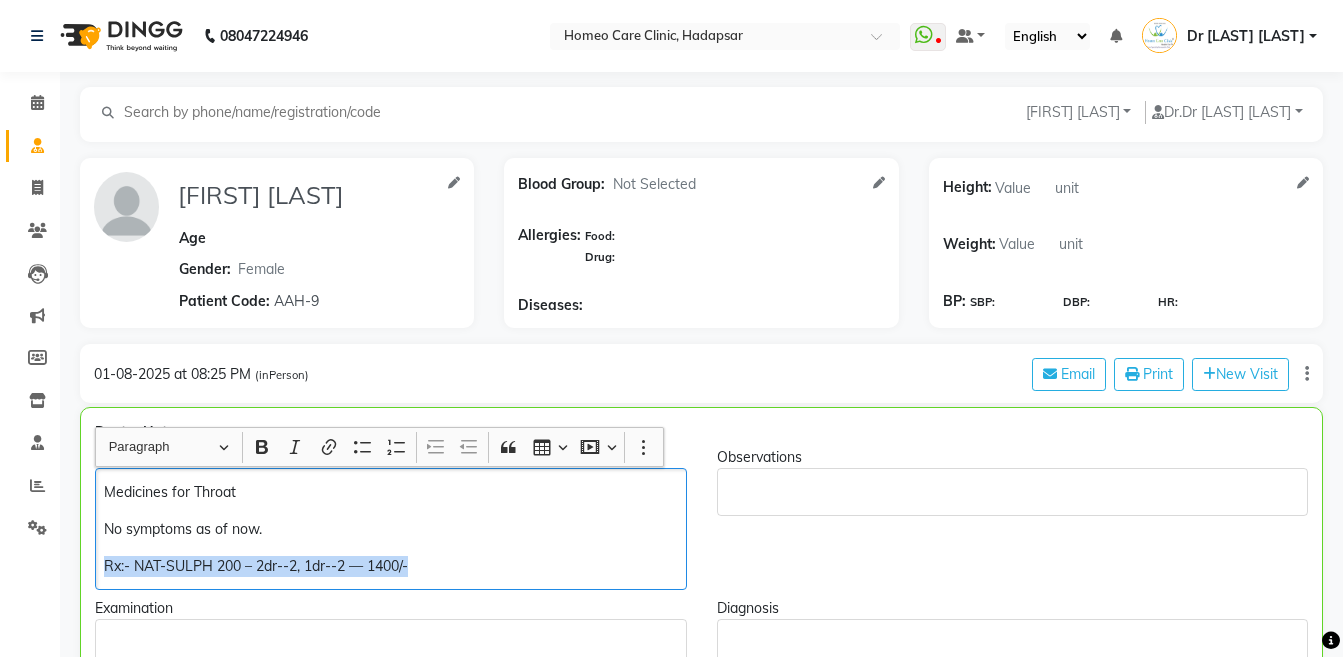 copy on "Rx:- NAT-SULPH 200 – 2dr--2, 1dr--2 — 1400/-" 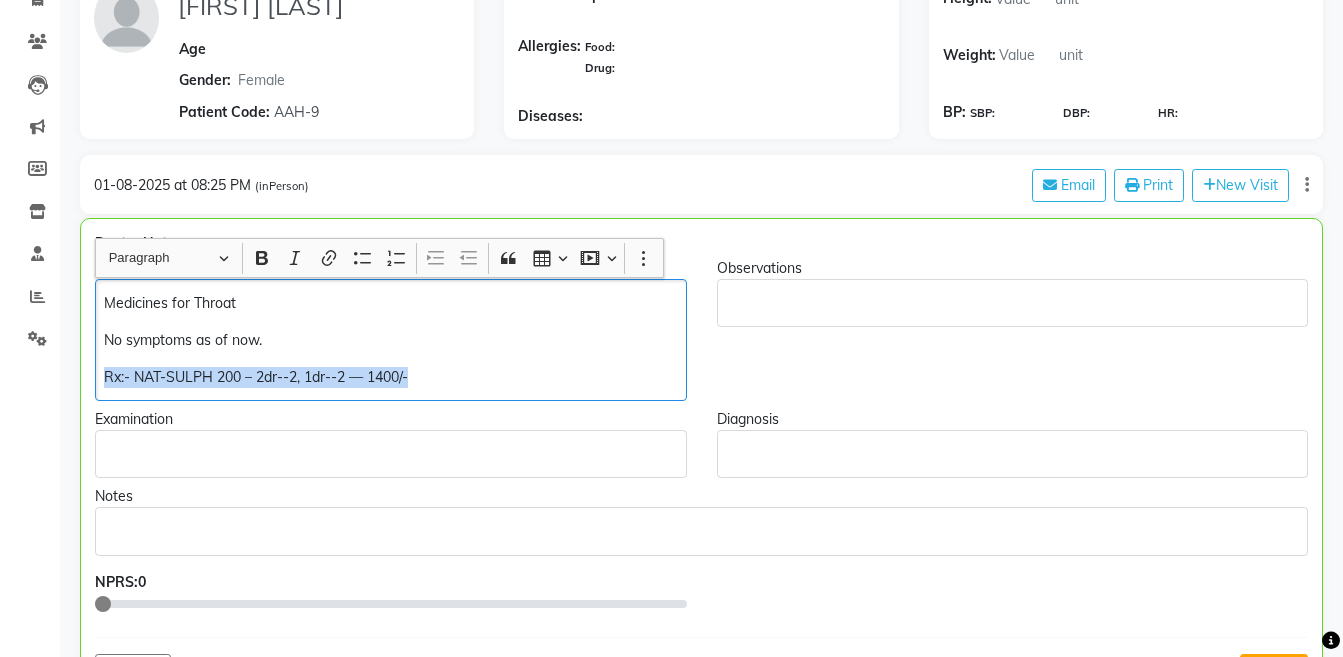 scroll, scrollTop: 304, scrollLeft: 0, axis: vertical 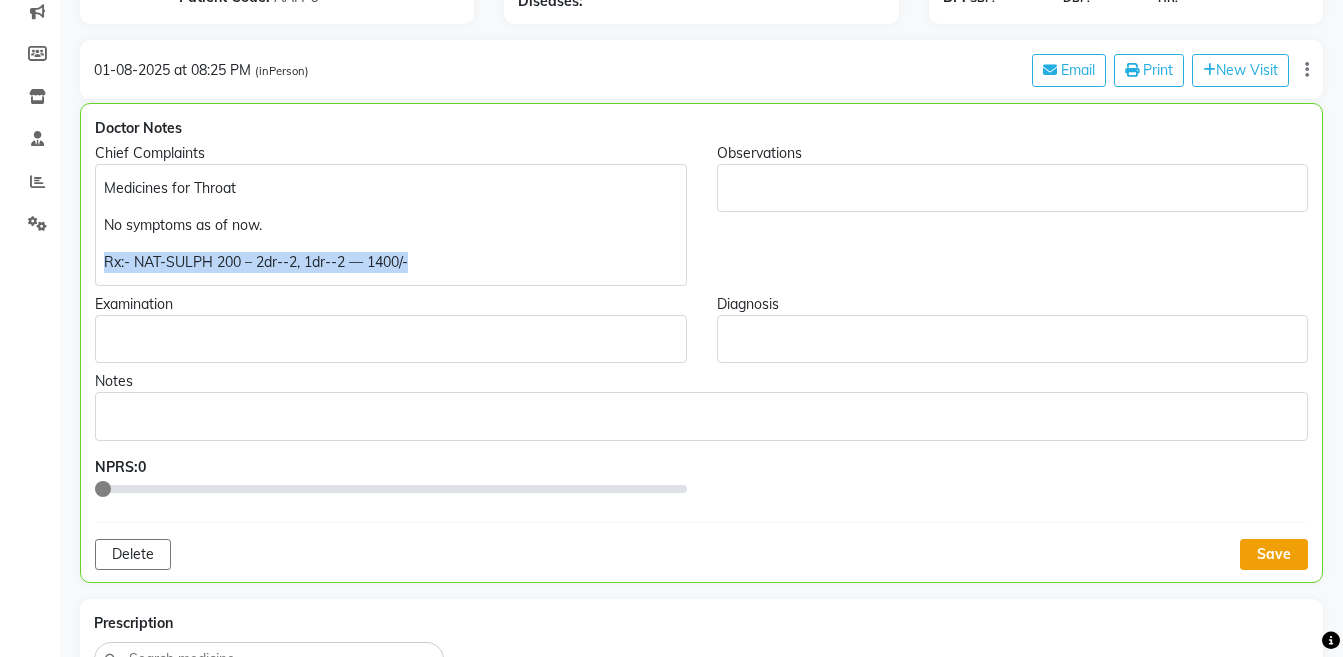 click on "Save" 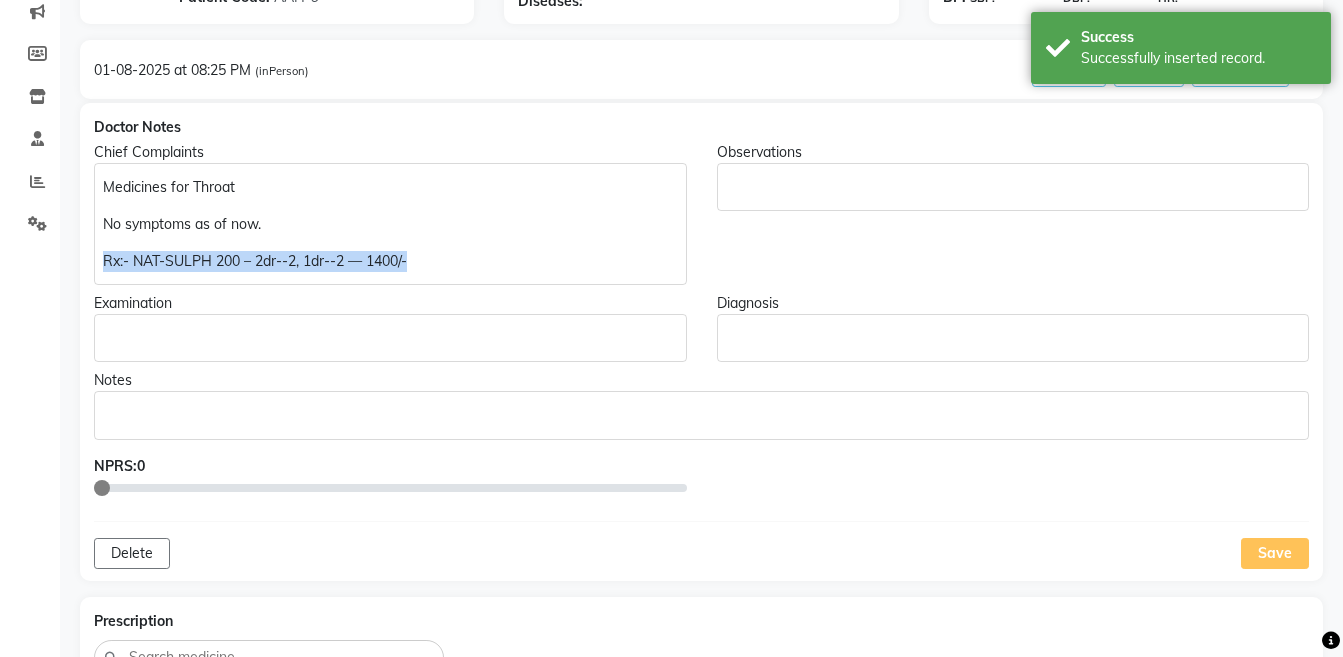 scroll, scrollTop: 541, scrollLeft: 0, axis: vertical 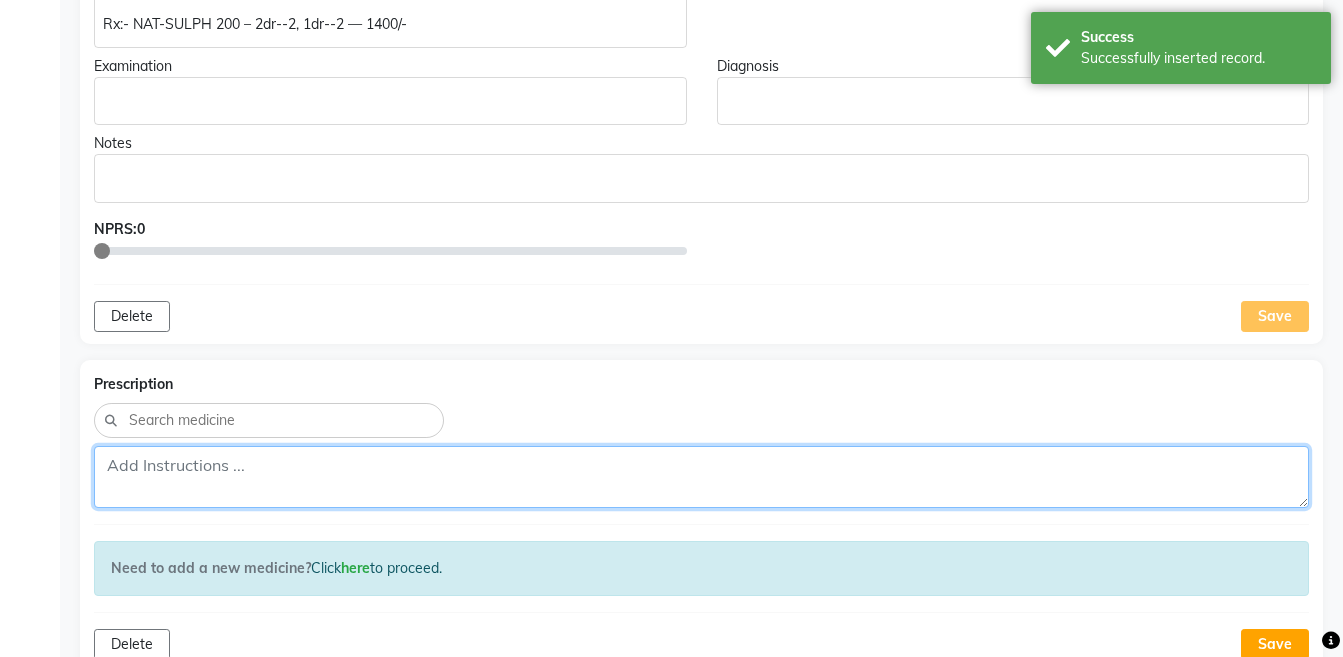 click 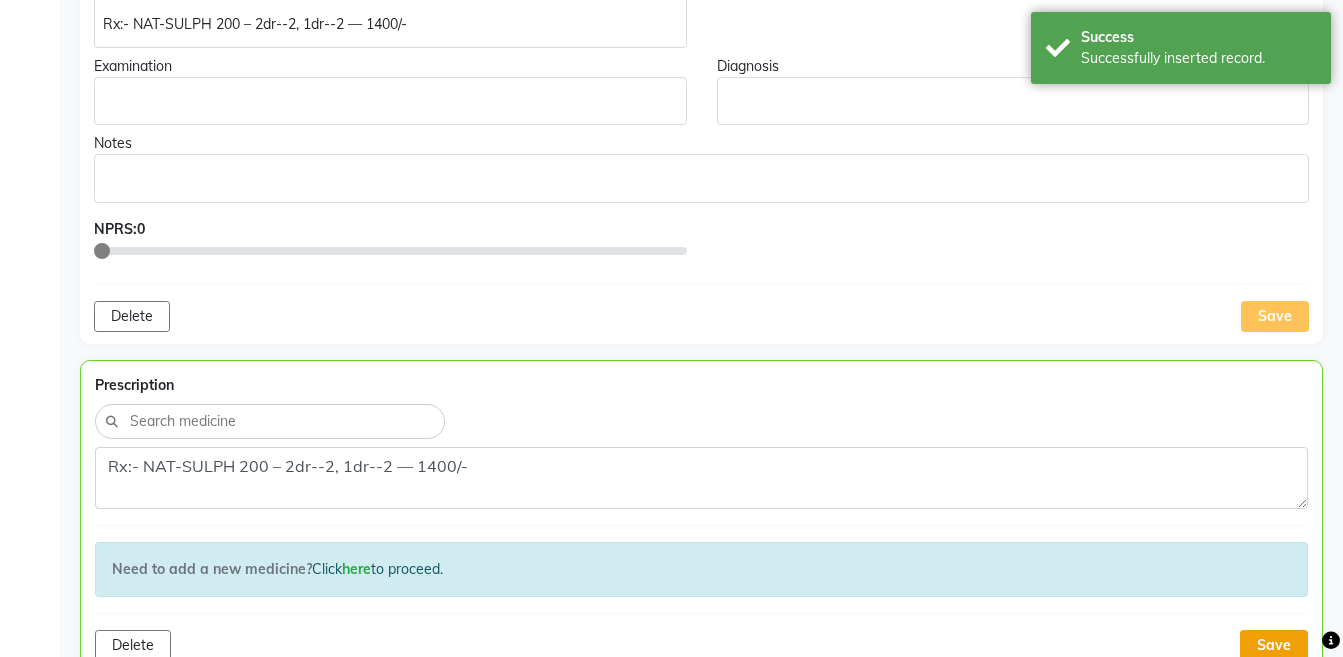 click on "Save" 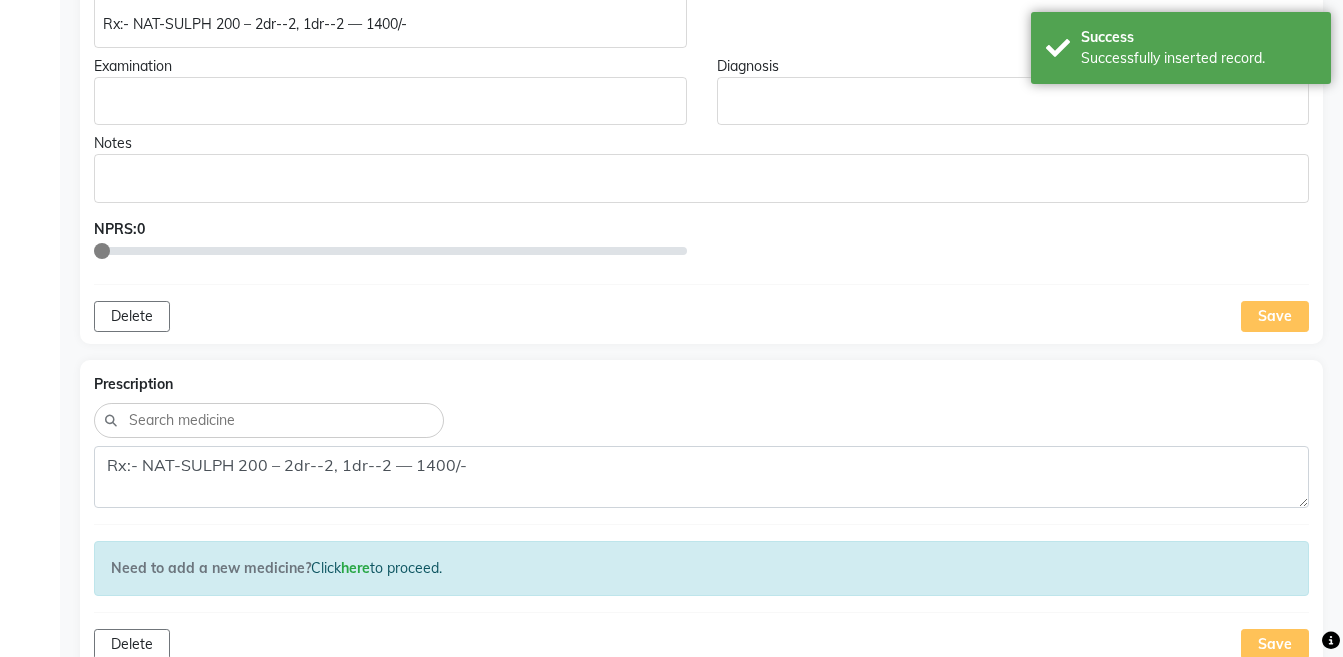 scroll, scrollTop: 745, scrollLeft: 0, axis: vertical 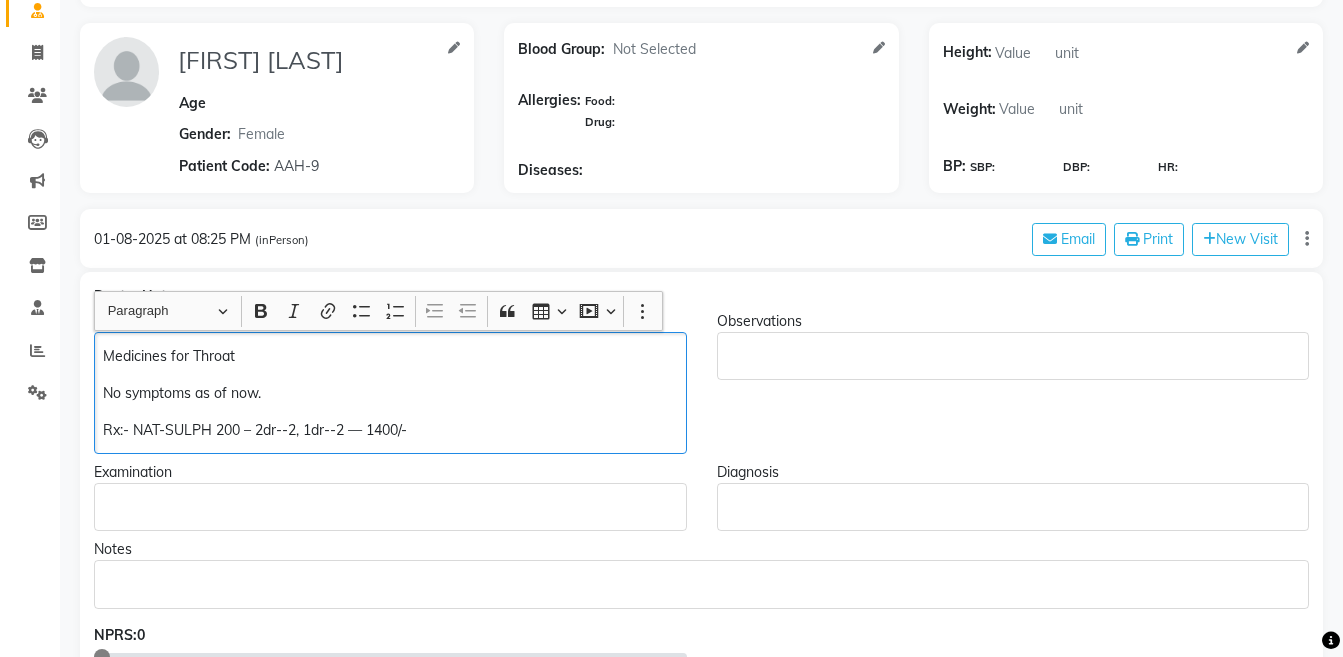 click on "Medicines for Throat No symptoms as of now. Rx:- NAT-SULPH 200 – 2dr--2, 1dr--2 — 1400/-" 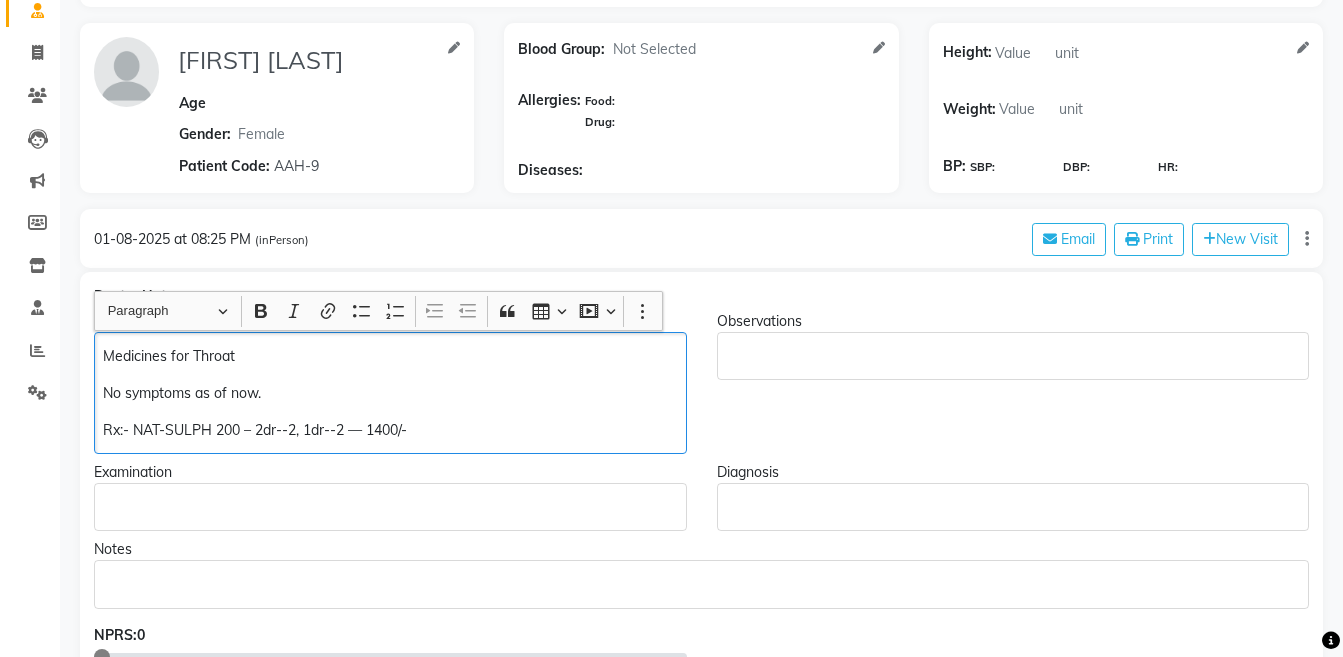 click on "Rx:- NAT-SULPH 200 – 2dr--2, 1dr--2 — 1400/-" 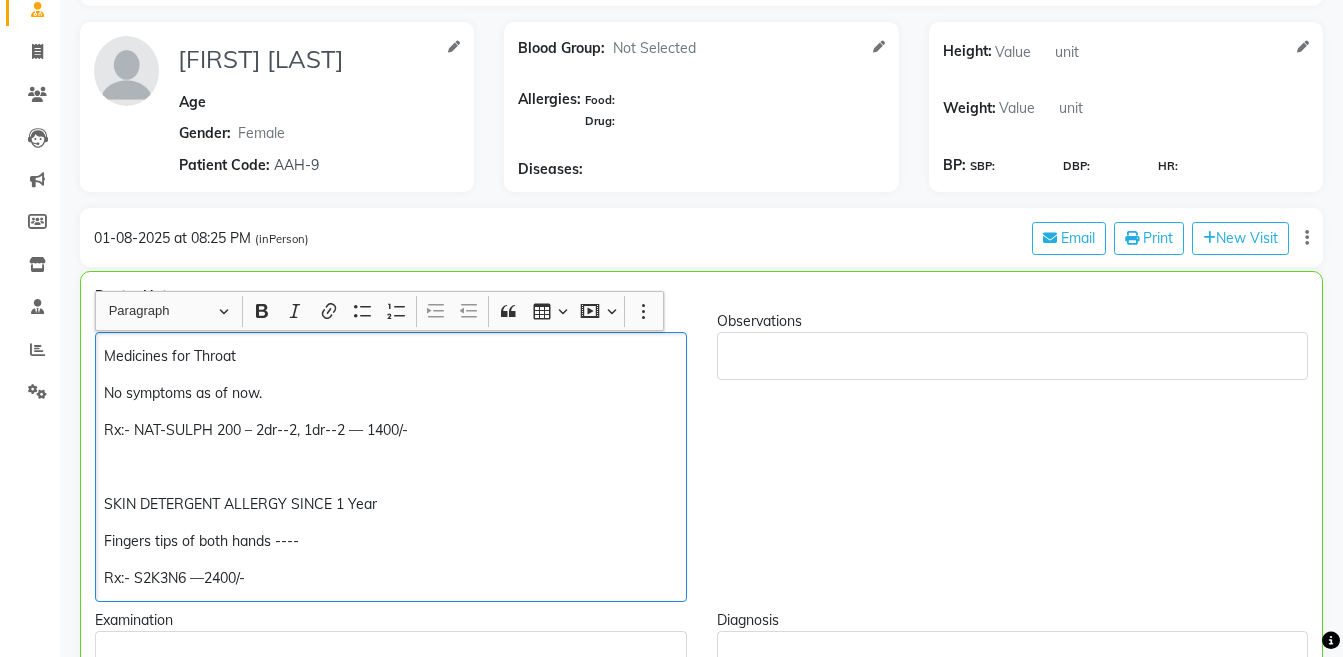 click on "Rx:- S2K3N6 —2400/-" 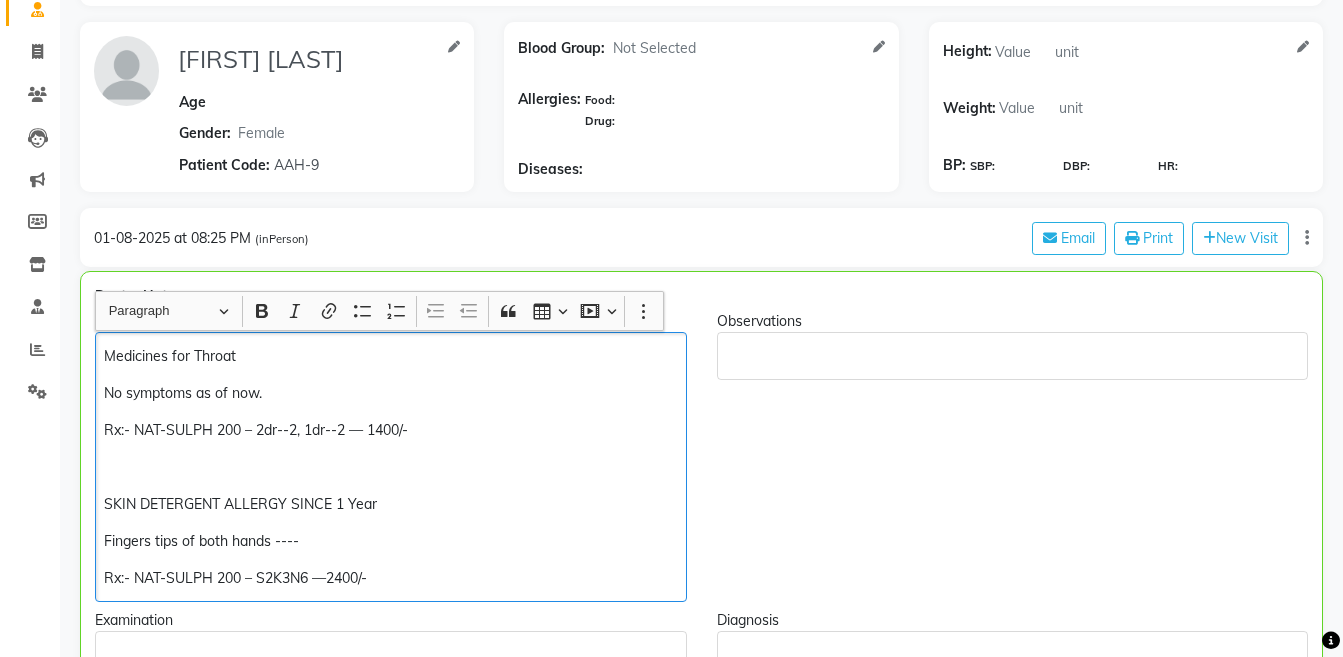 click on "Rx:- NAT-SULPH 200 – S2K3N6 —2400/-" 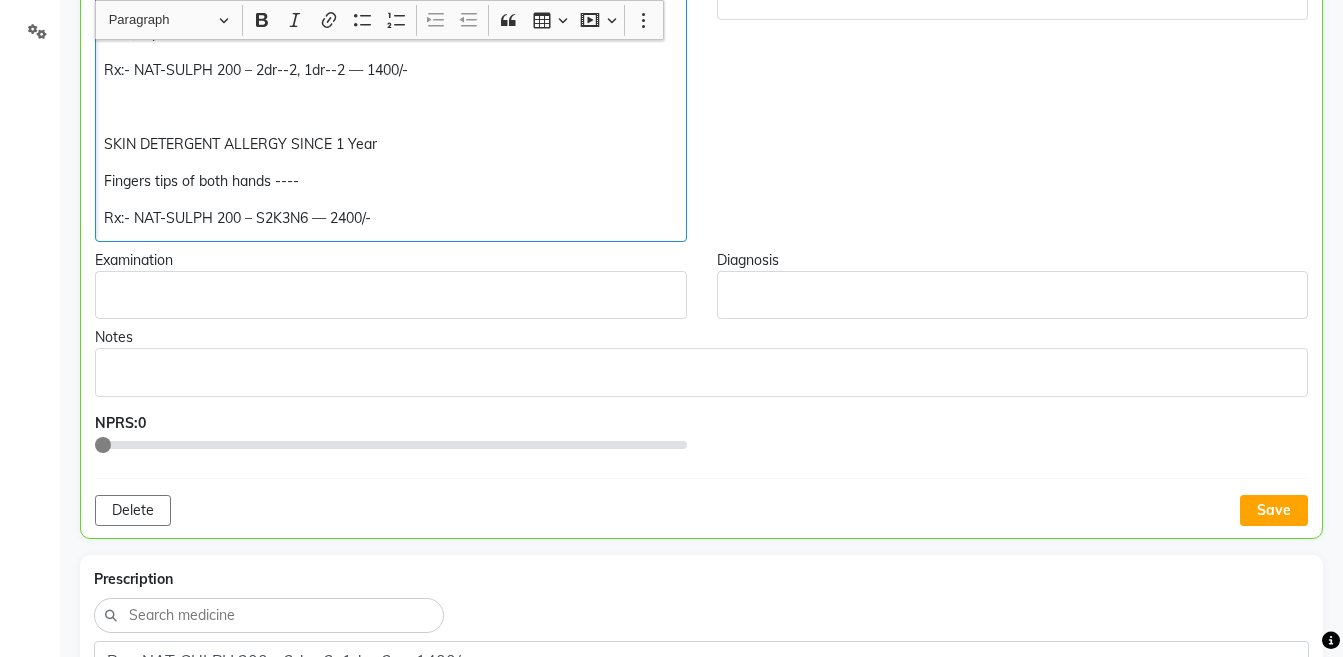 scroll, scrollTop: 505, scrollLeft: 0, axis: vertical 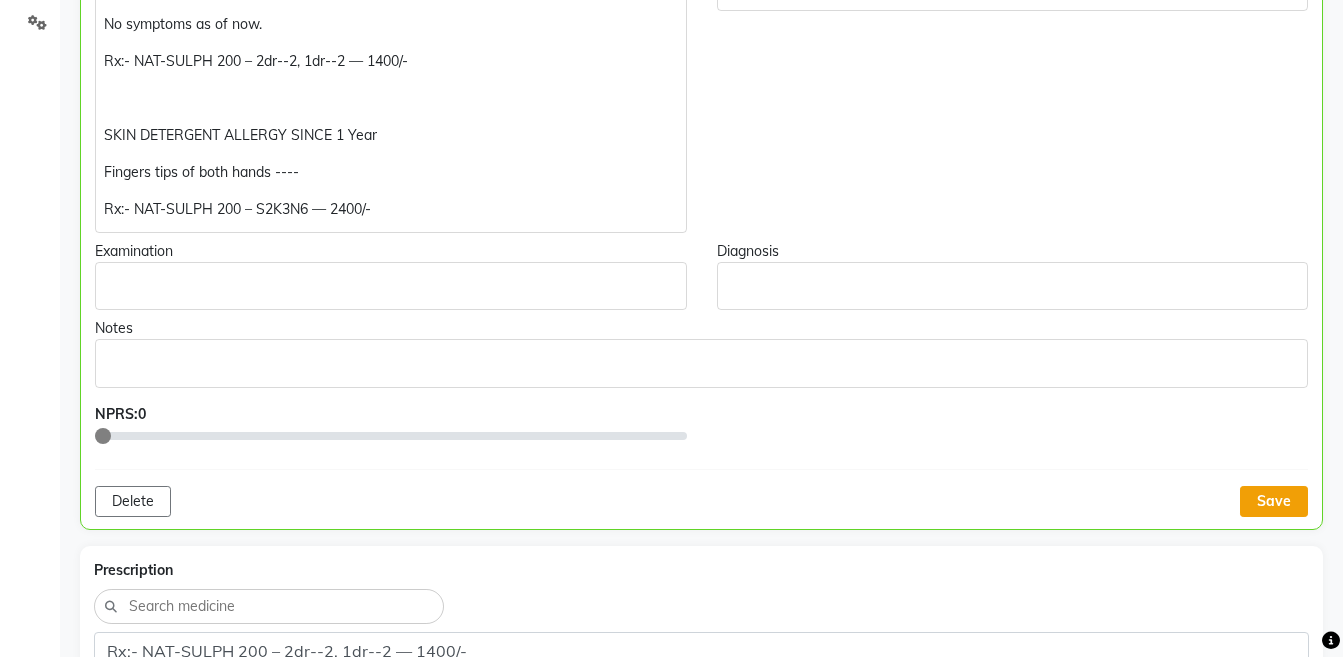 click on "Save" 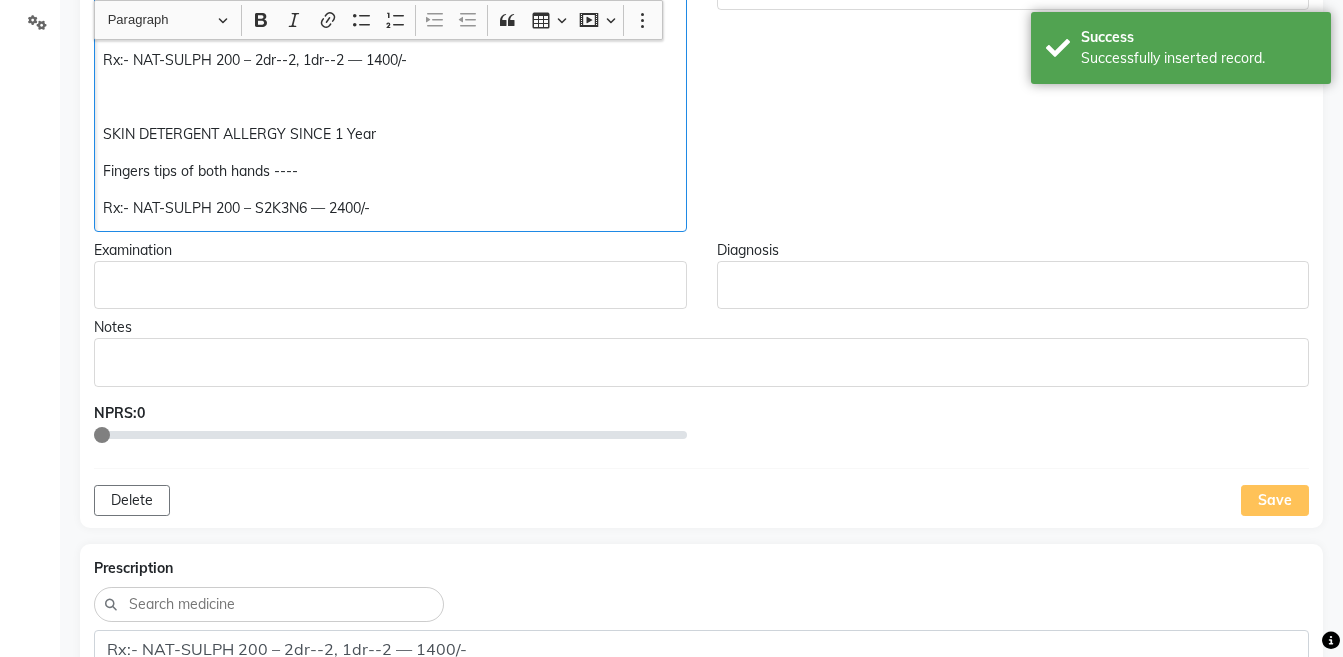 click on "Rx:- NAT-SULPH 200 – S2K3N6 — 2400/-" 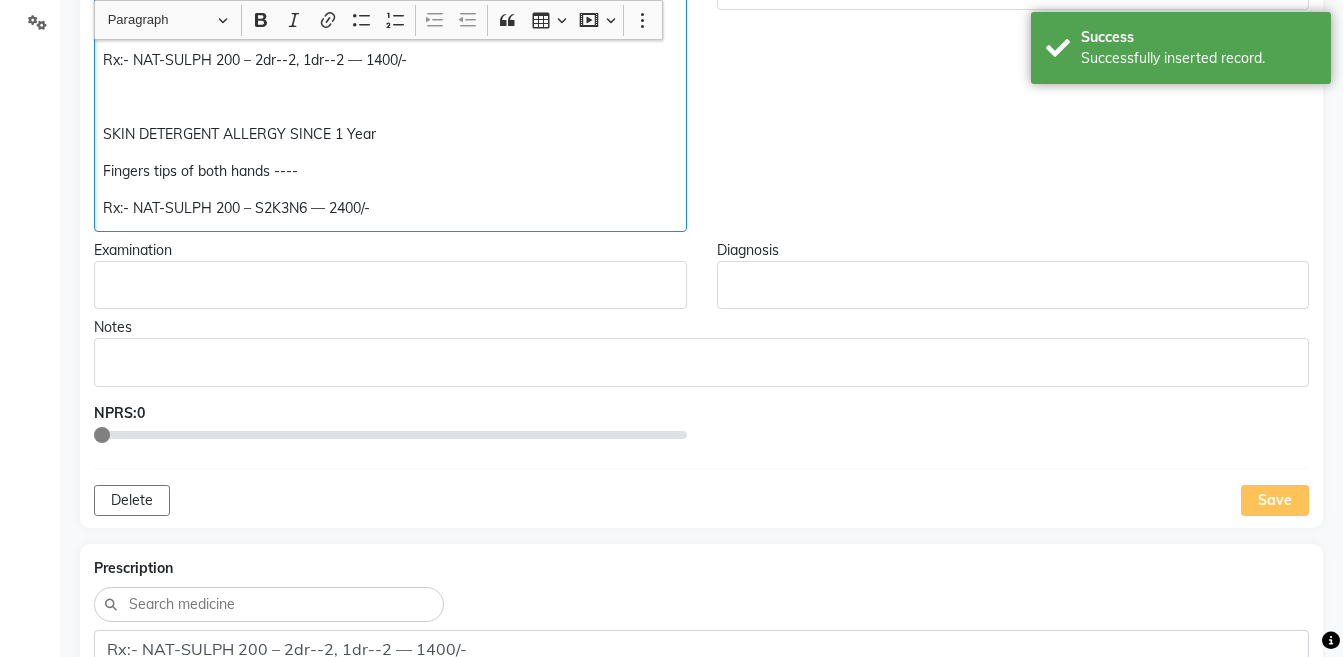 scroll, scrollTop: 506, scrollLeft: 0, axis: vertical 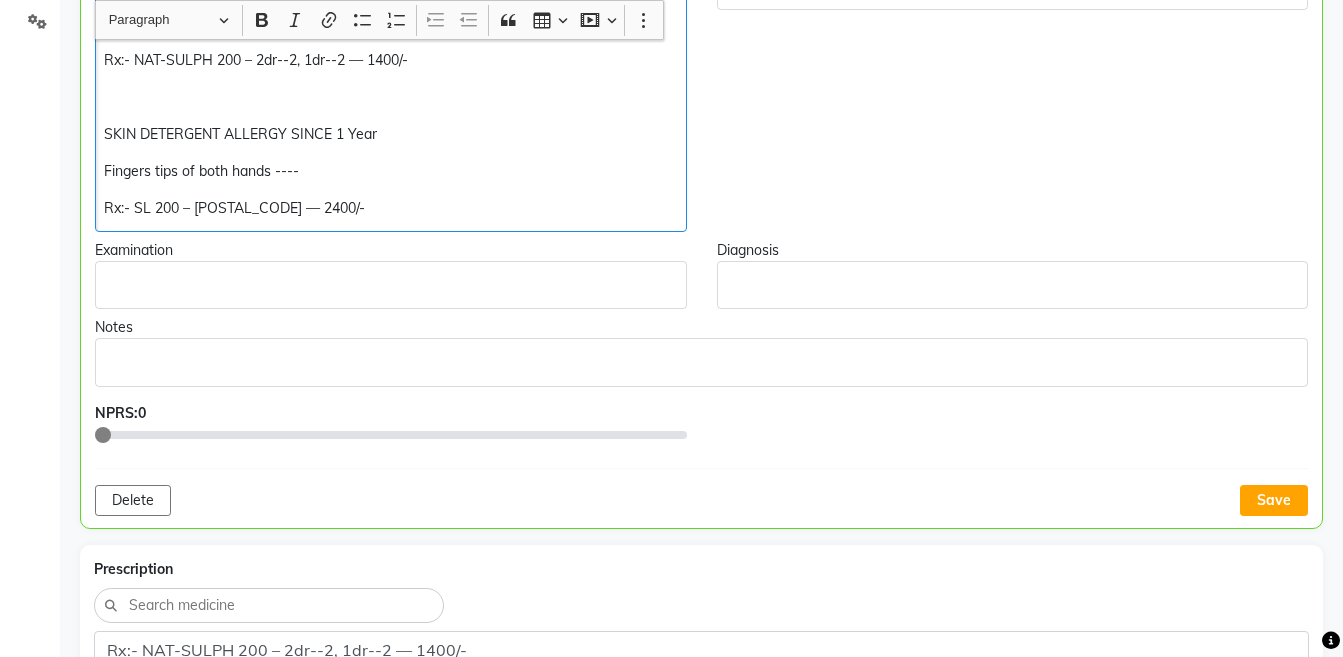 click on "Medicines for Throat No symptoms as of now. Rx:- NAT-SULPH 200 – 2dr--2, 1dr--2 — 1400/- SKIN DETERGENT ALLERGY SINCE 1 Year Fingers tips of both hands ---- Rx:- SL 200 – S2K3N6 — 2400/-" 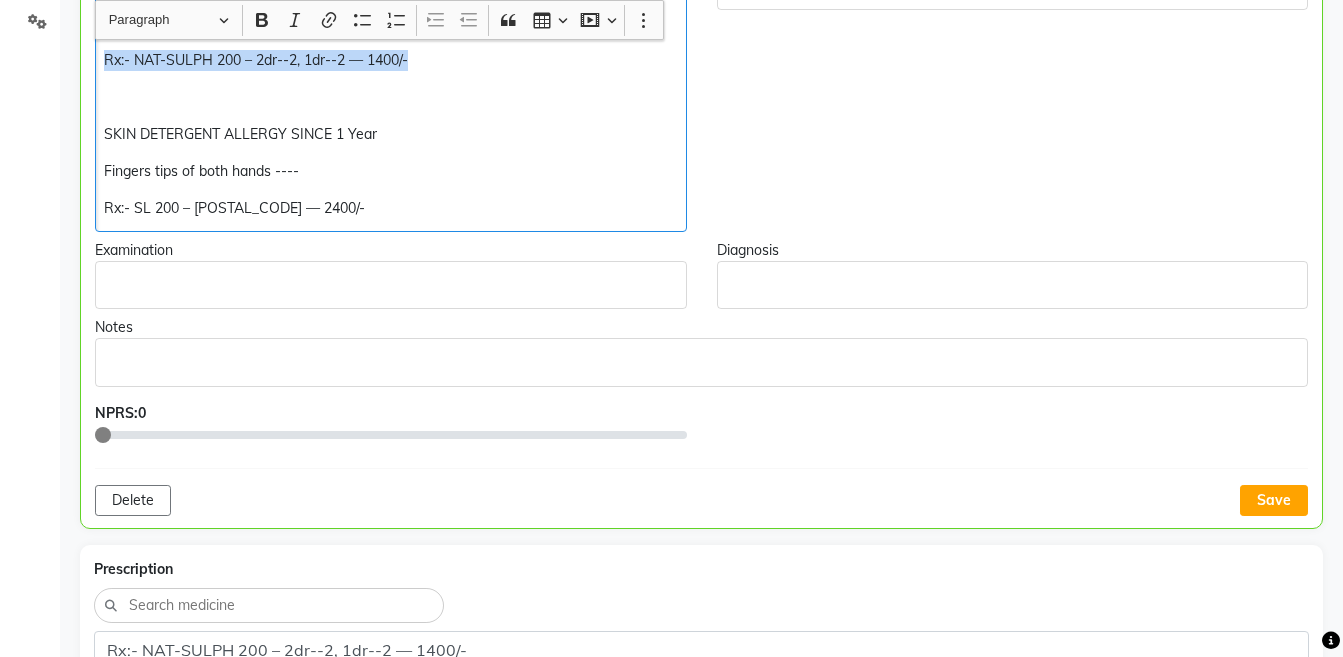 copy on "Rx:- NAT-SULPH 200 – 2dr--2, 1dr--2 — 1400/-" 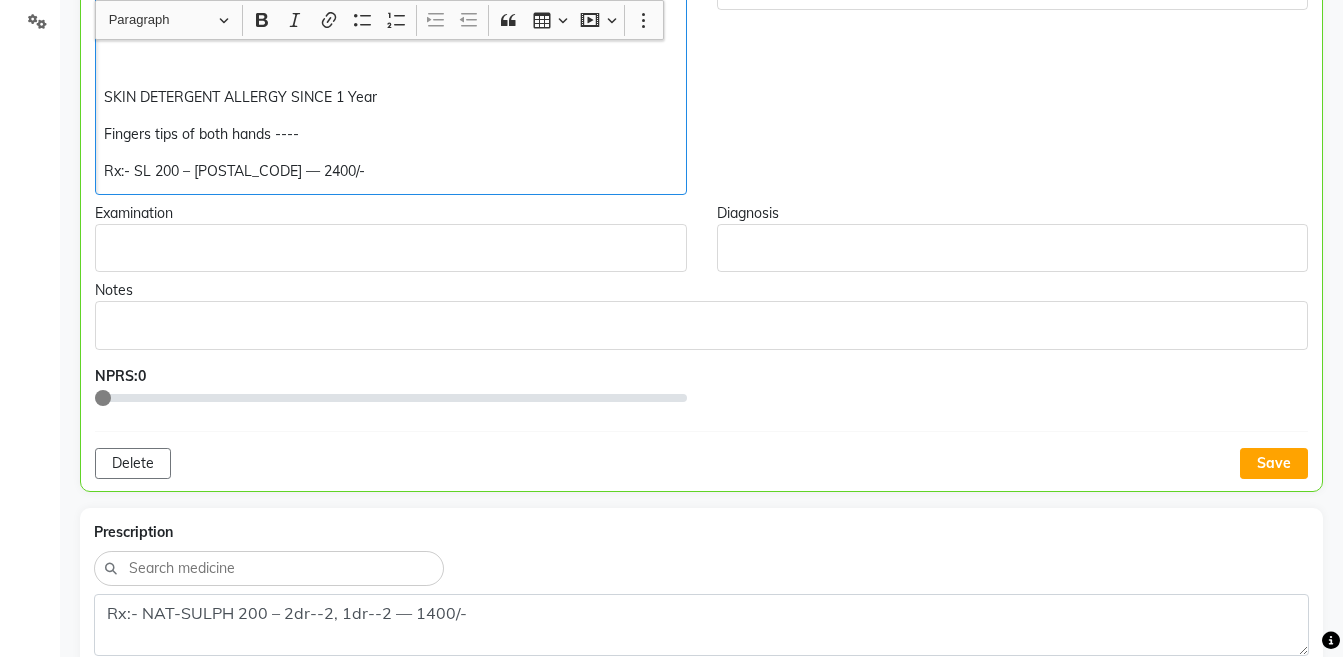 scroll, scrollTop: 500, scrollLeft: 0, axis: vertical 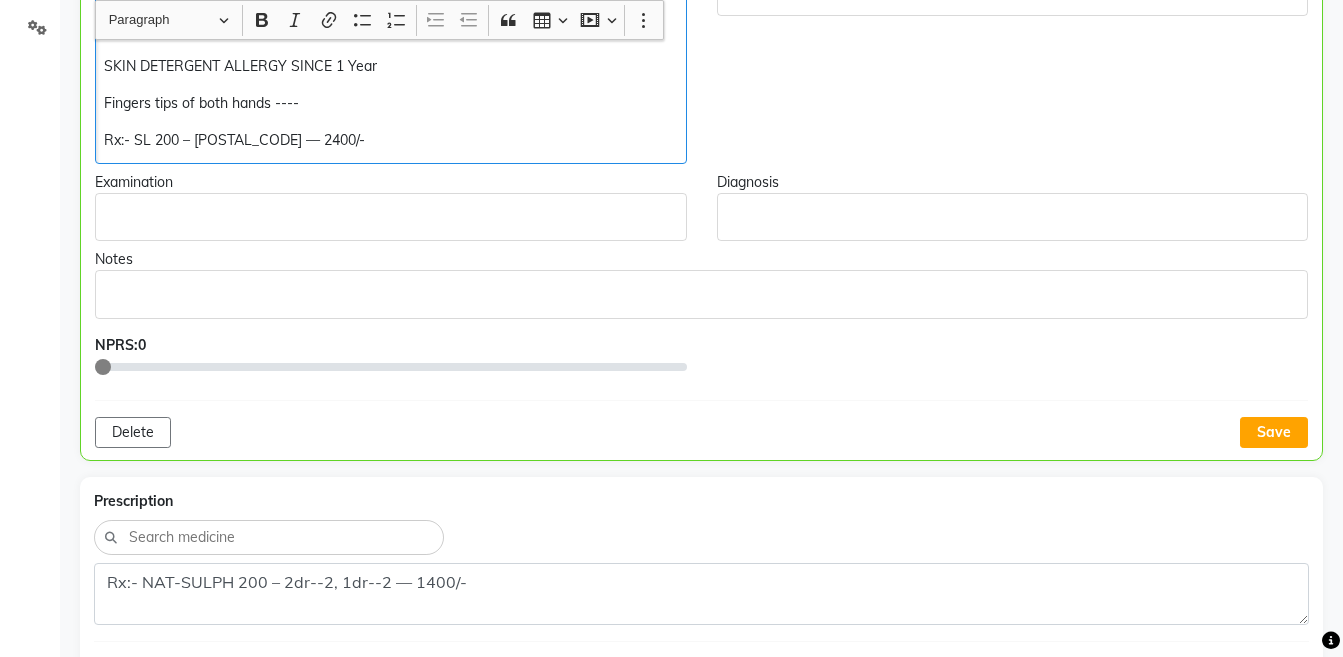 click on "Rx:- SL 200 – [POSTAL_CODE] — 2400/-" 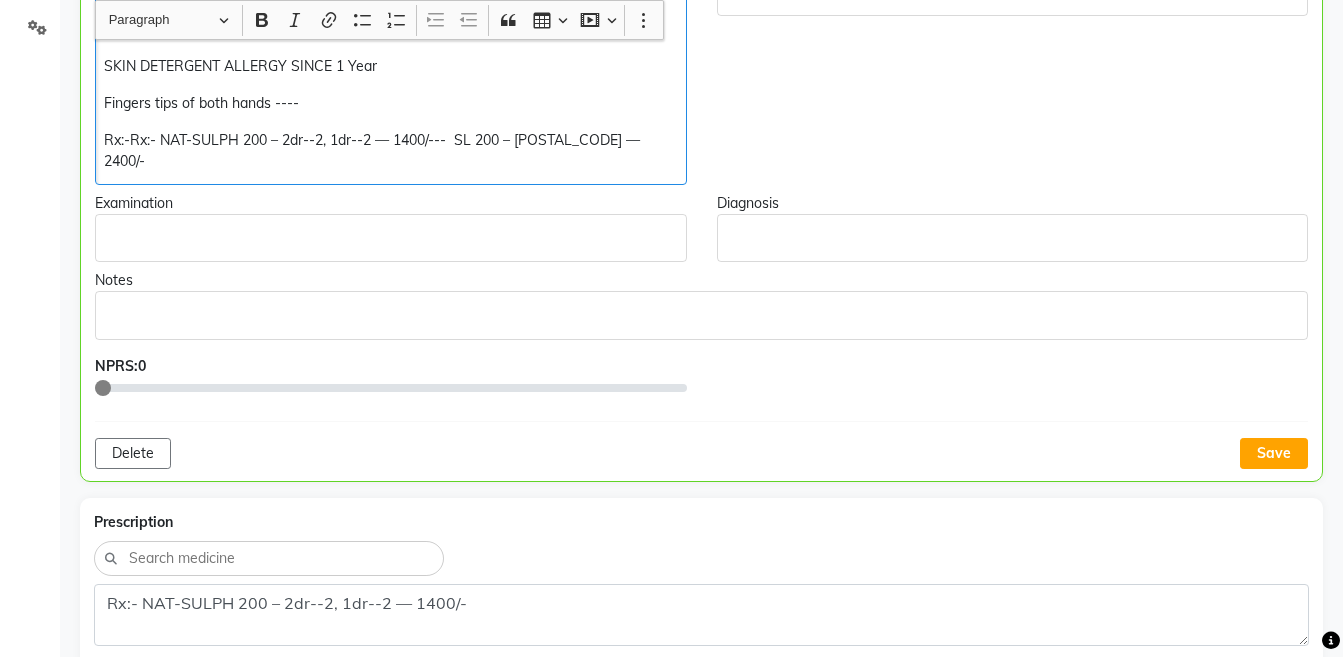 click on "Medicines for Throat No symptoms as of now. SKIN DETERGENT ALLERGY SINCE 1 Year Fingers tips of both hands ---- Rx:-Rx:- NAT-SULPH 200 – 2dr--2, 1dr--2 — [PRICE]---- SL 200 – S2K3N6 — [PRICE]/-" 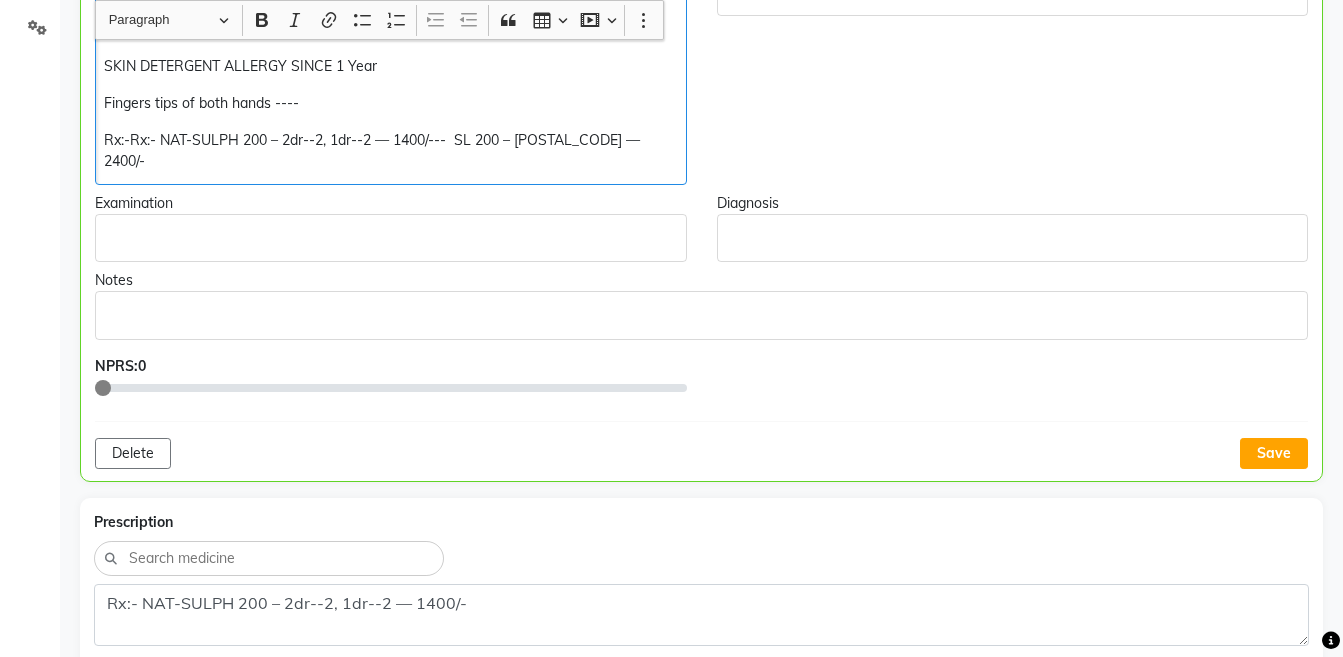 click on "Rx:-Rx:- NAT-SULPH 200 – 2dr--2, 1dr--2 — 1400/---  SL 200 – [POSTAL_CODE] — 2400/-" 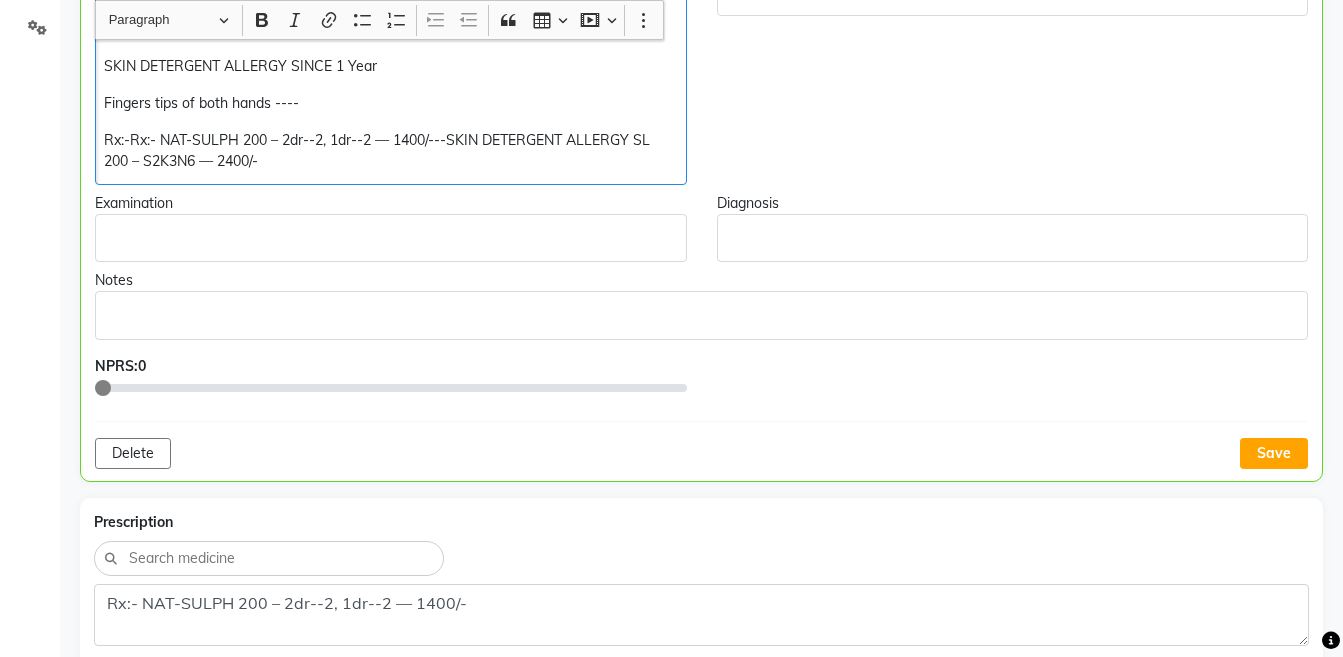 click on "Rx:-Rx:- NAT-SULPH 200 – 2dr--2, 1dr--2 — 1400/---SKIN DETERGENT ALLERGY SL 200 – S2K3N6 — 2400/-" 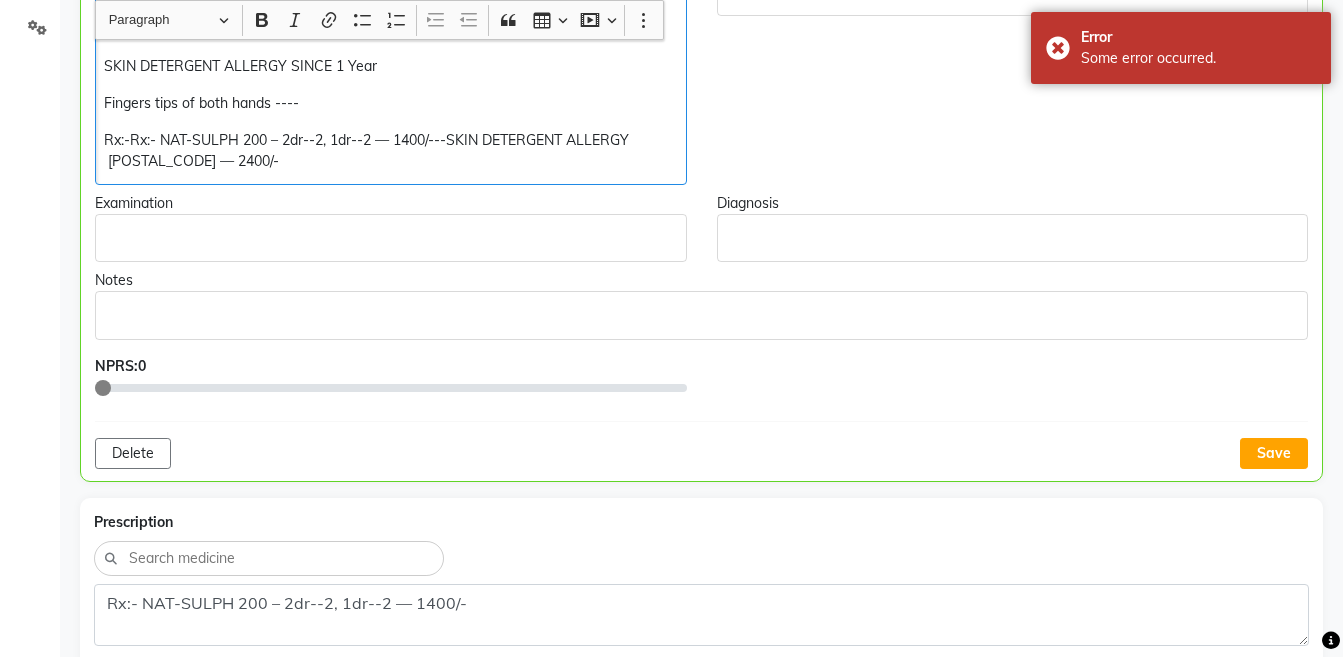 click on "Rx:-Rx:- NAT-SULPH 200 – 2dr--2, 1dr--2 — 1400/---SKIN DETERGENT ALLERGY  [POSTAL_CODE] — 2400/-" 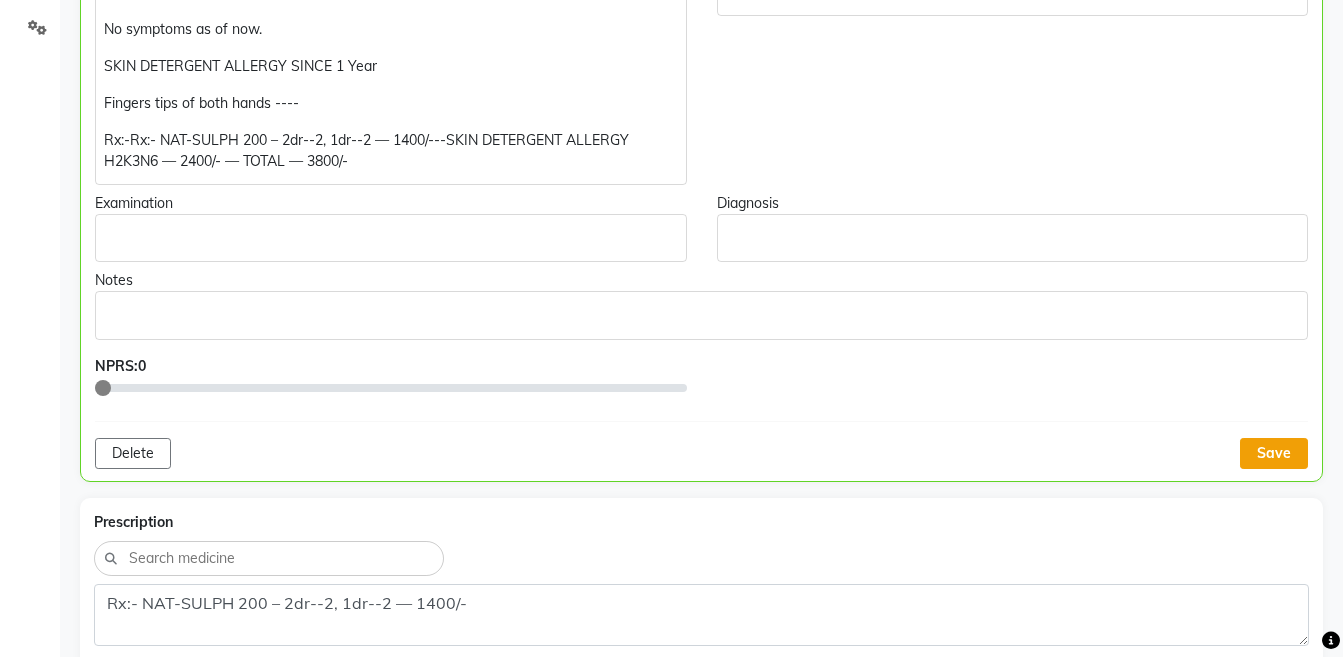 click on "Save" 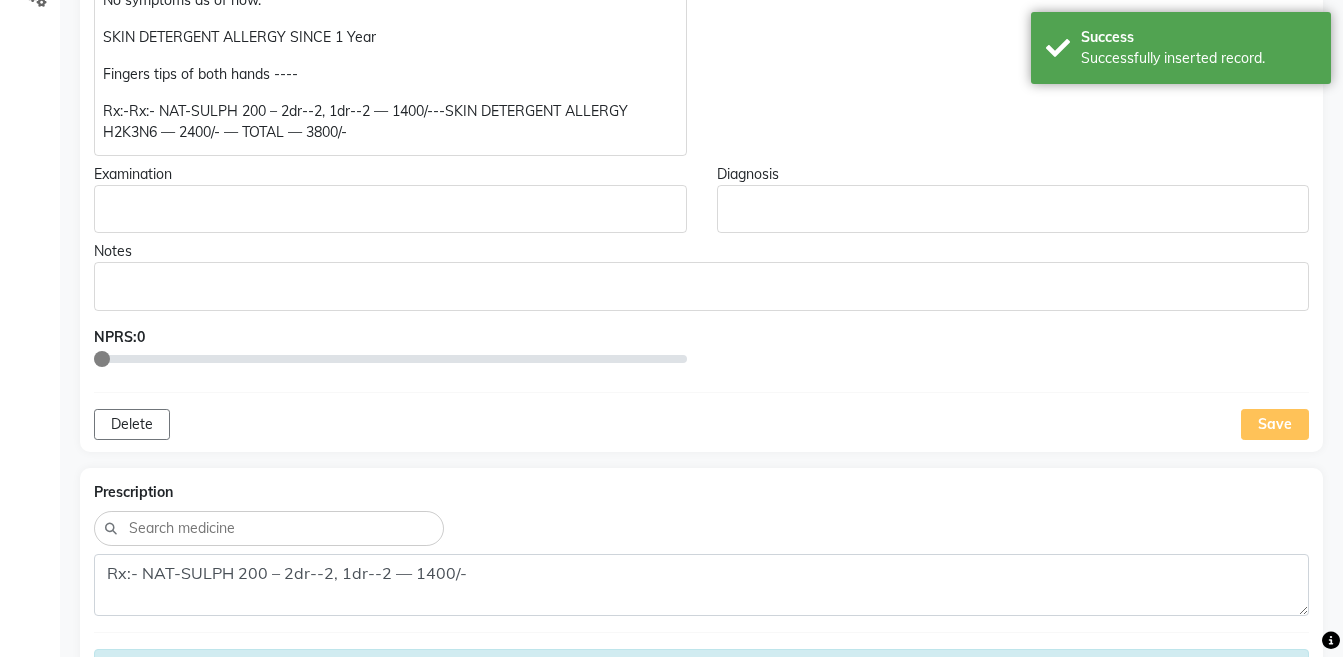 scroll, scrollTop: 662, scrollLeft: 0, axis: vertical 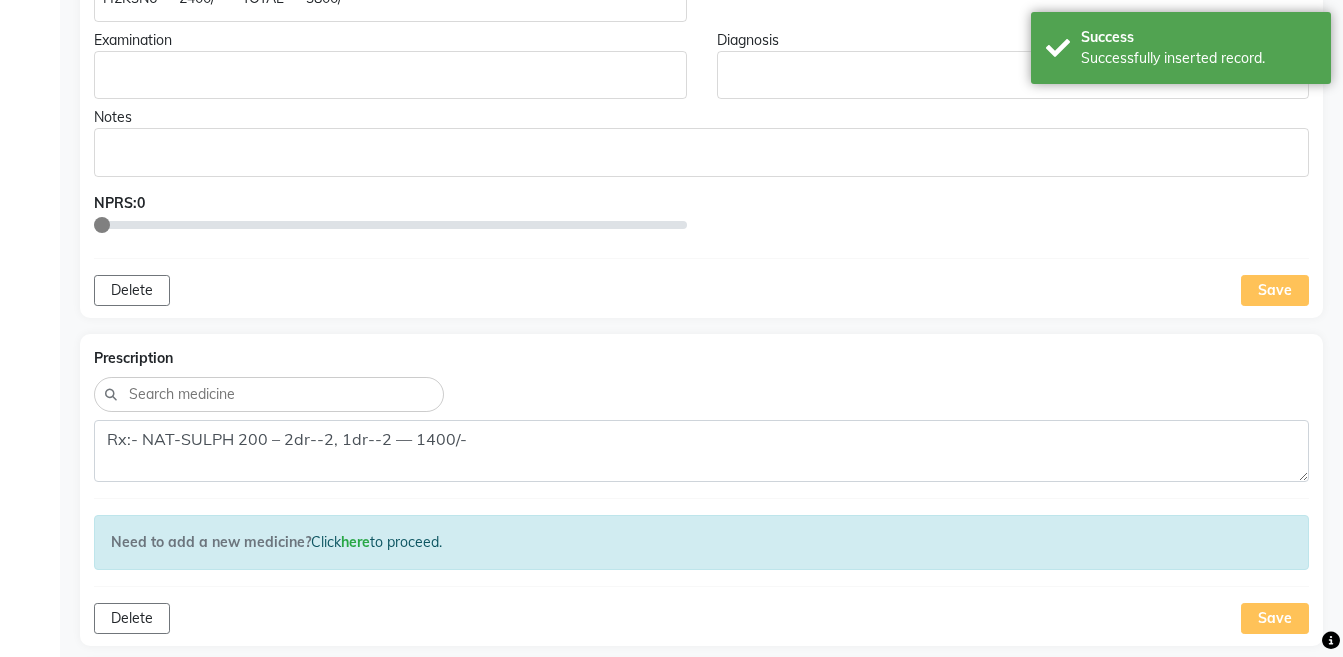 click on "Prescription Rx:- NAT-SULPH 200 – 2dr--2, 1dr--2 — 1400/- Need to add a new medicine? Click here to proceed. Delete Save" 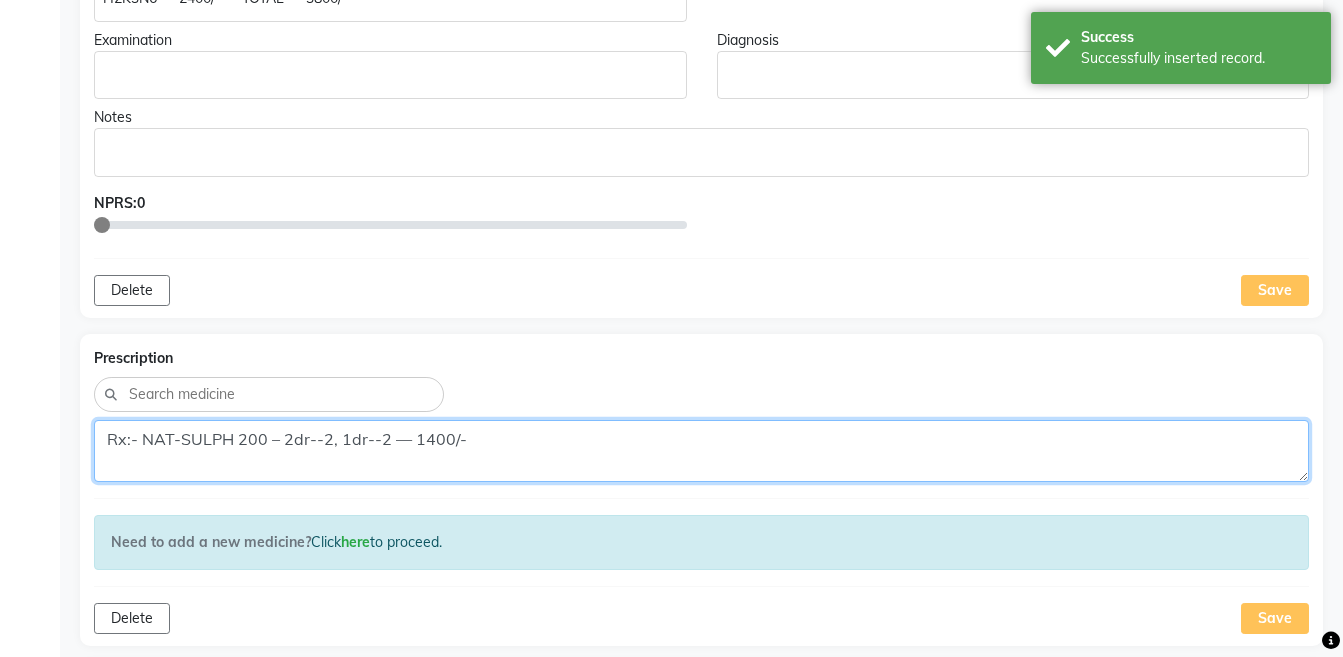 click on "Rx:- NAT-SULPH 200 – 2dr--2, 1dr--2 — 1400/-" 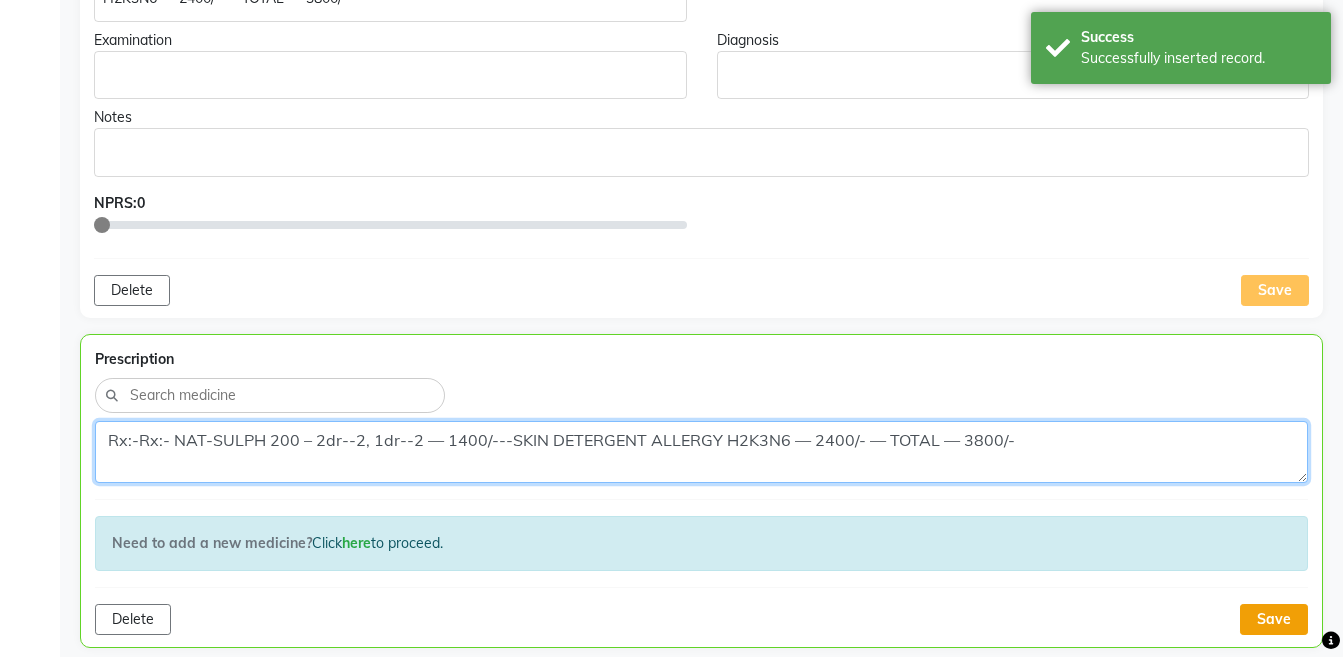 type on "Rx:-Rx:- NAT-SULPH 200 – 2dr--2, 1dr--2 — 1400/---SKIN DETERGENT ALLERGY H2K3N6 — 2400/- — TOTAL — 3800/-" 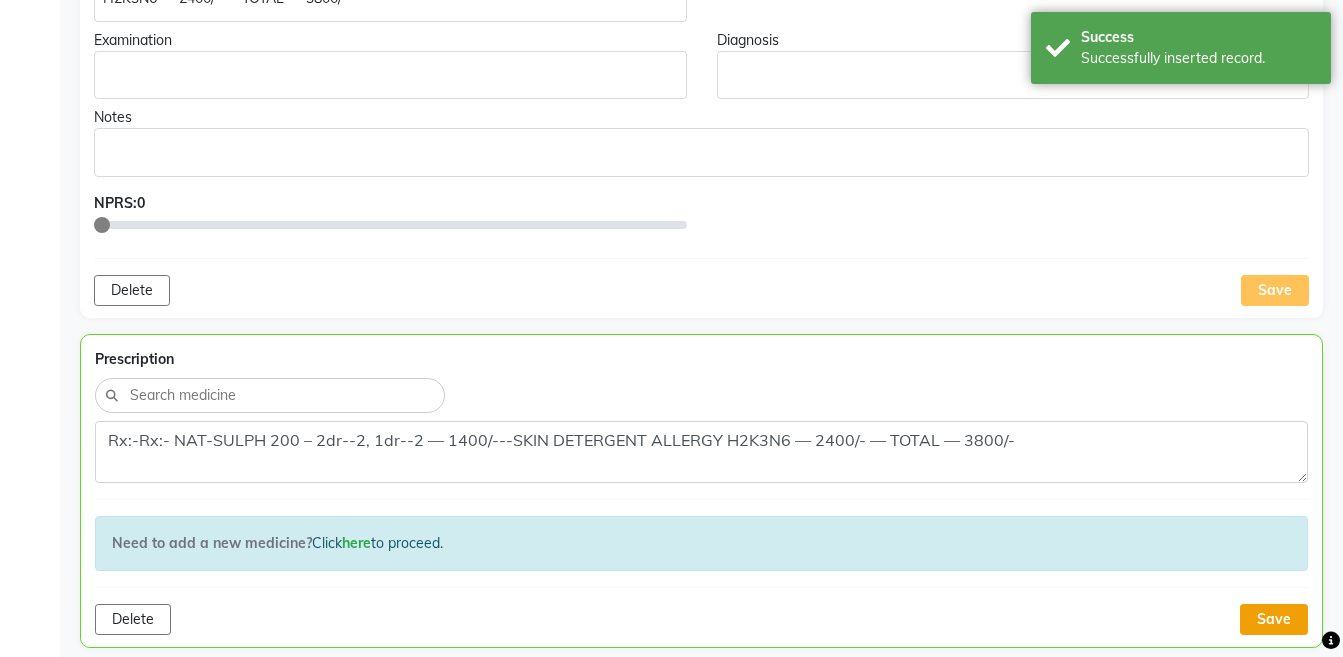 click on "Save" 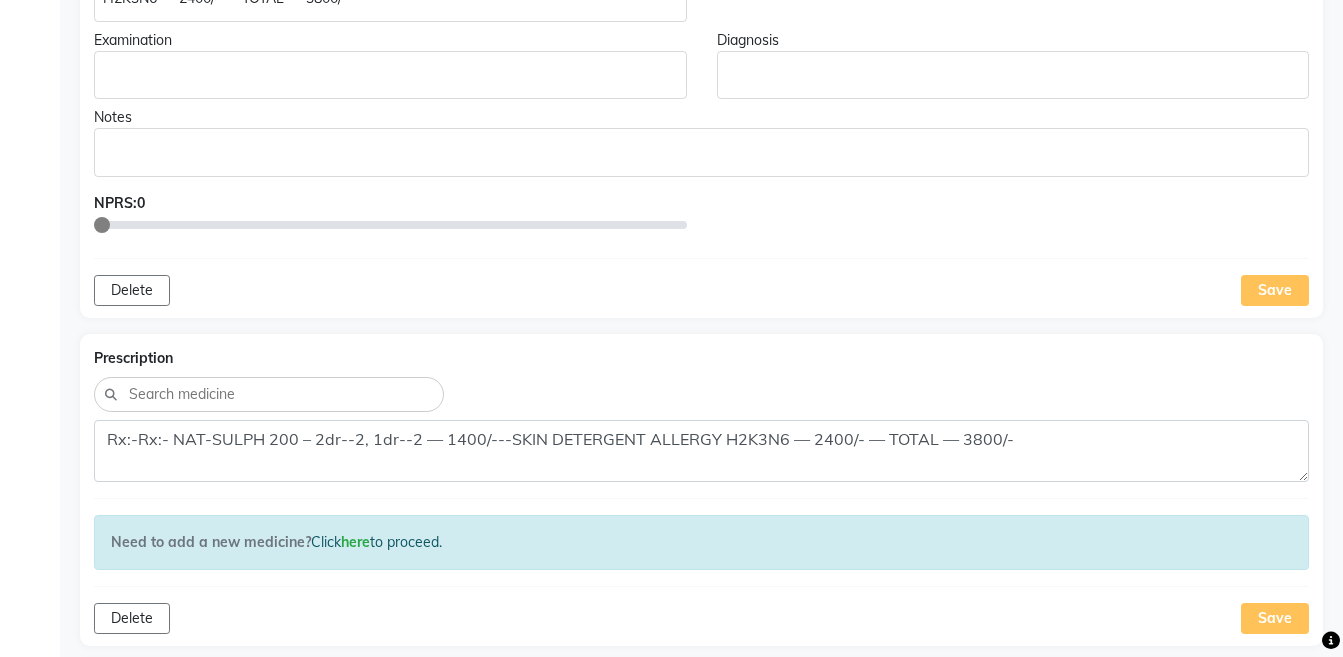 scroll, scrollTop: 87, scrollLeft: 0, axis: vertical 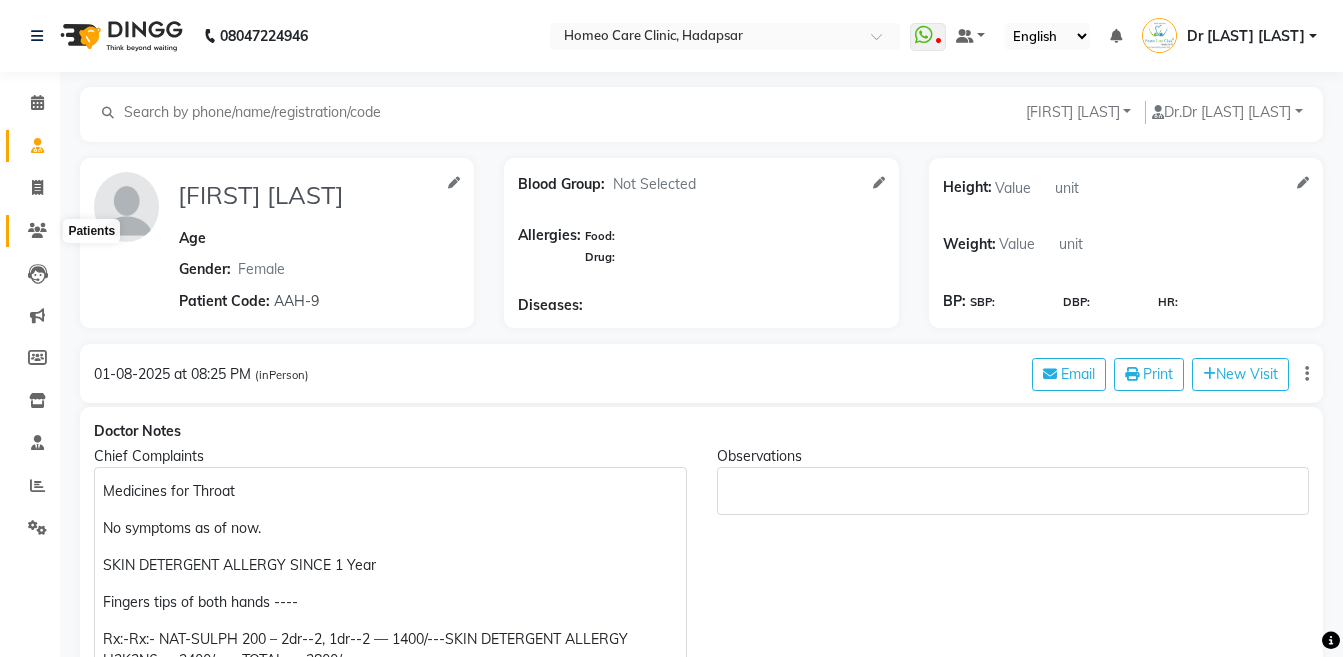 click 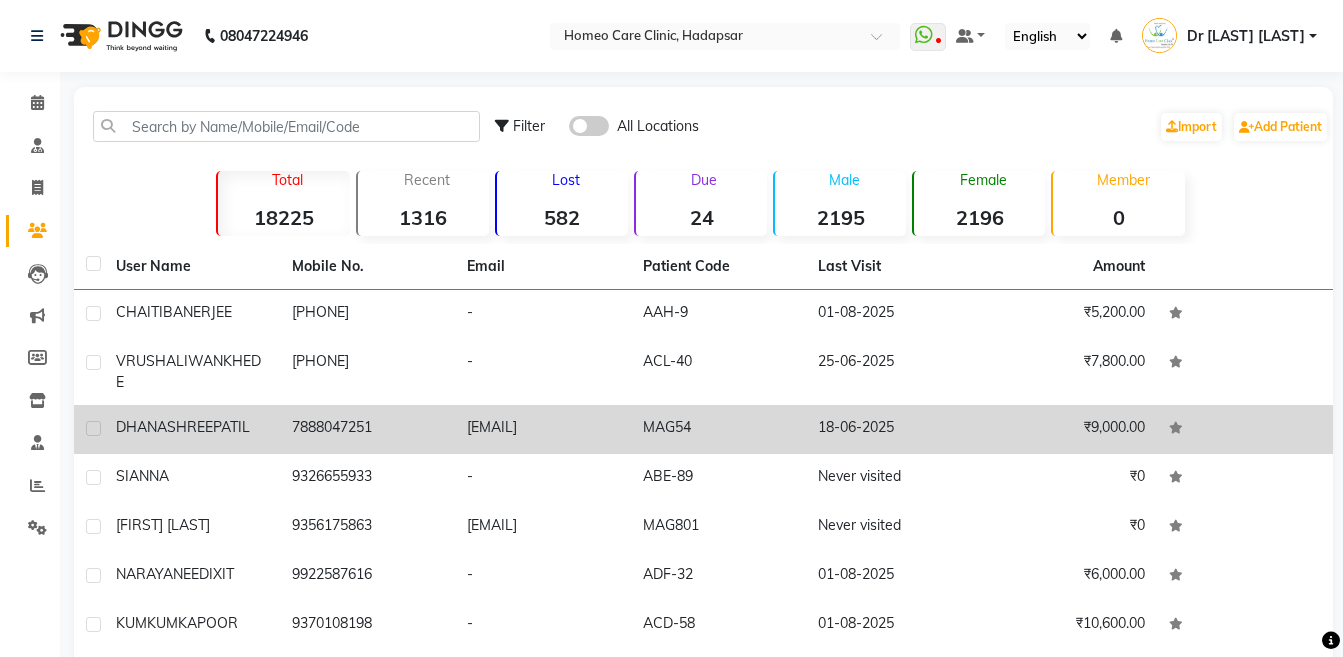 click on "[LAST] [LAST]" 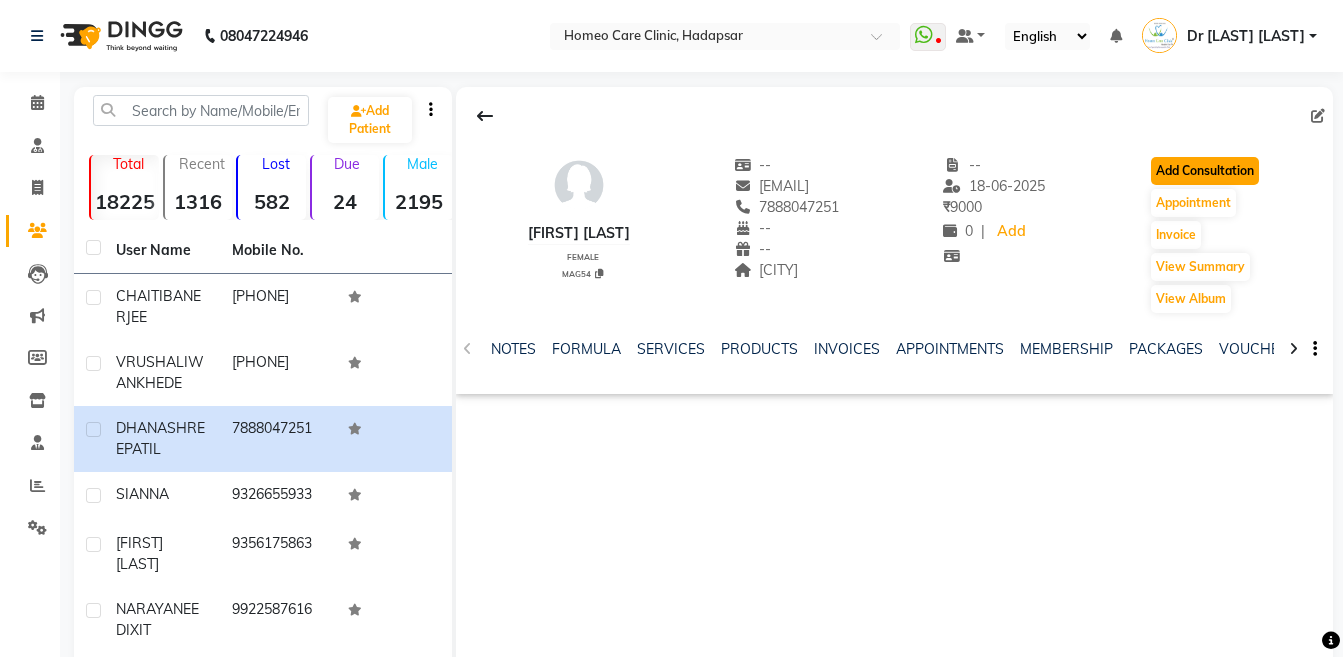 click on "Add Consultation" 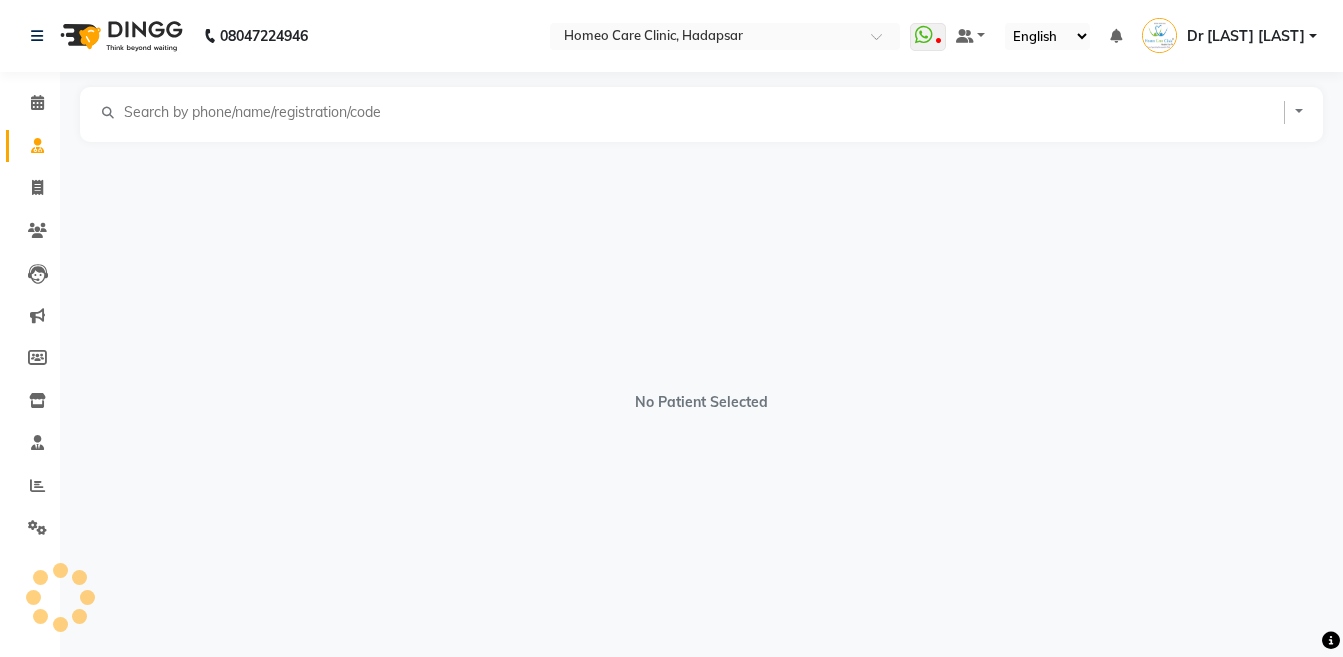 select on "female" 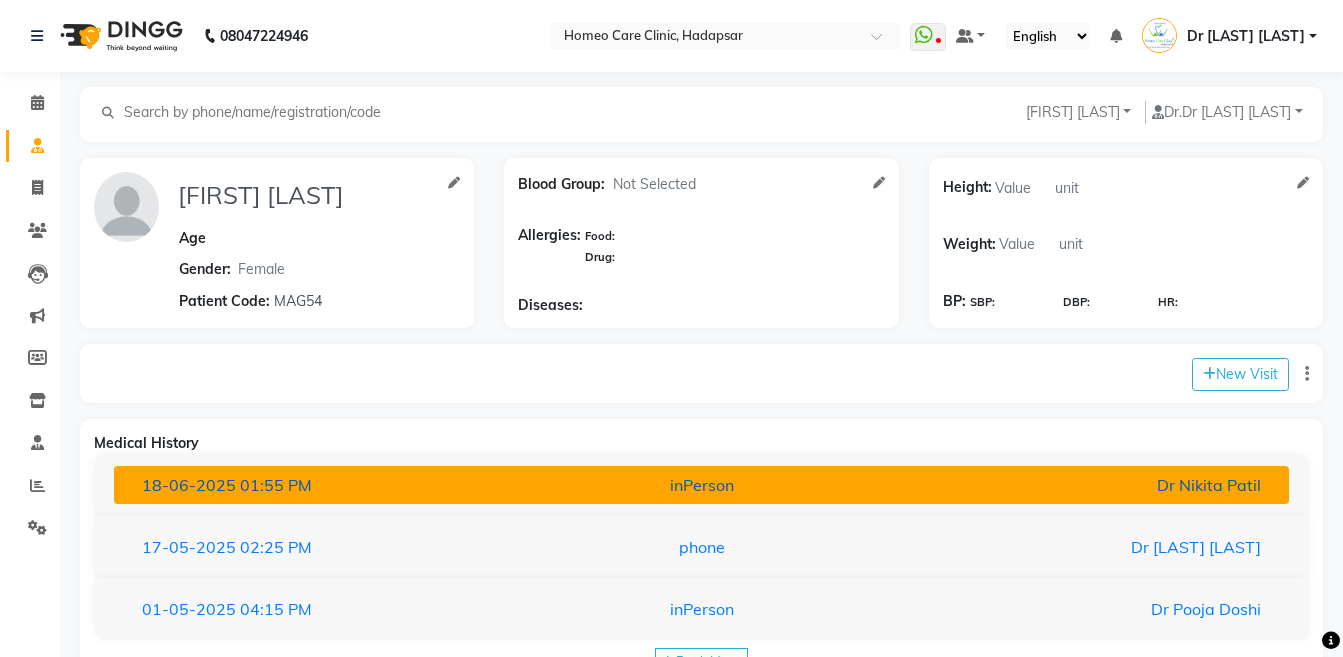 click on "inPerson" at bounding box center [701, 485] 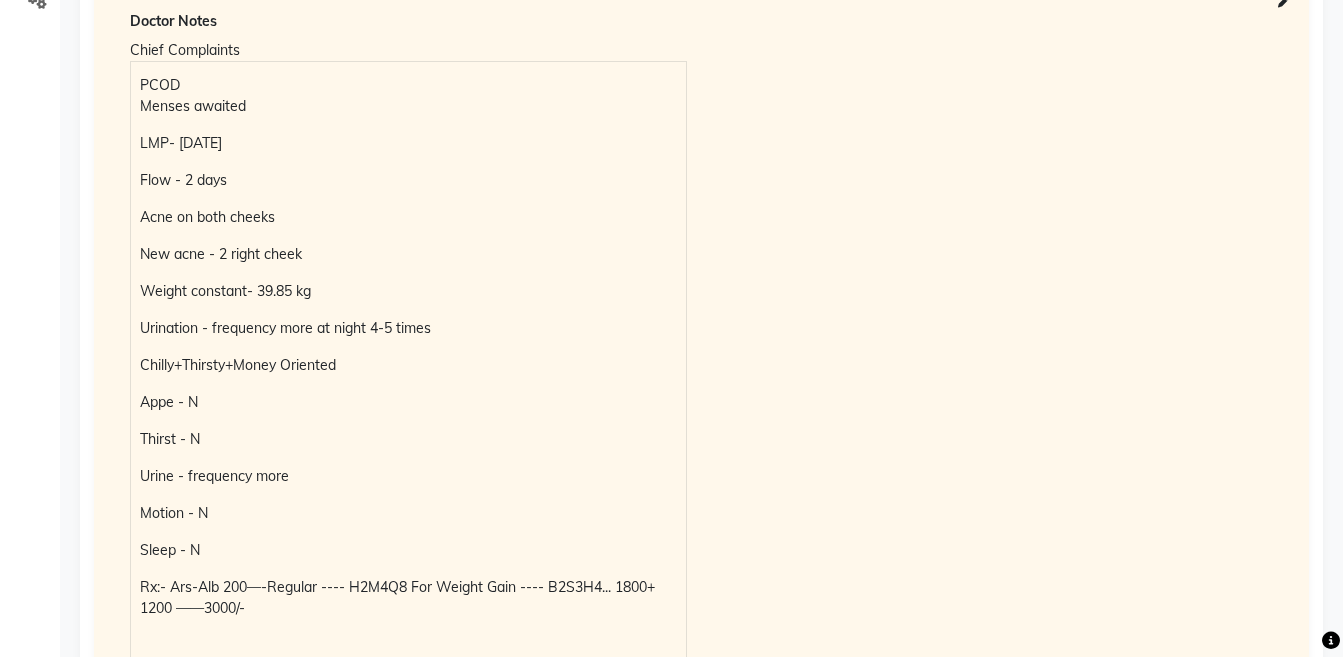 scroll, scrollTop: 523, scrollLeft: 0, axis: vertical 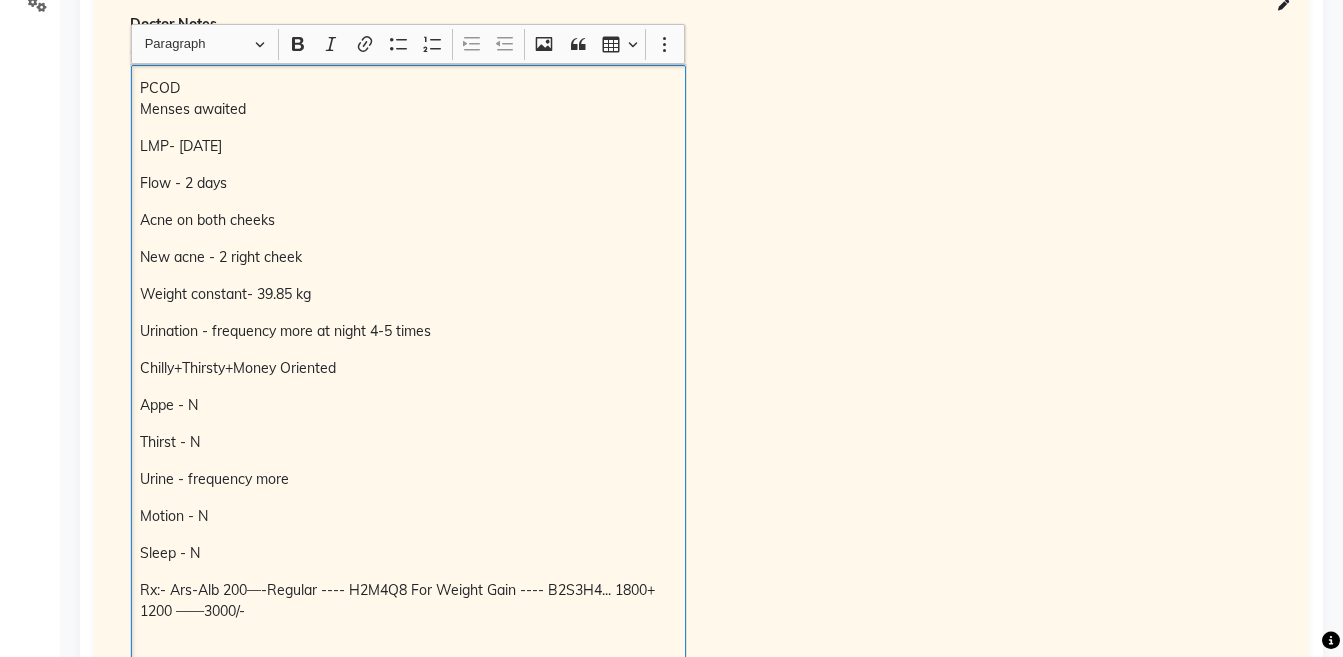 click on "PCOD Menses awaited" at bounding box center (408, 99) 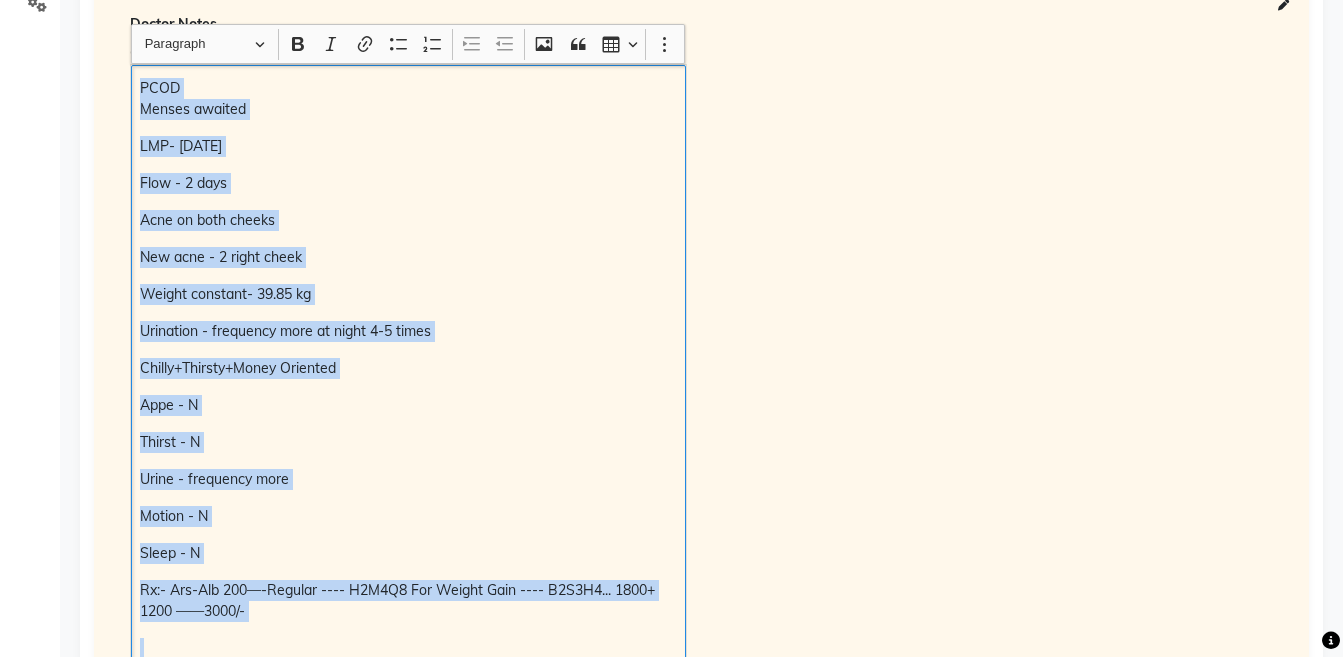 scroll, scrollTop: 524, scrollLeft: 0, axis: vertical 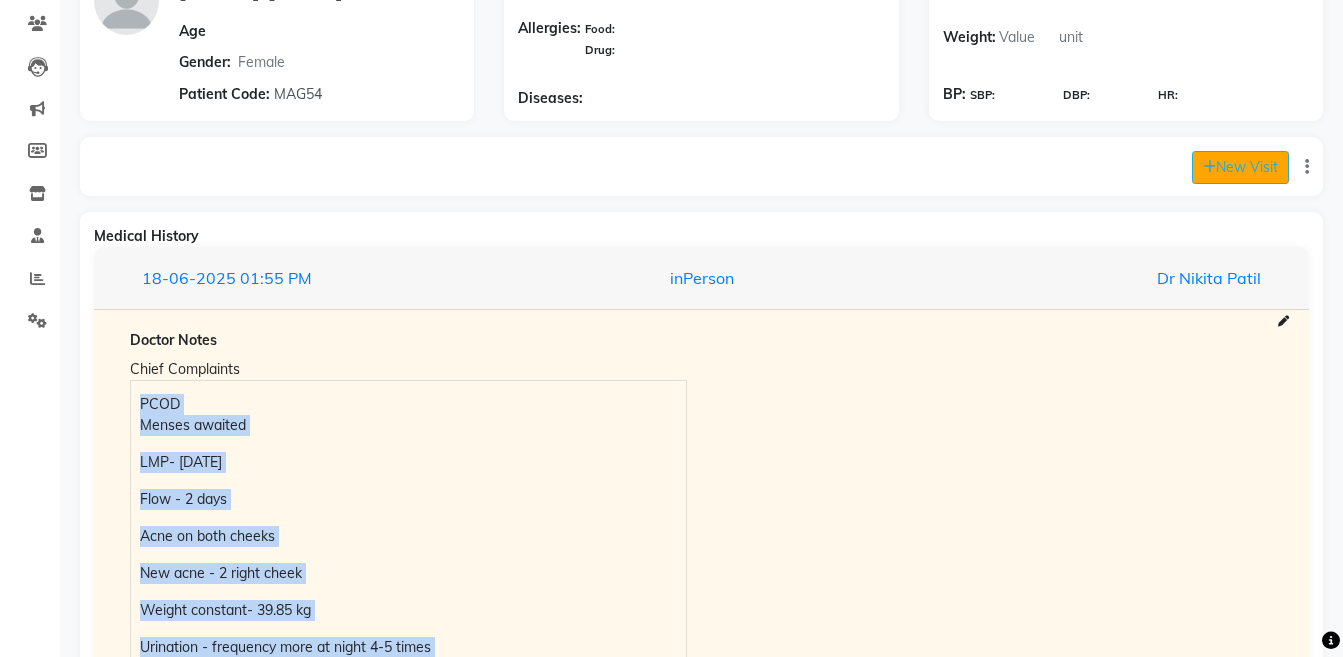 click 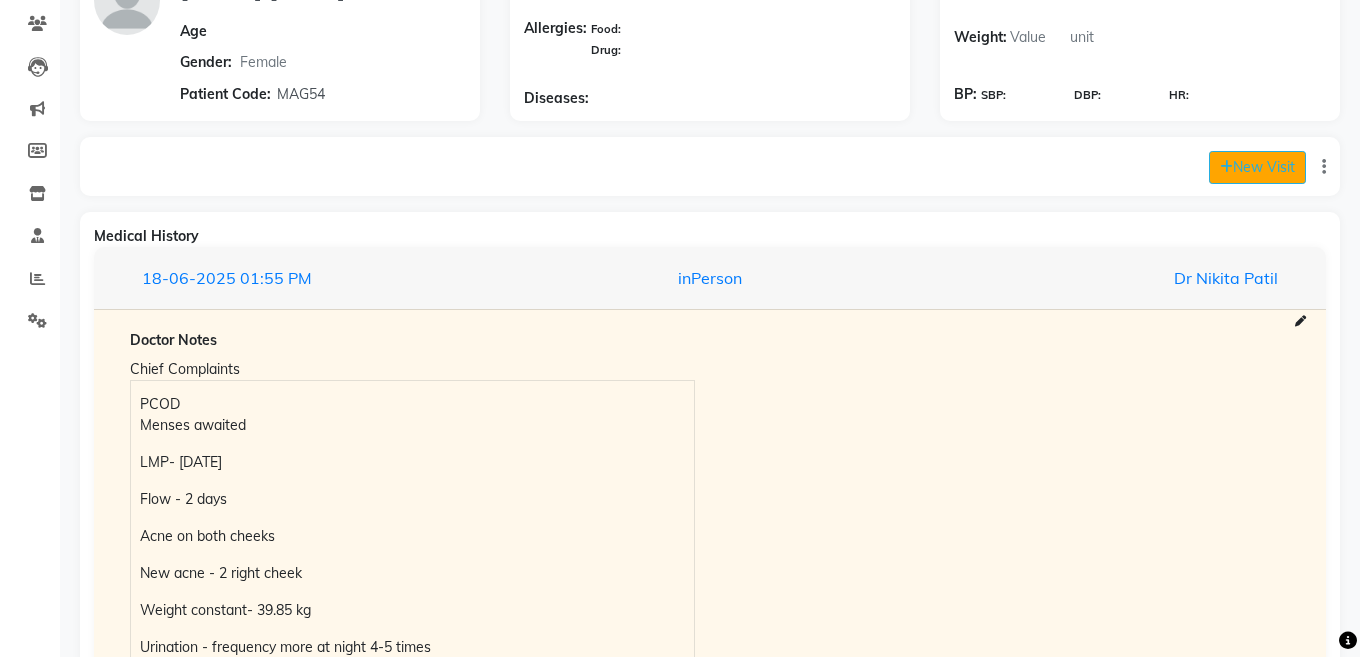 select on "1270" 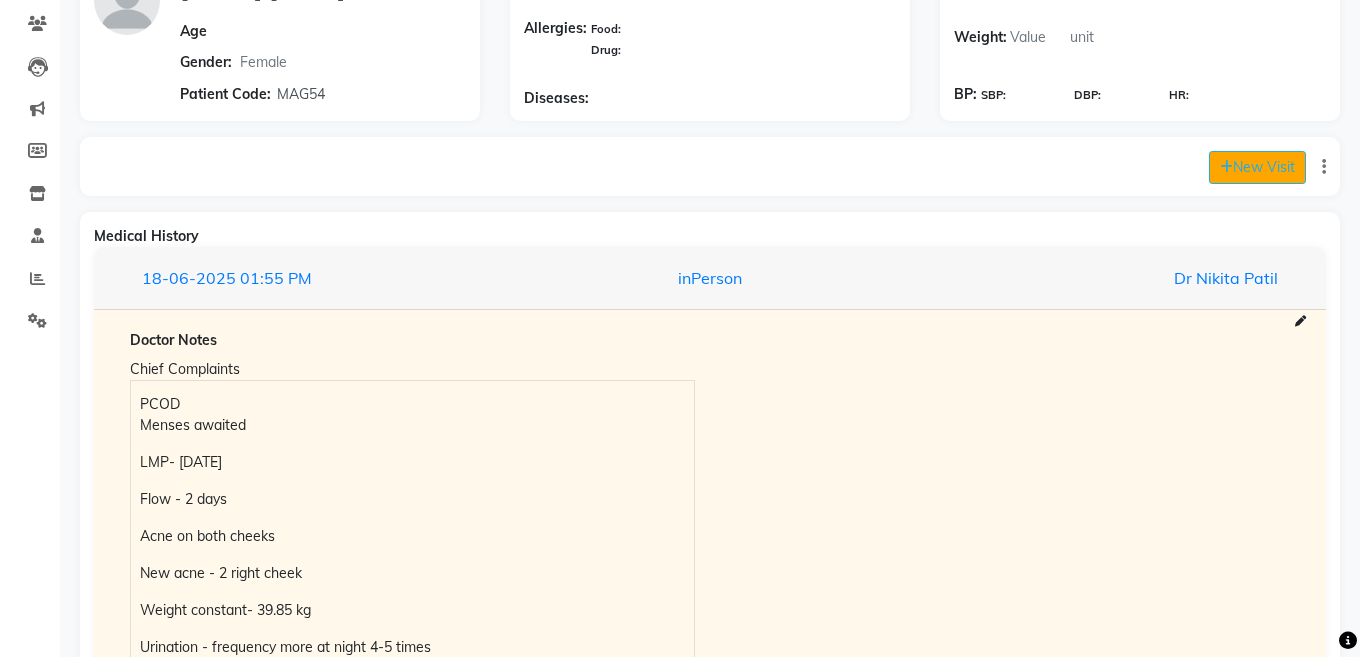 select on "inPerson" 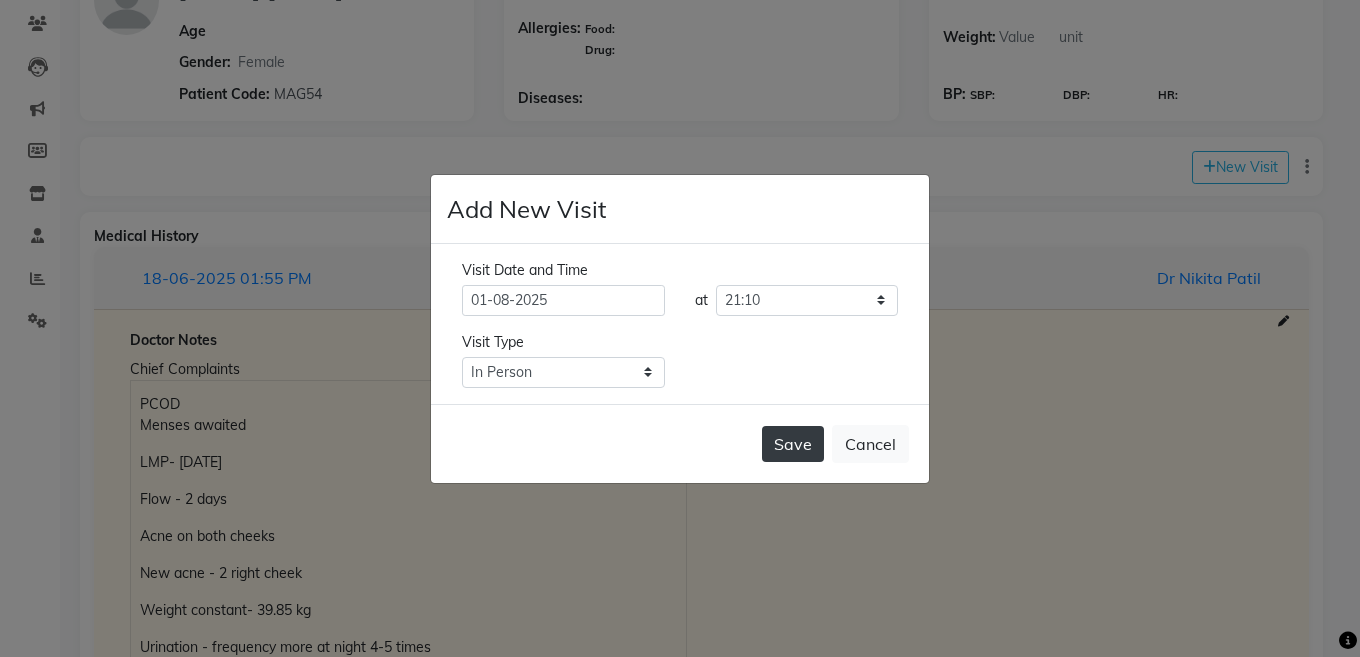 click on "Save" 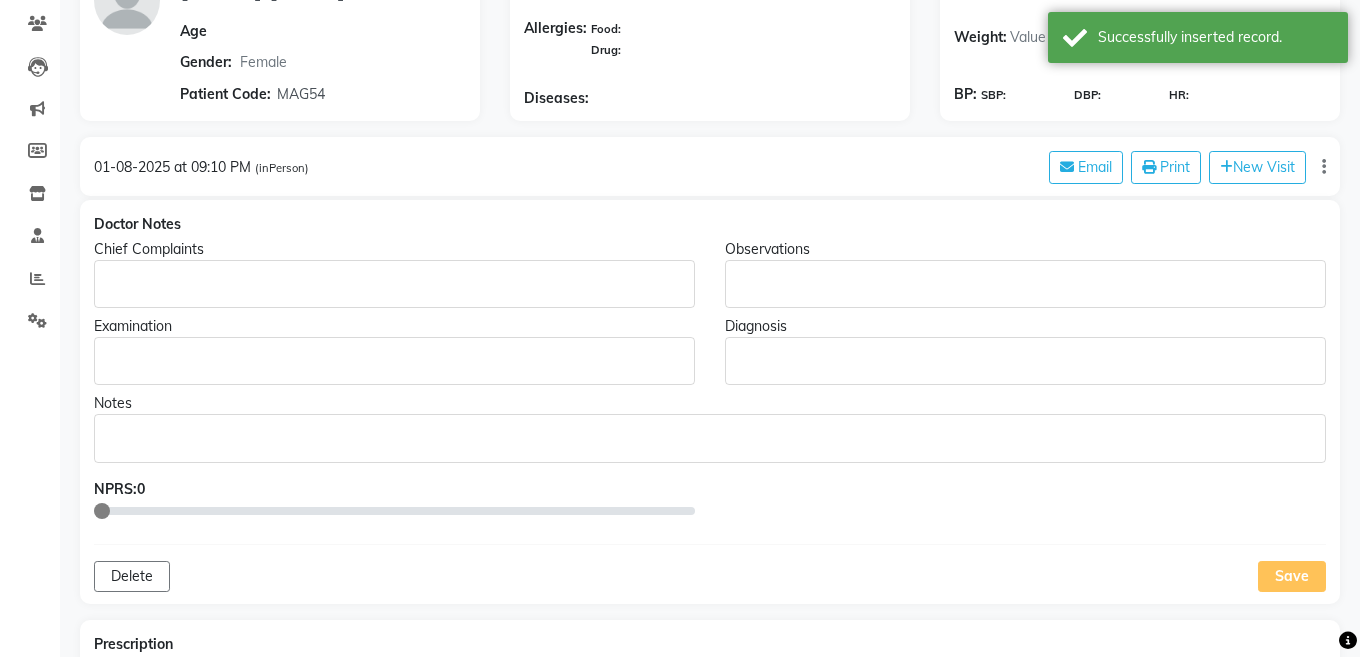 type on "[FIRST] [LAST]" 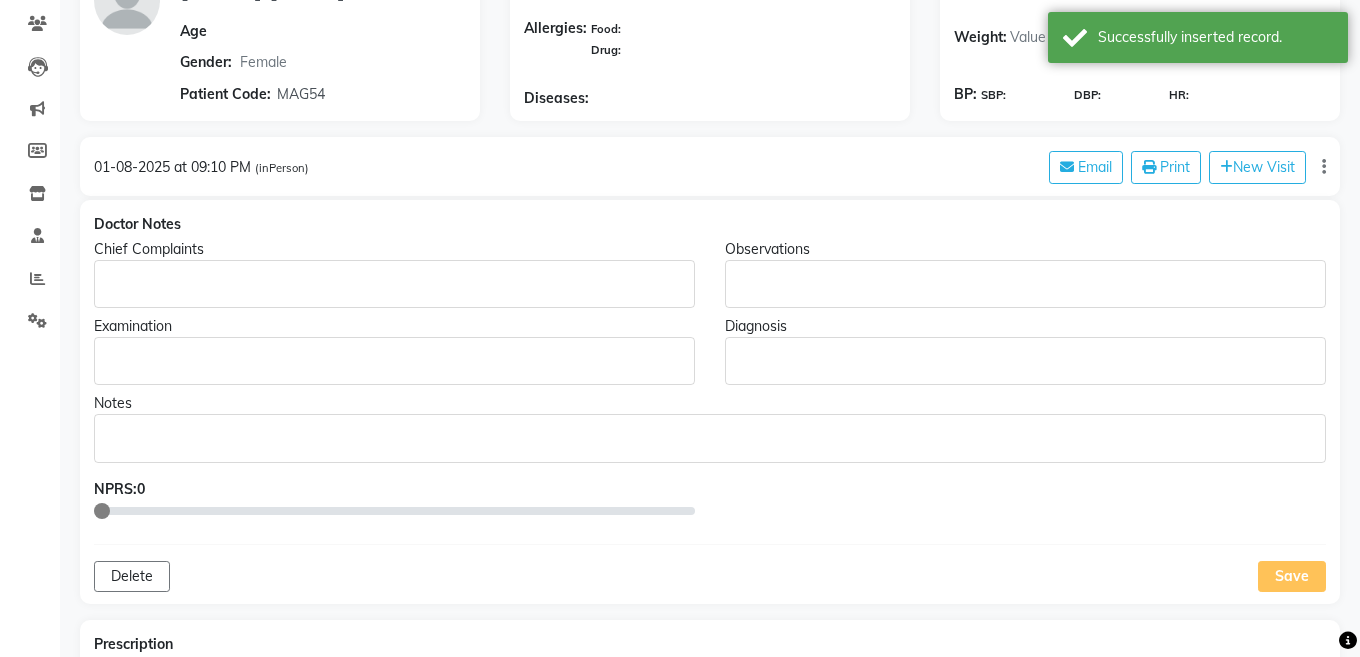 select on "female" 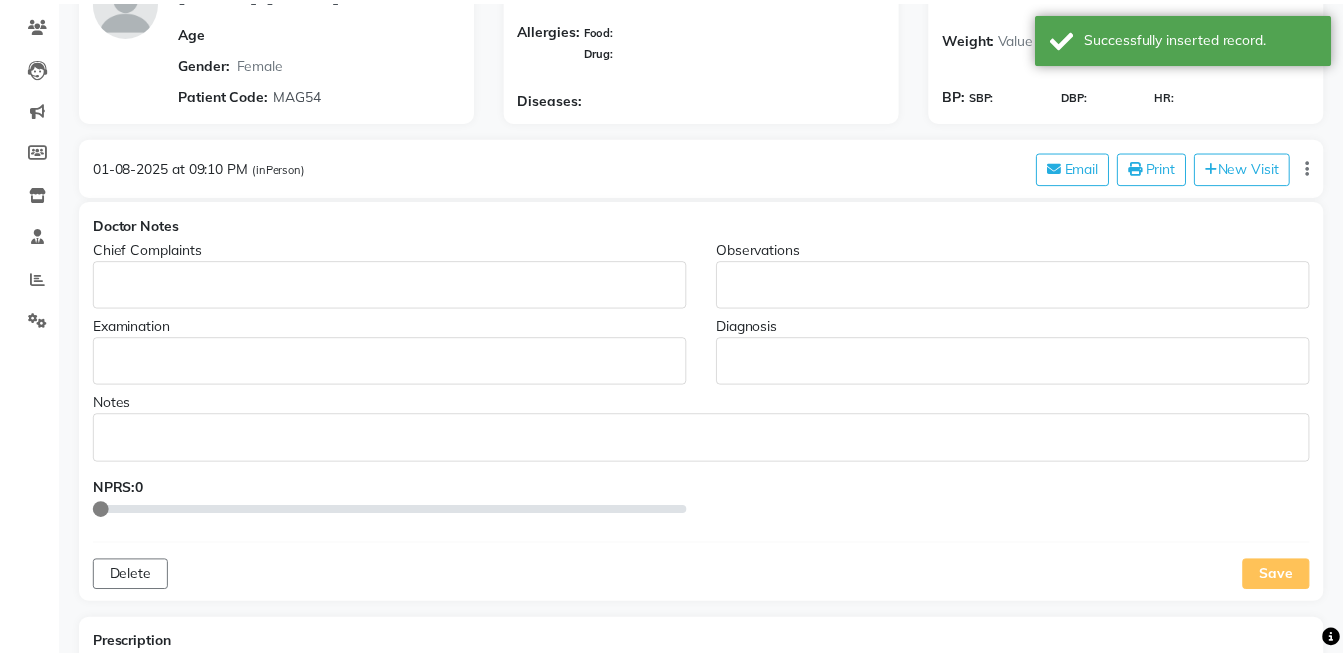 scroll, scrollTop: 0, scrollLeft: 0, axis: both 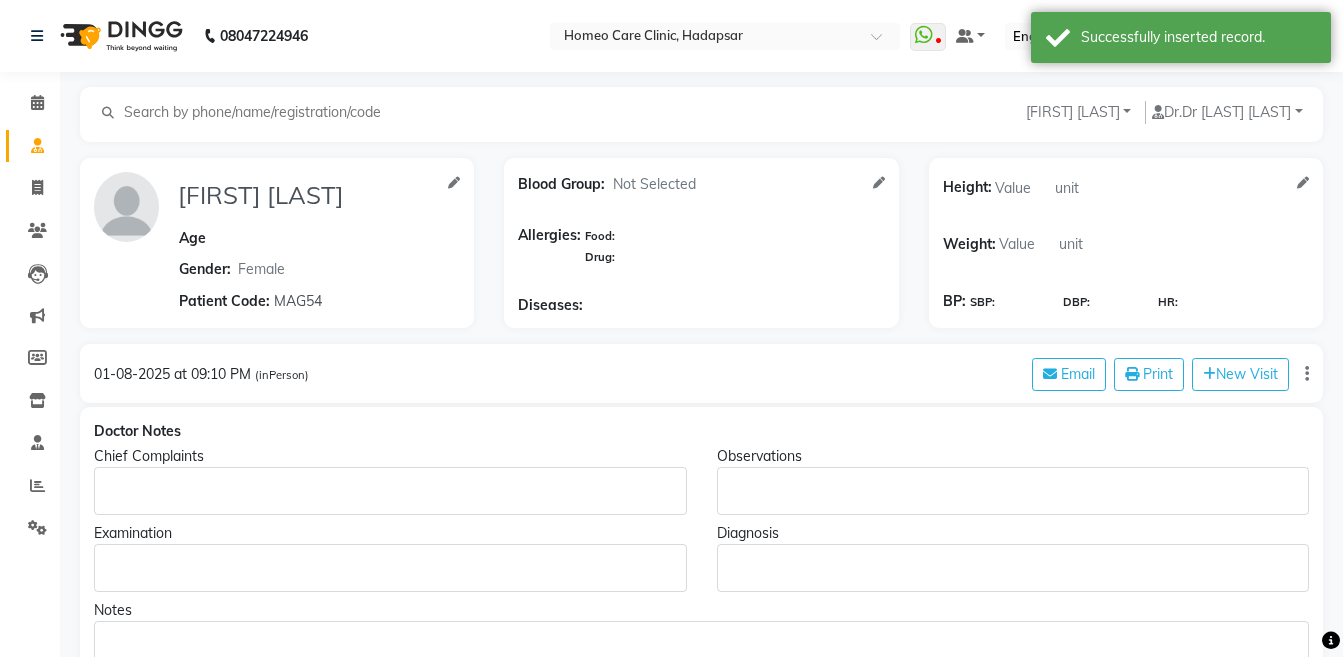 click 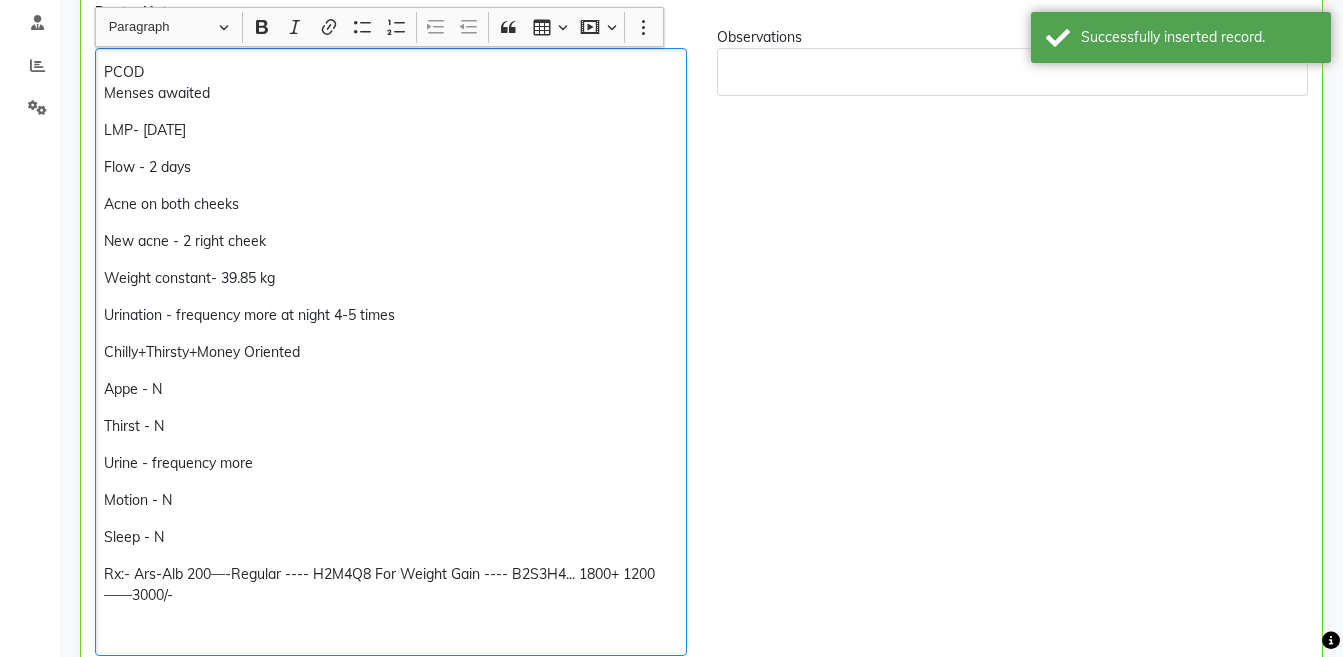 scroll, scrollTop: 426, scrollLeft: 0, axis: vertical 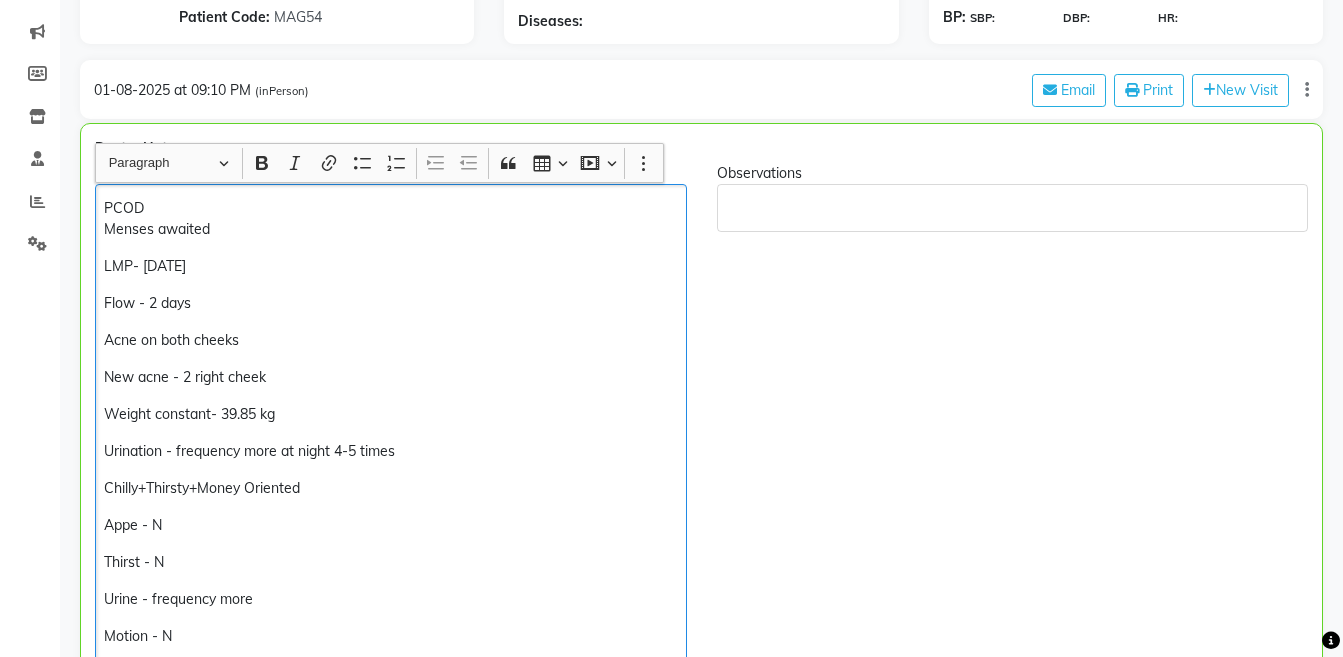 click on "LMP- [DATE]" 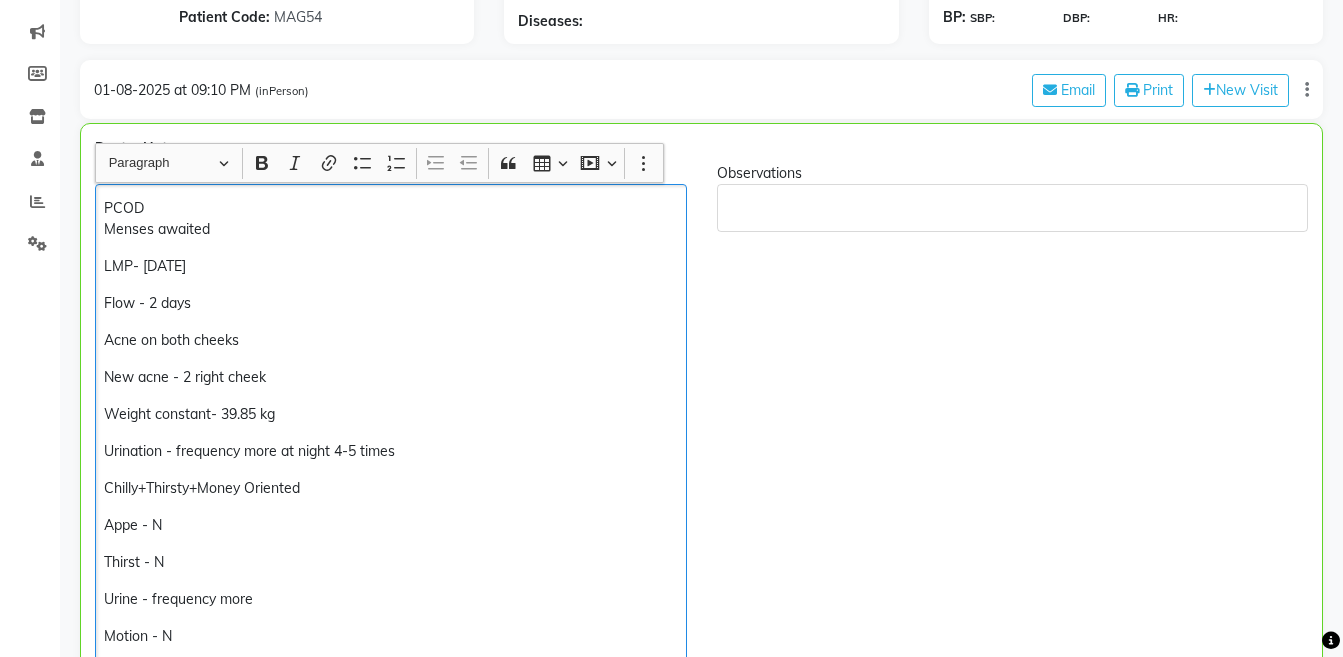 type 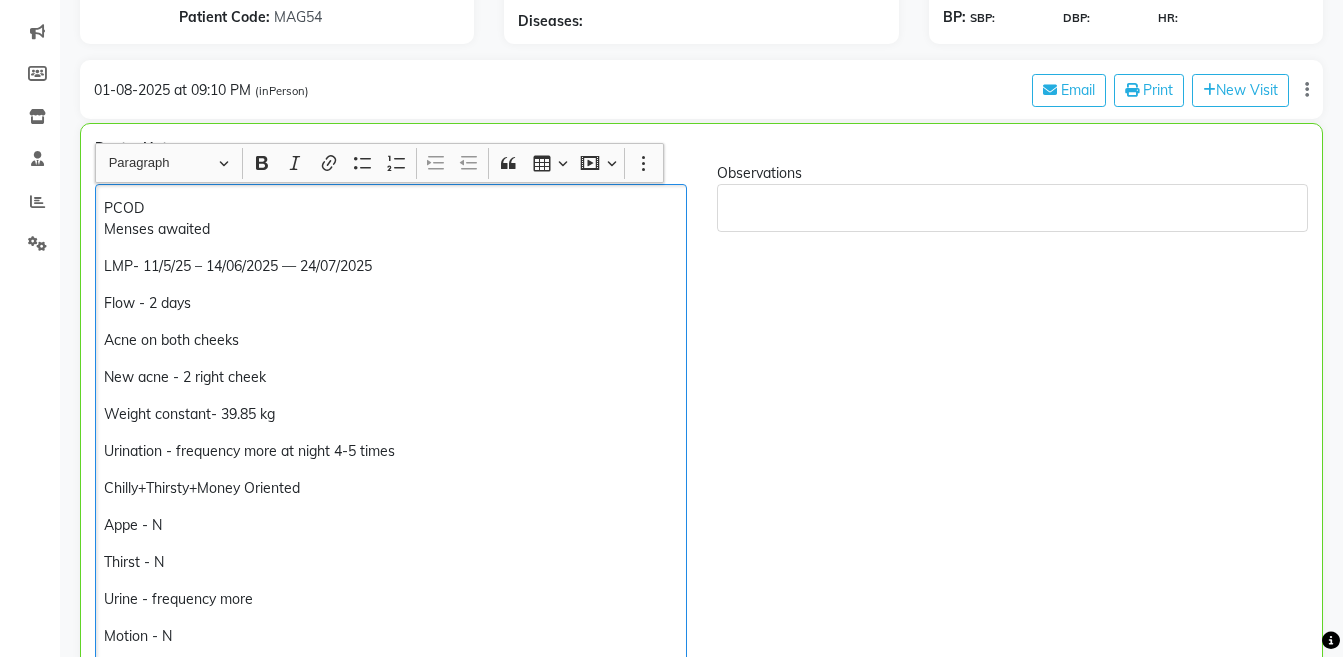 click on "Flow - 2 days" 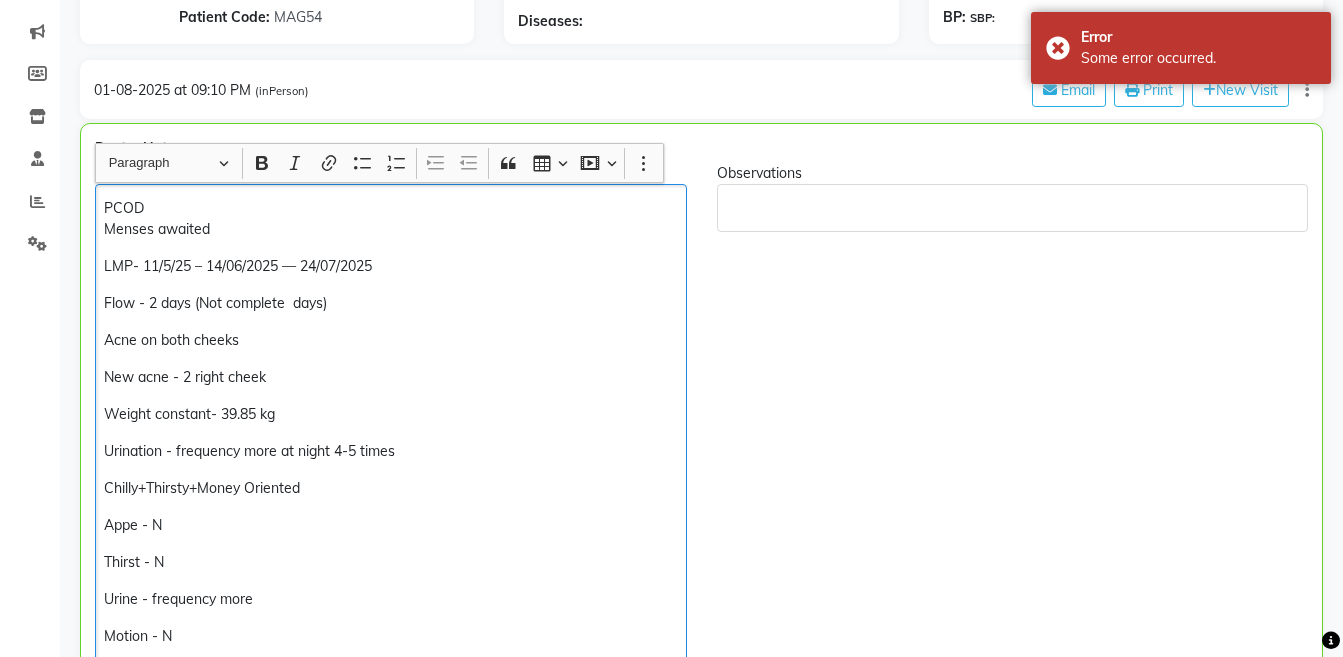 click on "LMP- 11/5/25 – 14/06/2025 — 24/07/2025" 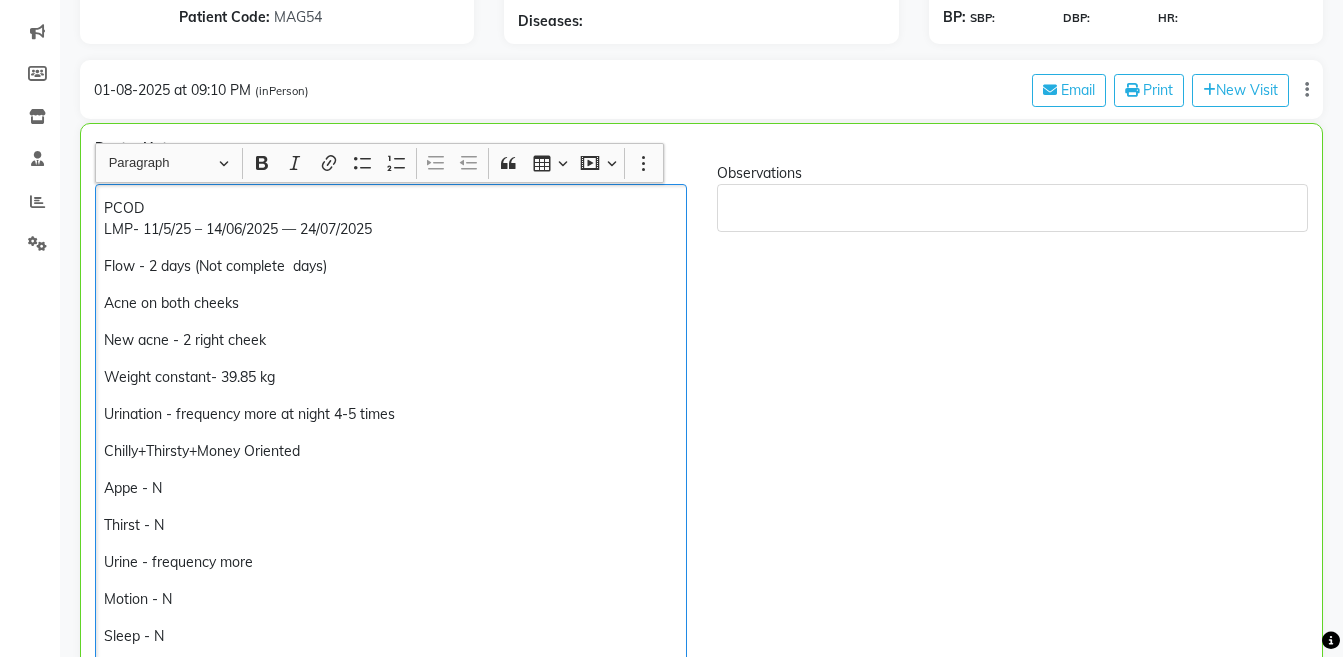 click on "Weight constant- 39.85 kg" 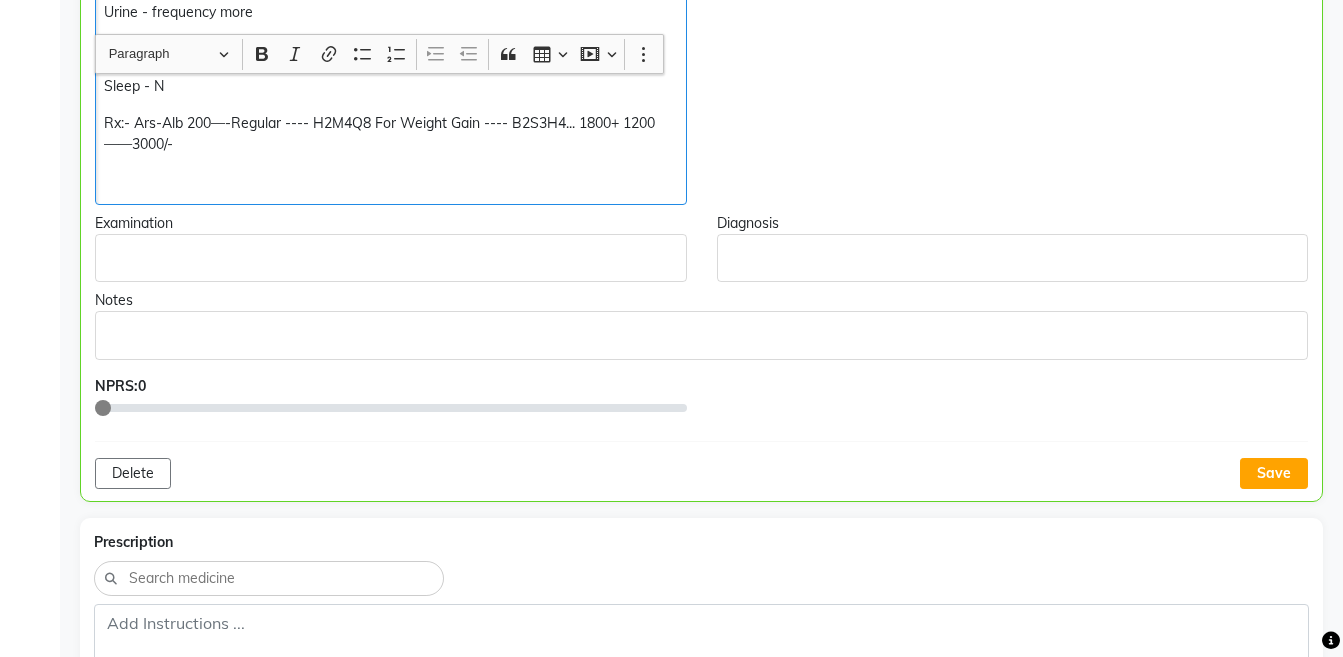 scroll, scrollTop: 868, scrollLeft: 0, axis: vertical 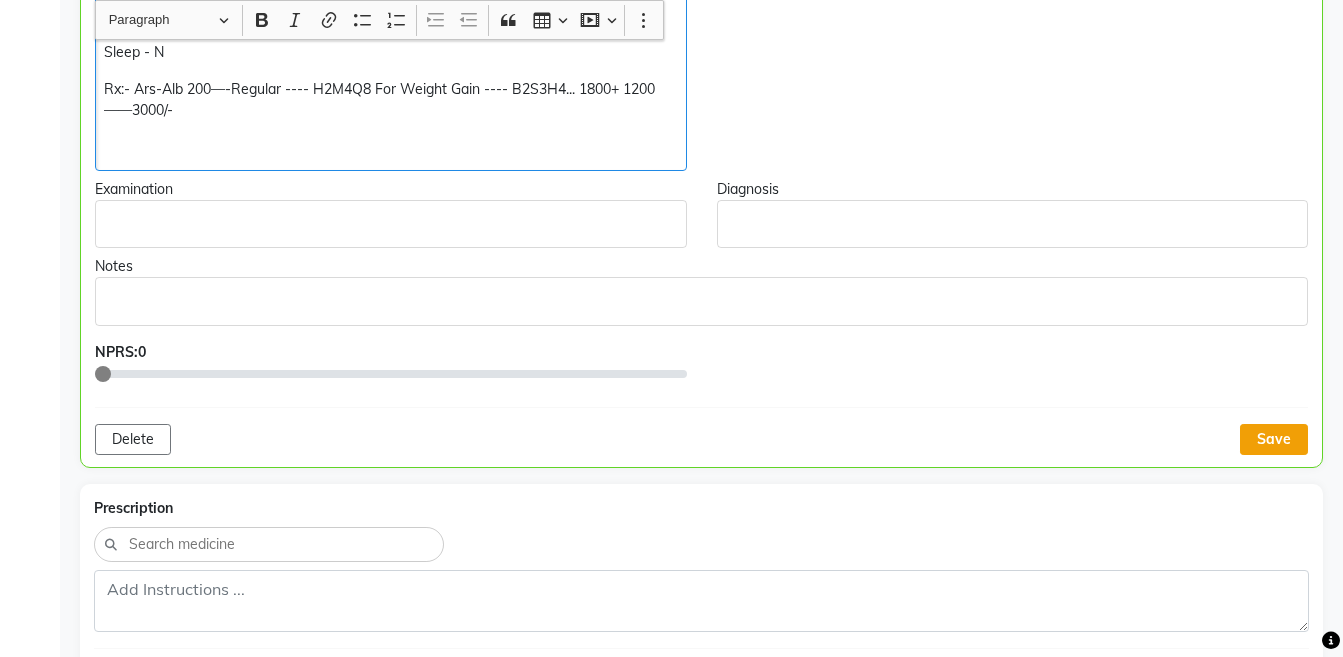 click on "Save" 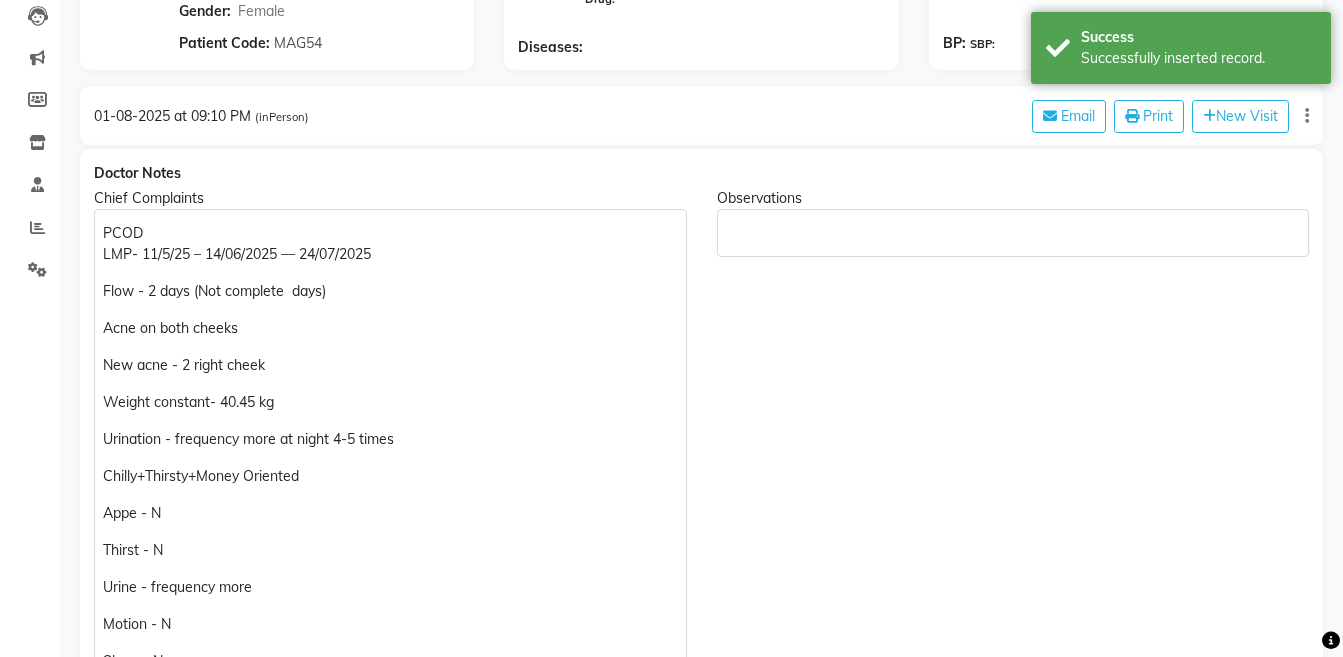 scroll, scrollTop: 254, scrollLeft: 0, axis: vertical 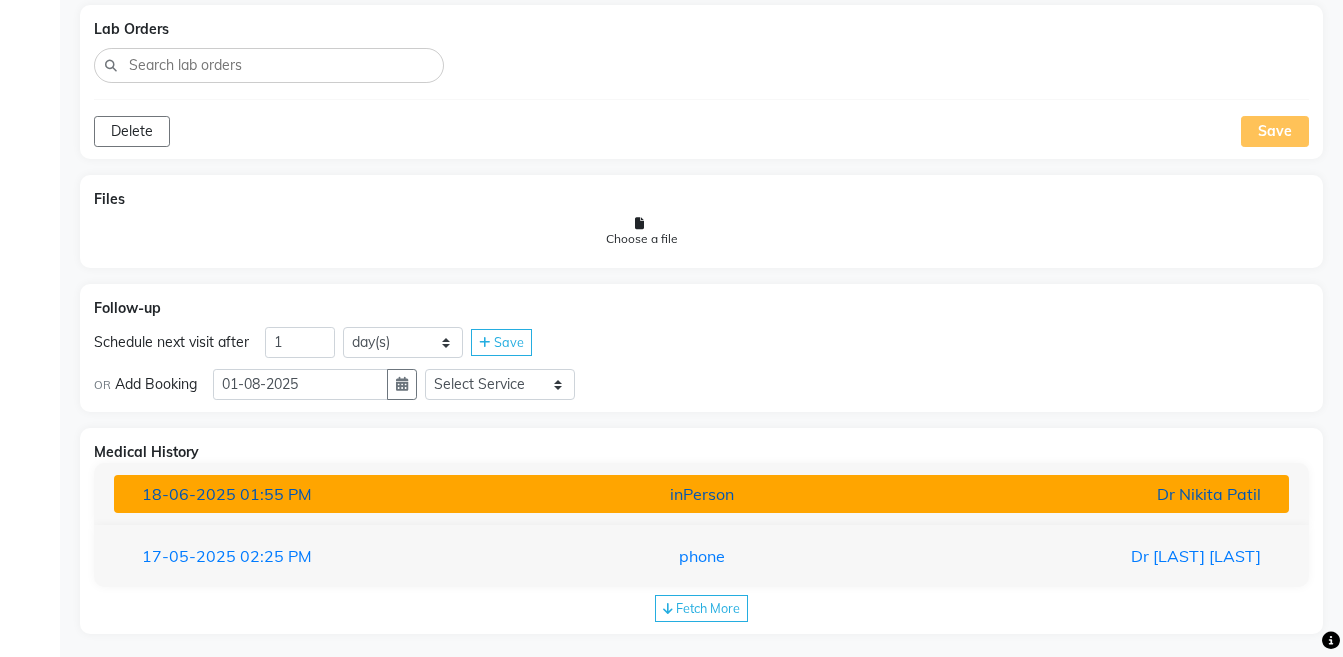click on "Dr Nikita Patil" at bounding box center [1084, 494] 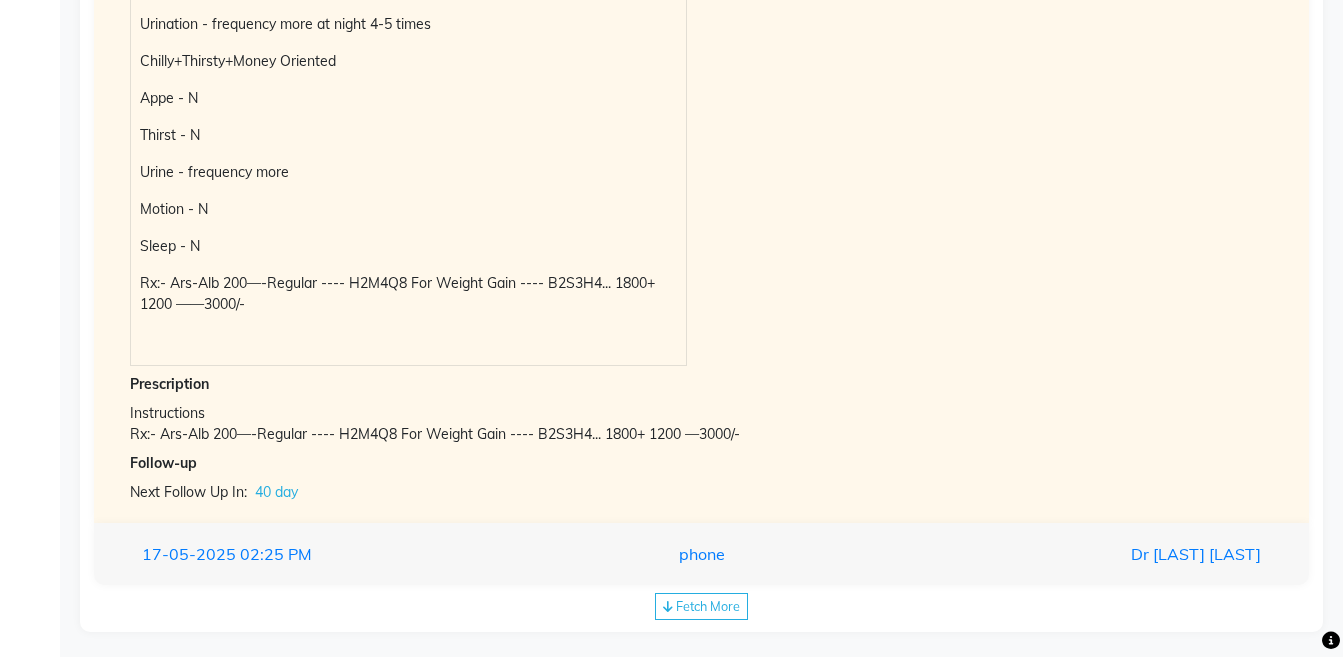 scroll, scrollTop: 2507, scrollLeft: 0, axis: vertical 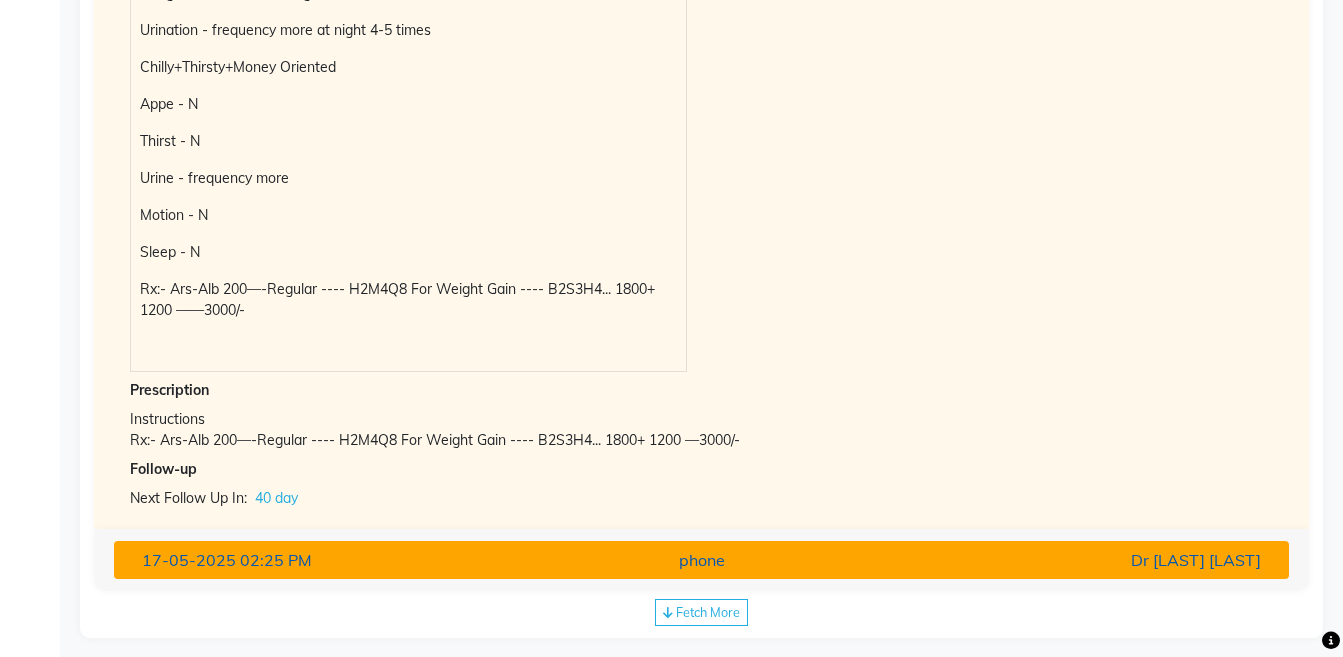 click on "Dr [LAST] [LAST]" at bounding box center [1084, 560] 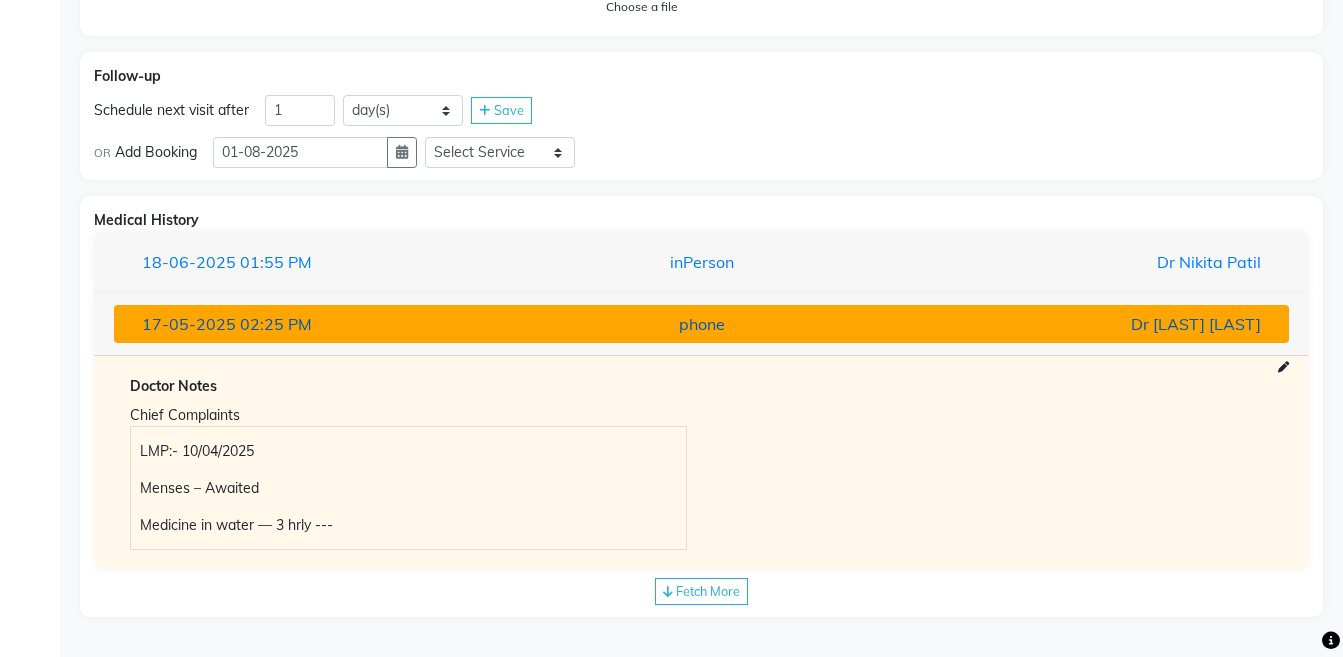 scroll, scrollTop: 1905, scrollLeft: 0, axis: vertical 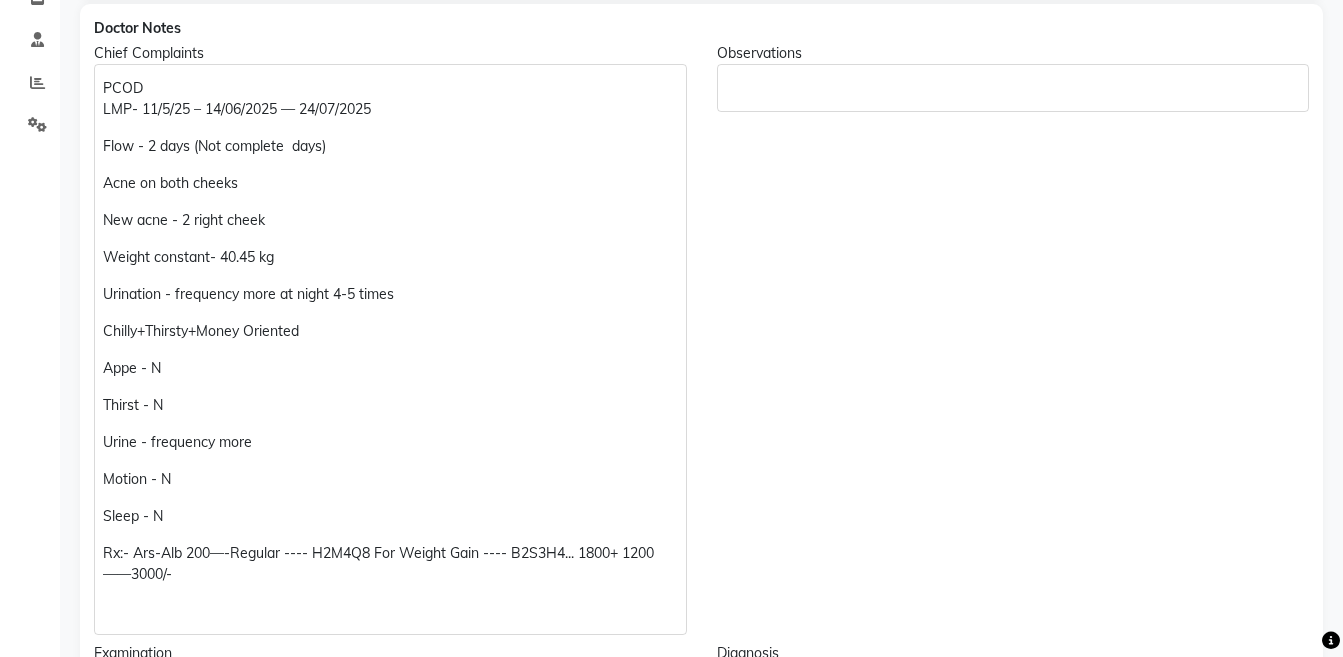 click on "PCOD LMP- [DATE] – [DATE] — [DATE]" 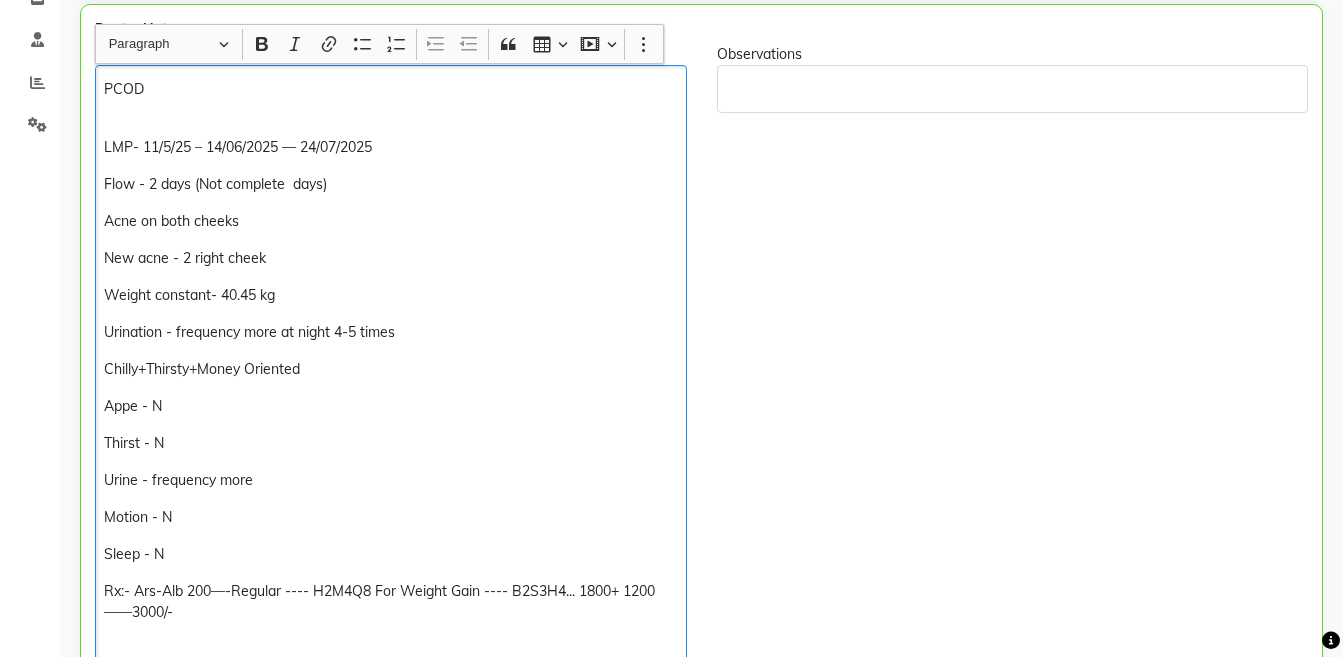 scroll, scrollTop: 404, scrollLeft: 0, axis: vertical 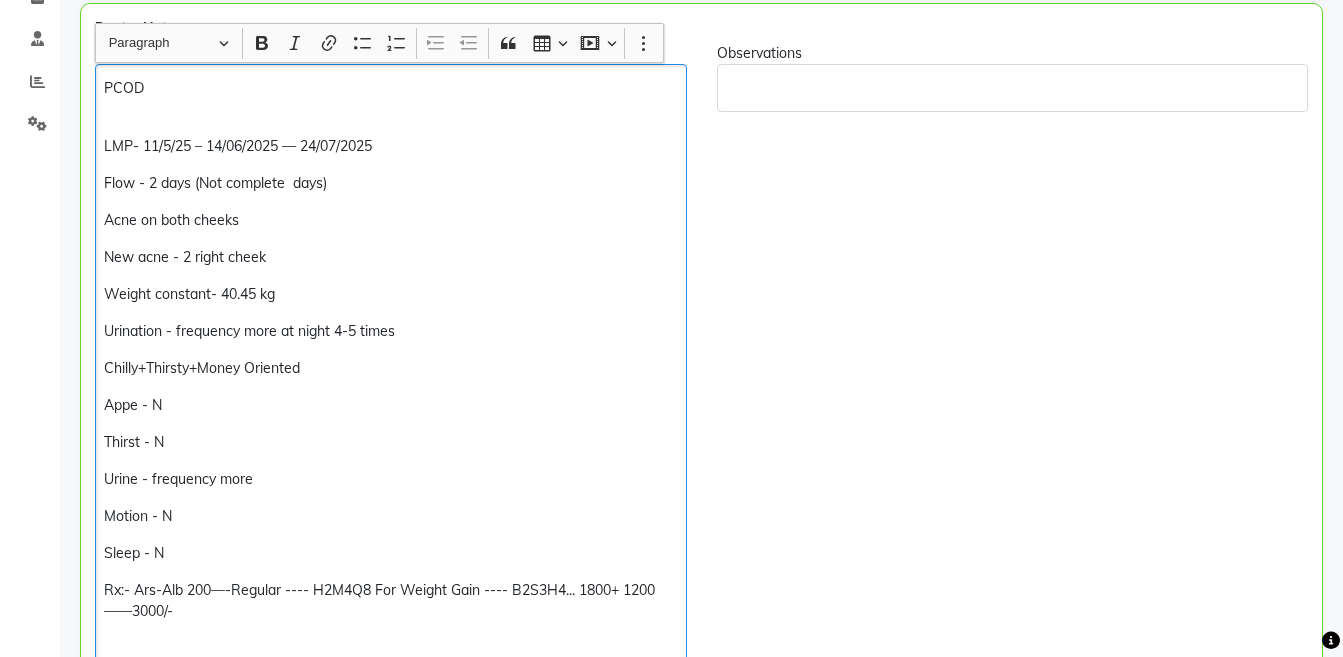 click on "Appe - N" 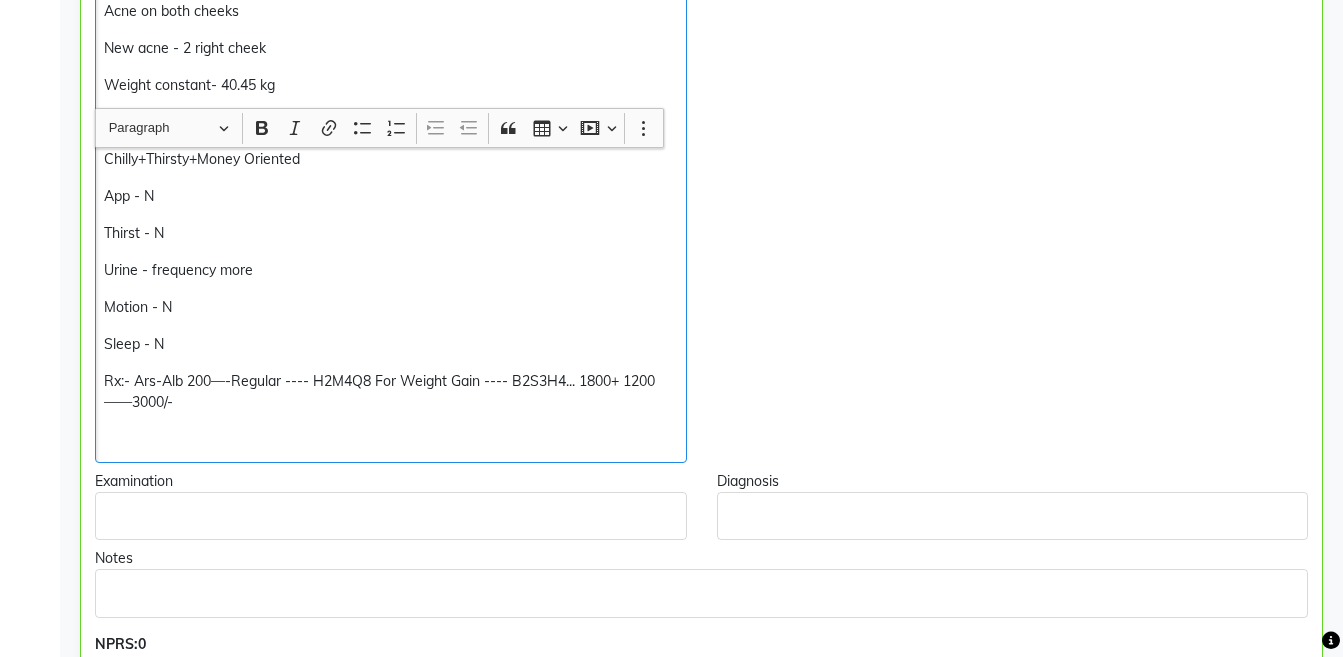 scroll, scrollTop: 750, scrollLeft: 0, axis: vertical 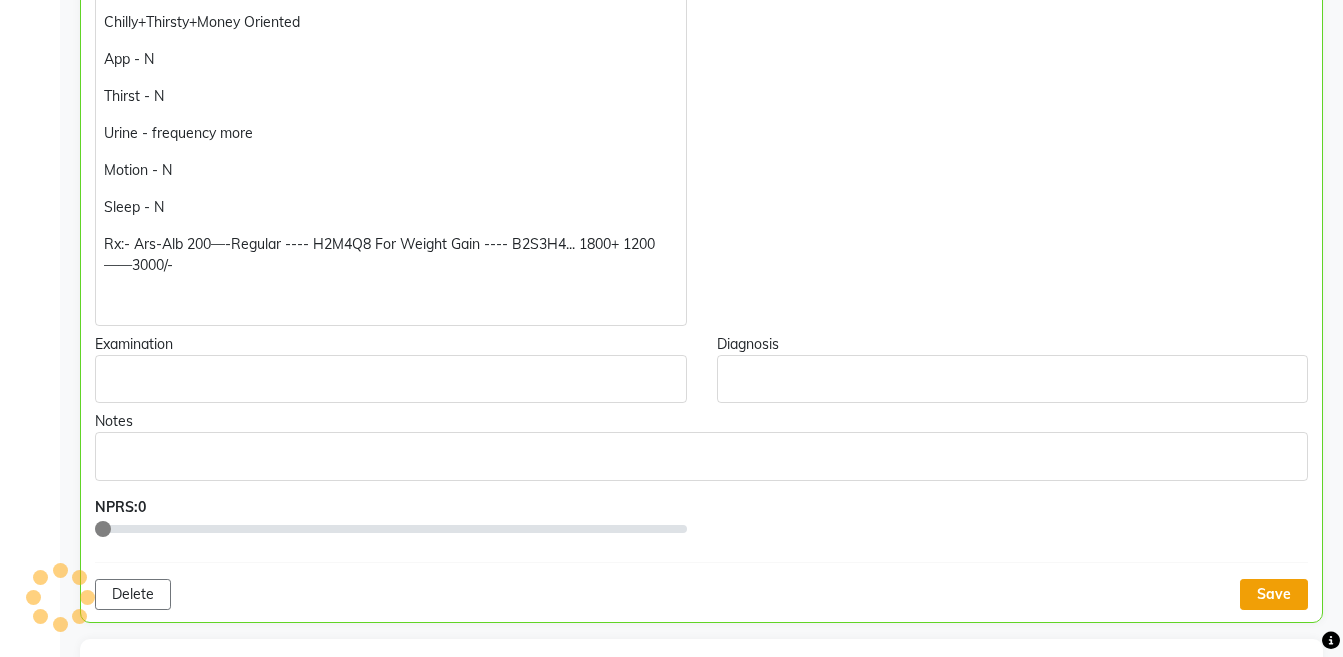 click on "Save" 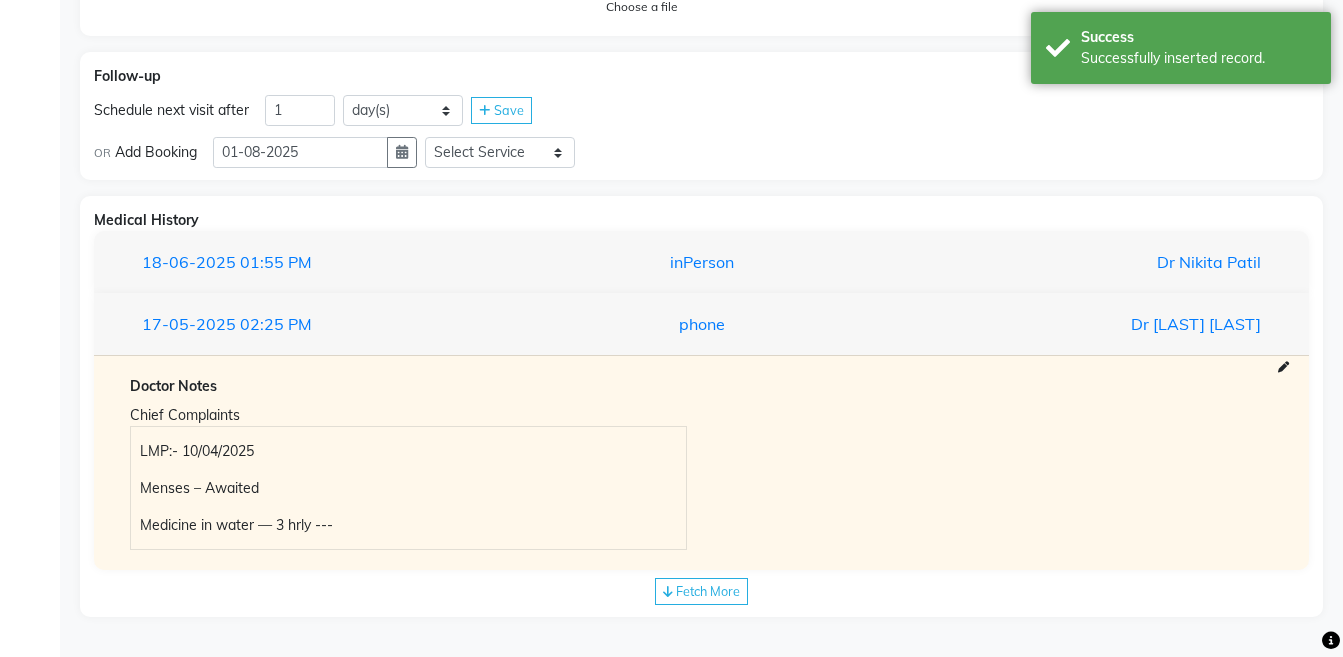 scroll, scrollTop: 163, scrollLeft: 0, axis: vertical 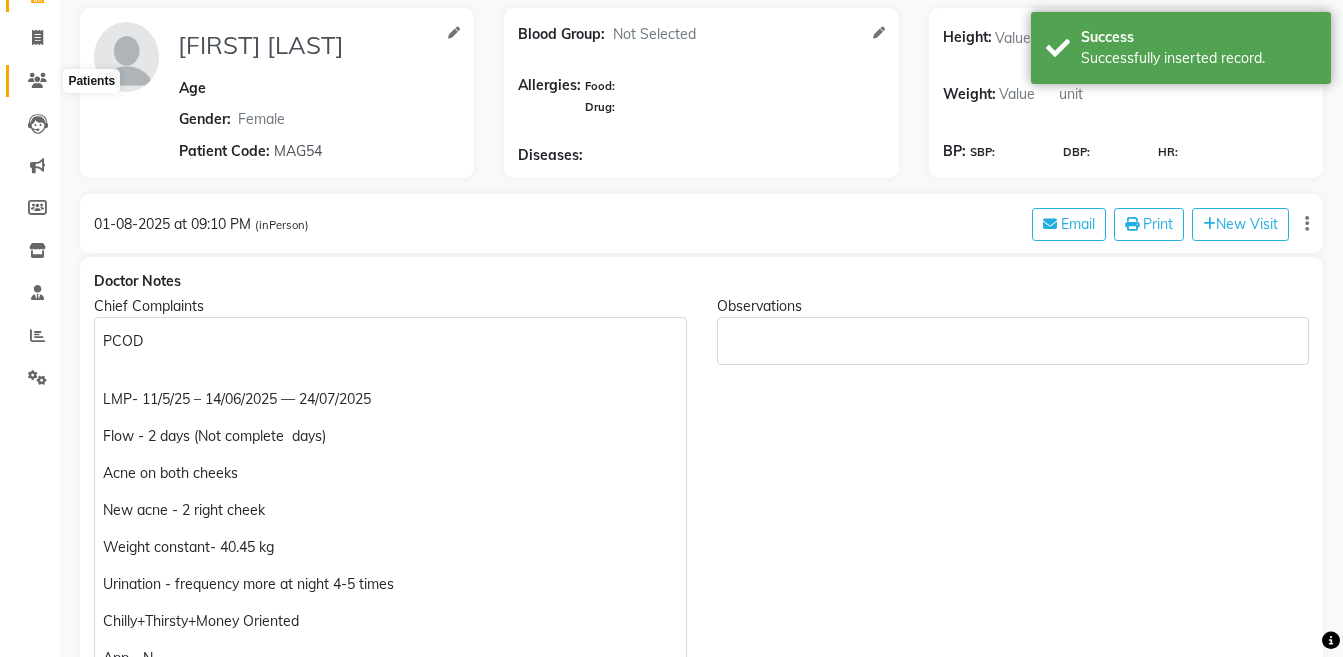 click 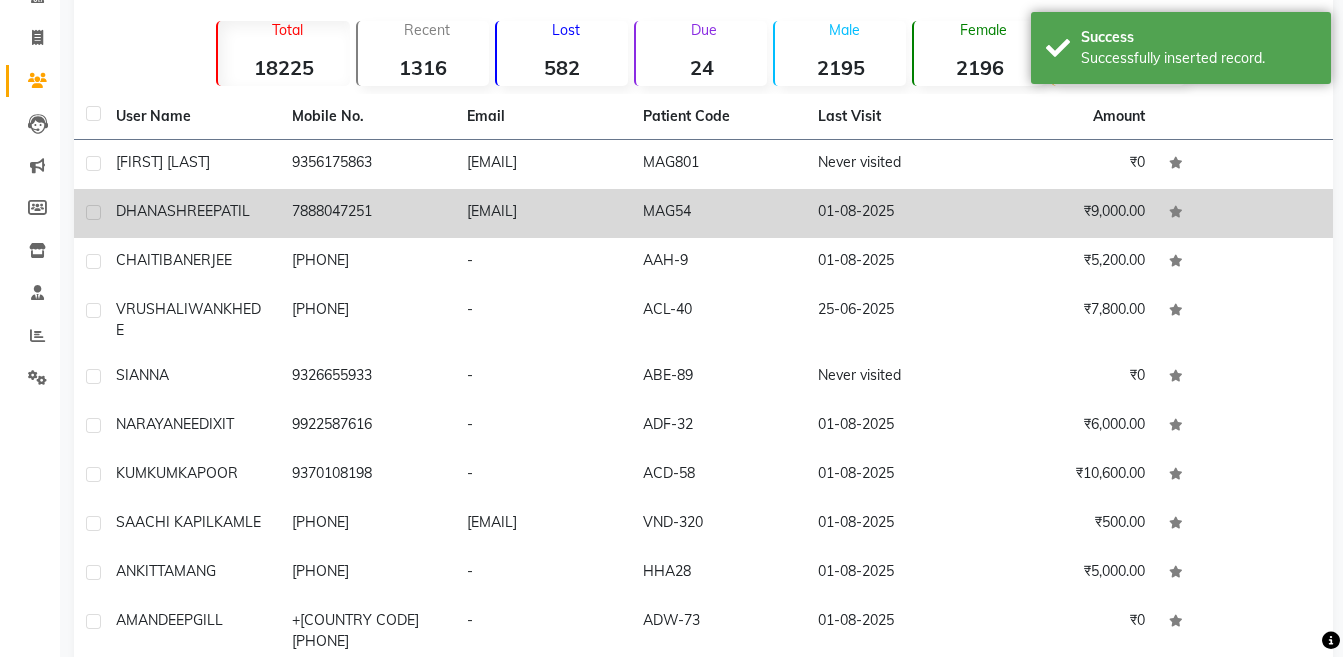 click on "[EMAIL]" 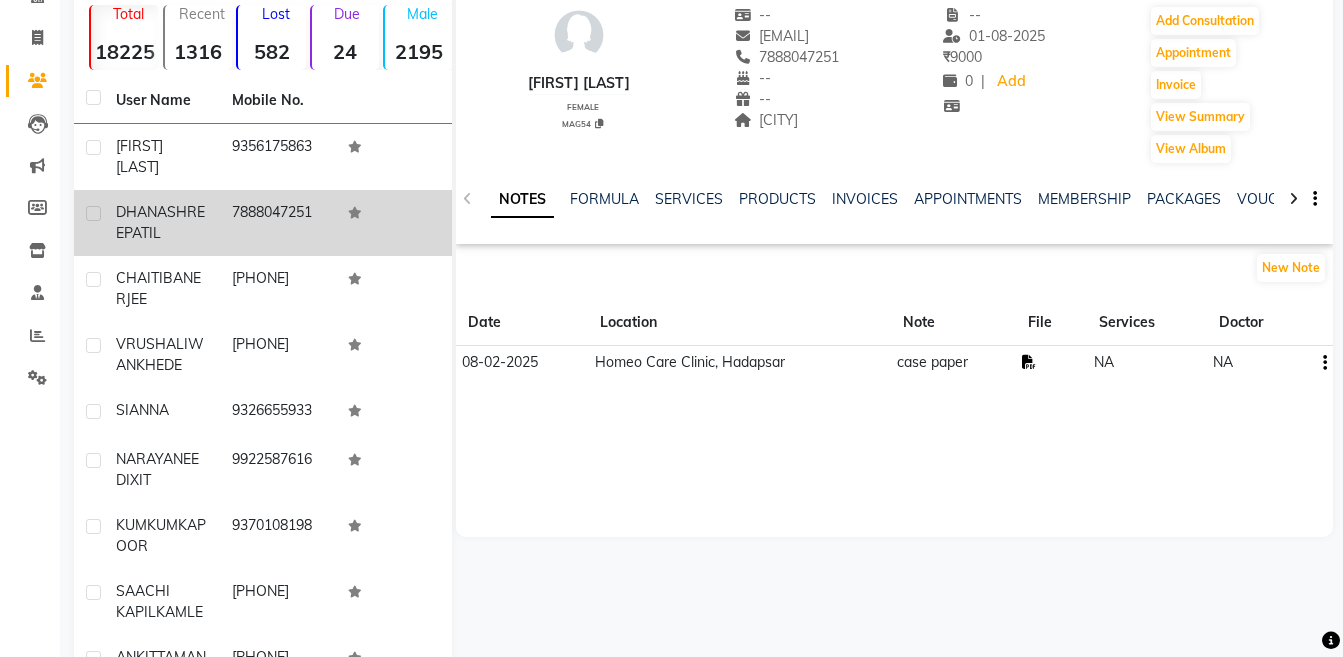 click 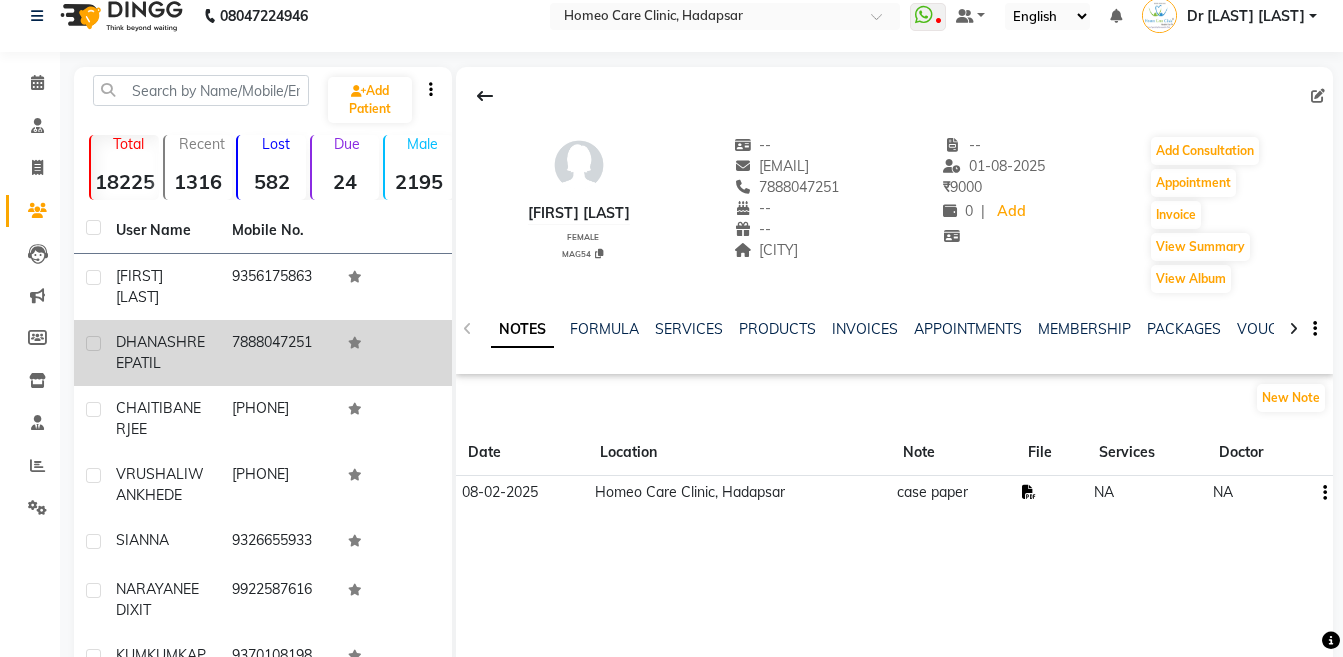 scroll, scrollTop: 0, scrollLeft: 0, axis: both 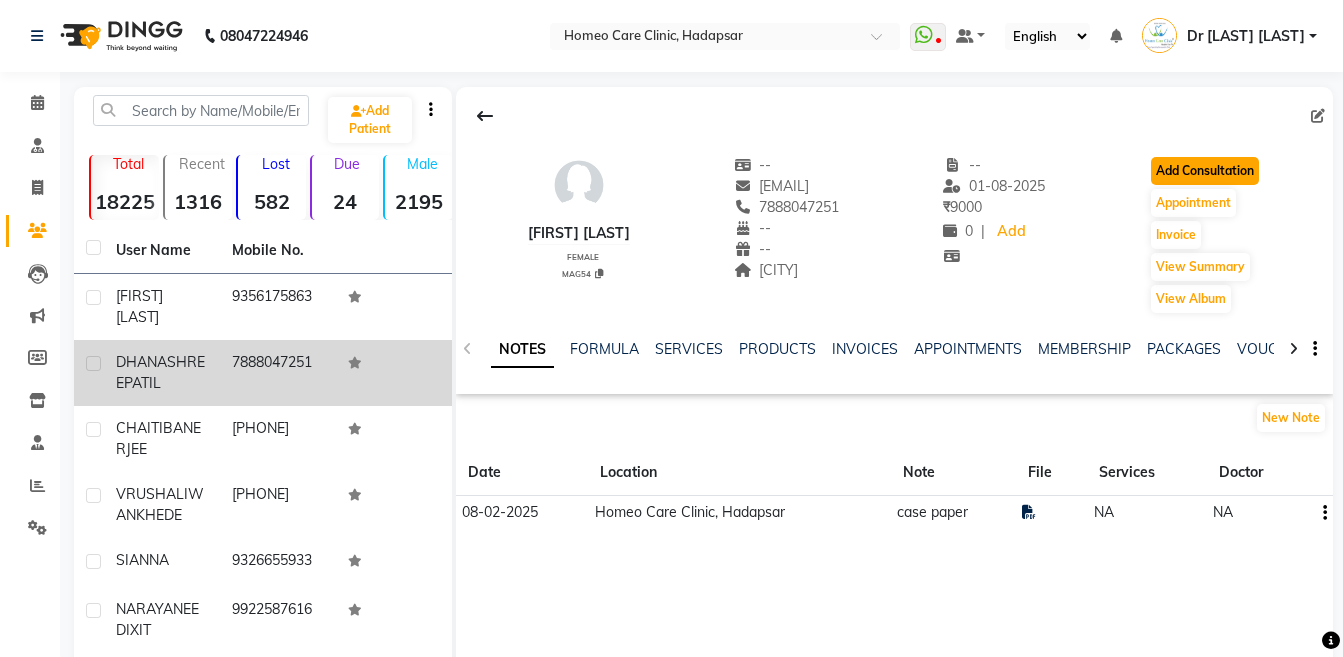click on "Add Consultation" 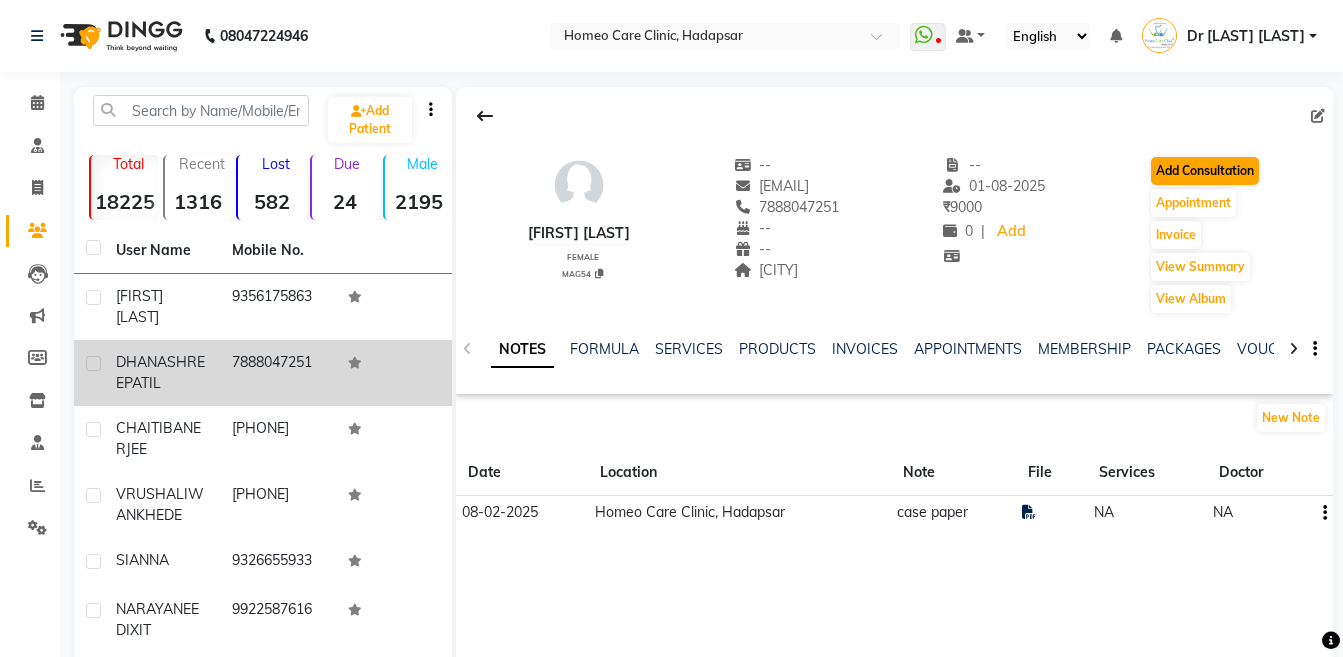 select on "female" 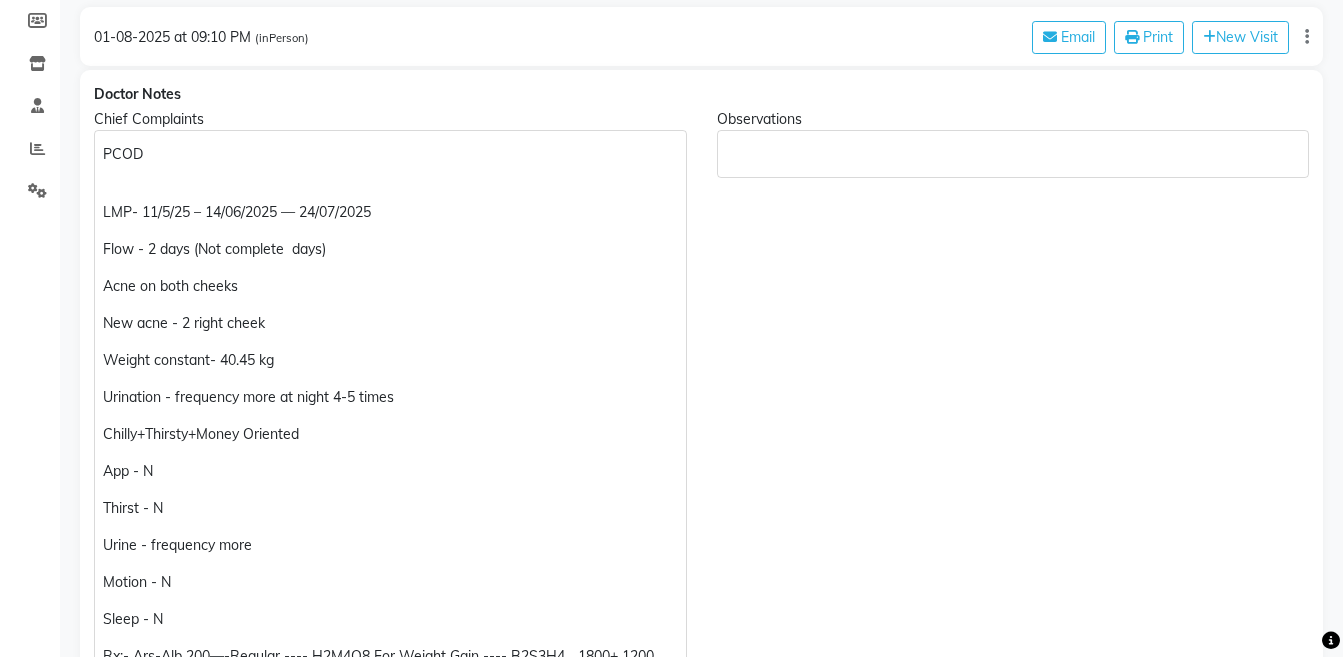 scroll, scrollTop: 414, scrollLeft: 0, axis: vertical 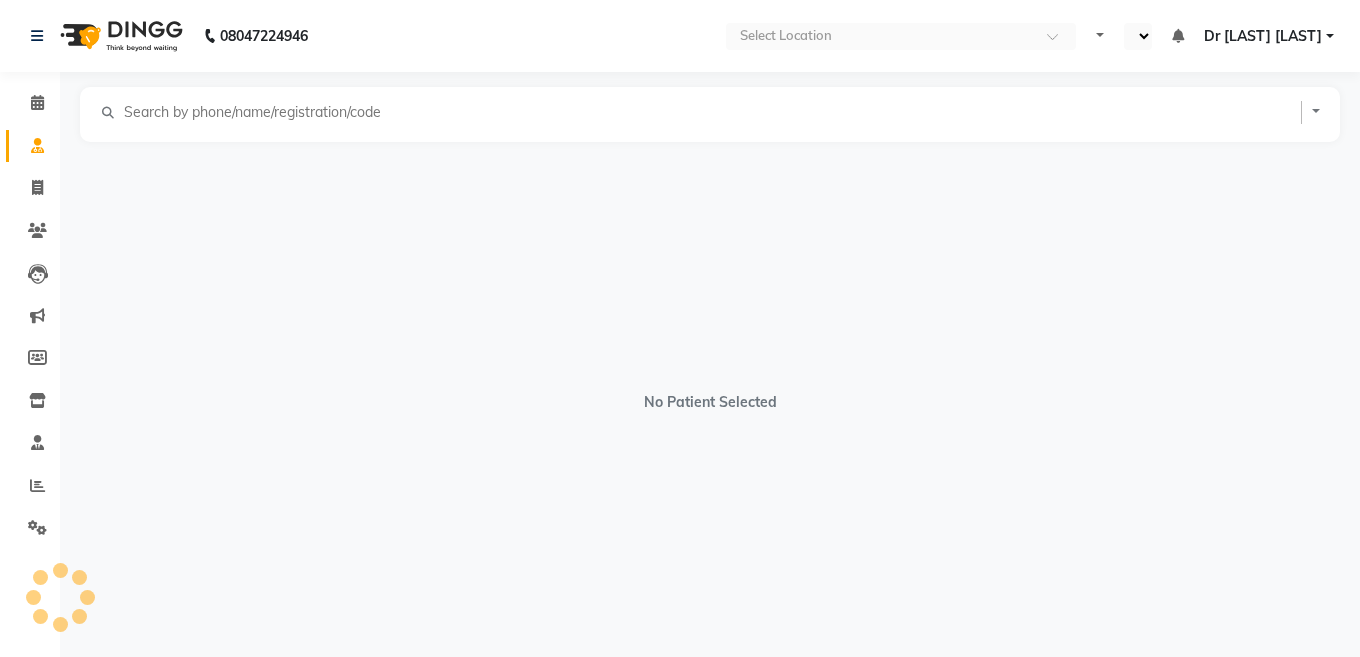 select on "en" 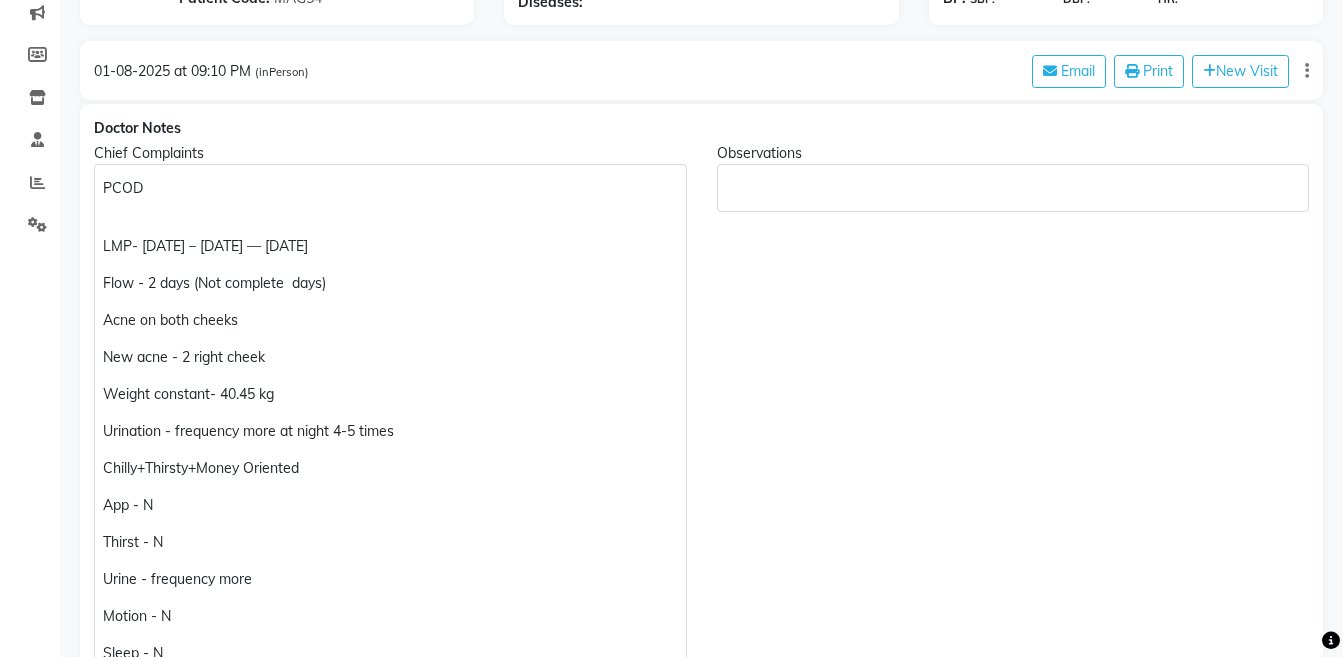 scroll, scrollTop: 548, scrollLeft: 0, axis: vertical 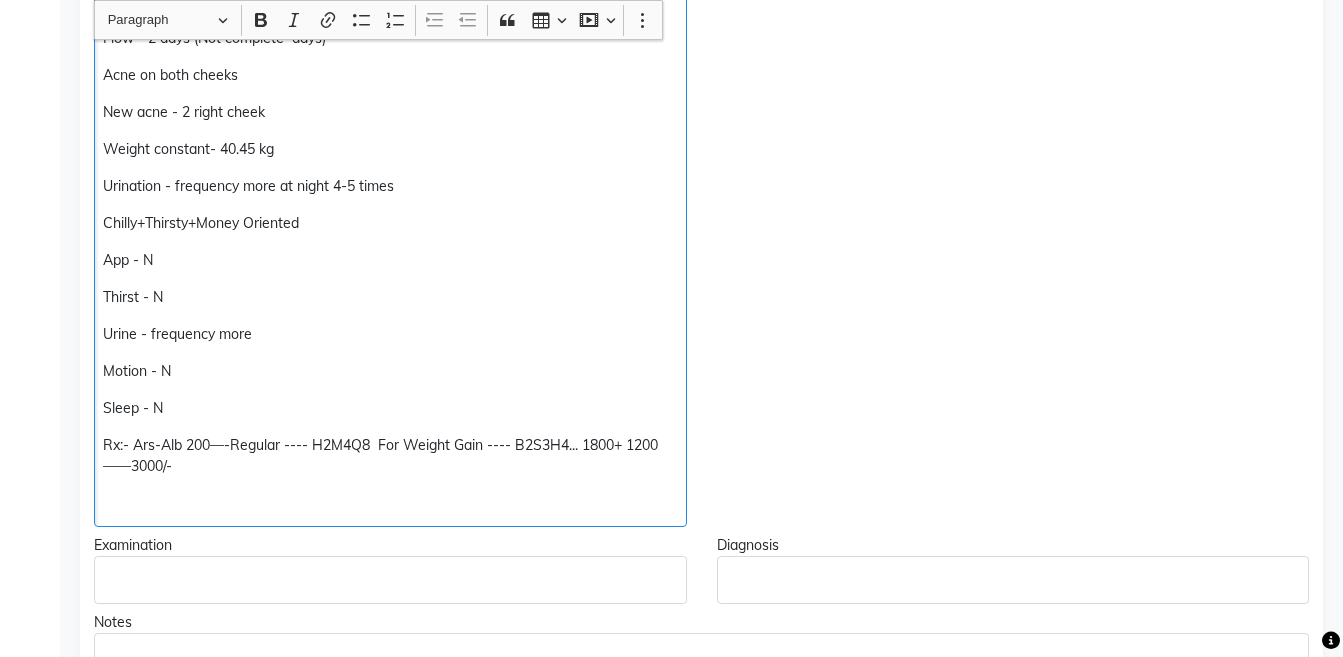 click on "Rx:- Ars-Alb 200—-Regular ---- H2M4Q8  For Weight Gain ---- B2S3H4... 1800+ 1200 ——3000/-" 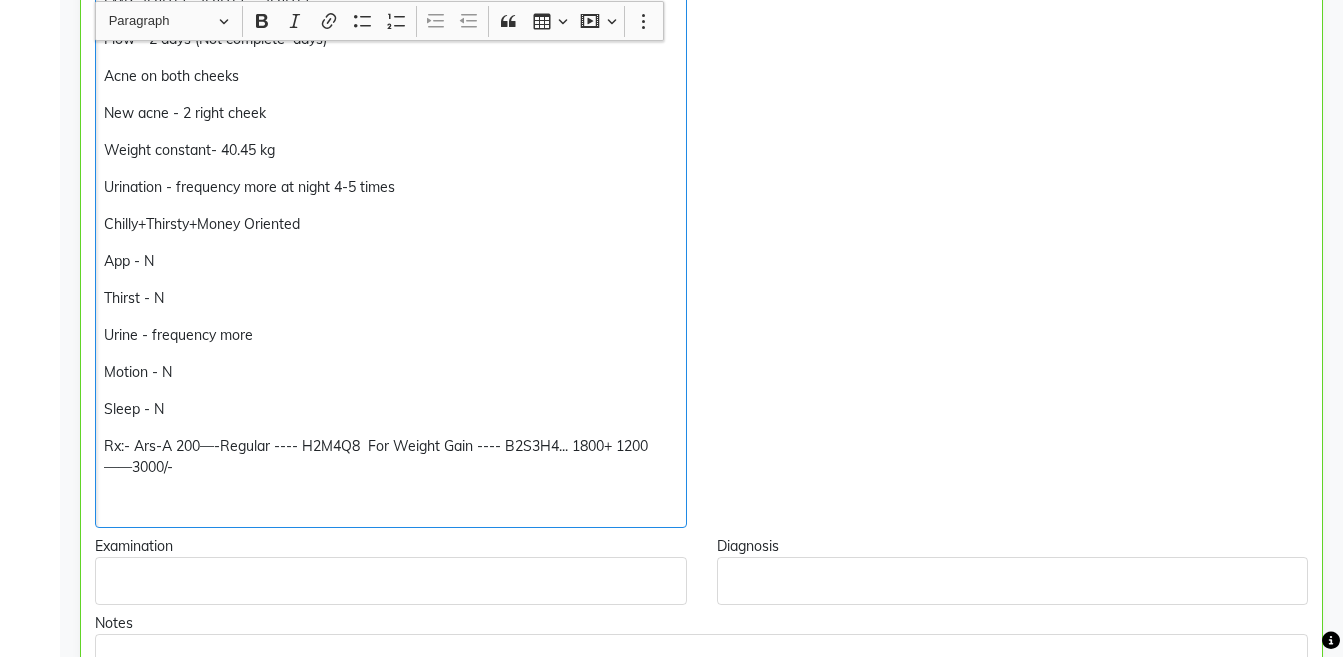 scroll, scrollTop: 549, scrollLeft: 0, axis: vertical 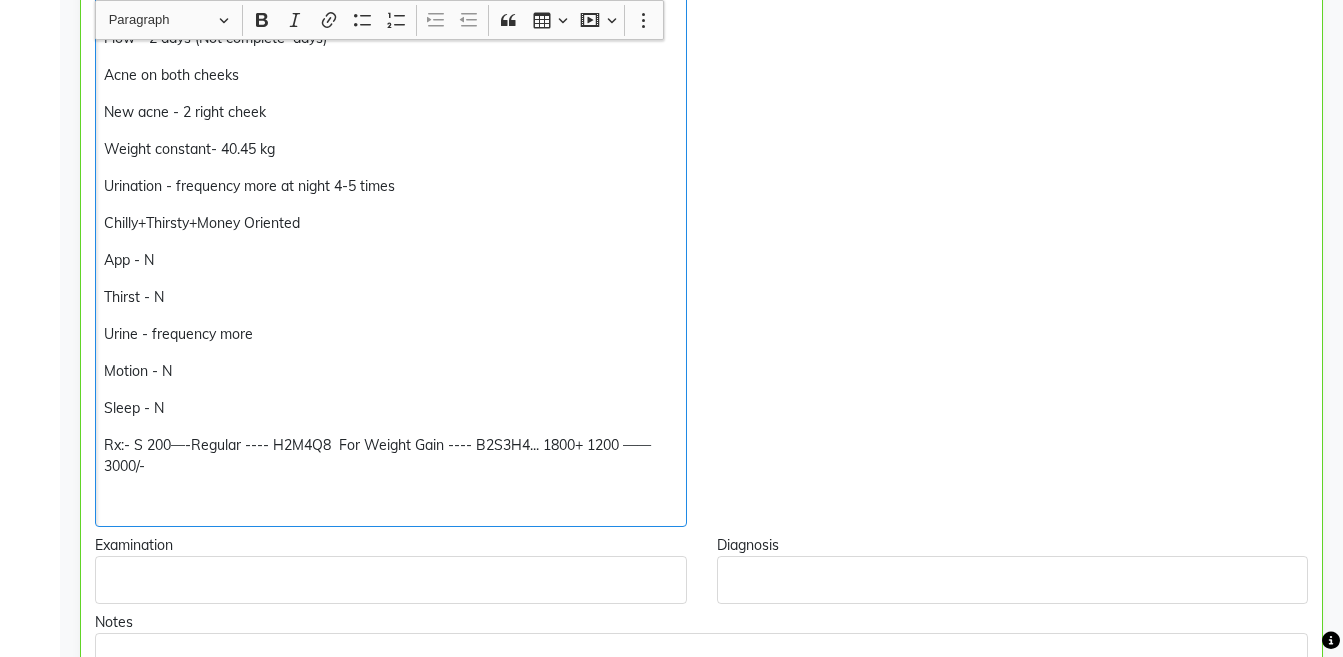 type 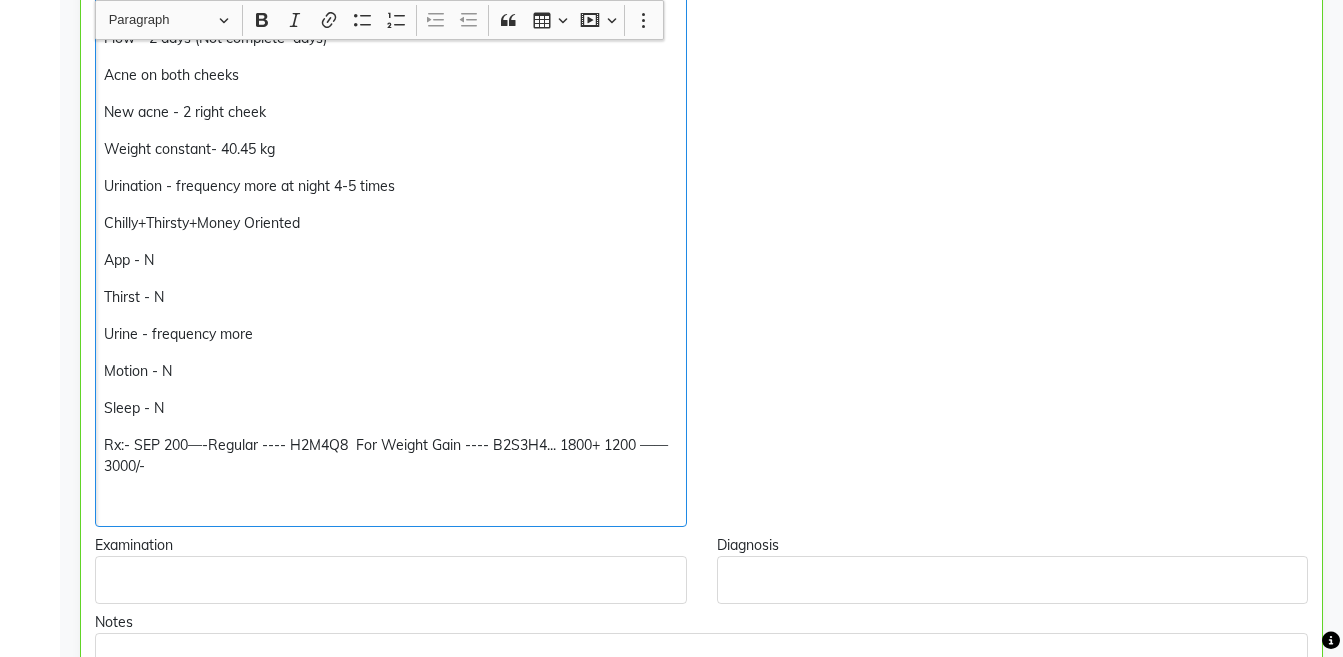 click on "PCOD LMP- [DATE] – [DATE] — [DATE] Flow - 2 days (Not complete  days)  Acne on both cheeks New acne - 2 right cheek Weight constant- 40.45 kg Urination - frequency more at night 4-5 times Chilly+Thirsty+Money Oriented App - N Thirst - N Urine - frequency more Motion - N Sleep - N Rx:- SEP 200—-Regular ---- H2M4Q8  For Weight Gain ---- B2S3H4... 1800+ 1200 ——3000/-" 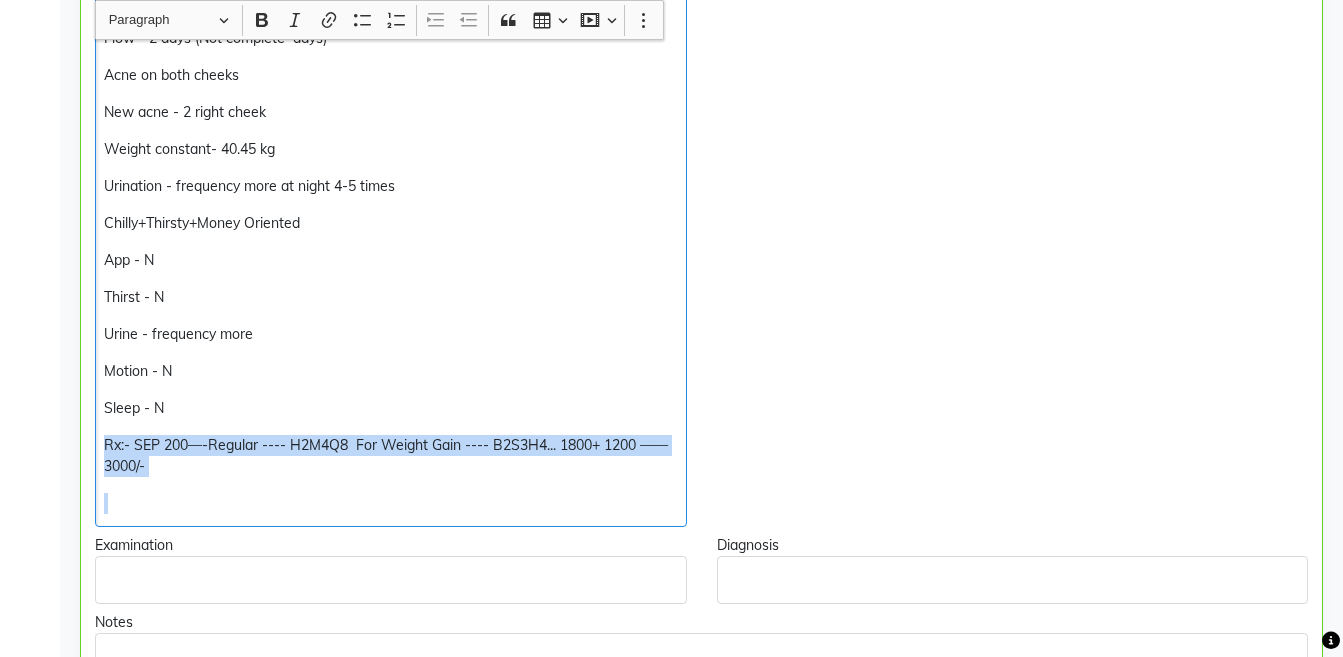copy on "Rx:- SEP 200—-Regular ---- H2M4Q8  For Weight Gain ---- B2S3H4... 1800+ 1200 ——3000/-" 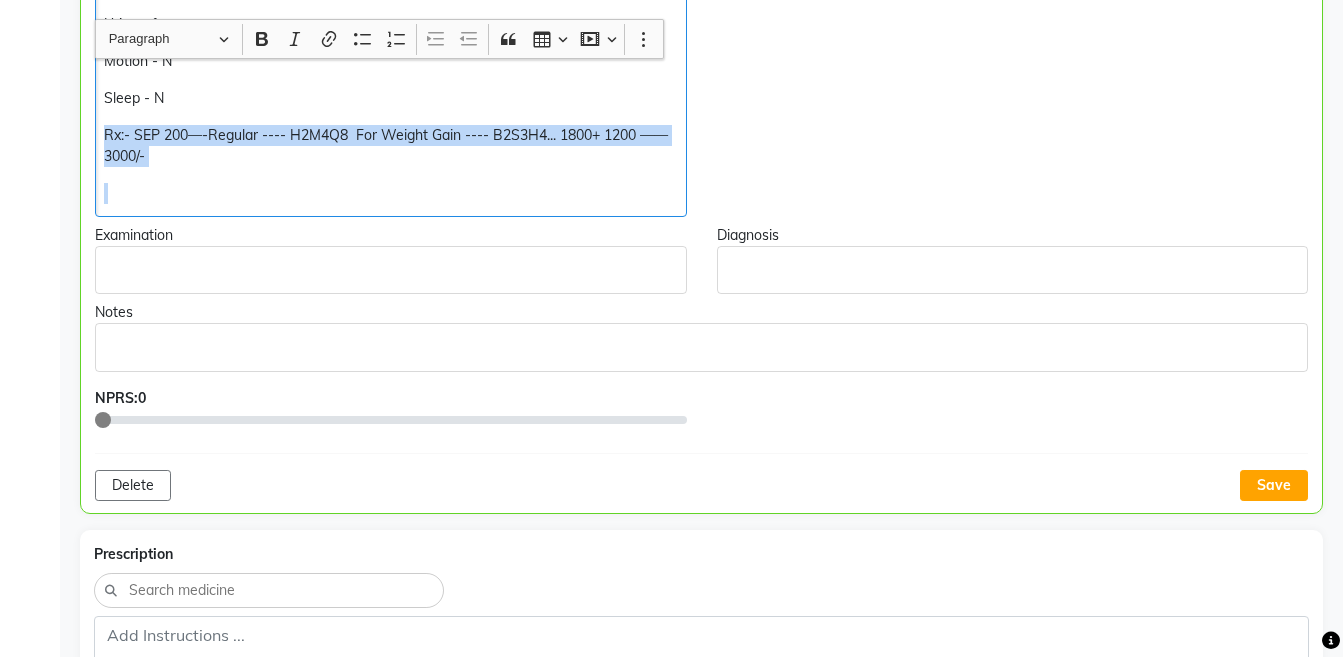 scroll, scrollTop: 878, scrollLeft: 0, axis: vertical 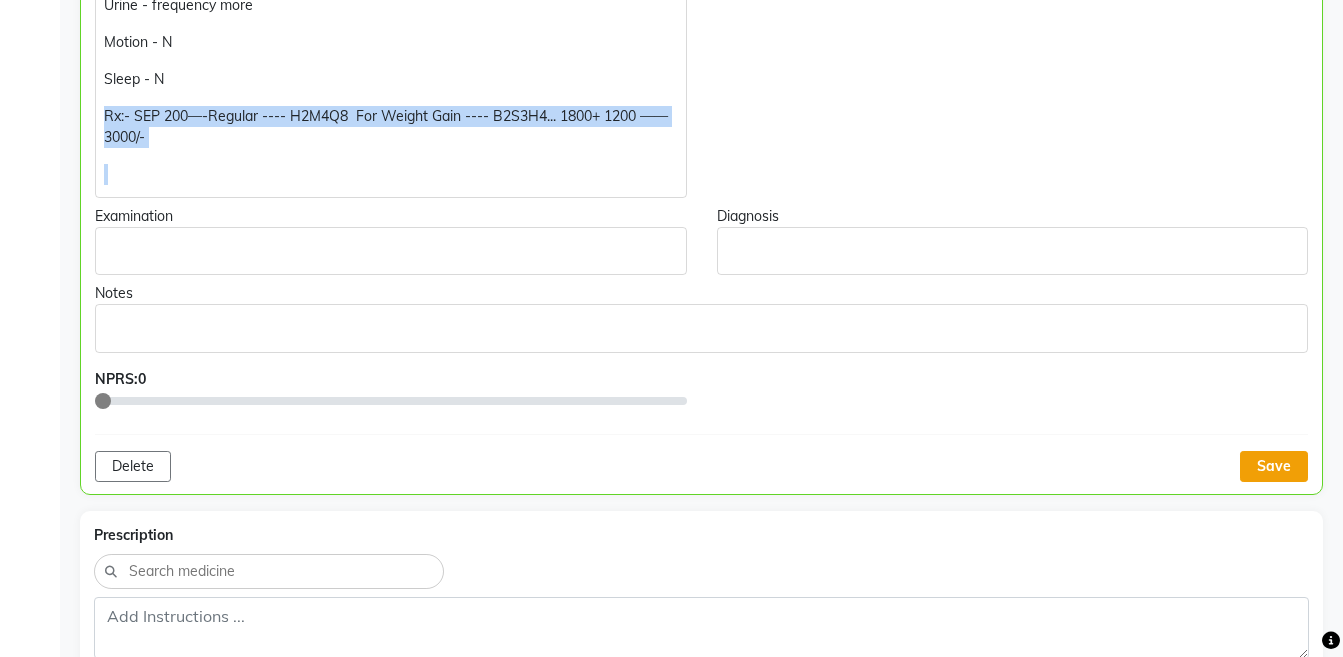 click on "Save" 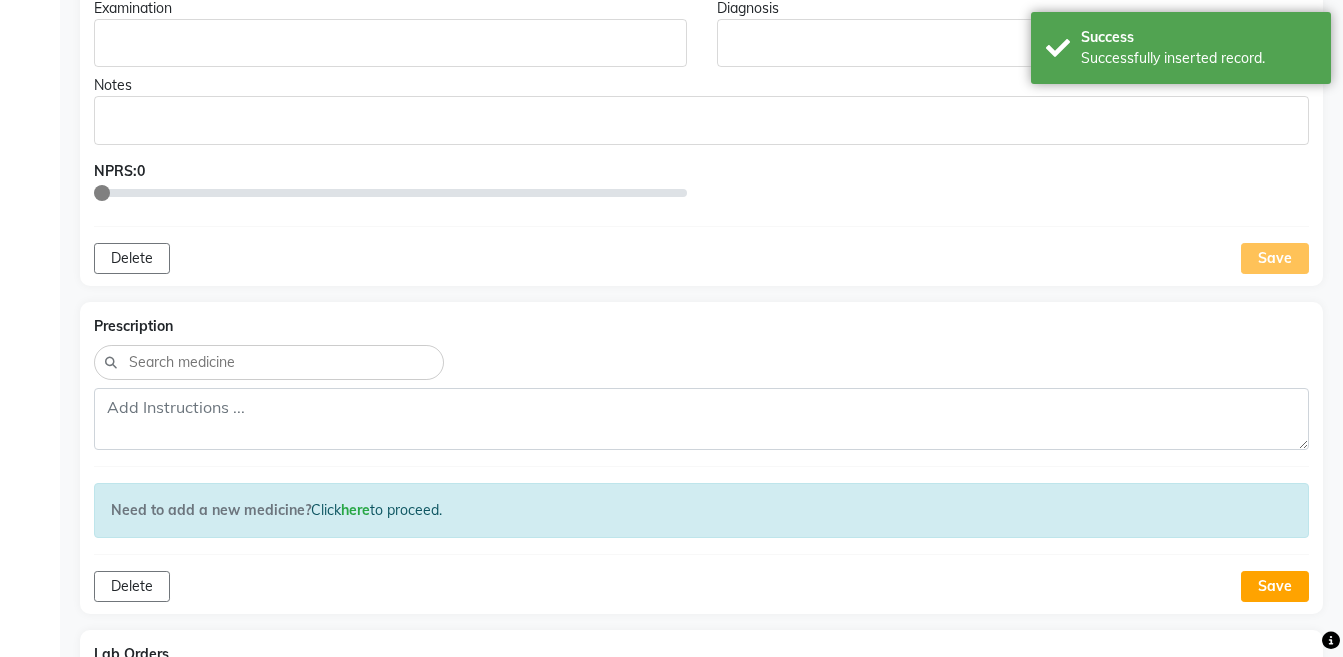 scroll, scrollTop: 1097, scrollLeft: 0, axis: vertical 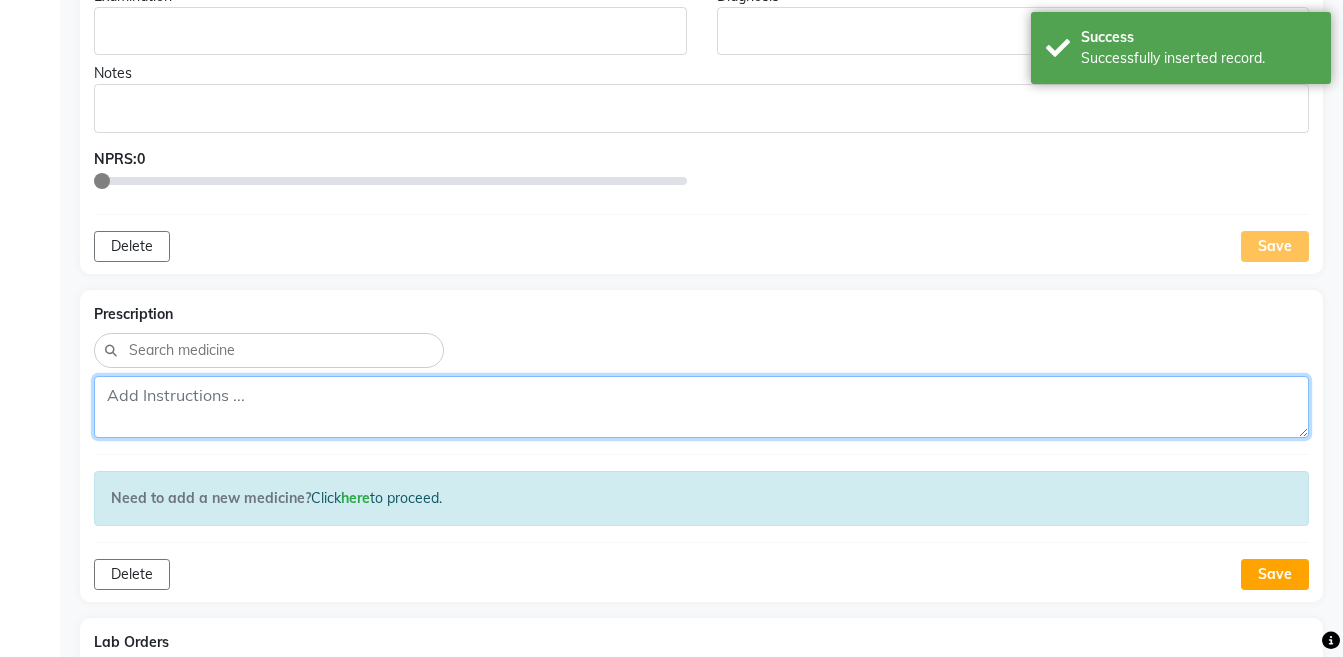 click 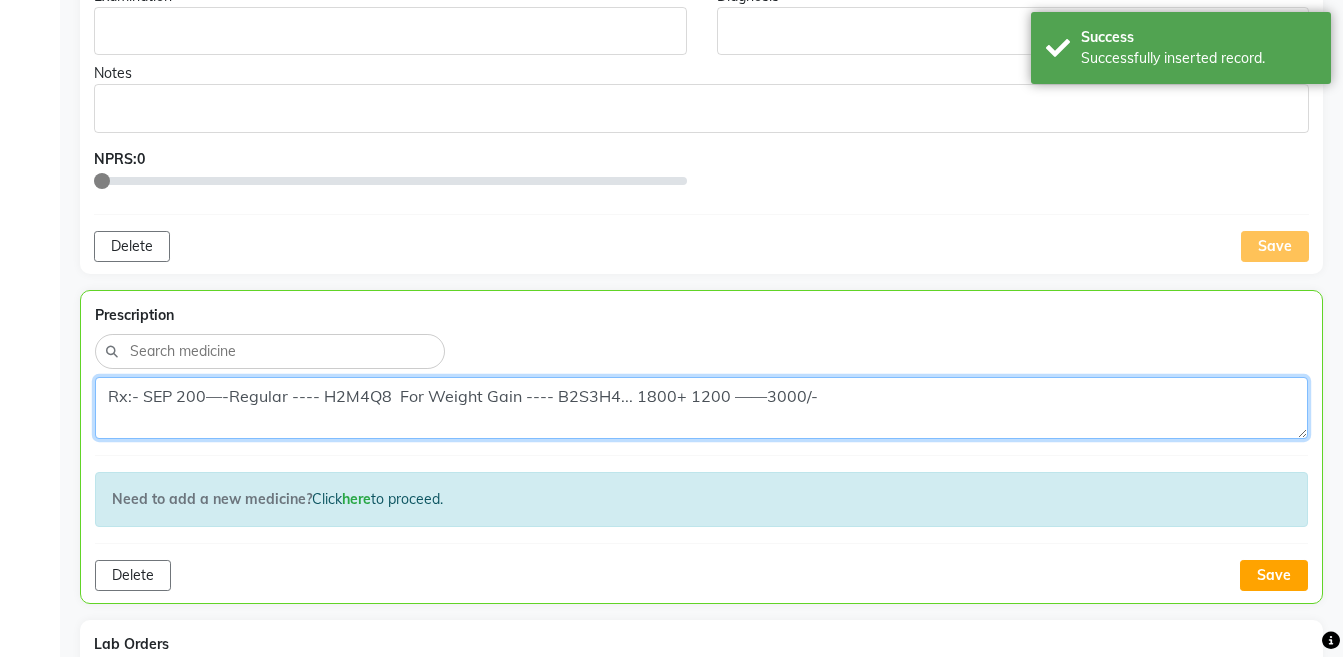 scroll, scrollTop: 0, scrollLeft: 0, axis: both 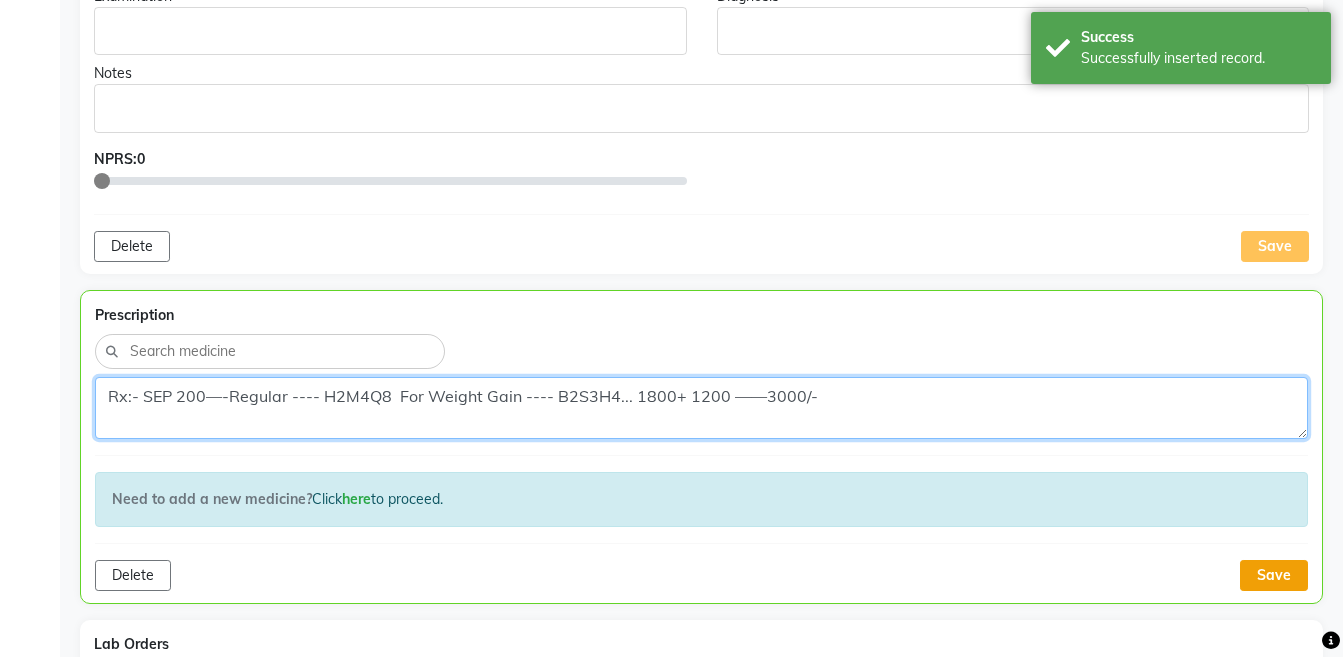 type on "Rx:- SEP 200—-Regular ---- H2M4Q8  For Weight Gain ---- B2S3H4... 1800+ 1200 ——3000/-" 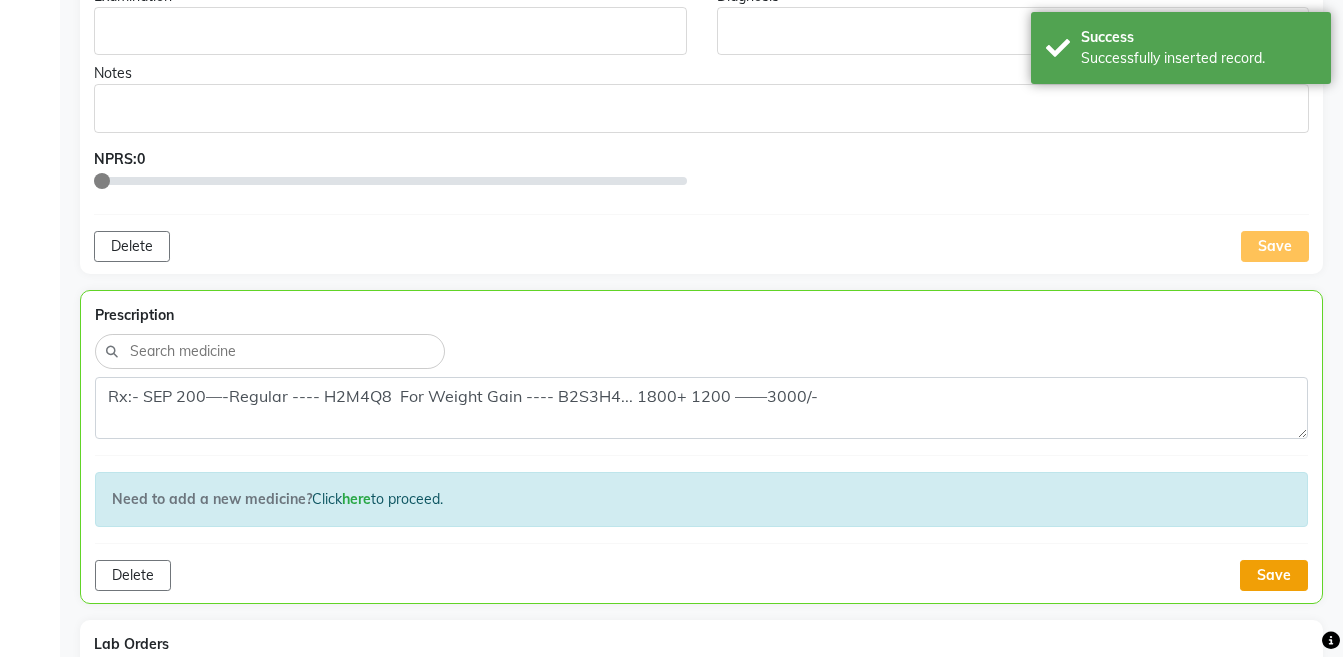 click on "Save" 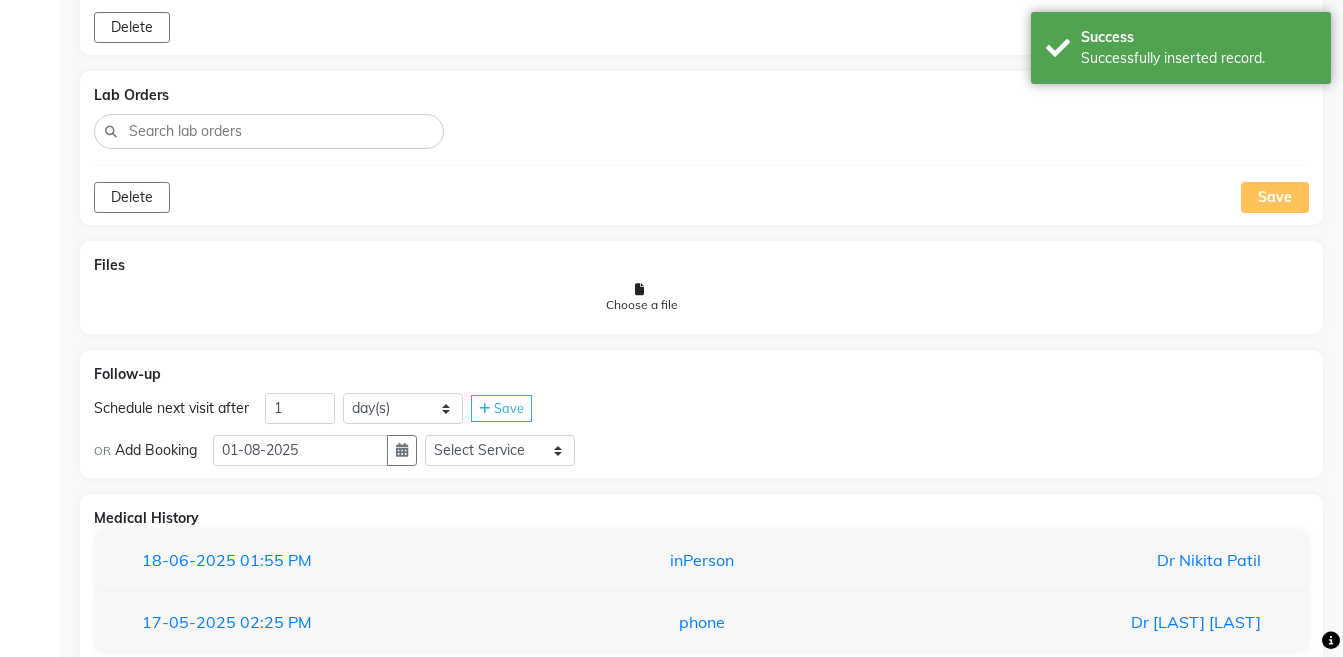 scroll, scrollTop: 1679, scrollLeft: 0, axis: vertical 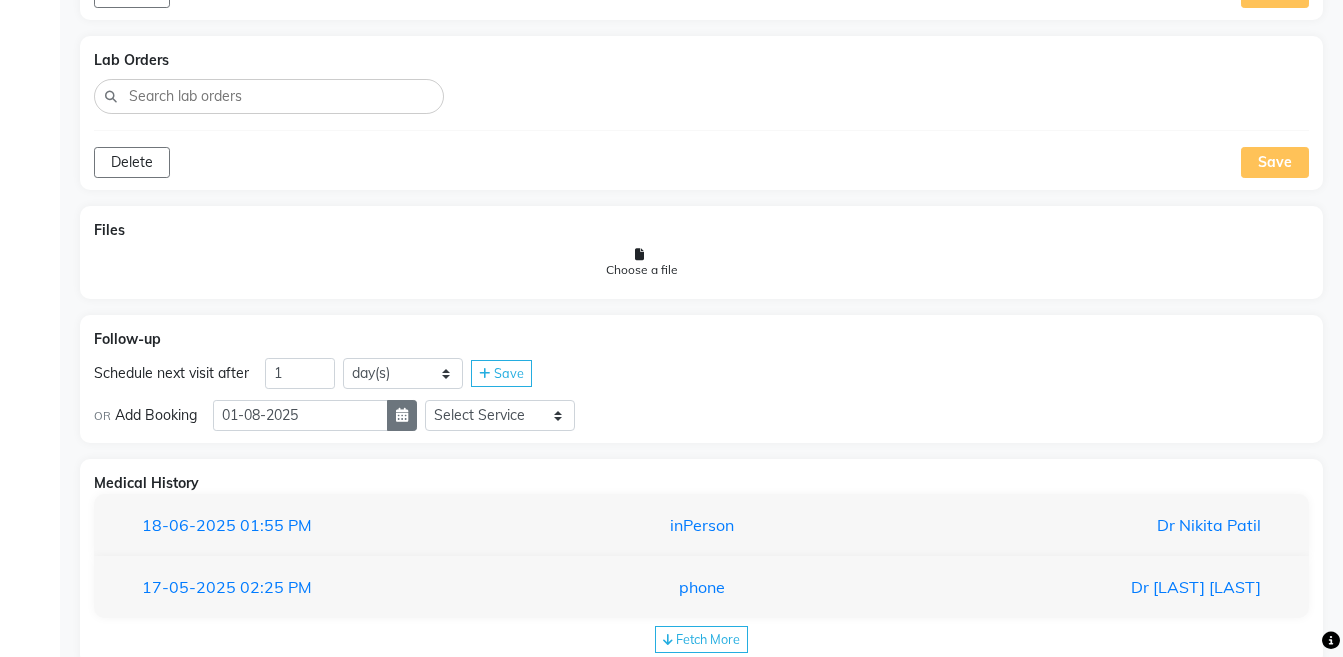 click 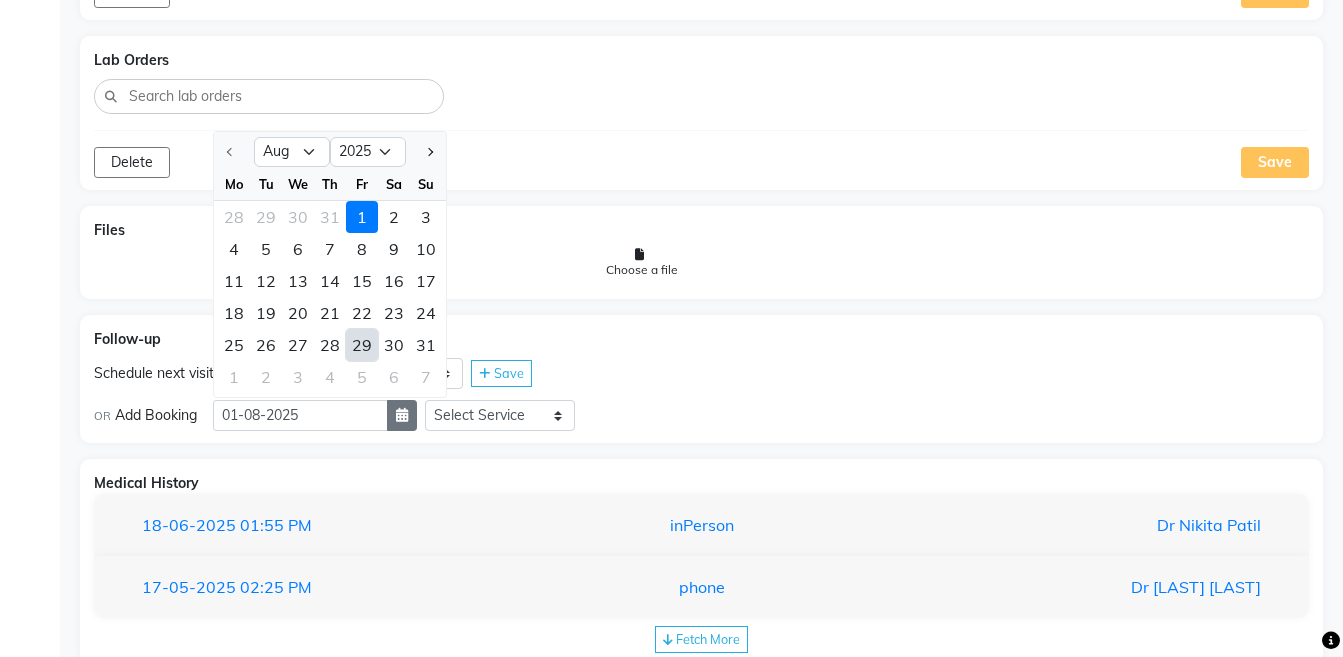 select on "9" 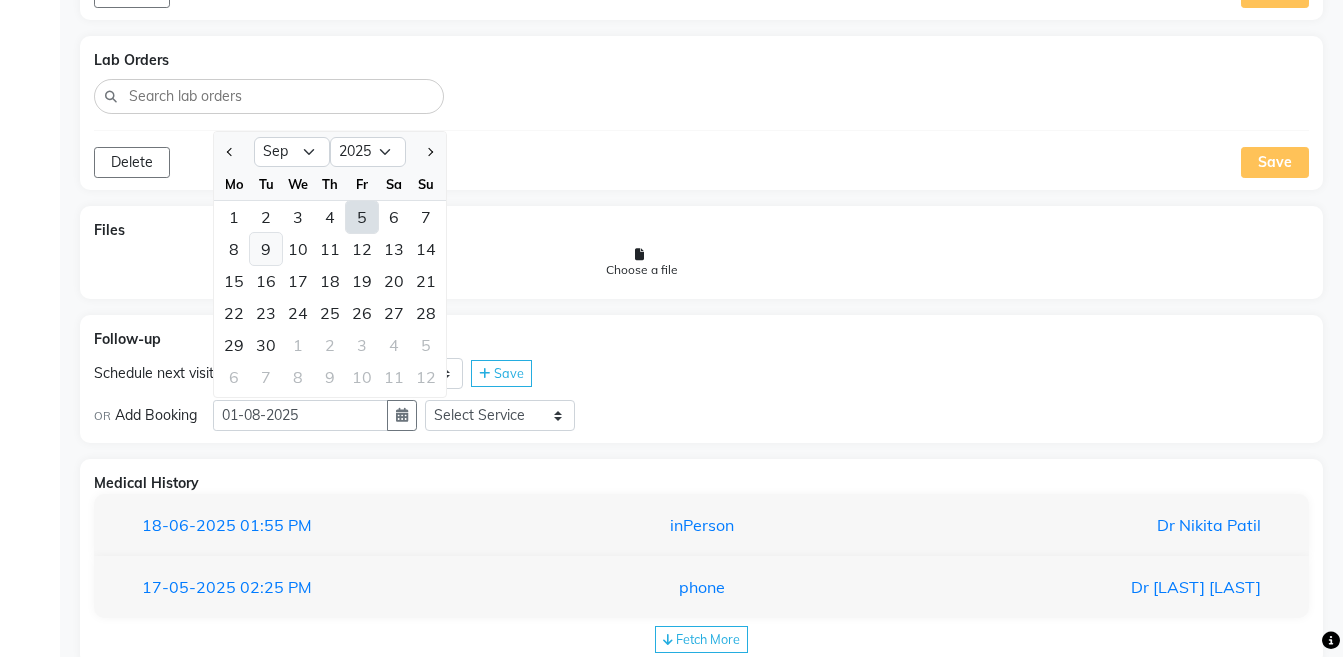 click on "9" 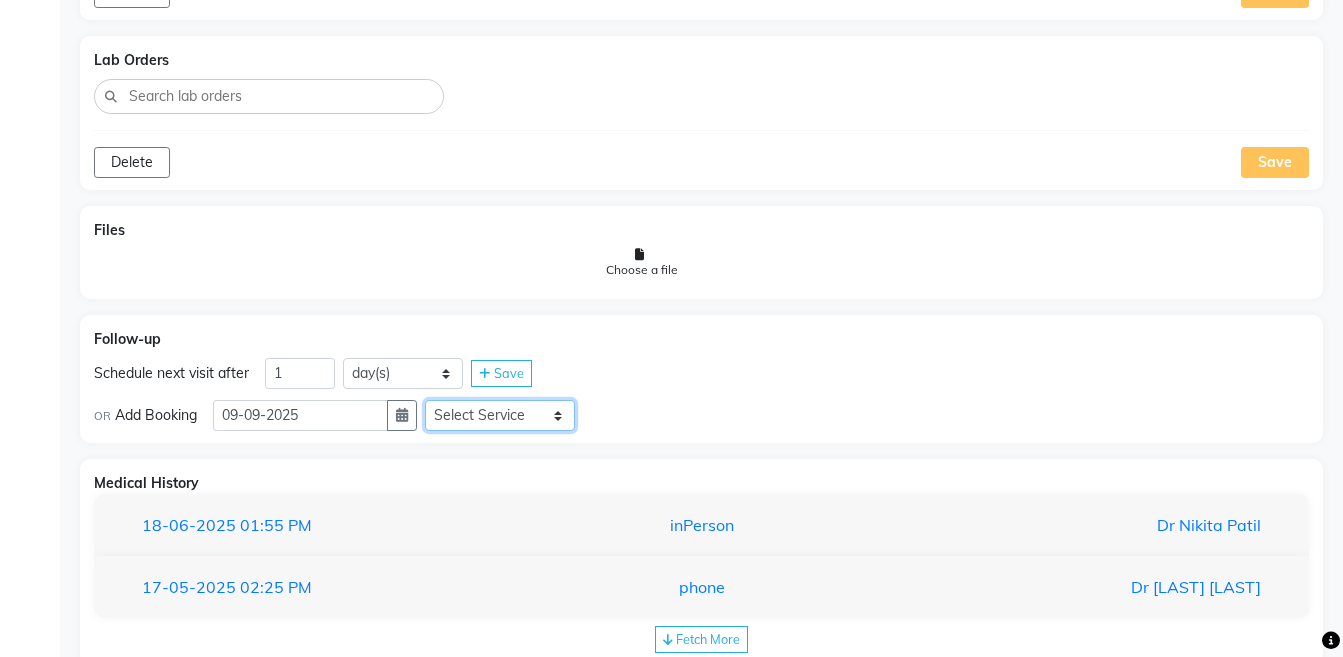 click on "Select Service  Medicine  Medicine 1  Hydra Facial  Medi Facial  Vampire Facial With Plasma  Oxygeno Facial  Anti Aging Facial  Korean Glass GLow Facial  Full Face  Upper Lip  Chin  Underarms  Full Legs & arms  Back-side  Chest  Abdomen  Yellow Peel  Black Peel  Party Peel  Glow Peel  Argi Peel  Under-arm Peel  Depigmento Peel  Anti Aging Peel  Lip Peel  Hair PRP  GFC PRP  Mesotherapy / Dermaroller  Under Eye PRP  Face PRP  Dermapen / Mesotherapt for Full Face  Dermapen / Mesotherapt for Scars  Carbon Peel  LASER BLEECH Laser Bleech  BB Glow  Indian Glass Glow  In Person - Consultation  Courier Charges in City  Courier Charges out of City  In Person - Follow Up  Hair Treatment   Skin Treatment   Online - Consultation  Online - Follow Up" 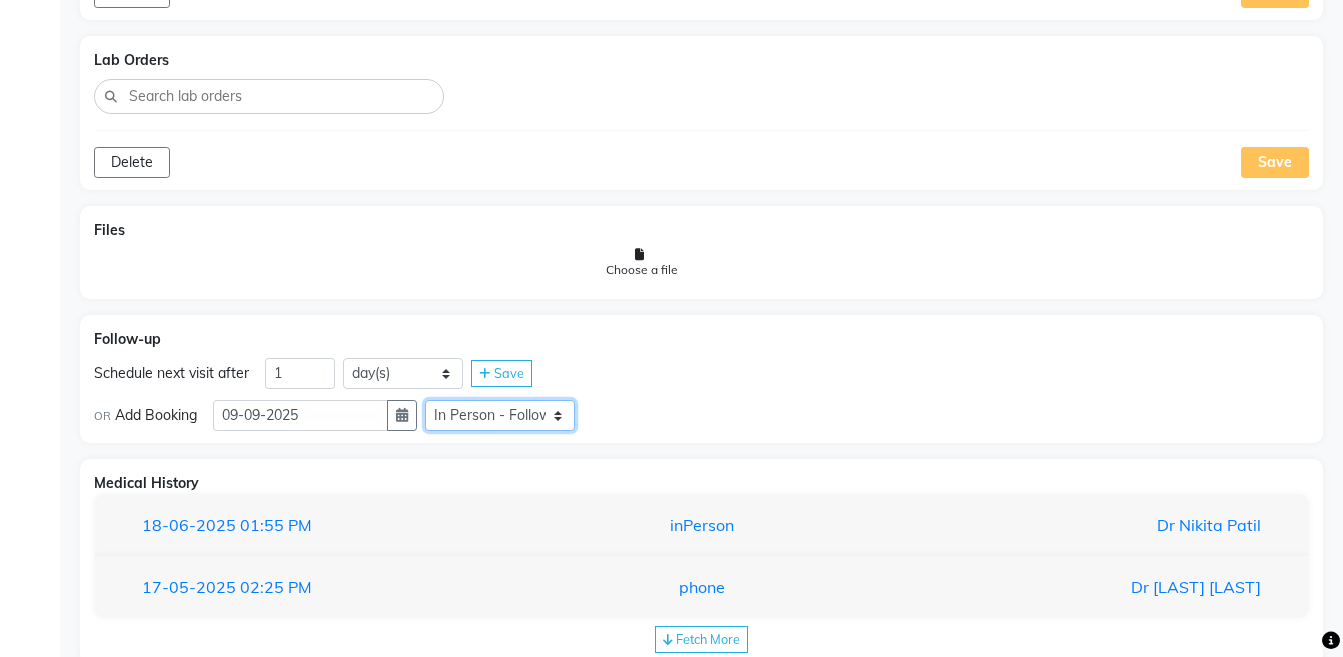 click on "Select Service  Medicine  Medicine 1  Hydra Facial  Medi Facial  Vampire Facial With Plasma  Oxygeno Facial  Anti Aging Facial  Korean Glass GLow Facial  Full Face  Upper Lip  Chin  Underarms  Full Legs & arms  Back-side  Chest  Abdomen  Yellow Peel  Black Peel  Party Peel  Glow Peel  Argi Peel  Under-arm Peel  Depigmento Peel  Anti Aging Peel  Lip Peel  Hair PRP  GFC PRP  Mesotherapy / Dermaroller  Under Eye PRP  Face PRP  Dermapen / Mesotherapt for Full Face  Dermapen / Mesotherapt for Scars  Carbon Peel  LASER BLEECH Laser Bleech  BB Glow  Indian Glass Glow  In Person - Consultation  Courier Charges in City  Courier Charges out of City  In Person - Follow Up  Hair Treatment   Skin Treatment   Online - Consultation  Online - Follow Up" 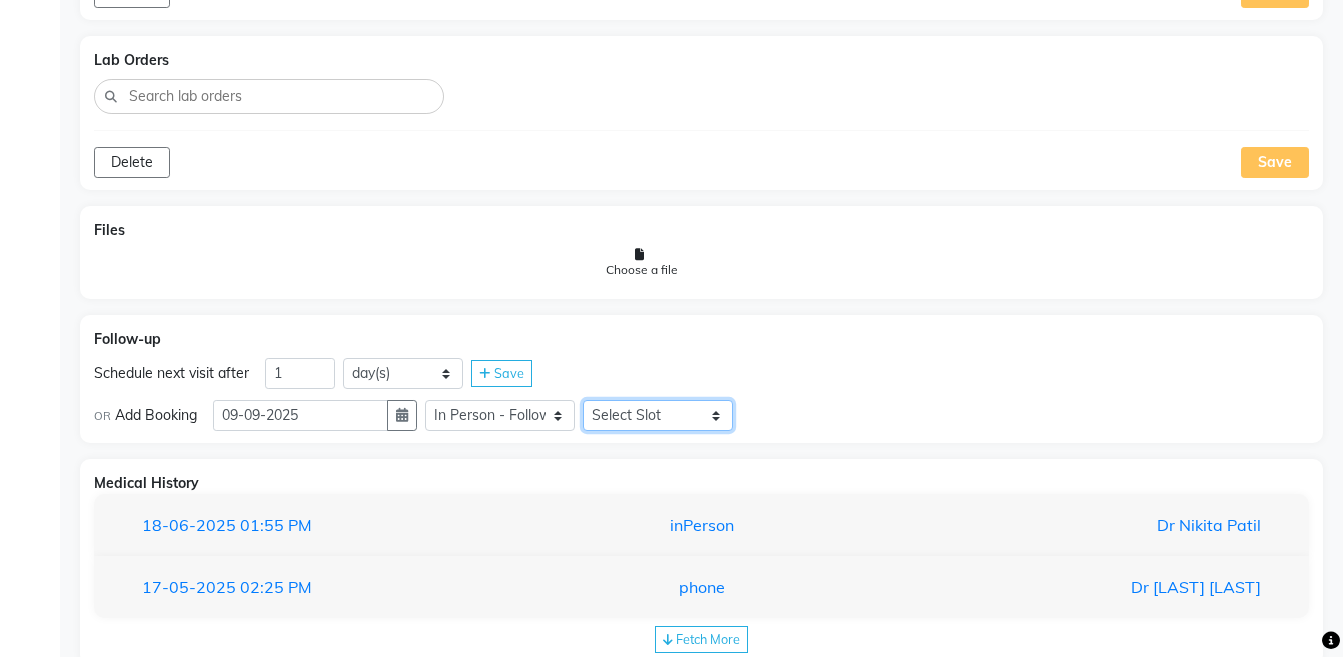 click on "Select Slot 10:15 10:30 10:45 11:00 11:15 11:30 11:45 12:00 12:15 12:30 12:45 13:00 13:15 13:30 13:45 14:00 14:15 14:30 14:45 15:00 15:15 15:30 15:45 16:00 16:15 16:30 16:45 17:00 17:15 17:30 17:45 18:00 18:15 18:30 18:45 19:00 19:15 20:15 20:45 21:00 21:15 21:30 21:45" 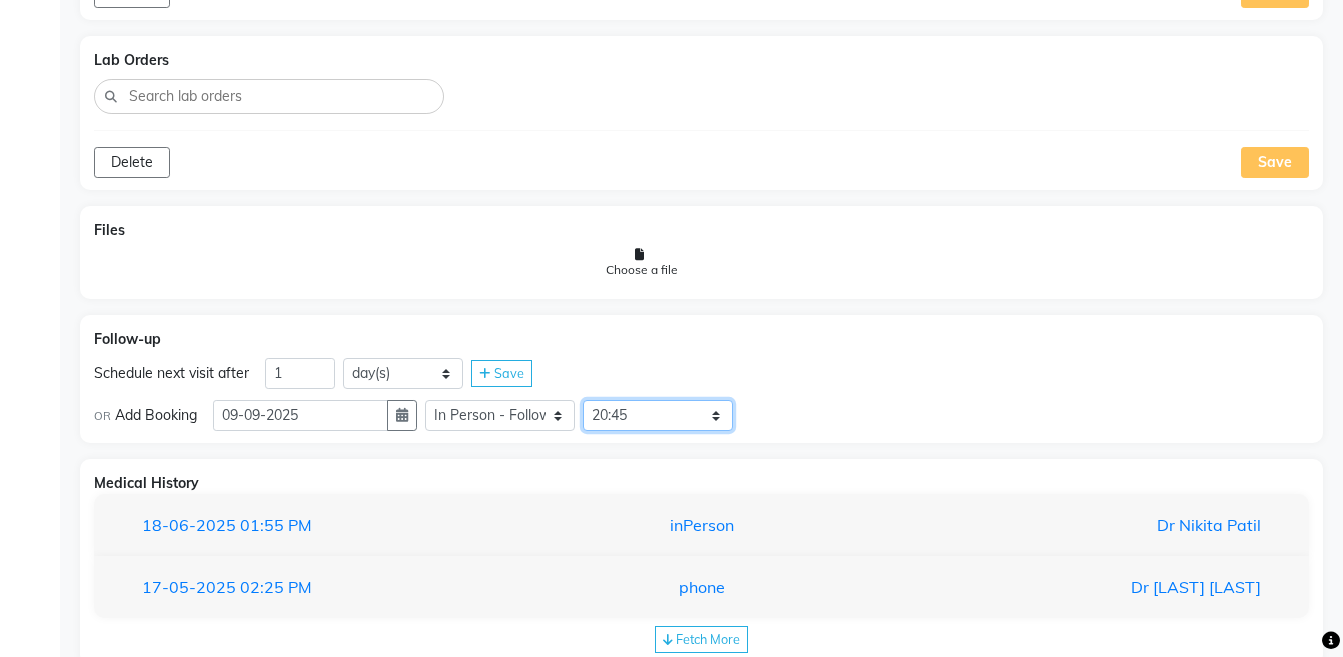 click on "Select Slot 10:15 10:30 10:45 11:00 11:15 11:30 11:45 12:00 12:15 12:30 12:45 13:00 13:15 13:30 13:45 14:00 14:15 14:30 14:45 15:00 15:15 15:30 15:45 16:00 16:15 16:30 16:45 17:00 17:15 17:30 17:45 18:00 18:15 18:30 18:45 19:00 19:15 20:15 20:45 21:00 21:15 21:30 21:45" 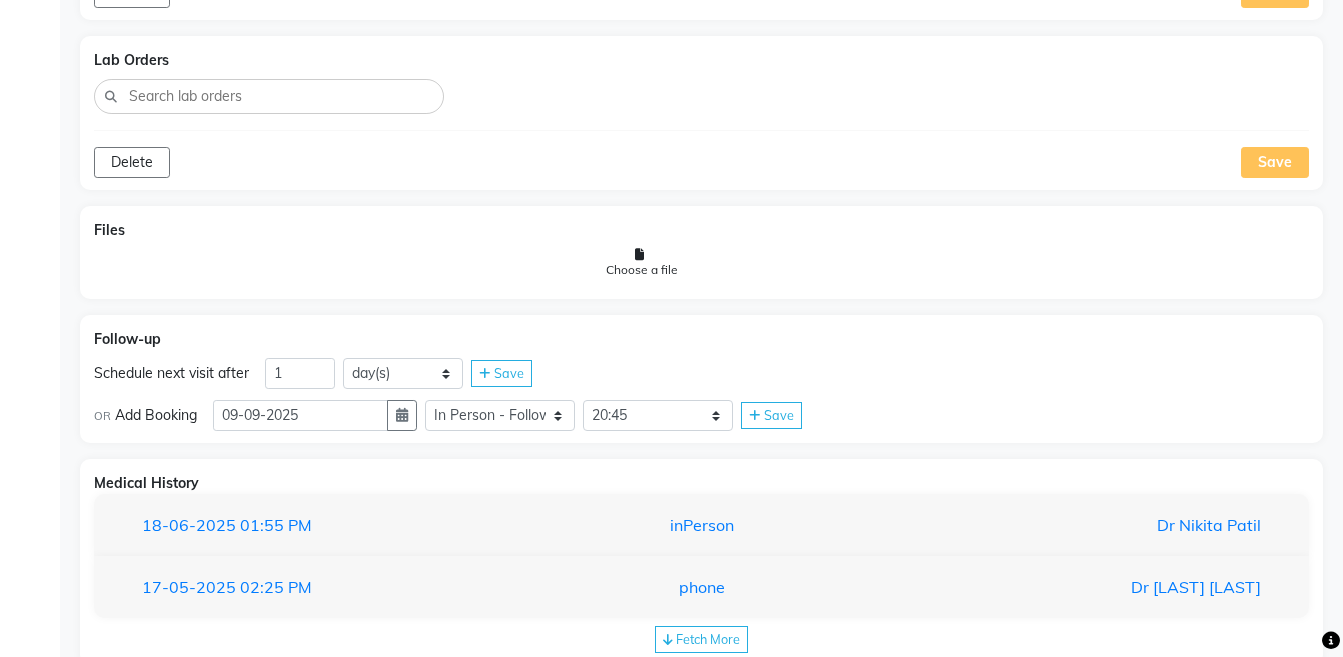click on "Save" 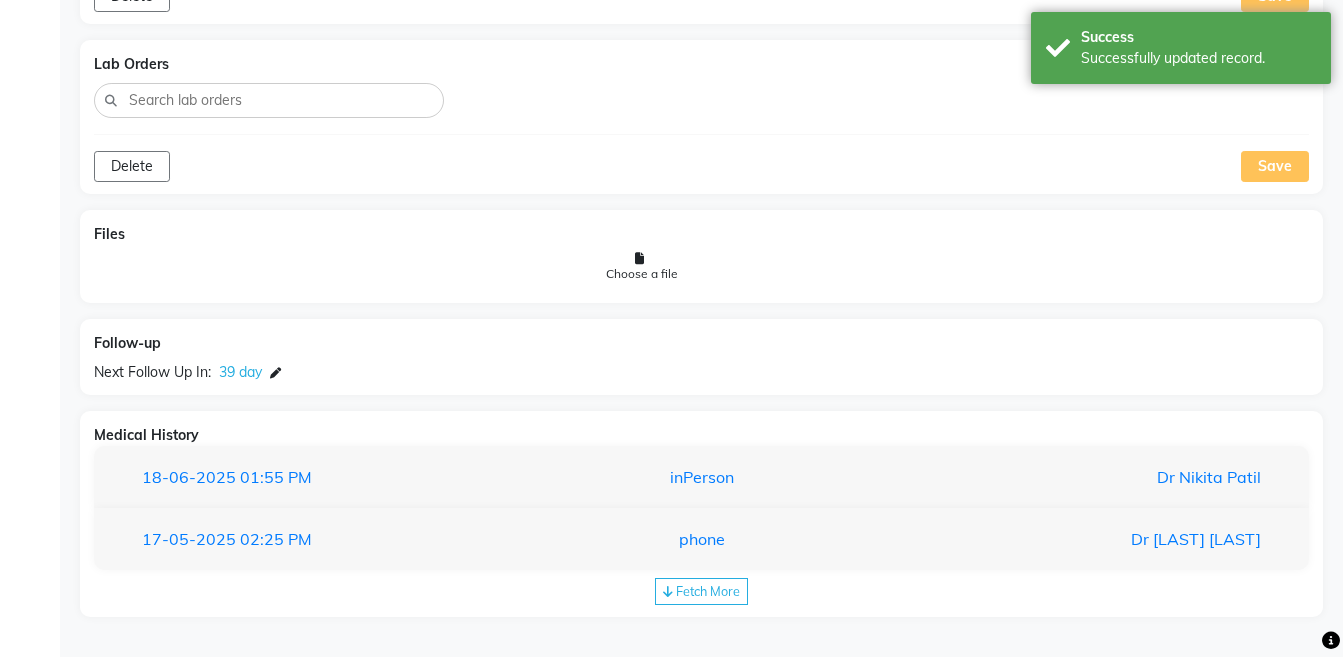 scroll, scrollTop: 1675, scrollLeft: 0, axis: vertical 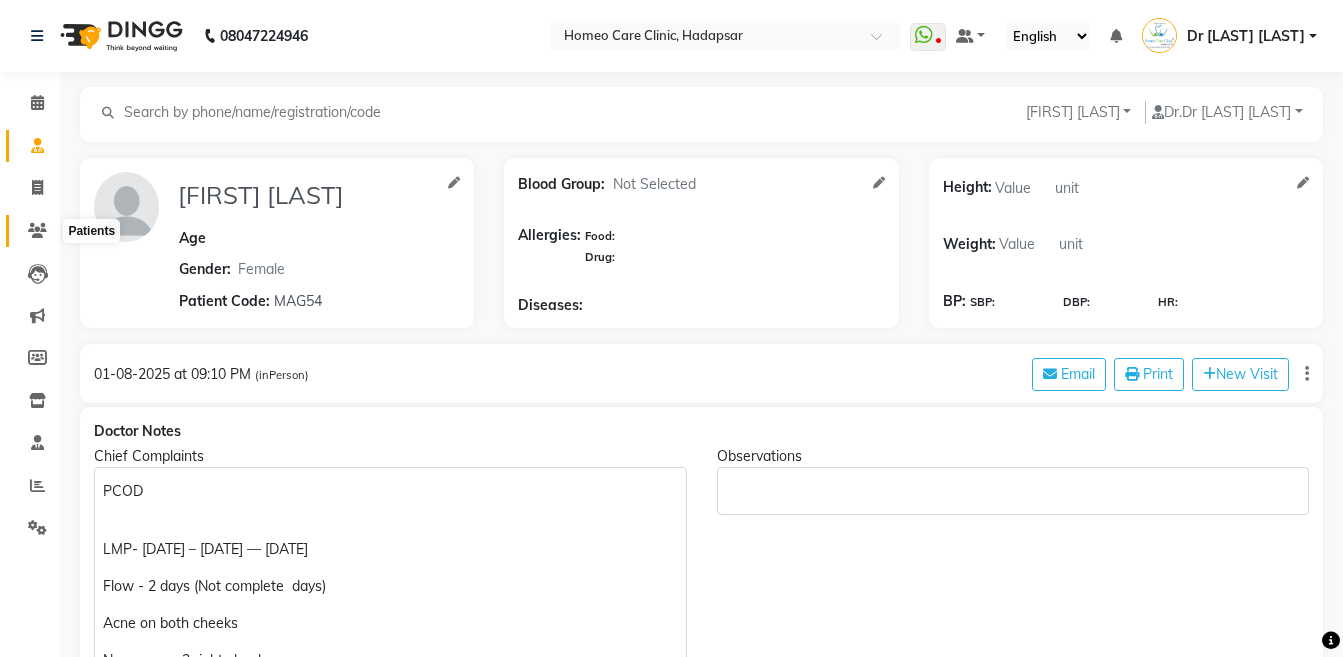 click 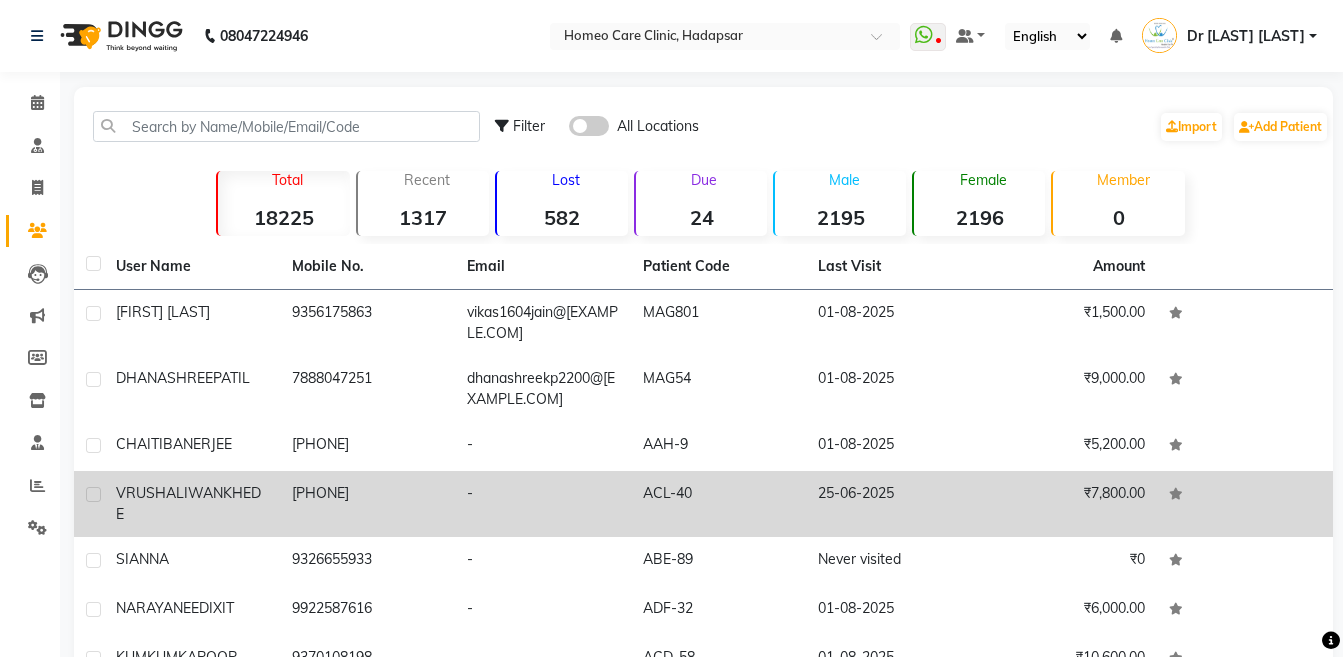 click on "VRUSHALI  WANKHEDE" 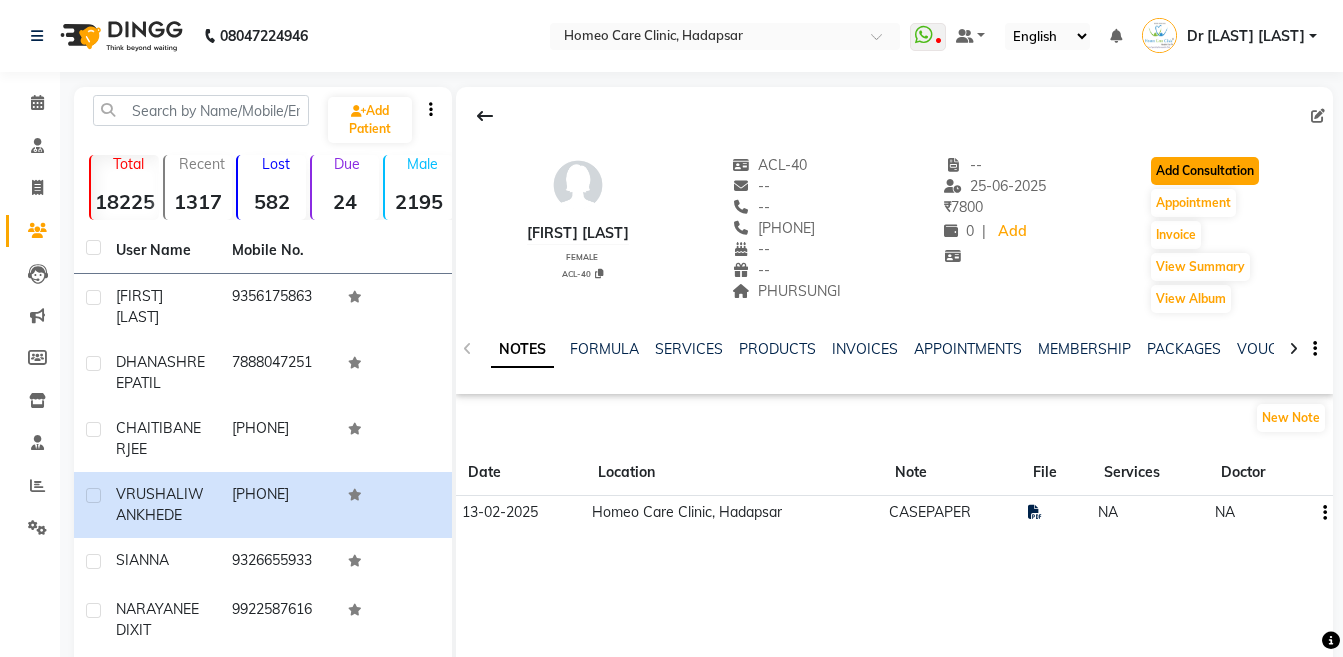 click on "Add Consultation" 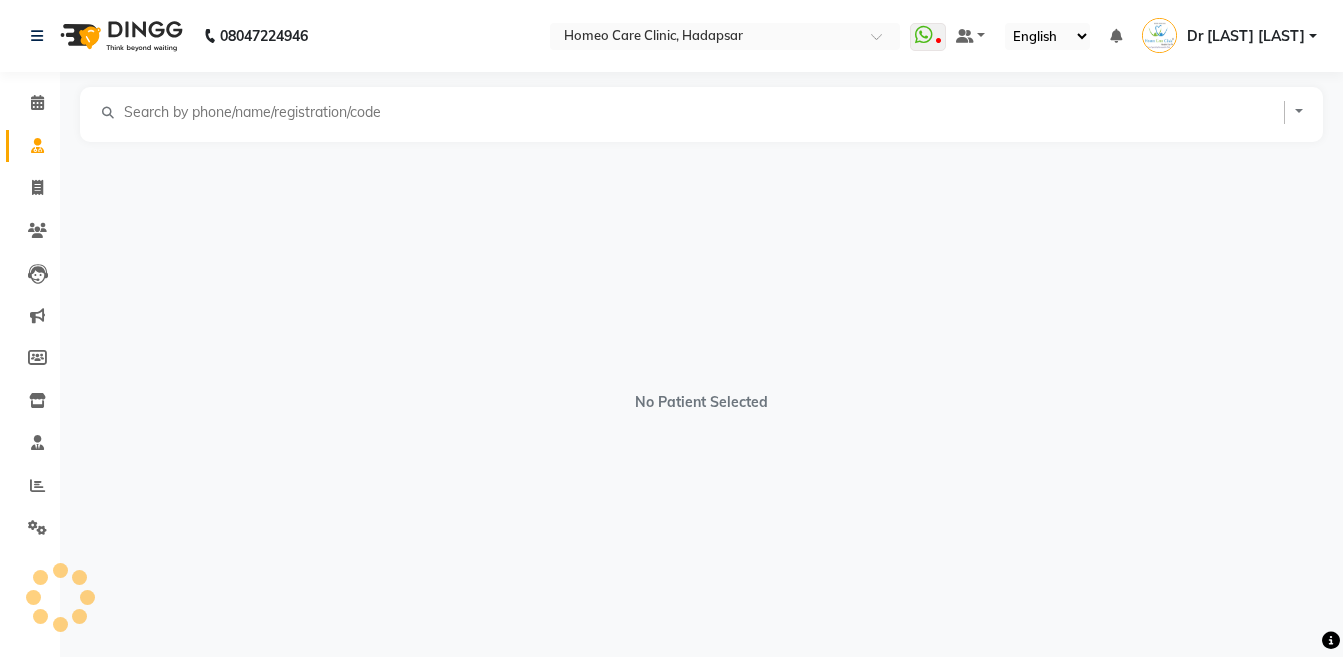 select on "female" 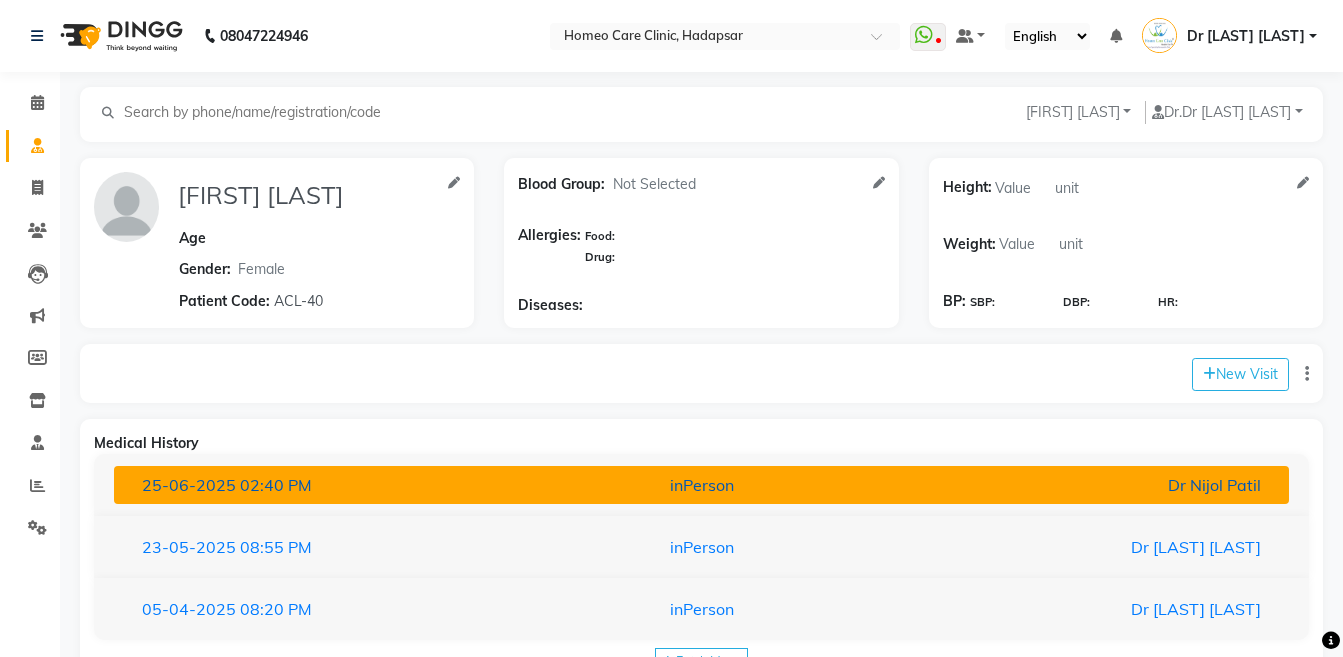 click on "inPerson" at bounding box center [701, 485] 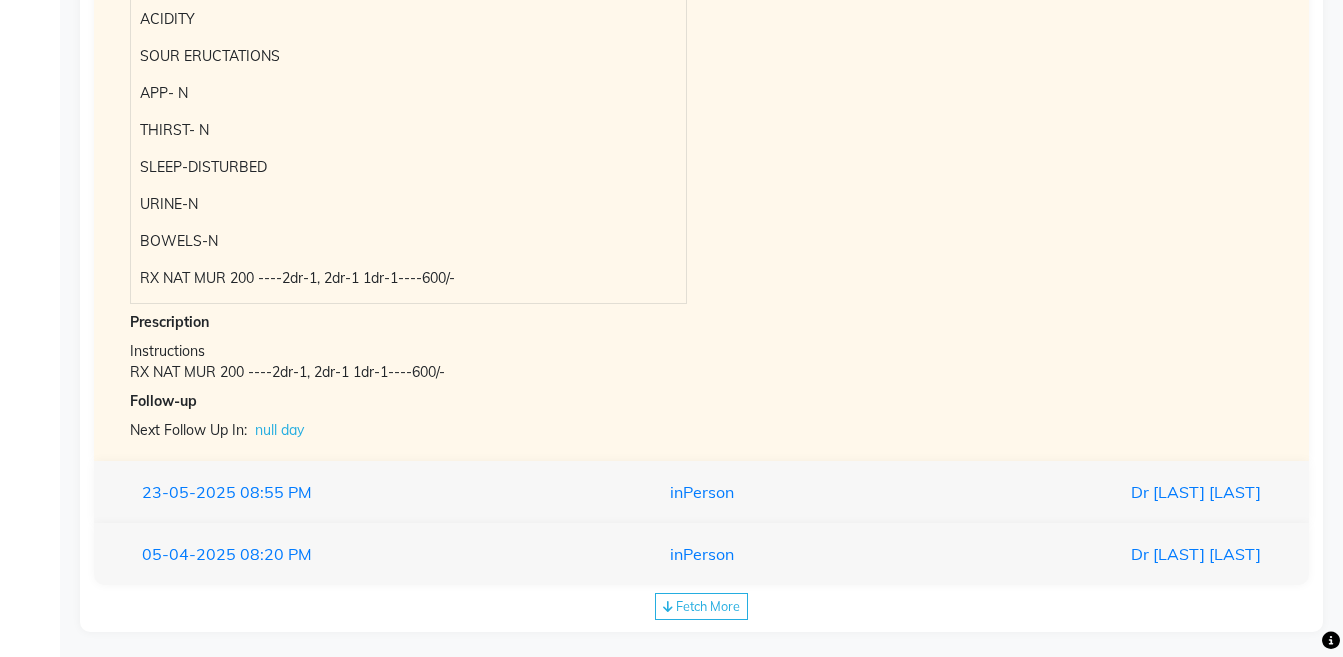 scroll, scrollTop: 709, scrollLeft: 0, axis: vertical 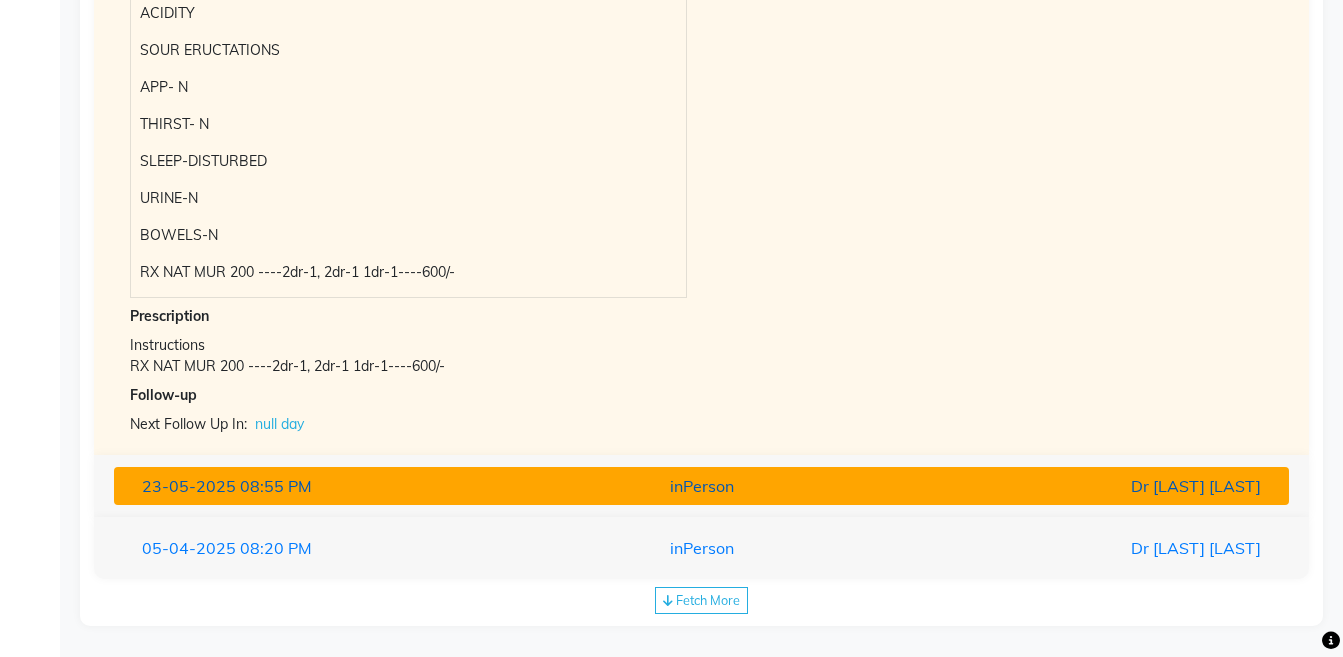 click on "Dr [LAST] [LAST]" at bounding box center [1084, 486] 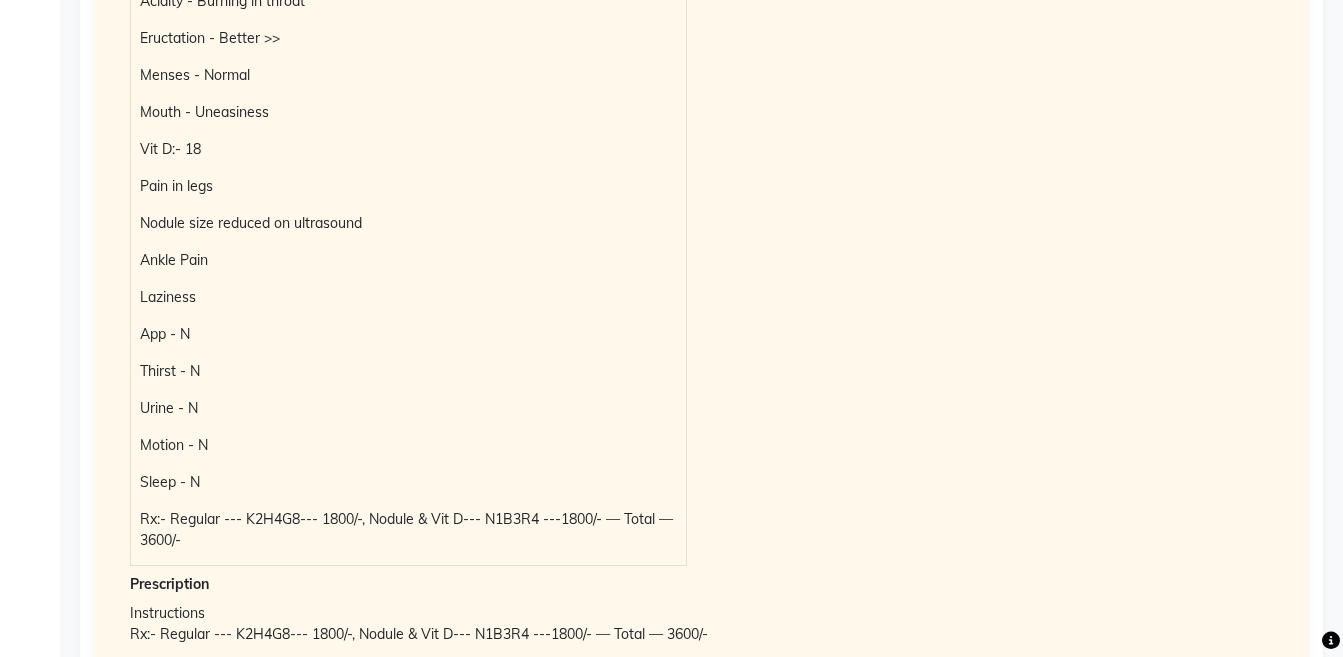 click on "Mouth - Uneasiness" at bounding box center [408, 112] 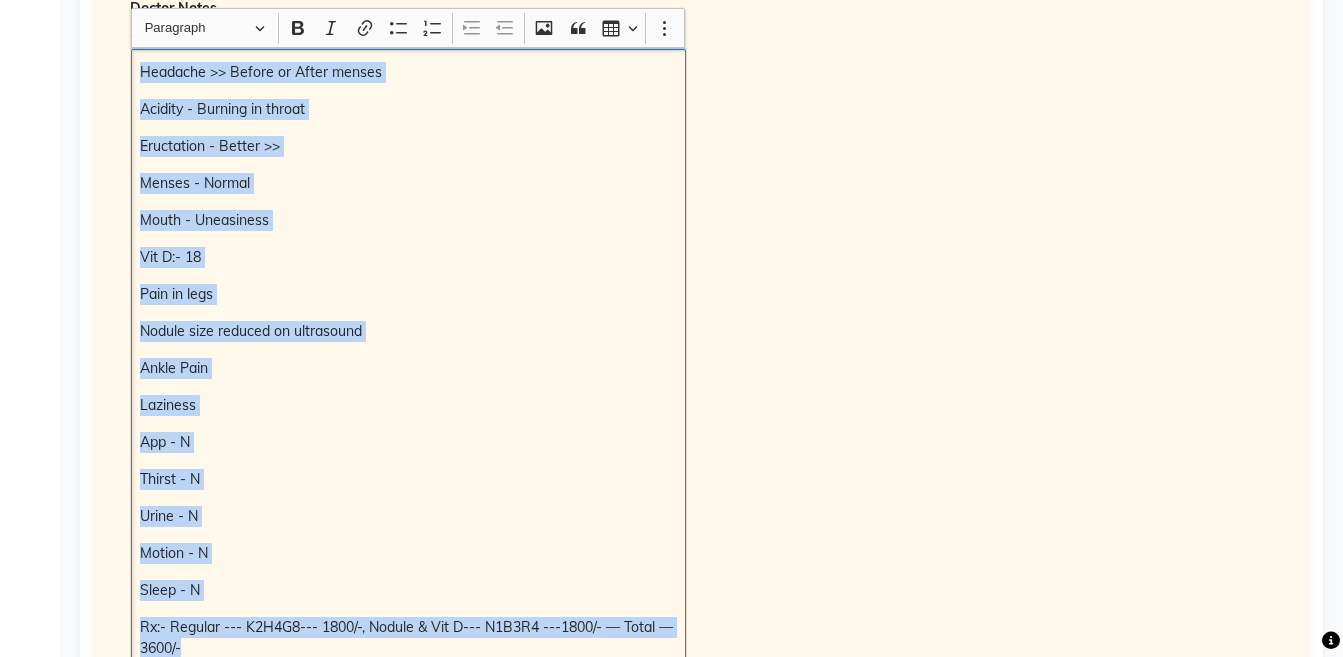 scroll, scrollTop: 602, scrollLeft: 0, axis: vertical 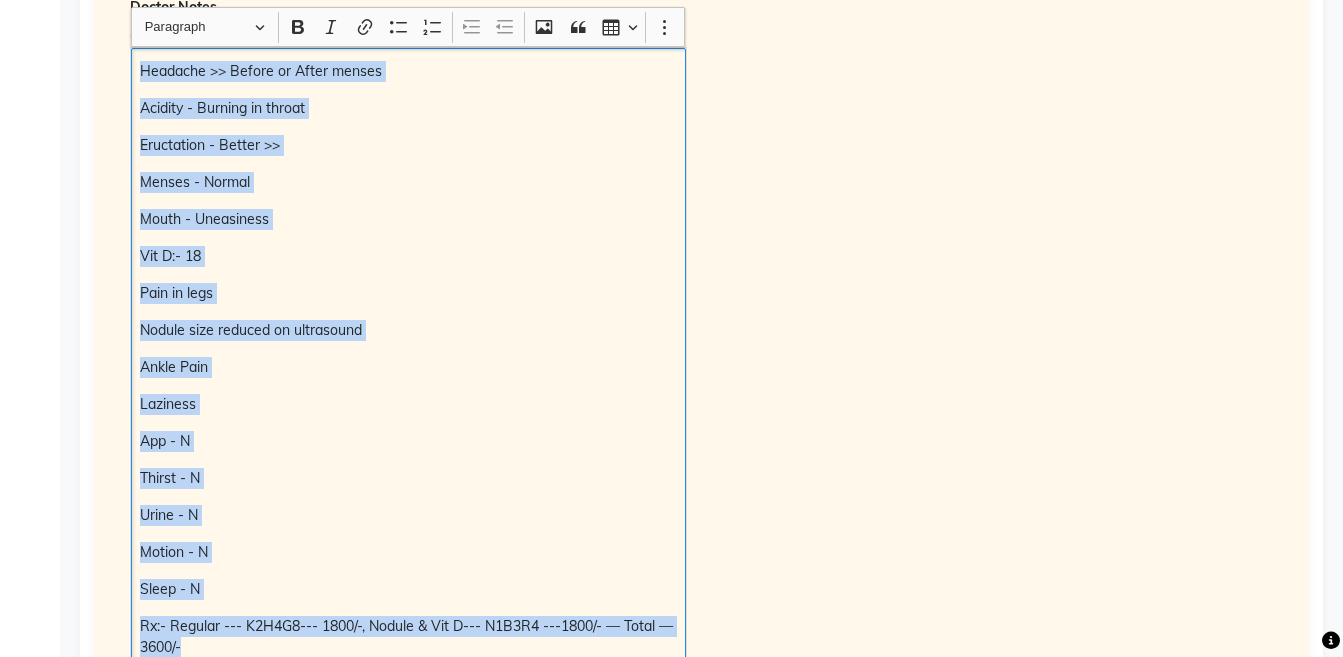 copy on "Headache >> Before or After menses Acidity - Burning in throat Eructation - Better >> Menses - Normal Mouth - Uneasiness Vit D:- 18 Pain in legs Nodule size reduced on ultrasound Ankle Pain Laziness App - N Thirst - N Urine - N Motion - N Sleep - N  Rx:- Regular --- K2H4G8--- 1800/-, Nodule & Vit D--- N1B3R4 ---1800/- — Total — 3600/-" 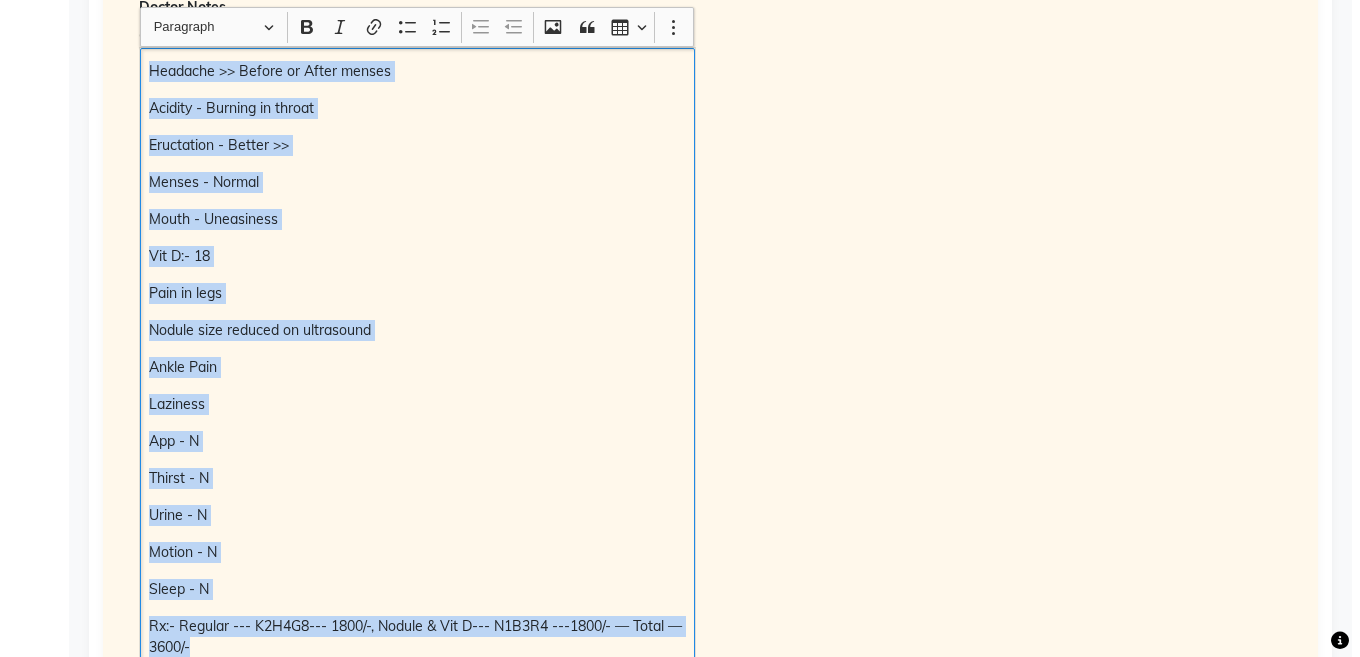 scroll, scrollTop: 28, scrollLeft: 0, axis: vertical 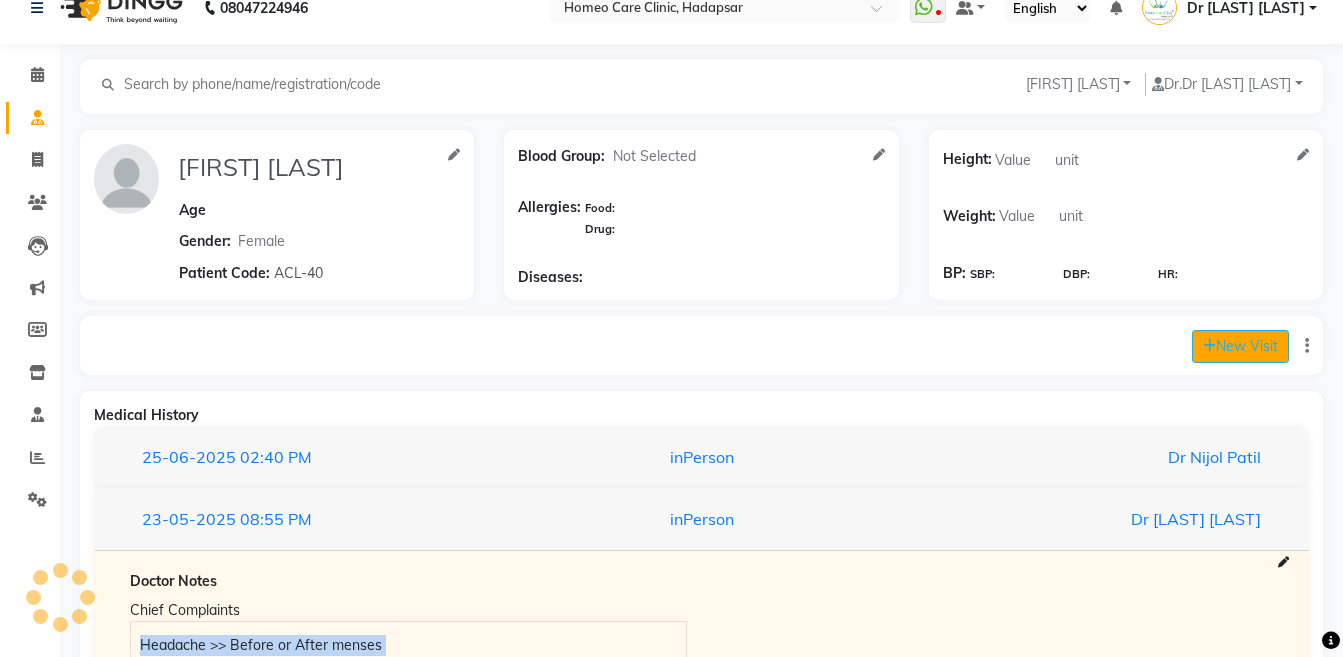 click on "New Visit" 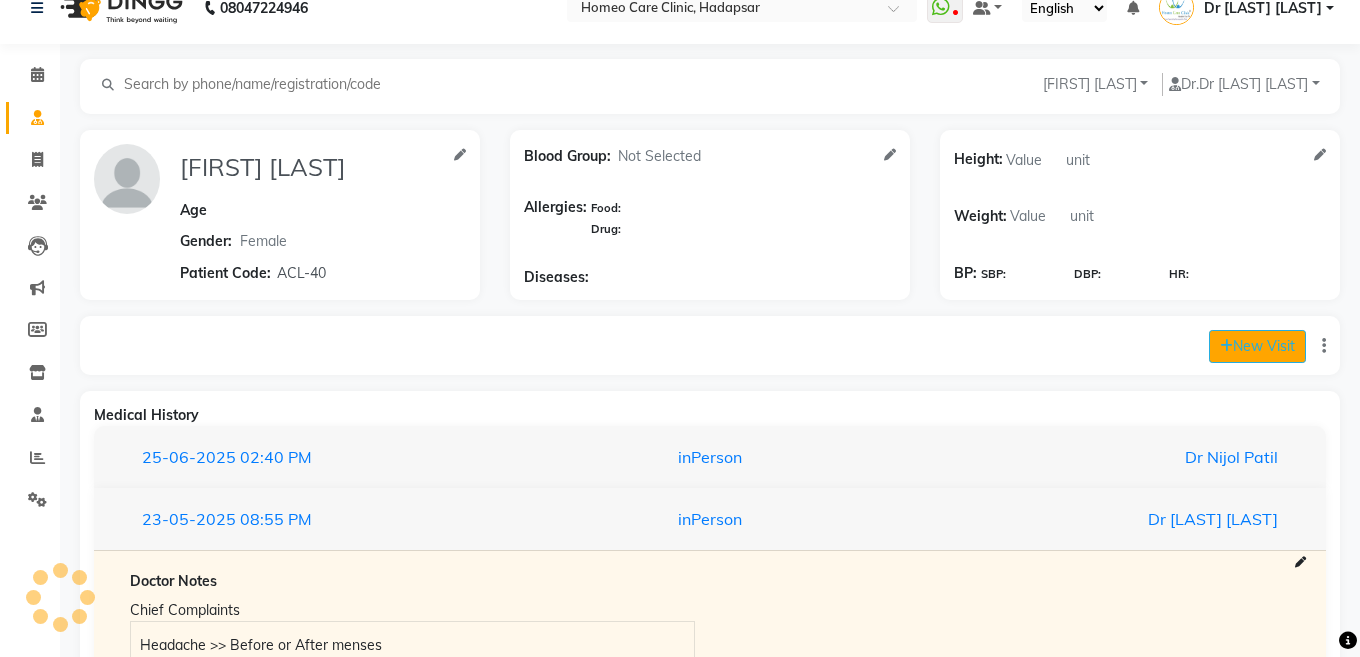 select on "1280" 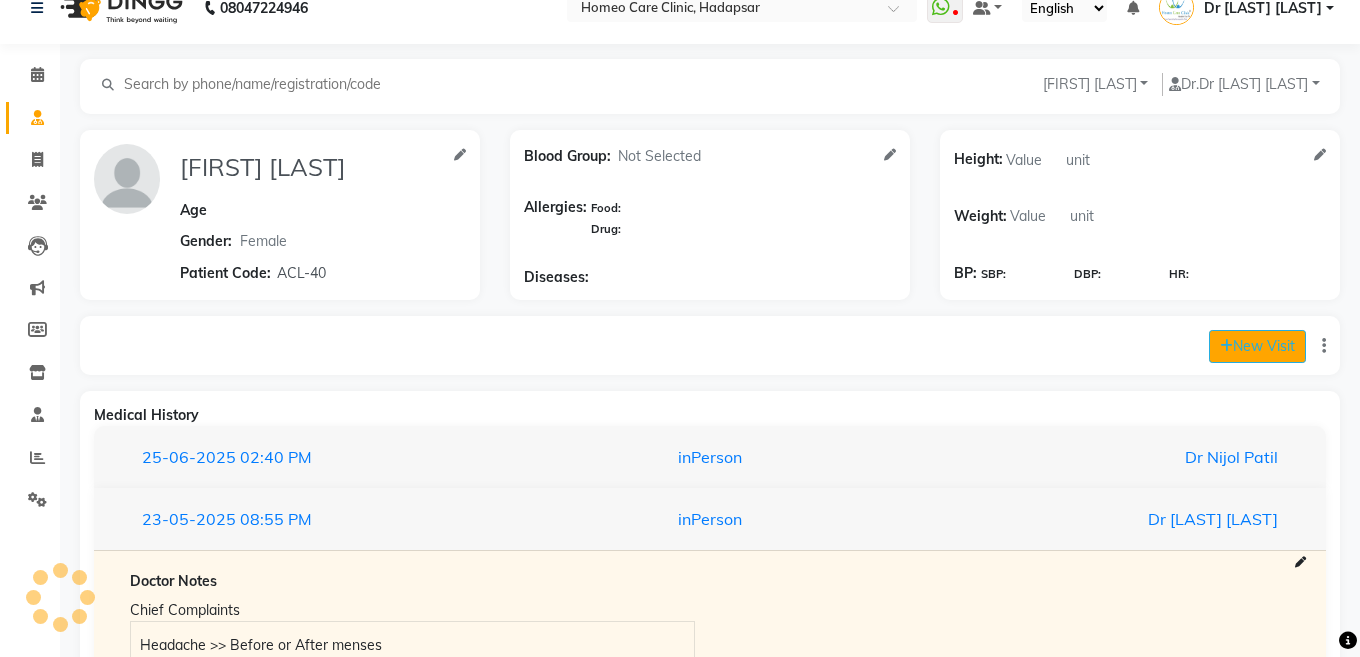 select on "inPerson" 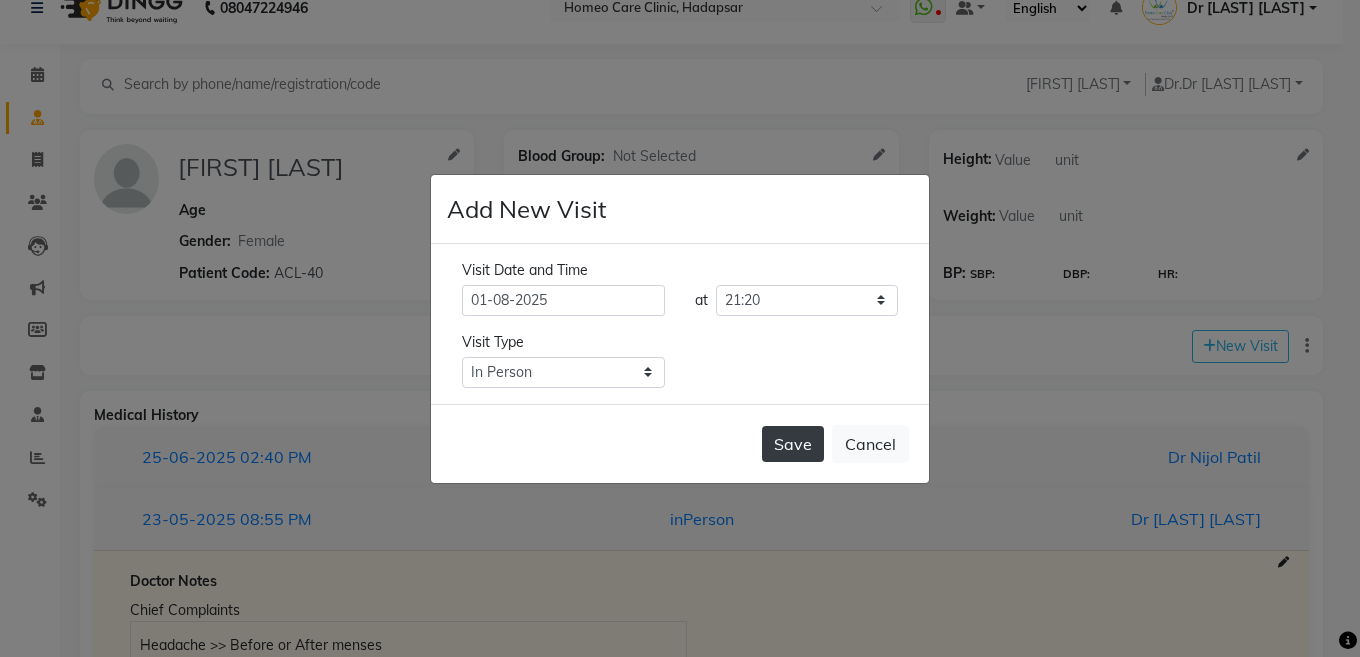 click on "Save" 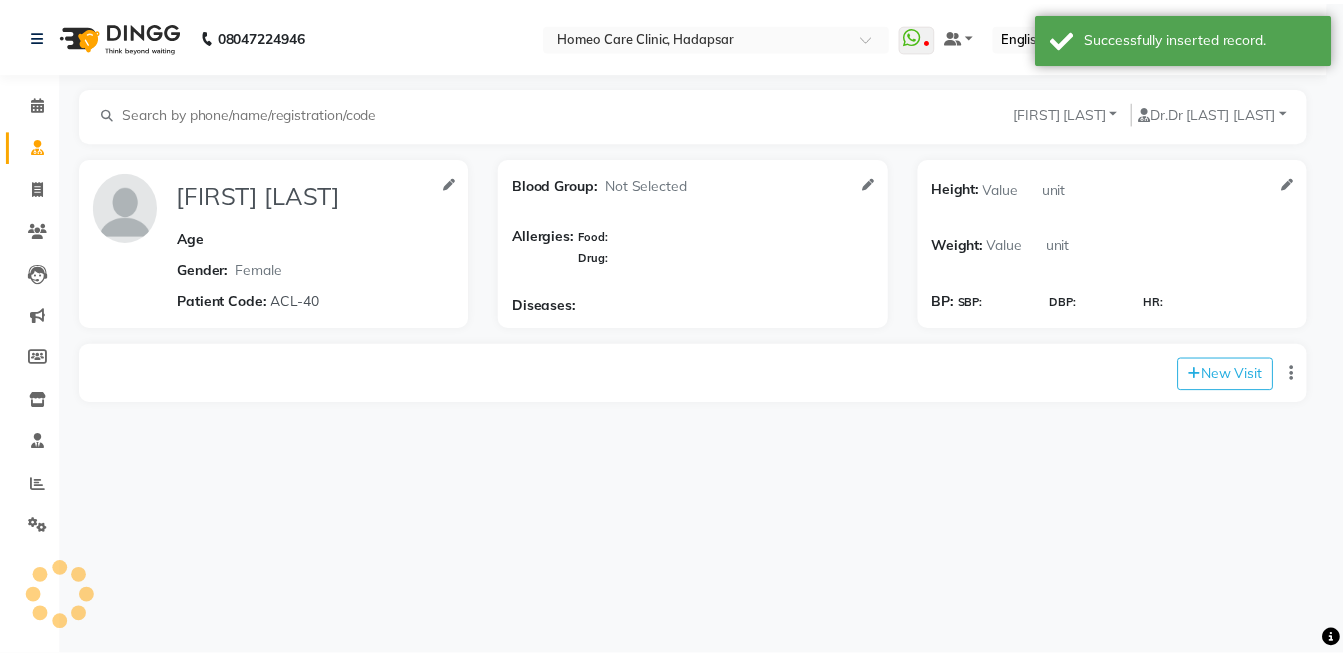 scroll, scrollTop: 0, scrollLeft: 0, axis: both 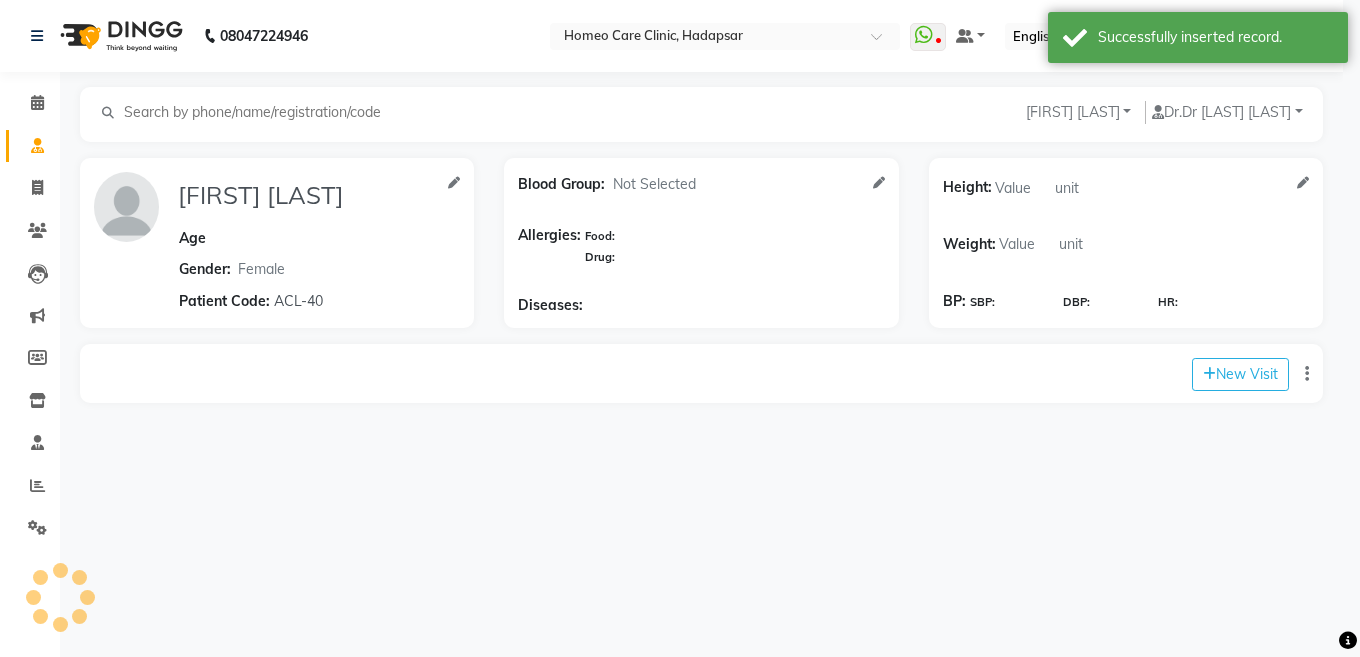 type on "VRUSHALI WANKHEDE" 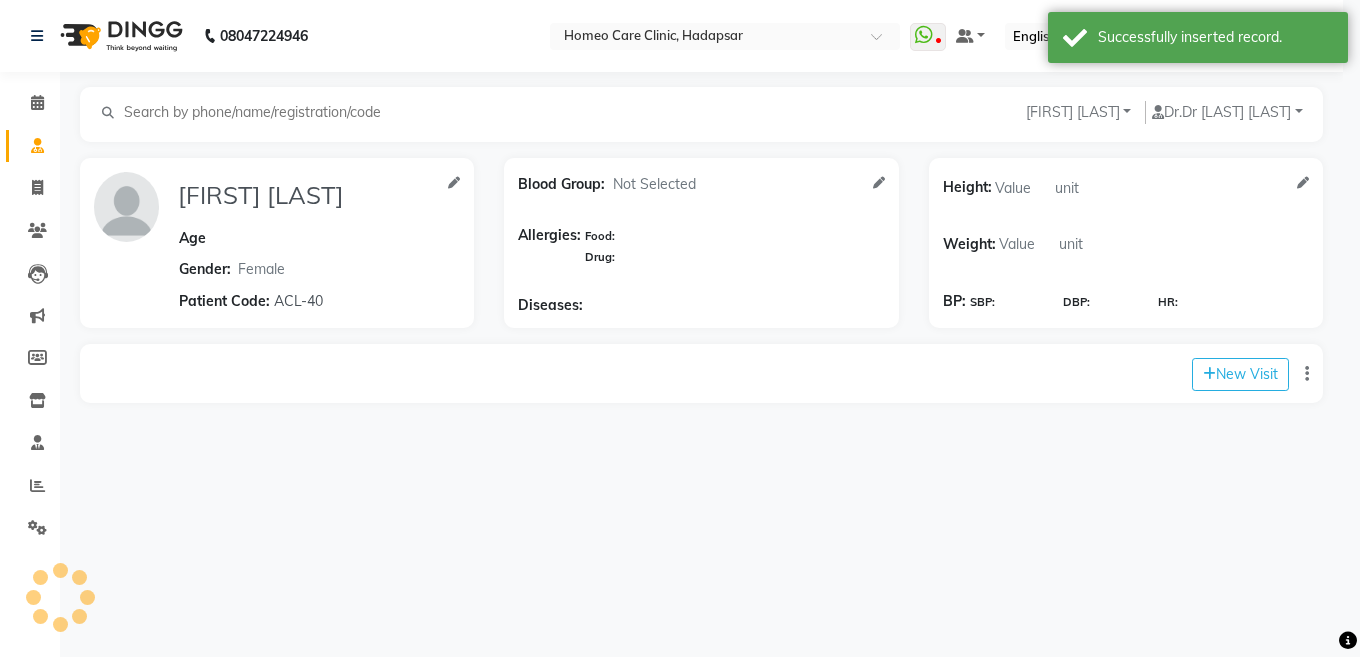 select on "female" 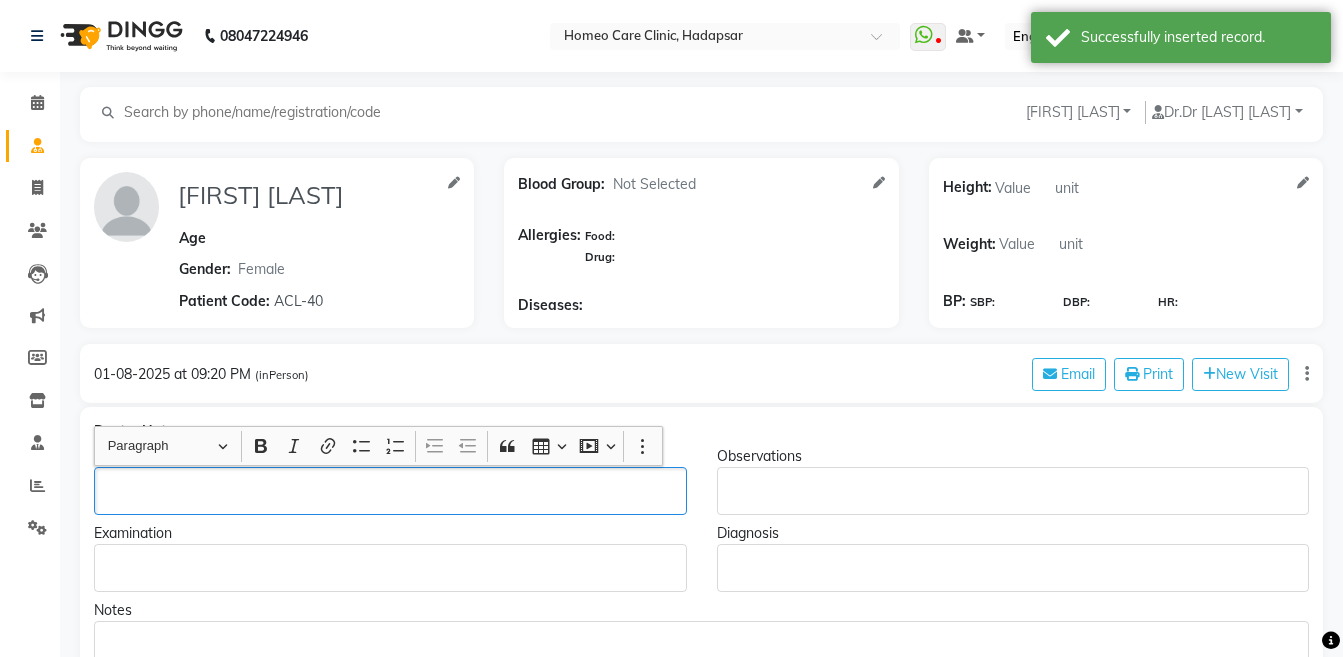 click 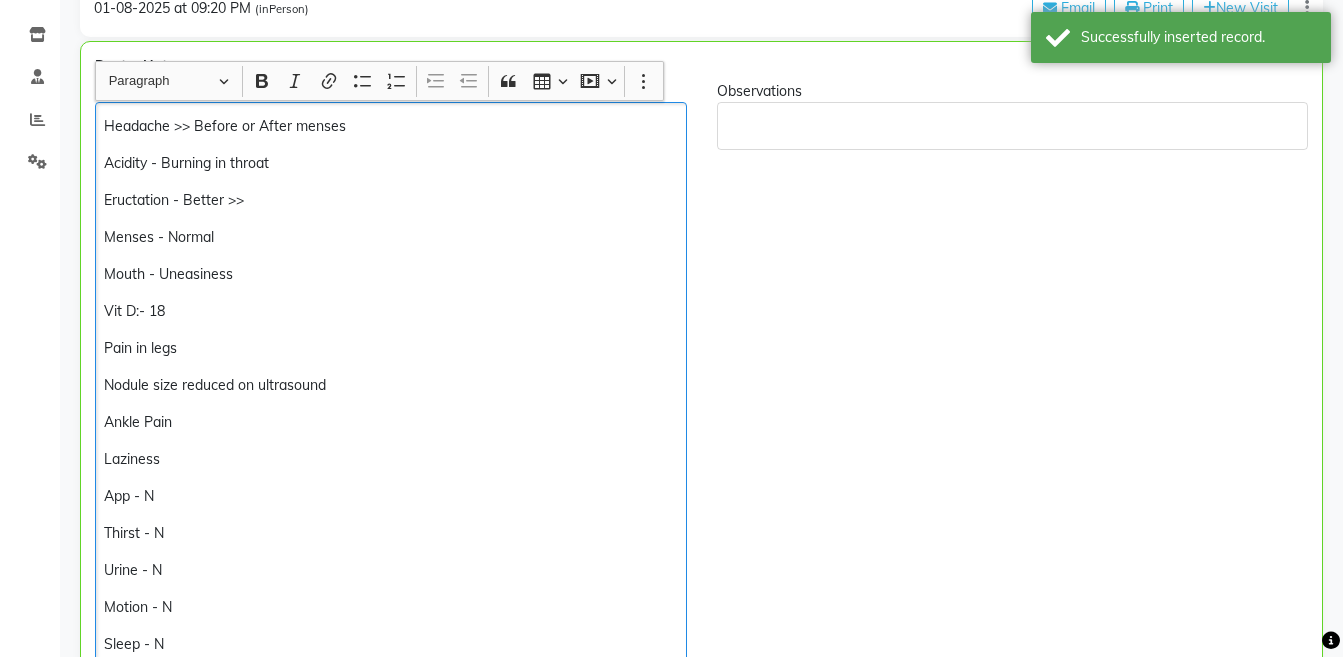 scroll, scrollTop: 440, scrollLeft: 0, axis: vertical 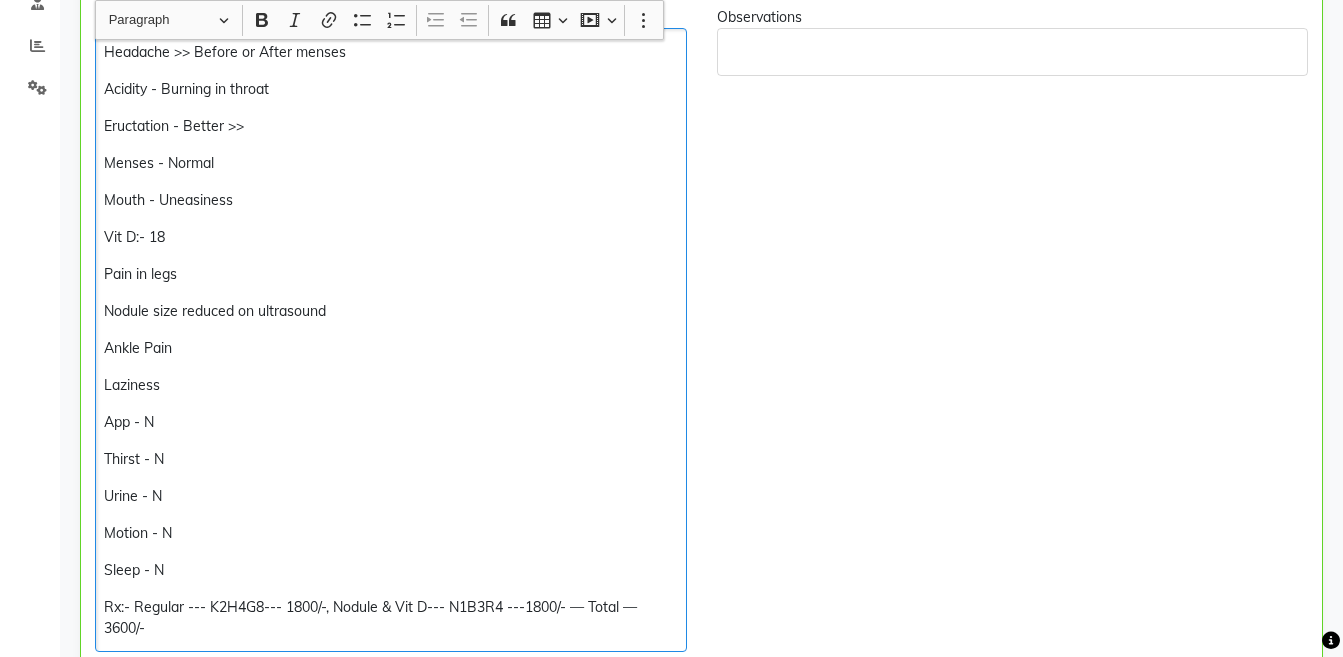 click on "Vit D:- 18" 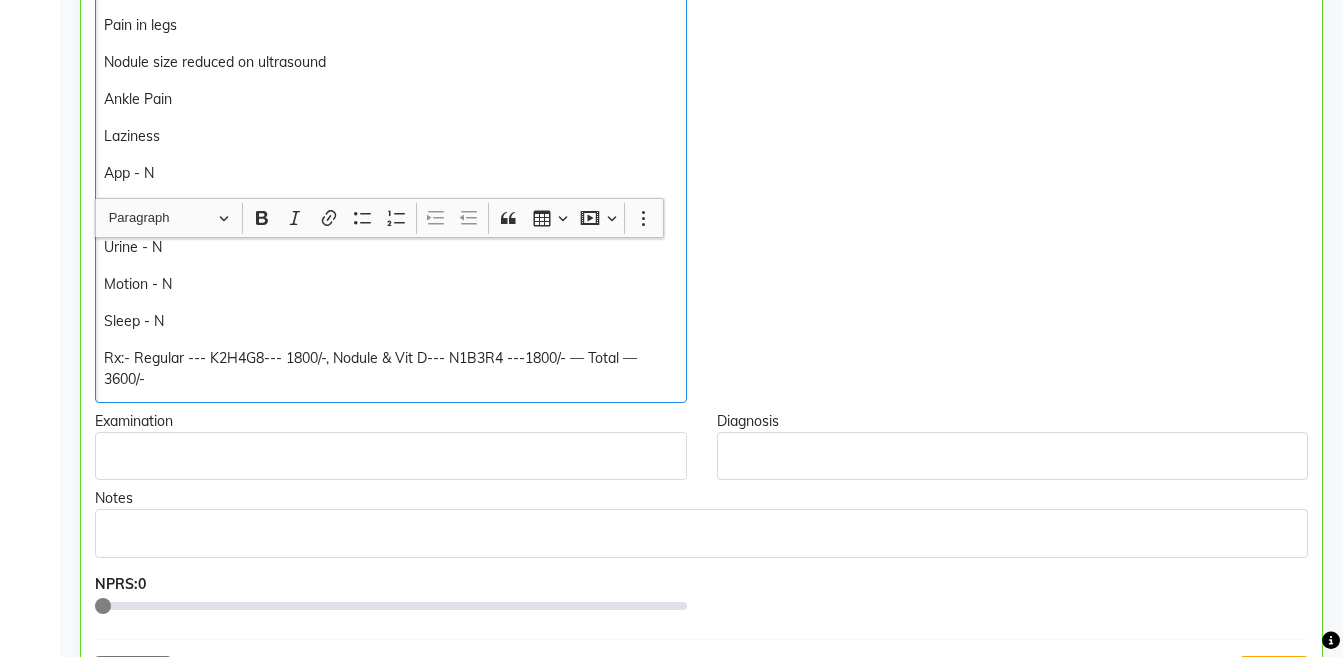 scroll, scrollTop: 850, scrollLeft: 0, axis: vertical 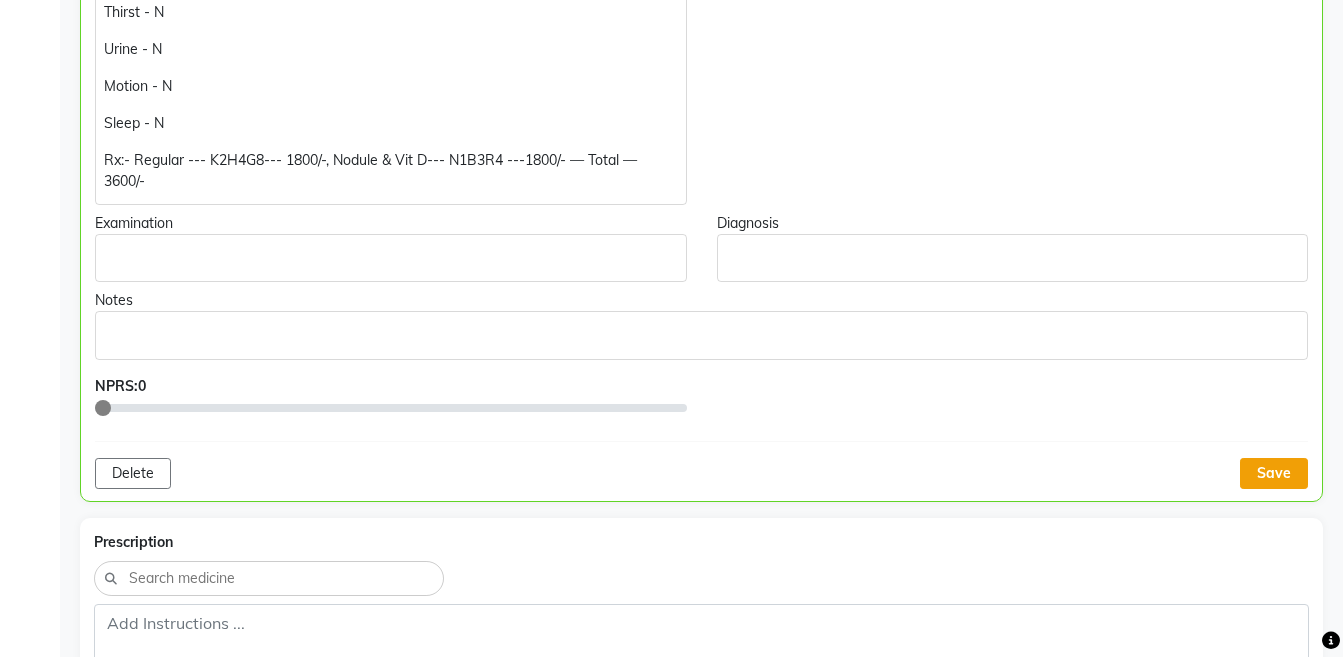 click on "Save" 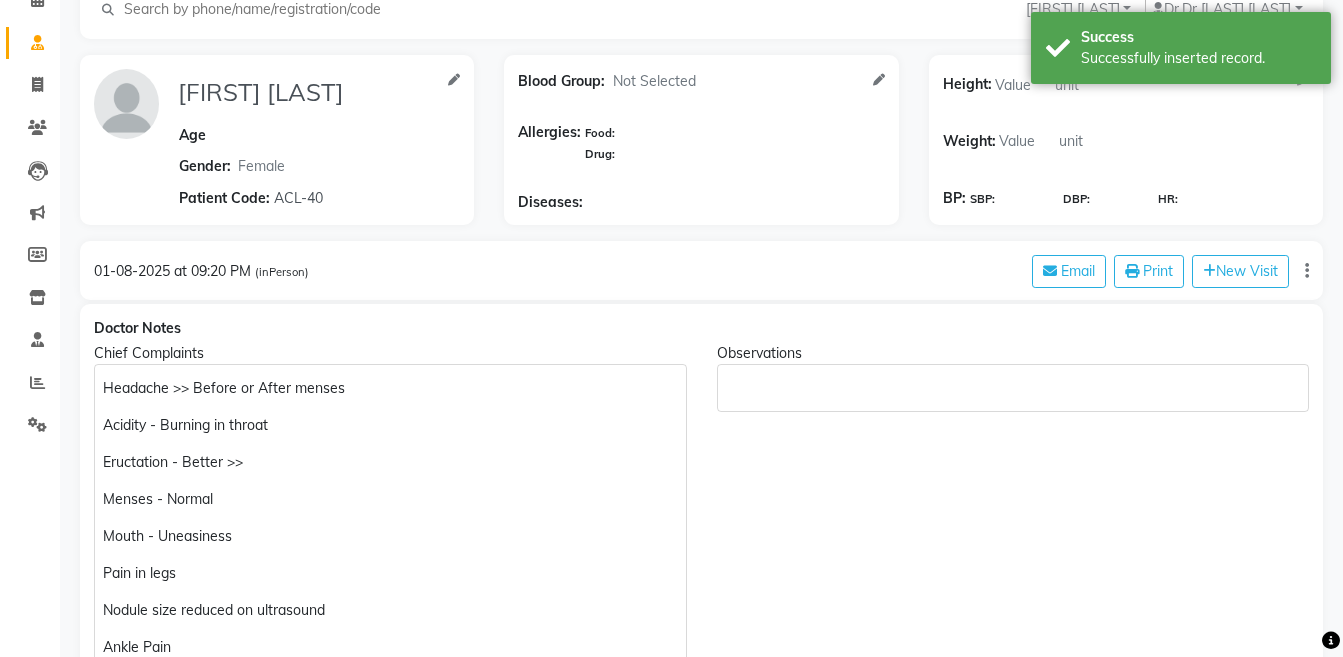 scroll, scrollTop: 99, scrollLeft: 0, axis: vertical 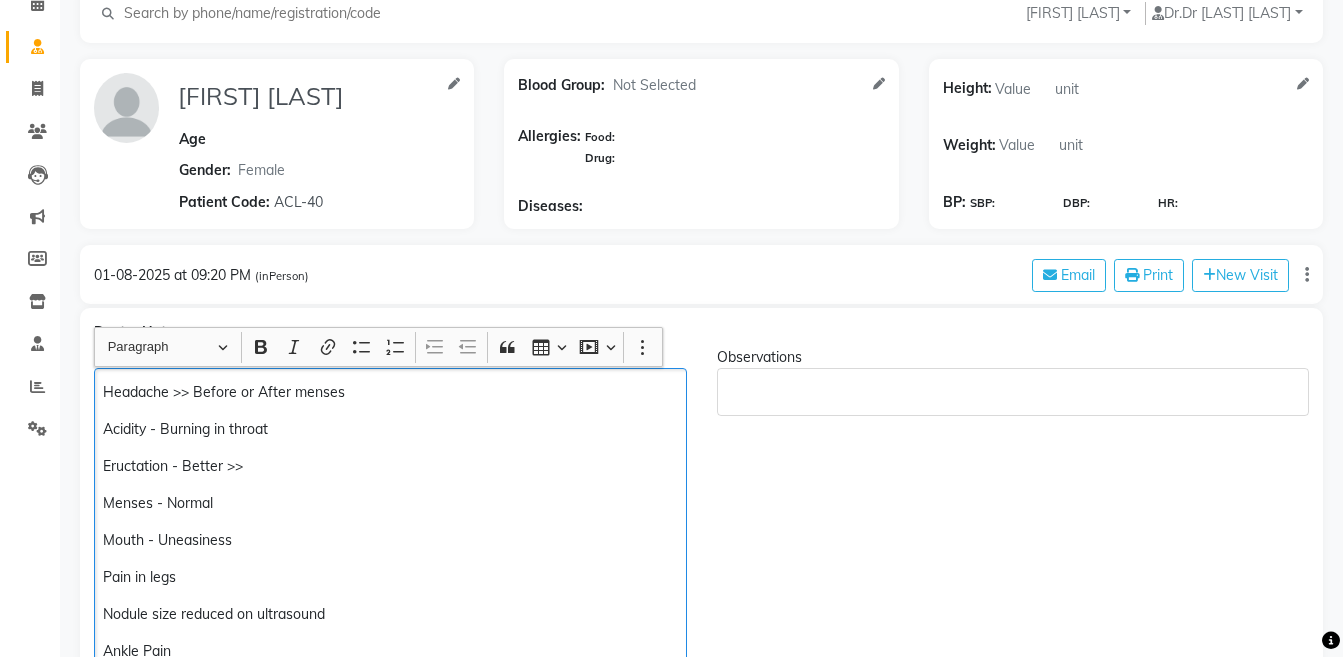 click on "Headache >> Before or After menses" 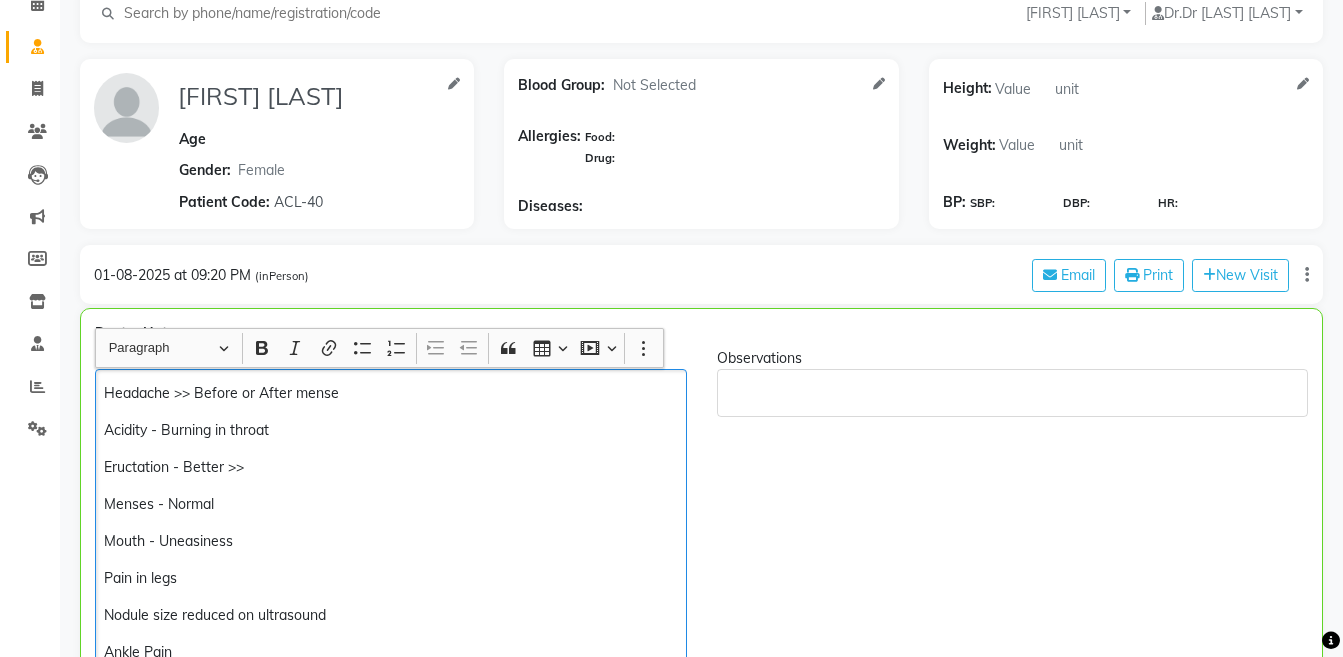 scroll, scrollTop: 100, scrollLeft: 0, axis: vertical 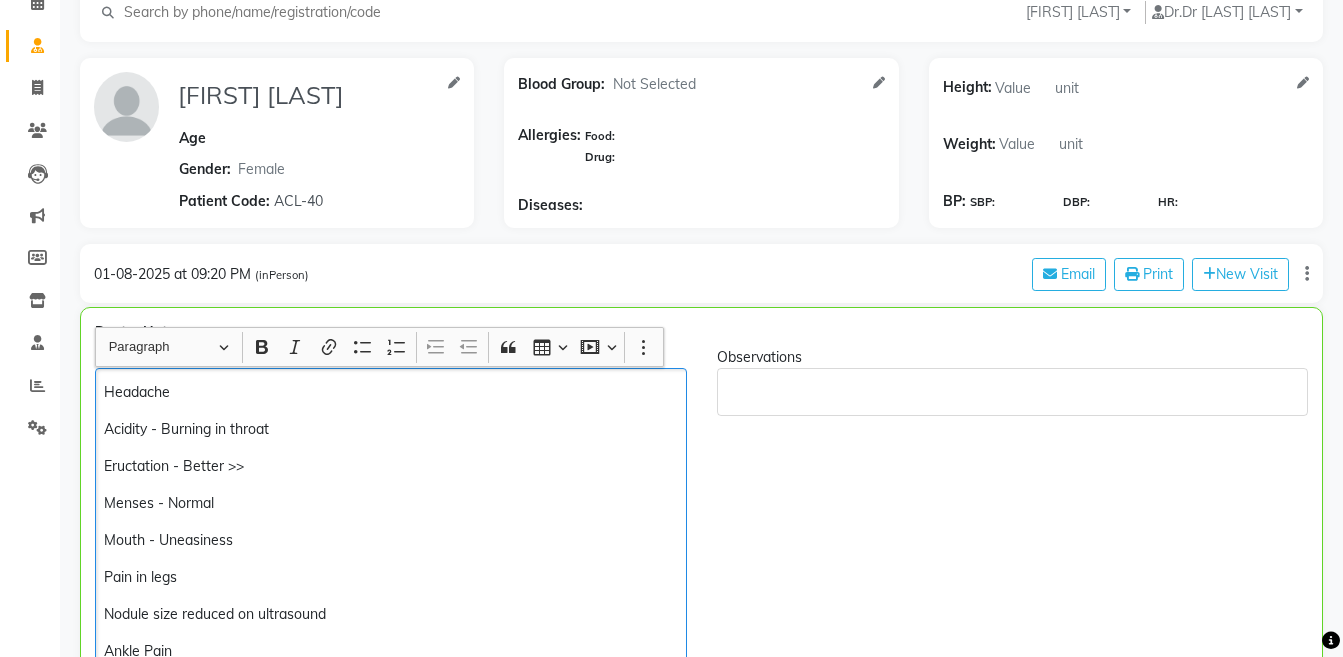 type 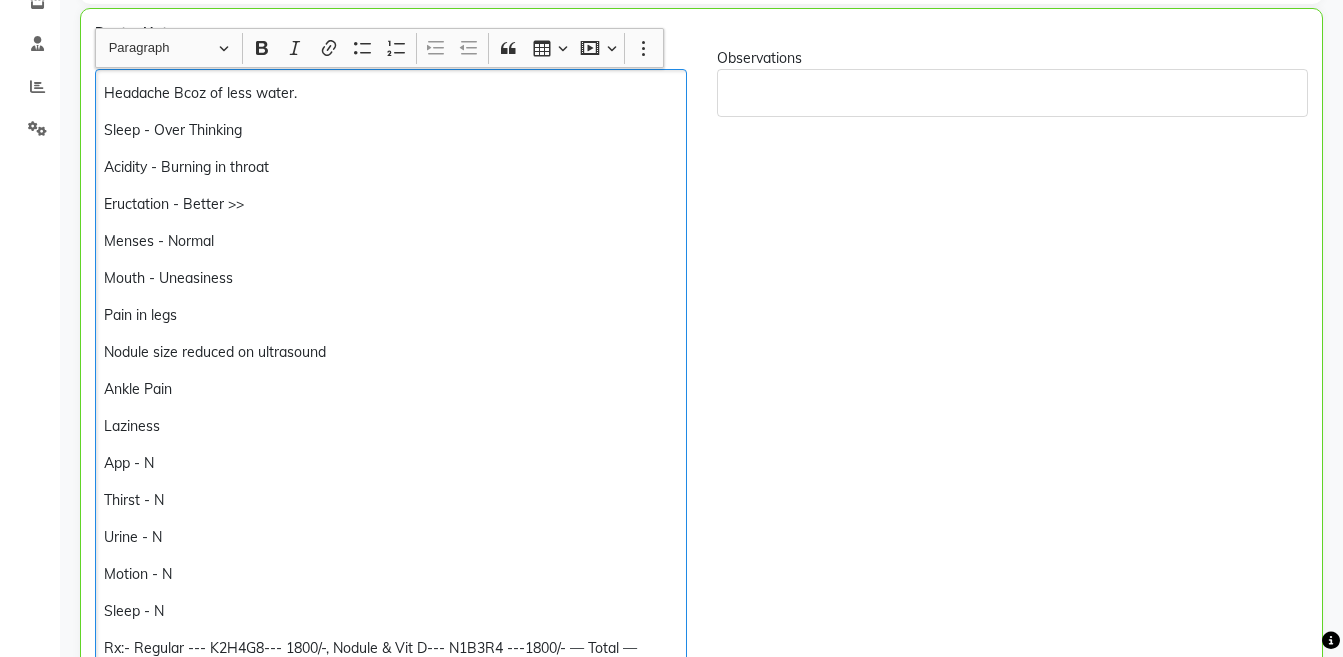 scroll, scrollTop: 420, scrollLeft: 0, axis: vertical 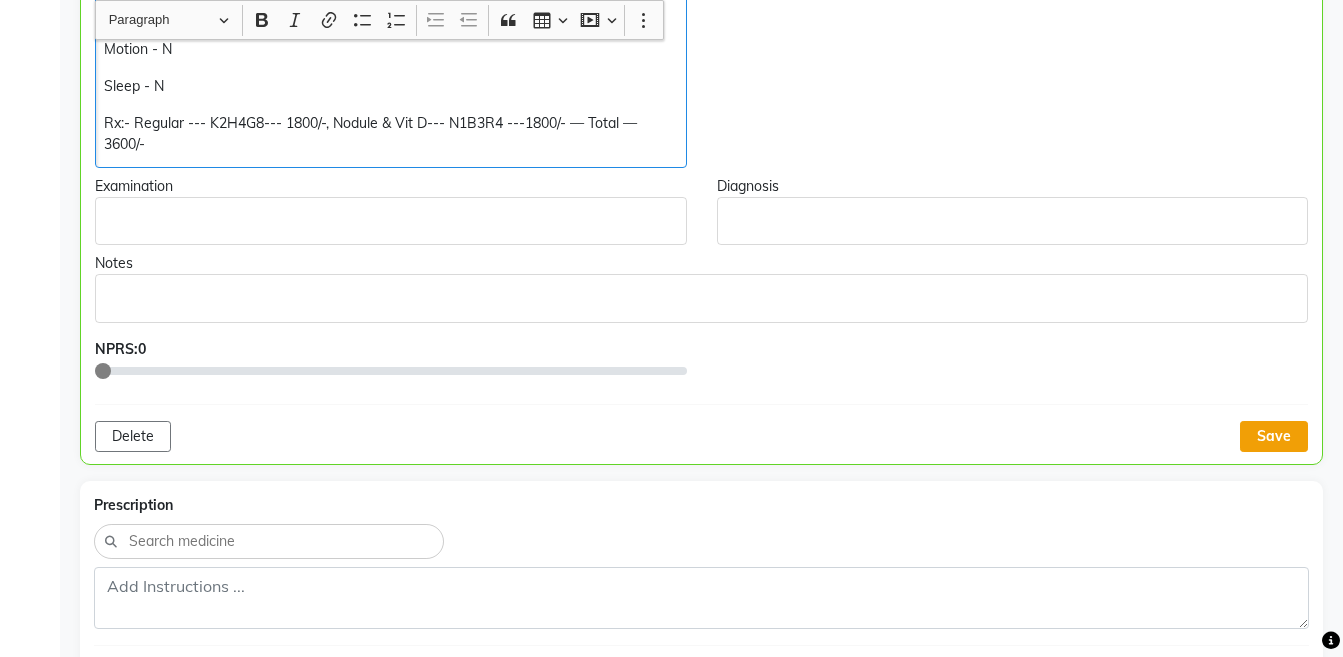 click on "Save" 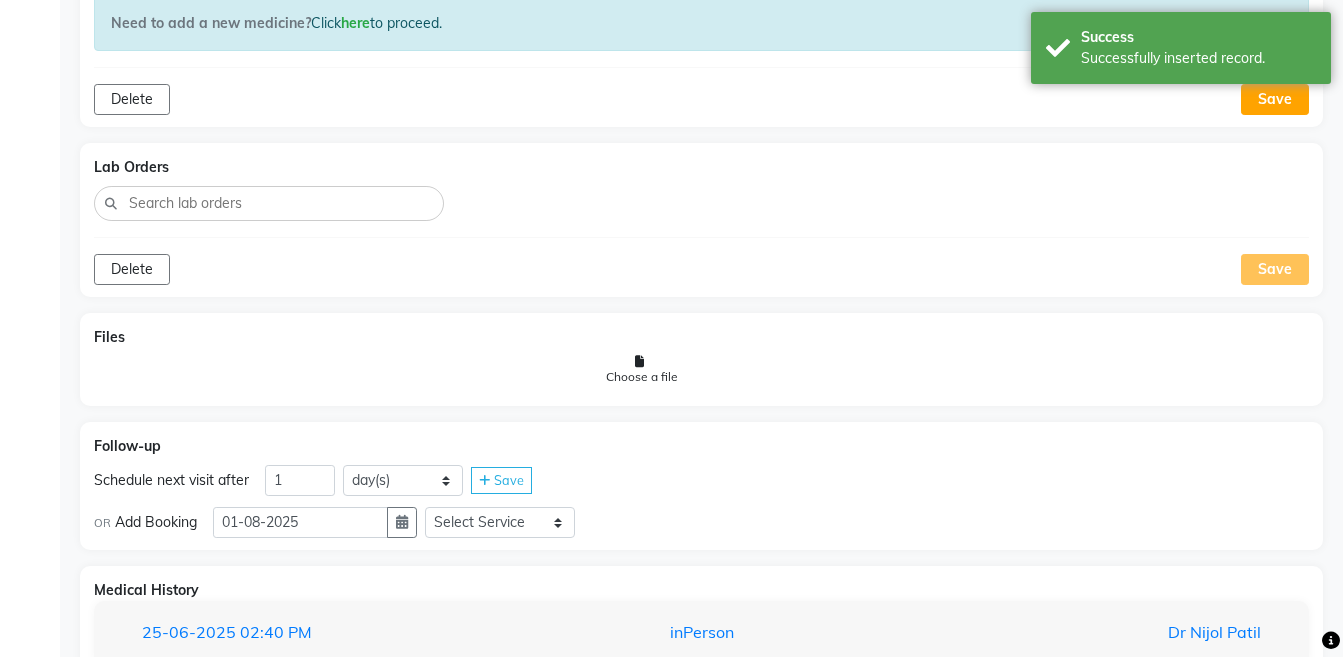 scroll, scrollTop: 1743, scrollLeft: 0, axis: vertical 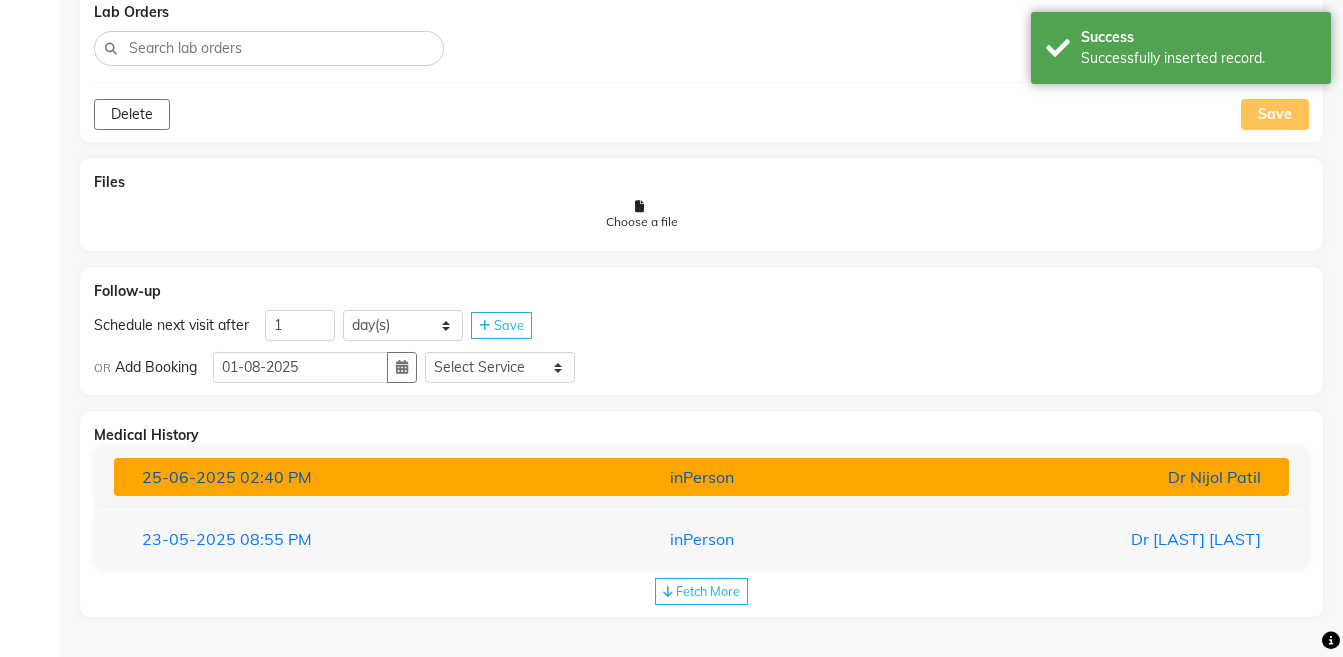 click on "25-06-2025 02:40 PM inPerson Dr Nijol Patil" at bounding box center (701, 477) 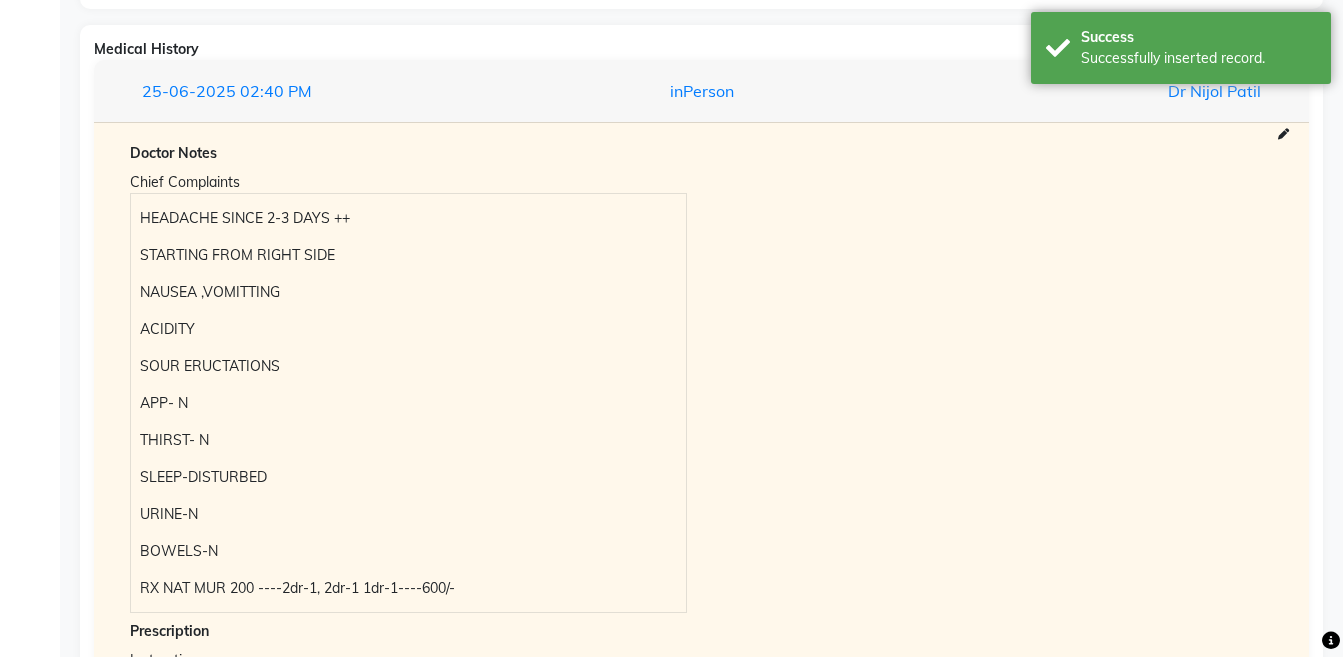 scroll, scrollTop: 1763, scrollLeft: 0, axis: vertical 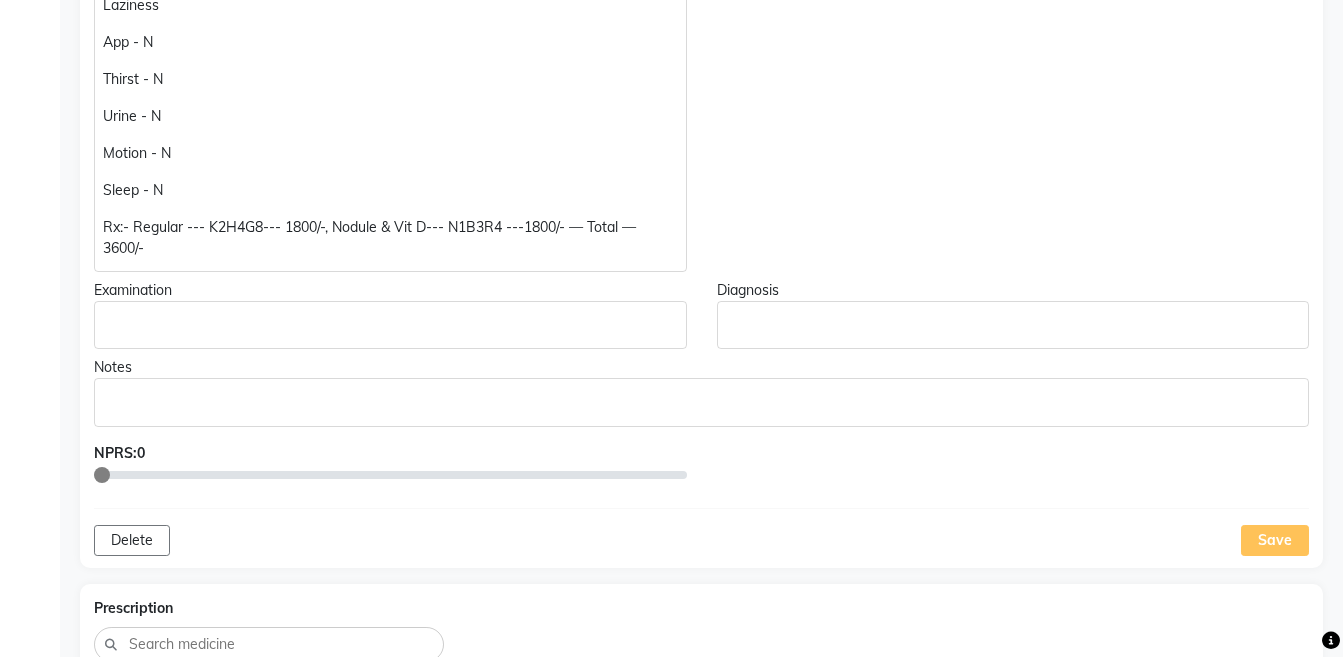 click on "Rx:- Regular --- K2H4G8--- 1800/-, Nodule & Vit D--- N1B3R4 ---1800/- — Total — 3600/-" 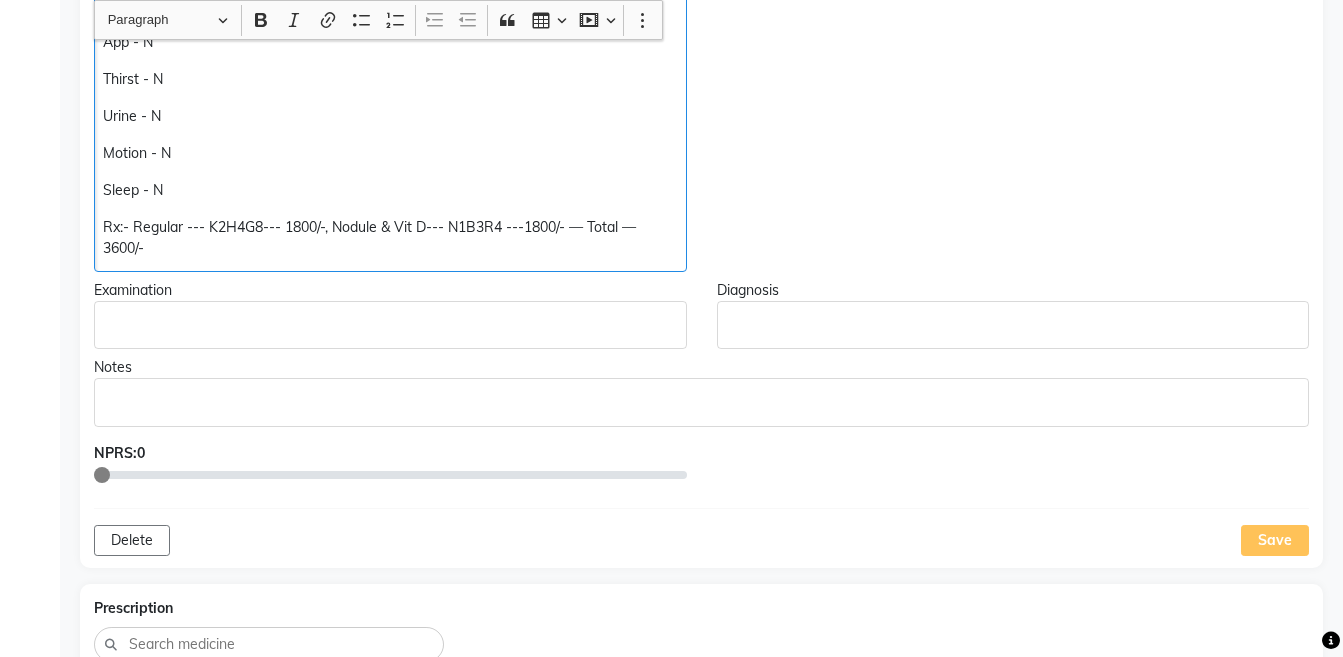 scroll, scrollTop: 820, scrollLeft: 0, axis: vertical 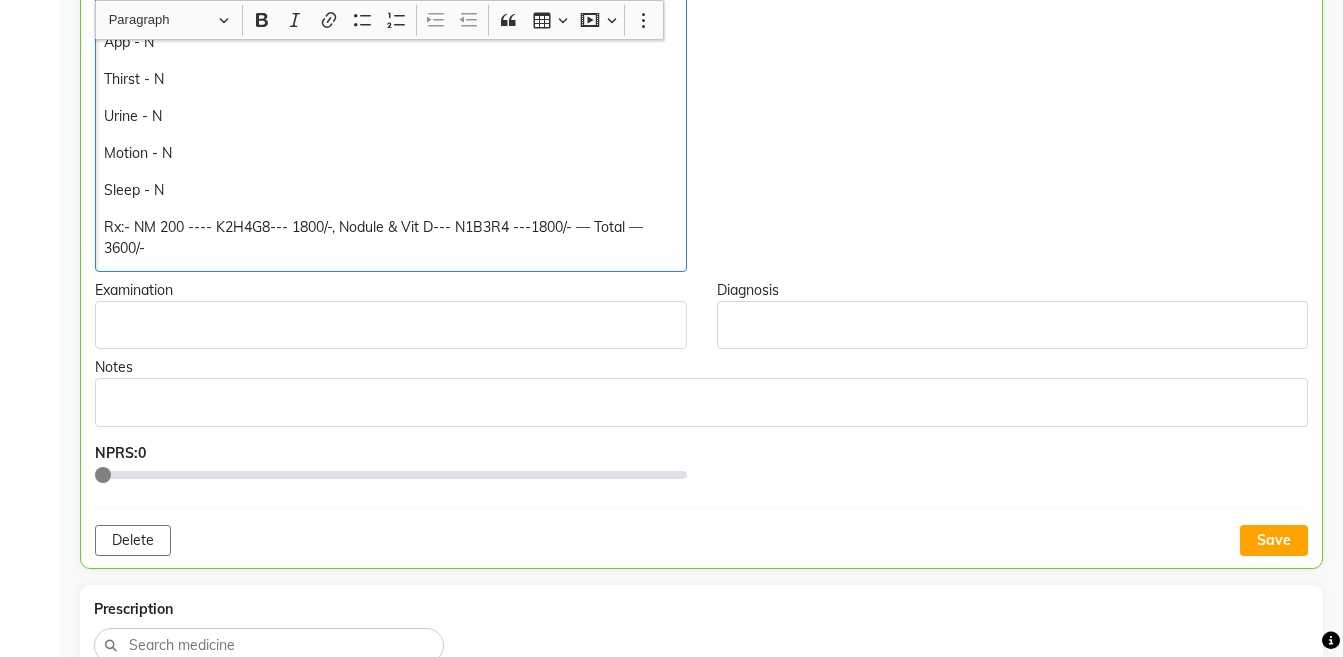 click on "Headache Bcoz of less water. Sleep - Over Thinking Acidity - Burning in throat Eructation - Better >> Menses - Normal Mouth - Uneasiness Pain in legs Nodule size reduced on ultrasound Ankle Pain Laziness App - N Thirst - N Urine - N Motion - N Sleep - N  Rx:- NM 200 ---- K2H4G8--- 1800/-, Nodule & Vit D--- N1B3R4 ---1800/- — Total — 3600/-" 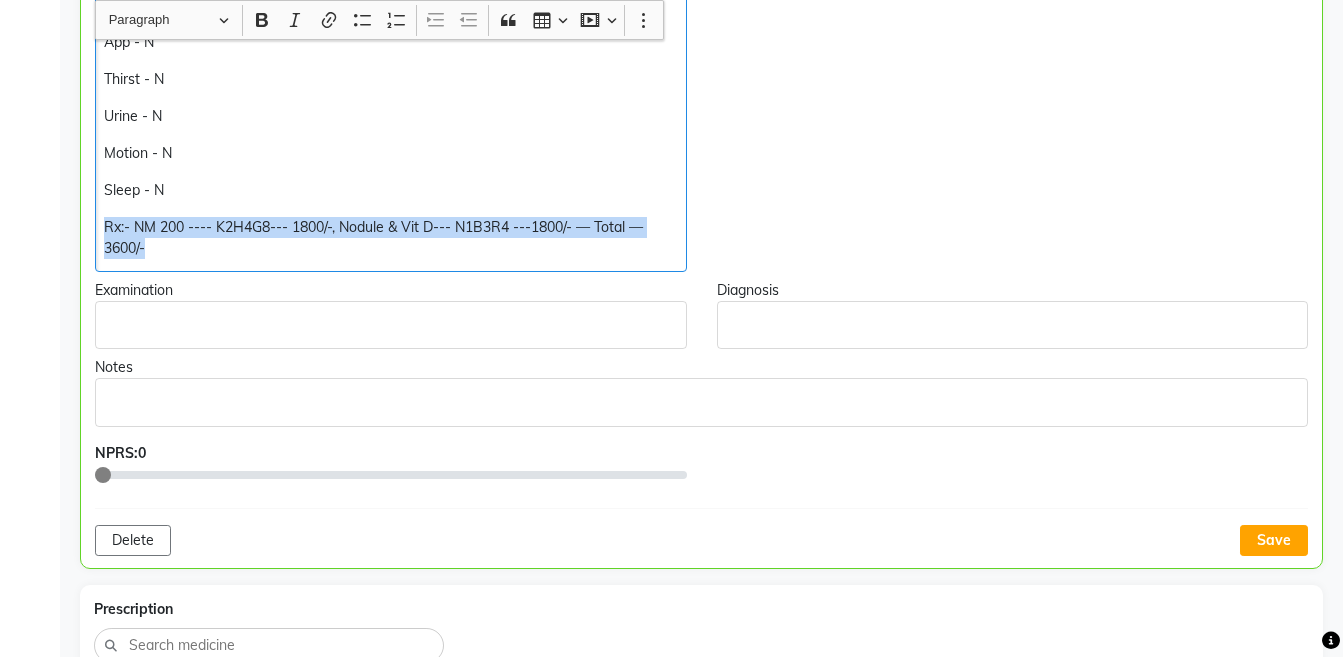 copy on "Rx:- NM 200 ---- K2H4G8--- 1800/-, Nodule & Vit D--- N1B3R4 ---1800/- — Total — 3600/-" 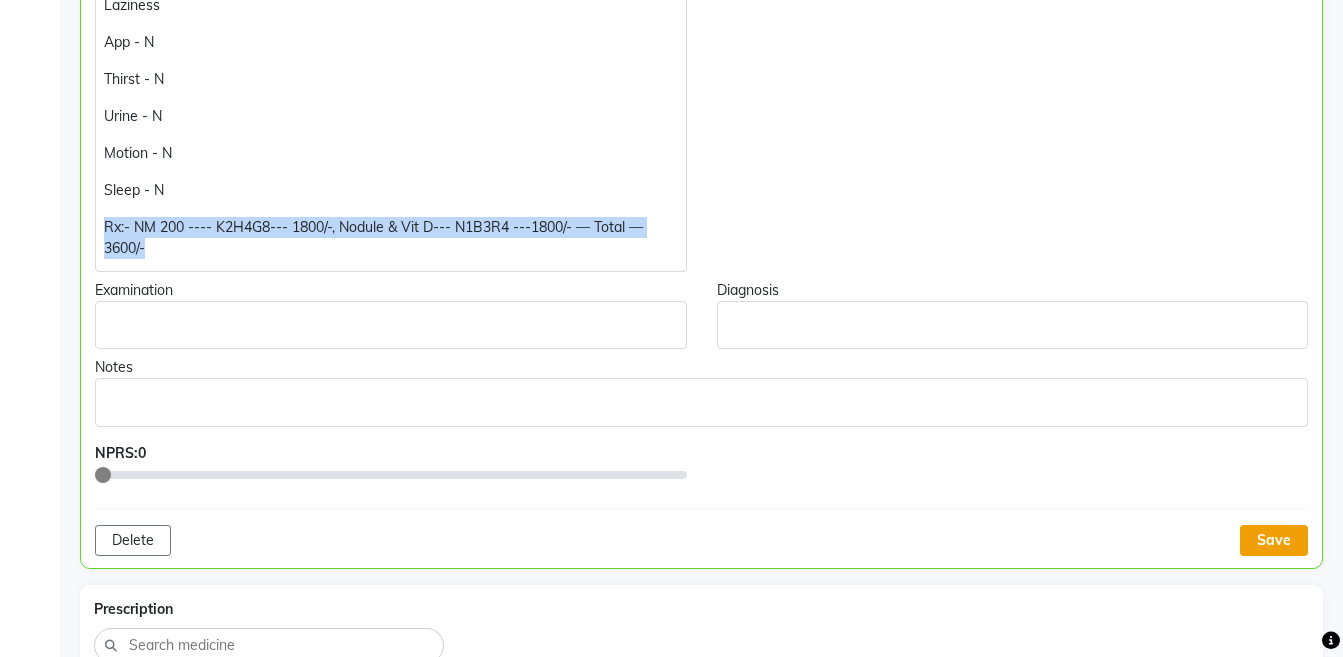 click on "Save" 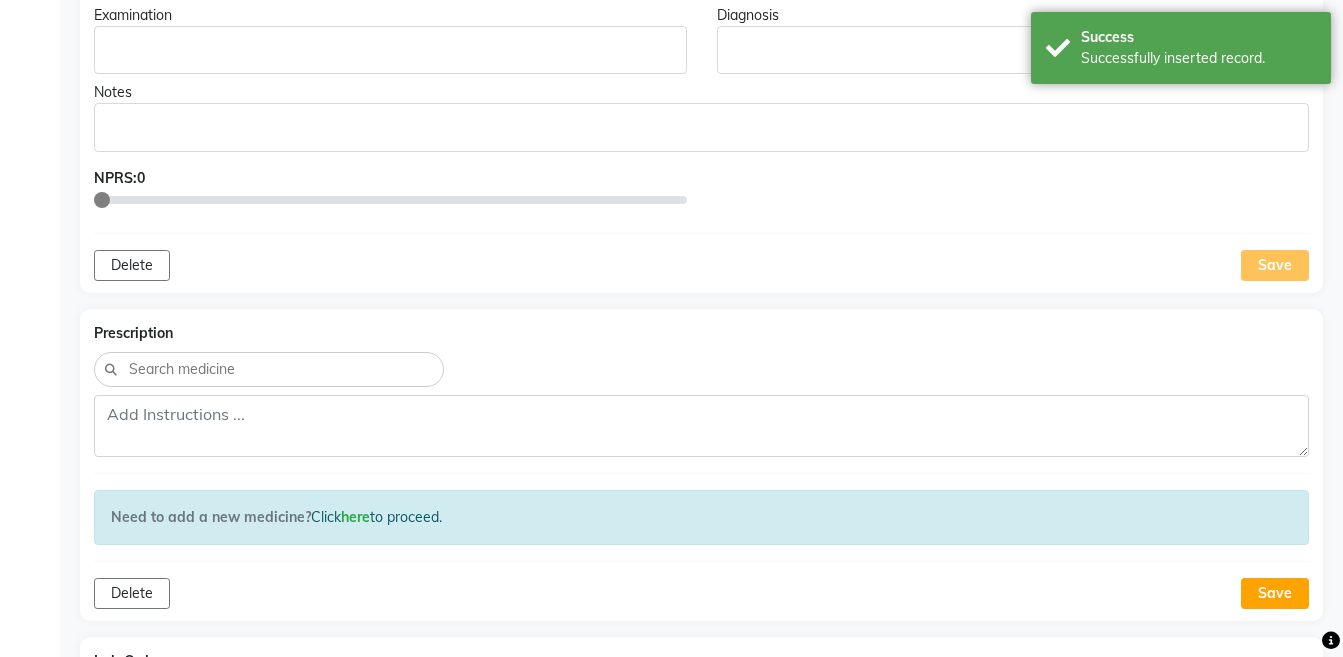 scroll, scrollTop: 1128, scrollLeft: 0, axis: vertical 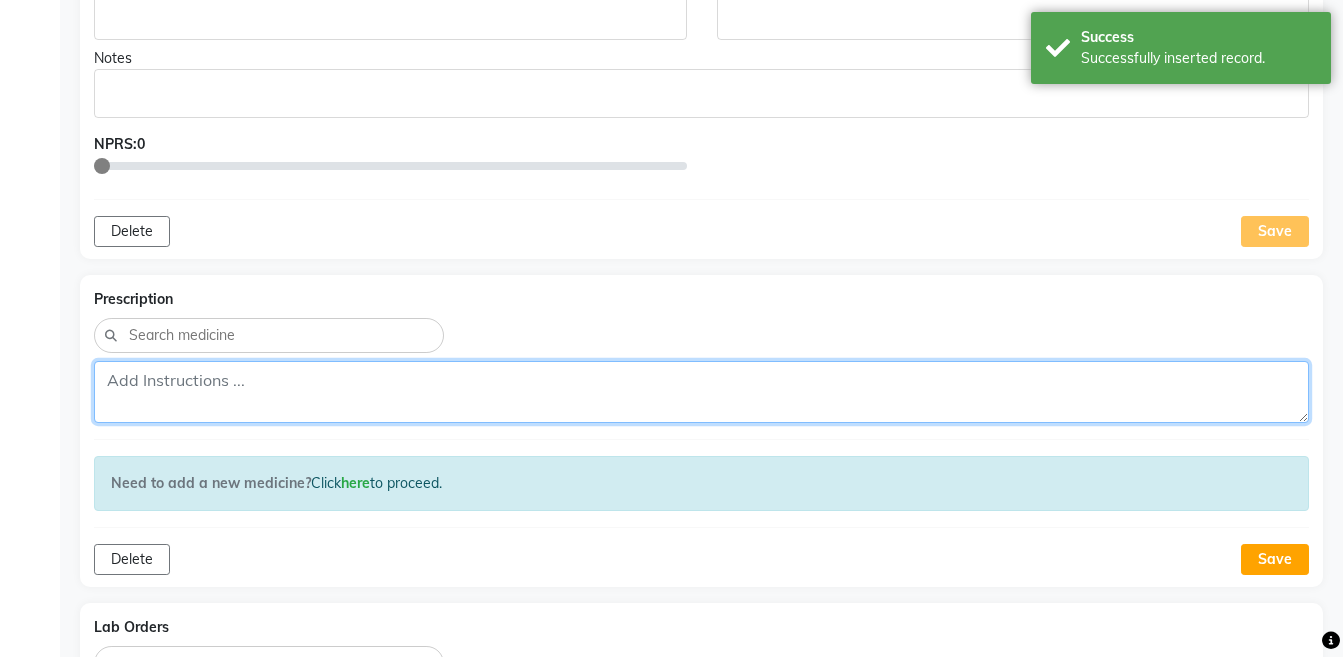 click 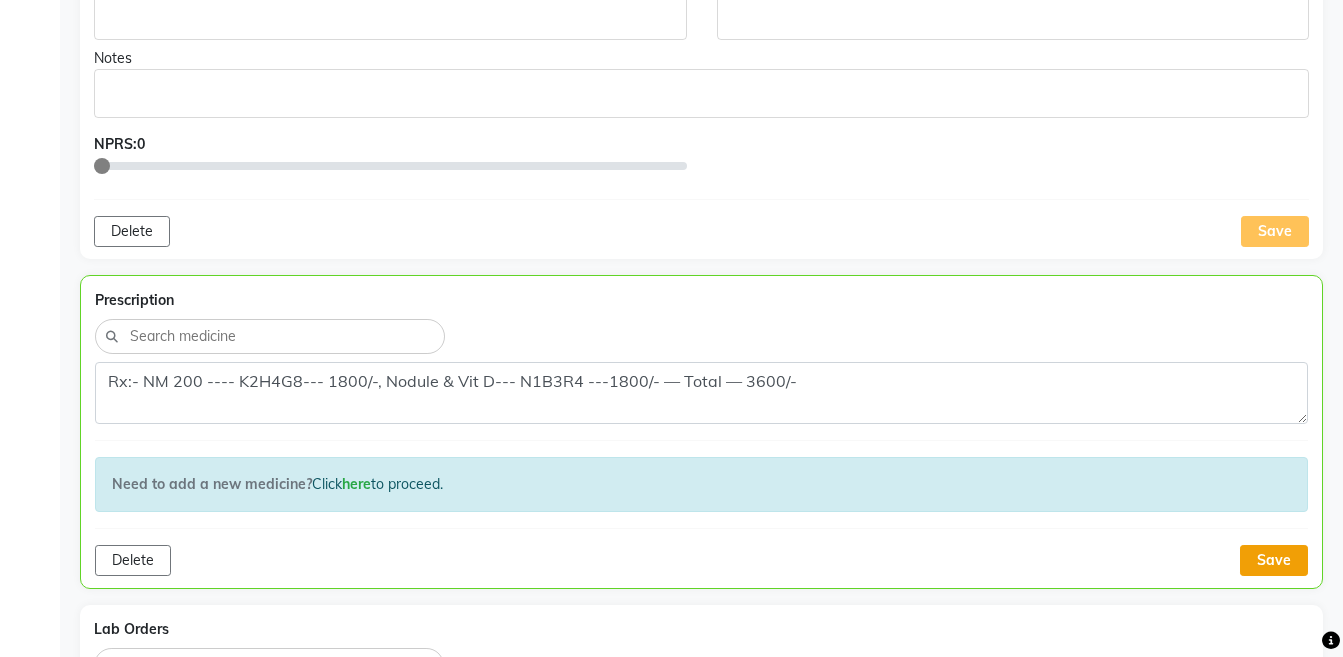 click on "Save" 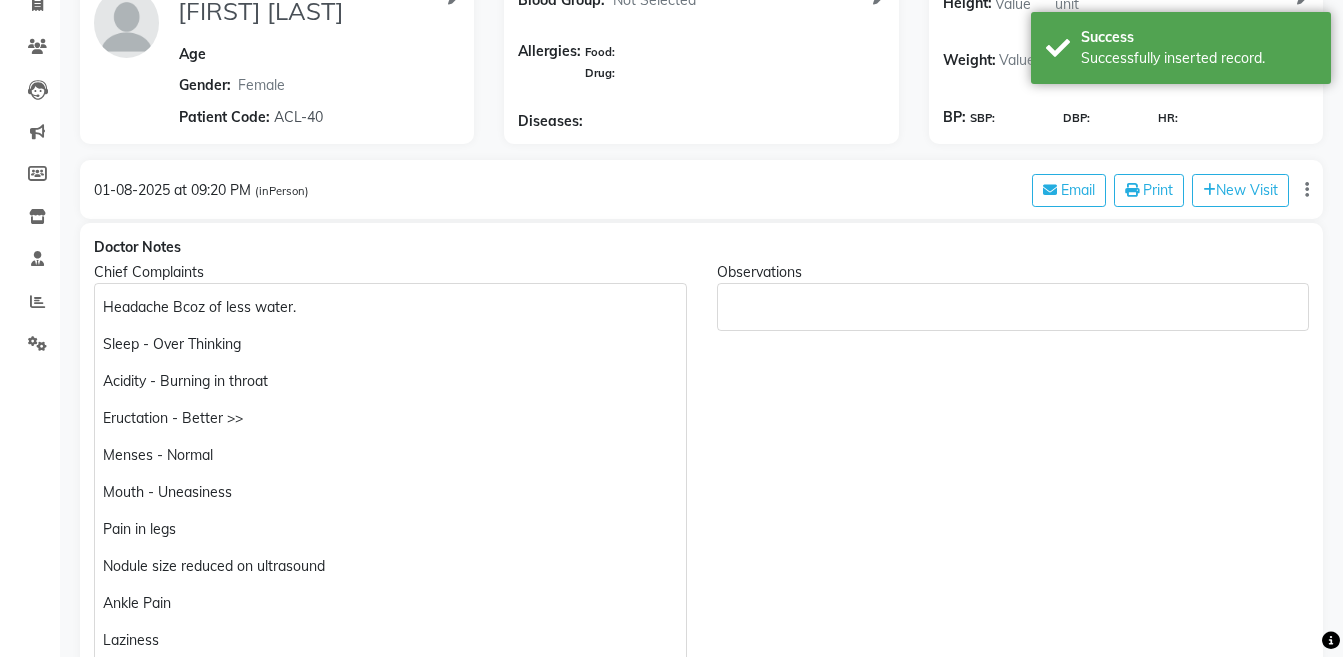 scroll, scrollTop: 189, scrollLeft: 0, axis: vertical 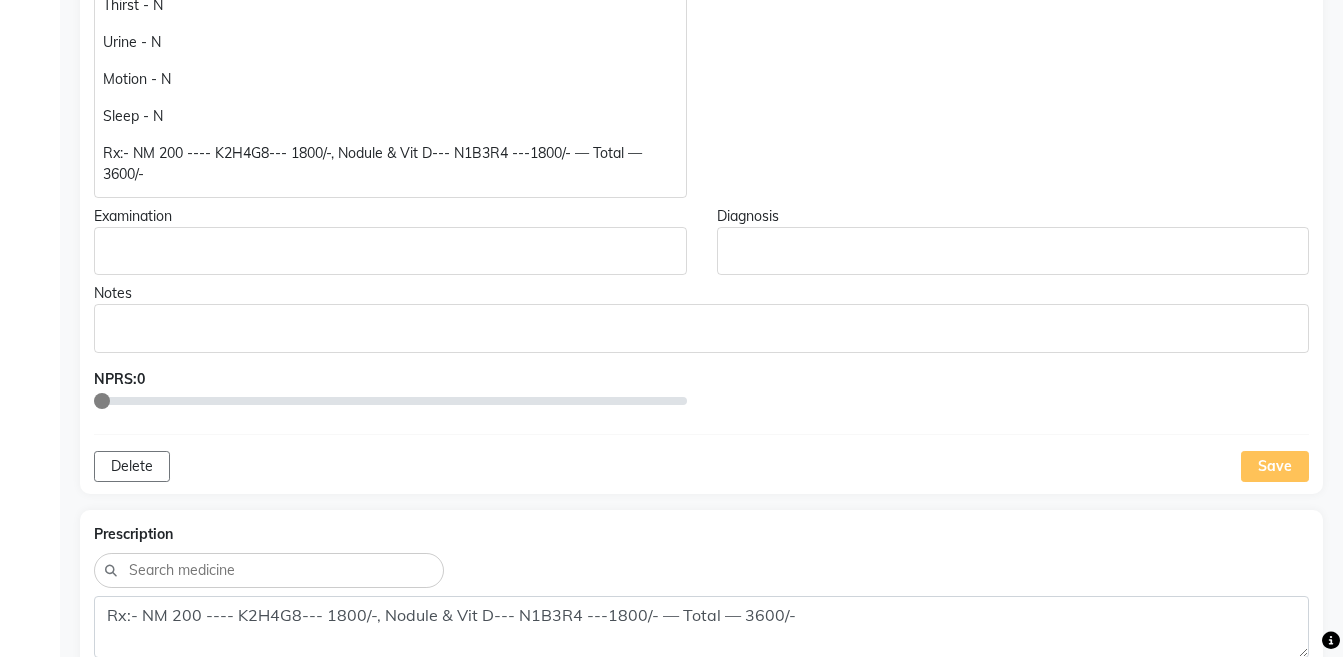 click on "Rx:- NM 200 ---- K2H4G8--- 1800/-, Nodule & Vit D--- N1B3R4 ---1800/- — Total — 3600/-" 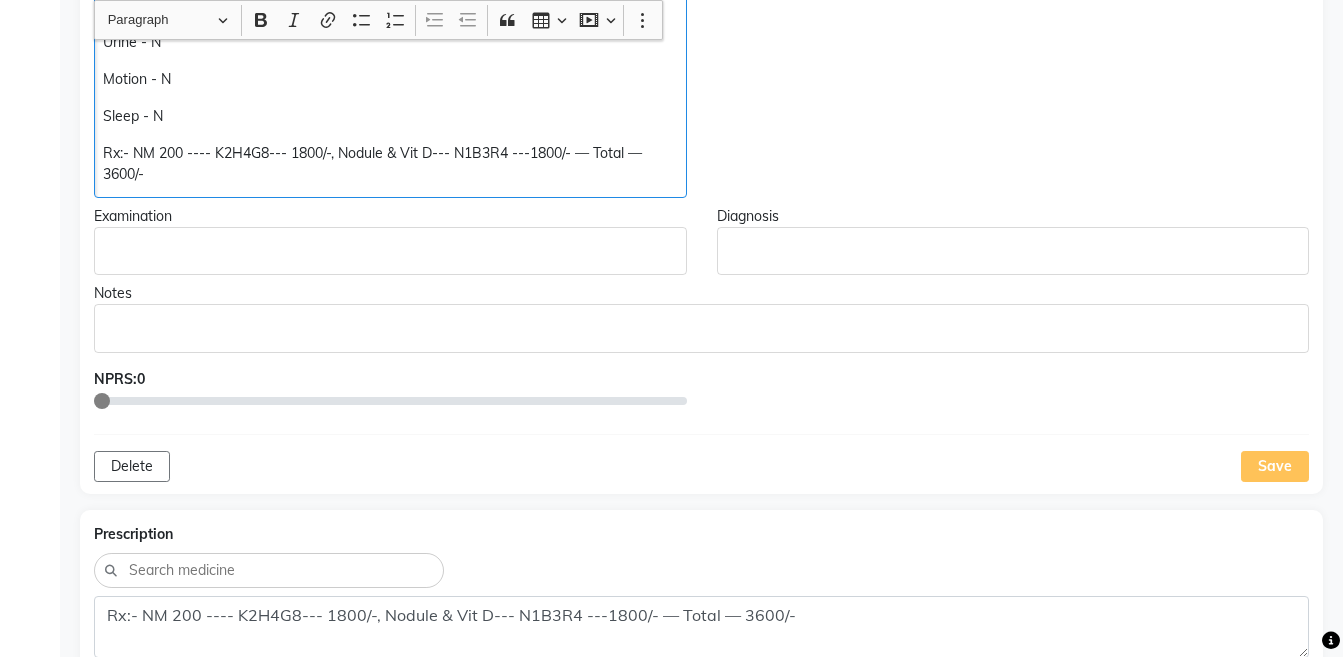 scroll, scrollTop: 894, scrollLeft: 0, axis: vertical 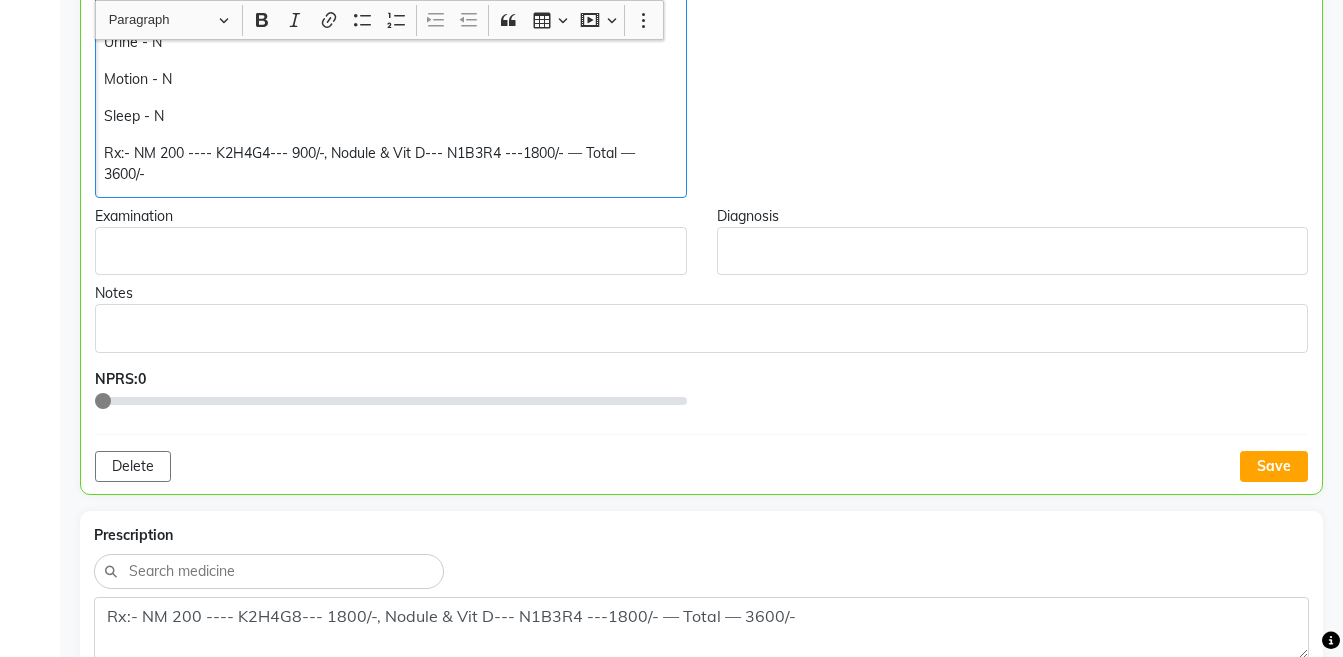 click on "Rx:- NM 200 ---- K2H4G4--- 900/-, Nodule & Vit D--- N1B3R4 ---1800/- — Total — 3600/-" 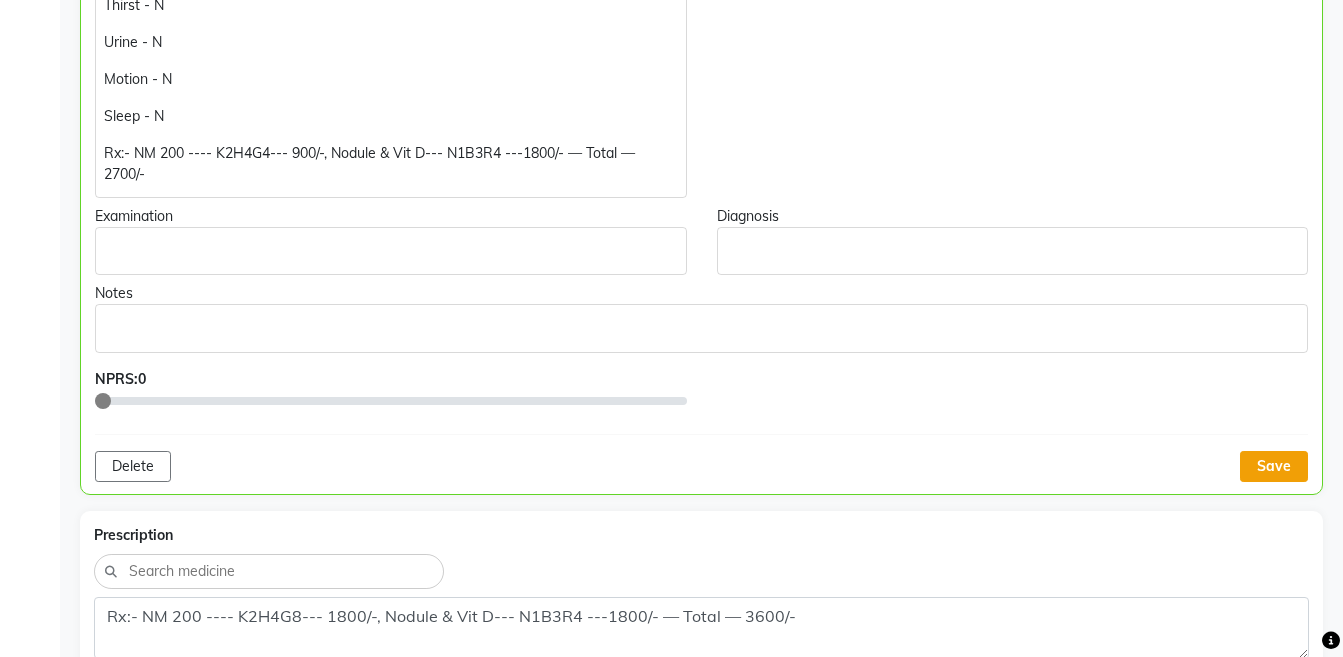 click on "Save" 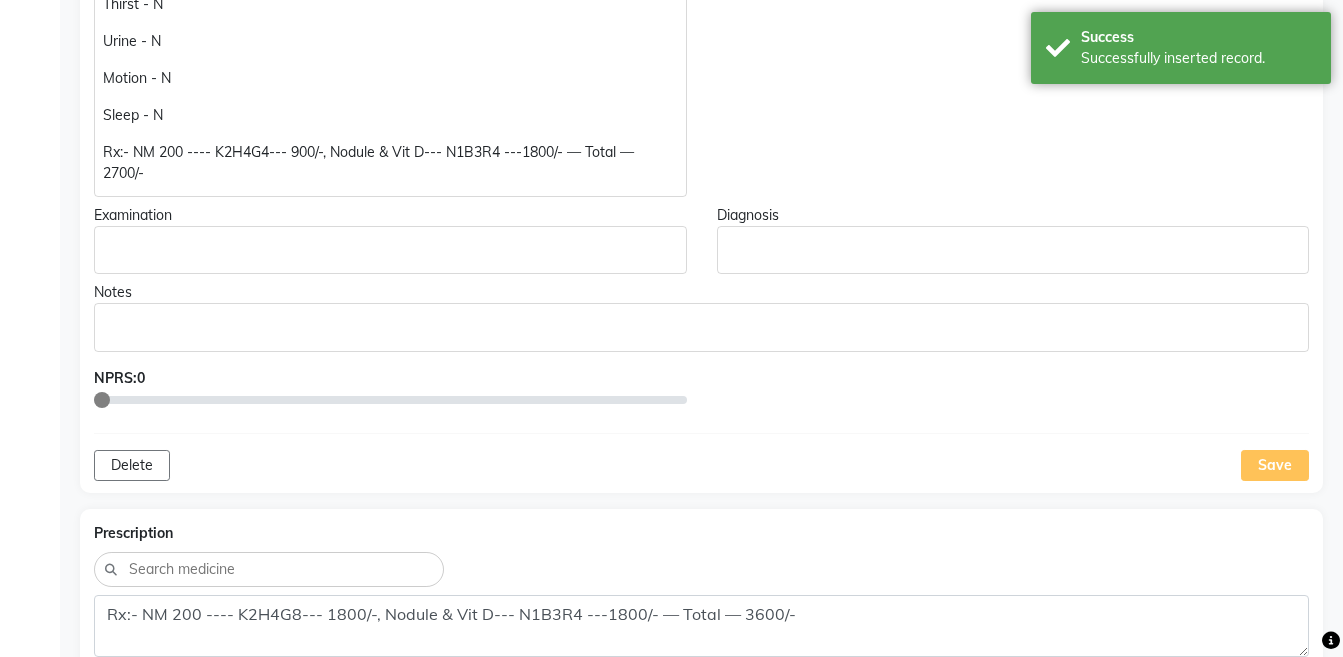 click on "Rx:- NM 200 ---- K2H4G4--- 900/-, Nodule & Vit D--- N1B3R4 ---1800/- — Total — 2700/-" 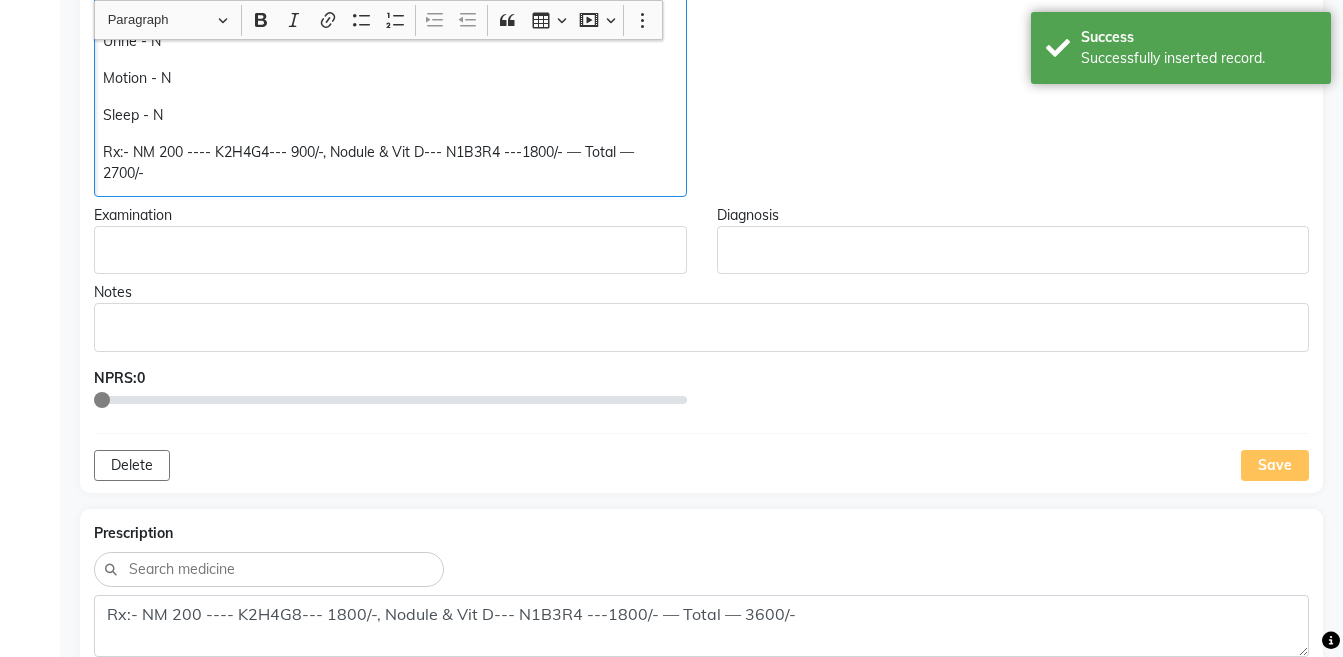 copy on "Sleep - N  Rx:- NM 200 ---- K2H4G4--- 900/-, Nodule & Vit D--- N1B3R4 ---1800/- — Total — 2700/-" 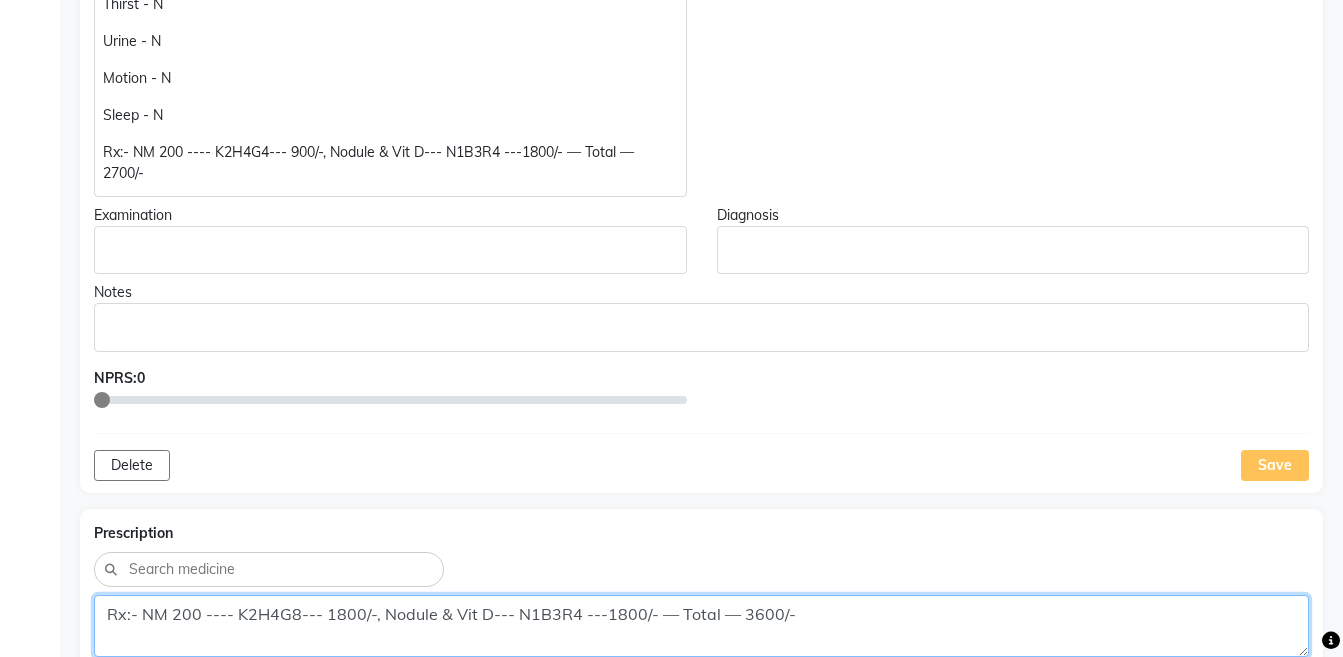 click on "Rx:- NM 200 ---- K2H4G8--- 1800/-, Nodule & Vit D--- N1B3R4 ---1800/- — Total — 3600/-" 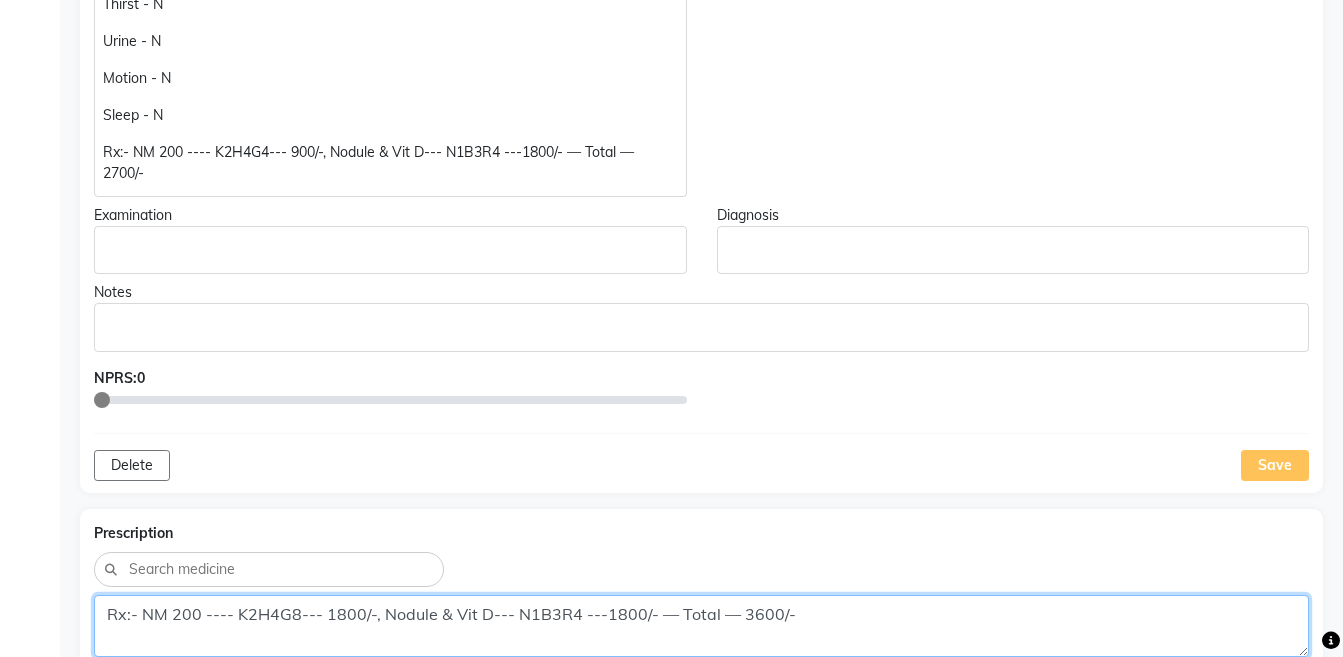 paste on "4--- 900/-, Nodule & Vit D--- N1B3R4 ---1800/- — Total — 27" 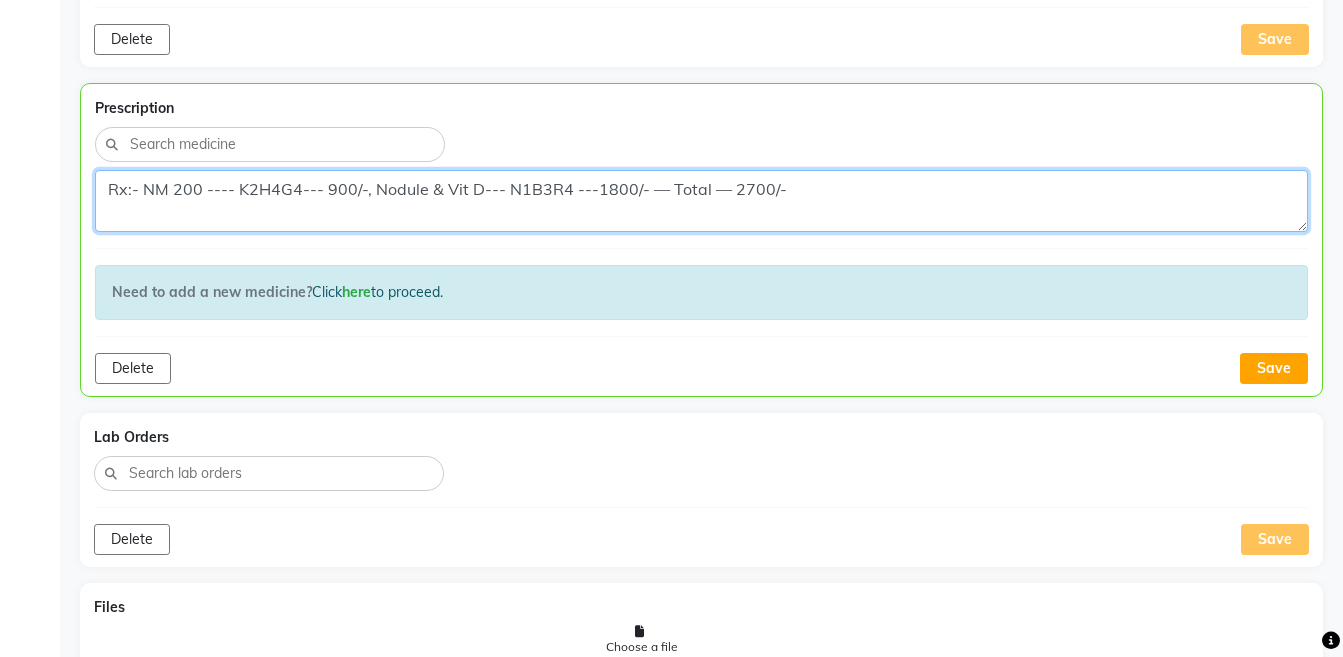 scroll, scrollTop: 1325, scrollLeft: 0, axis: vertical 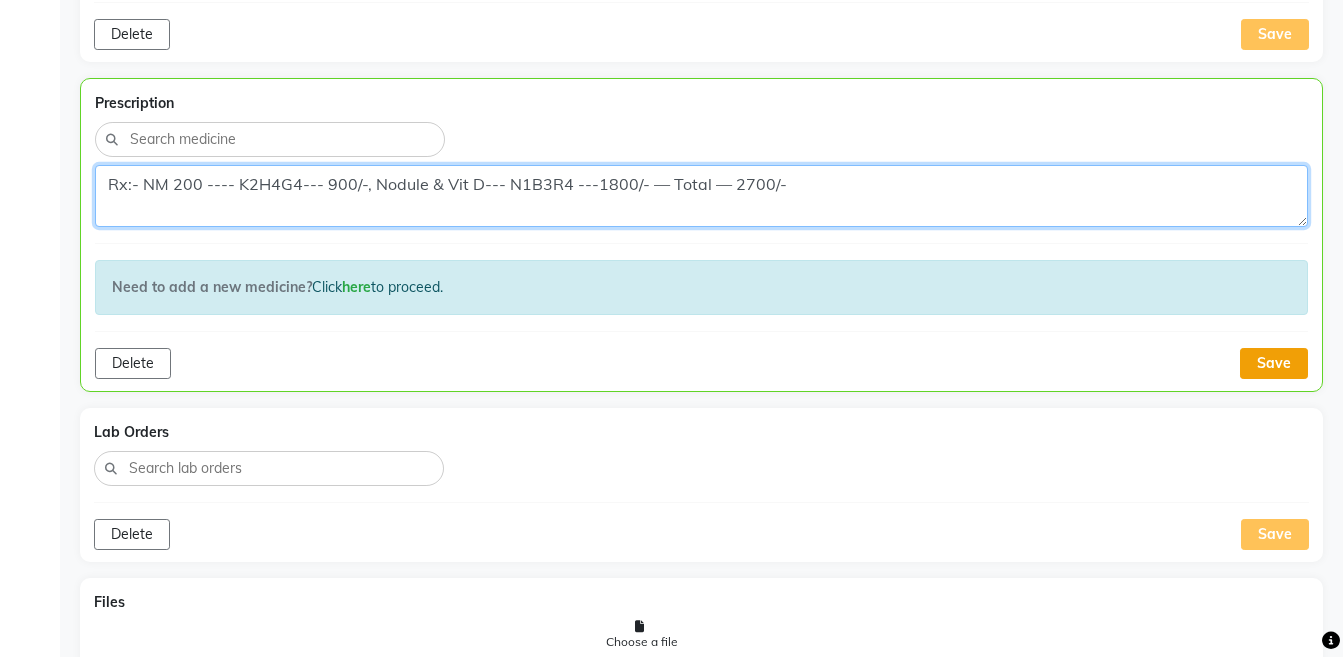 type on "Rx:- NM 200 ---- K2H4G4--- 900/-, Nodule & Vit D--- N1B3R4 ---1800/- — Total — 2700/-" 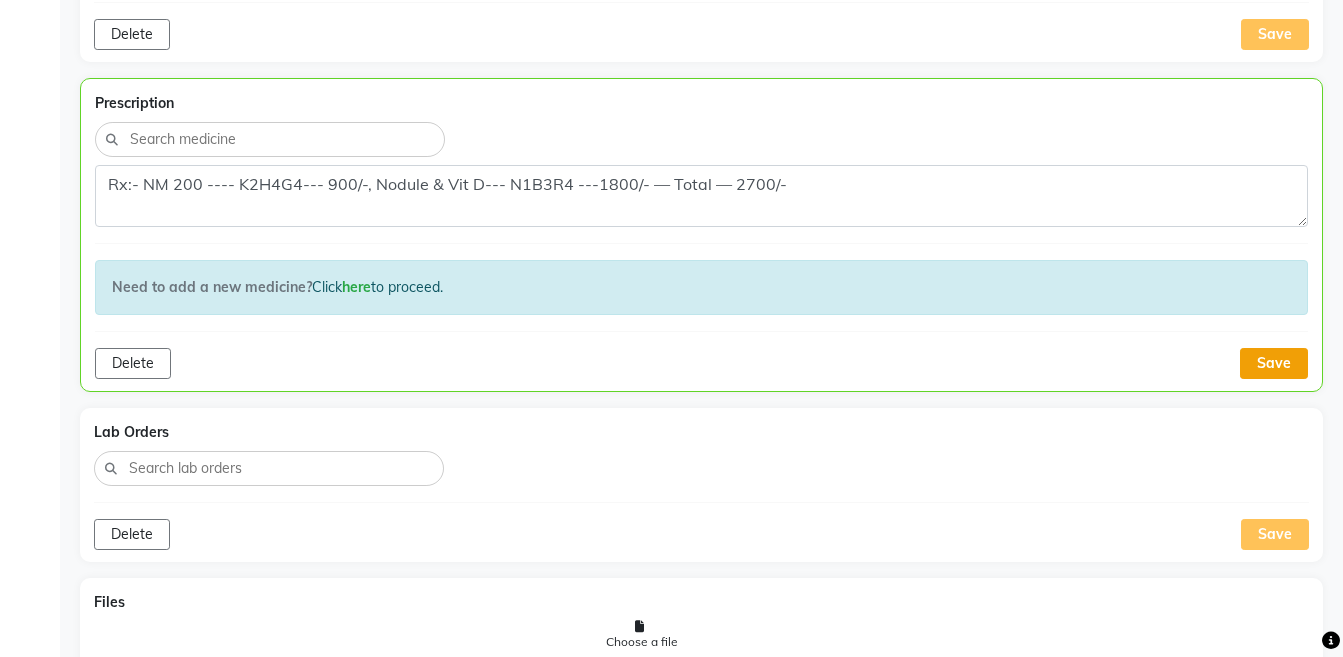 click on "Save" 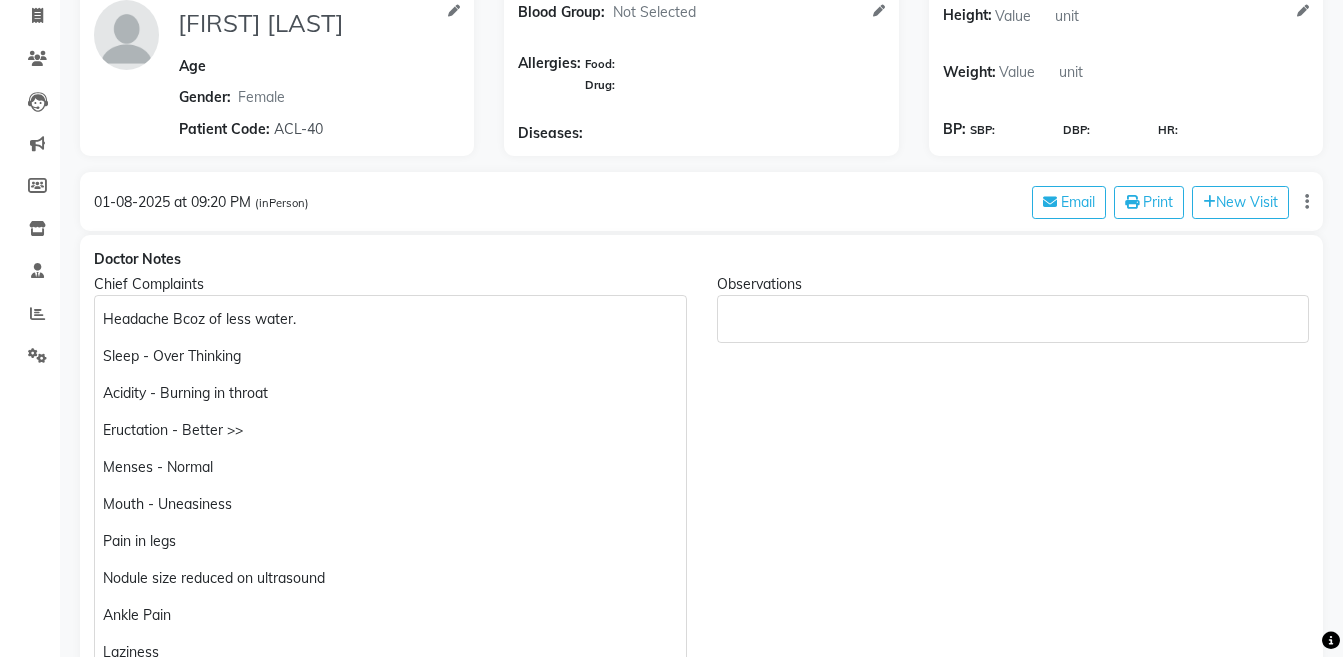 scroll, scrollTop: 1, scrollLeft: 0, axis: vertical 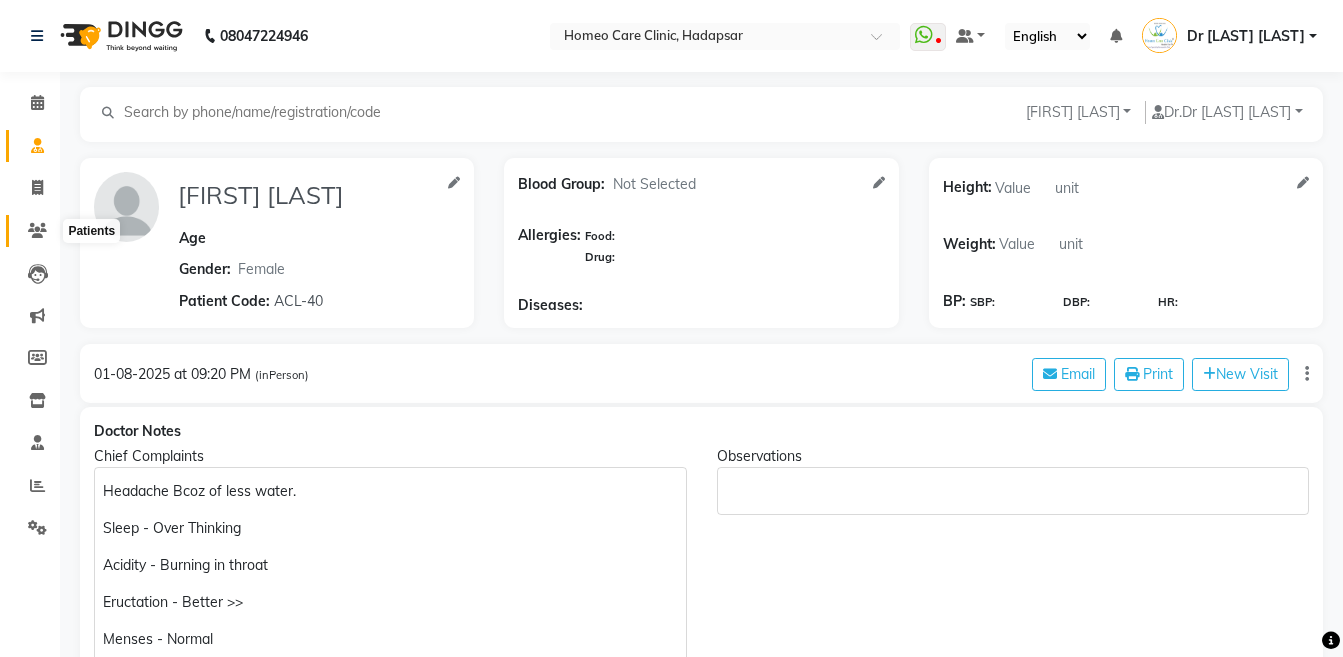 click 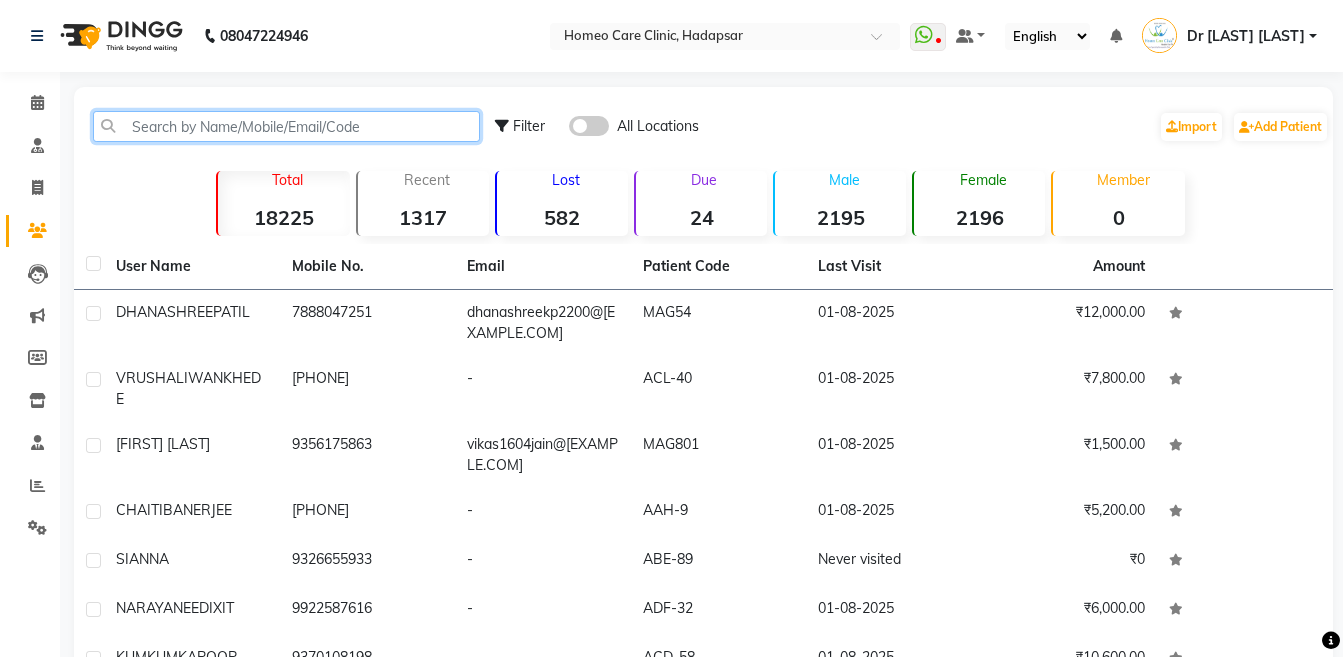 click 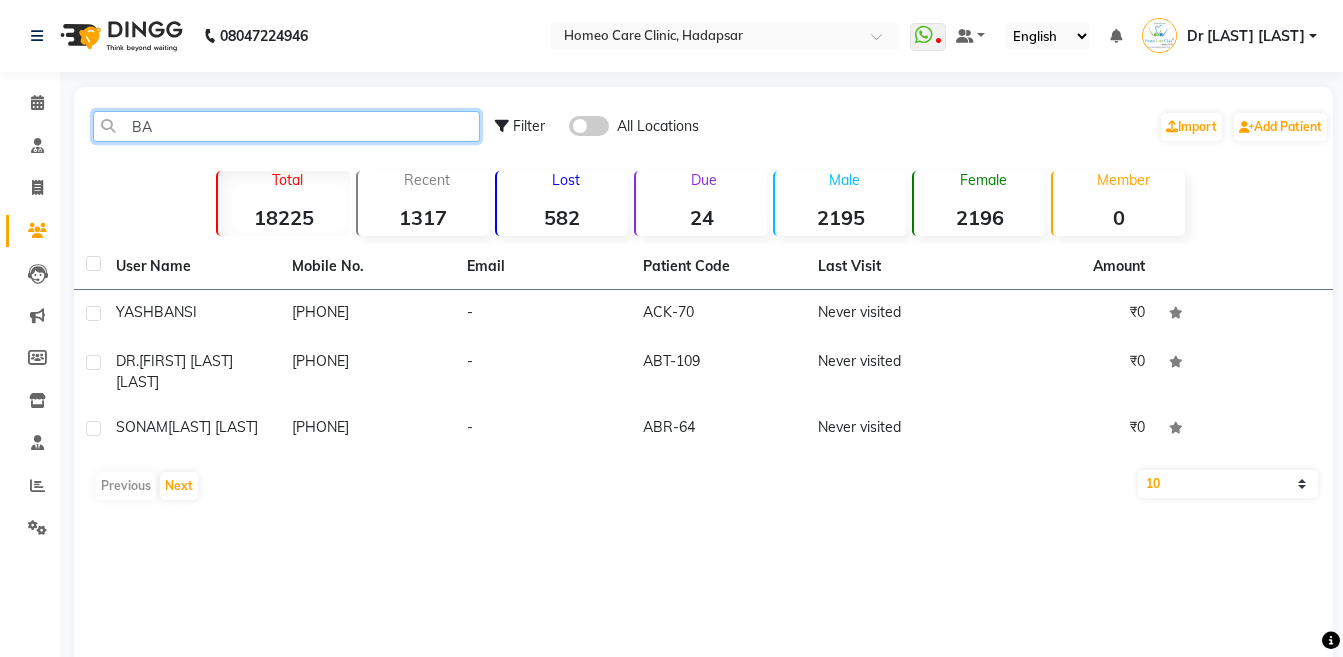 type on "B" 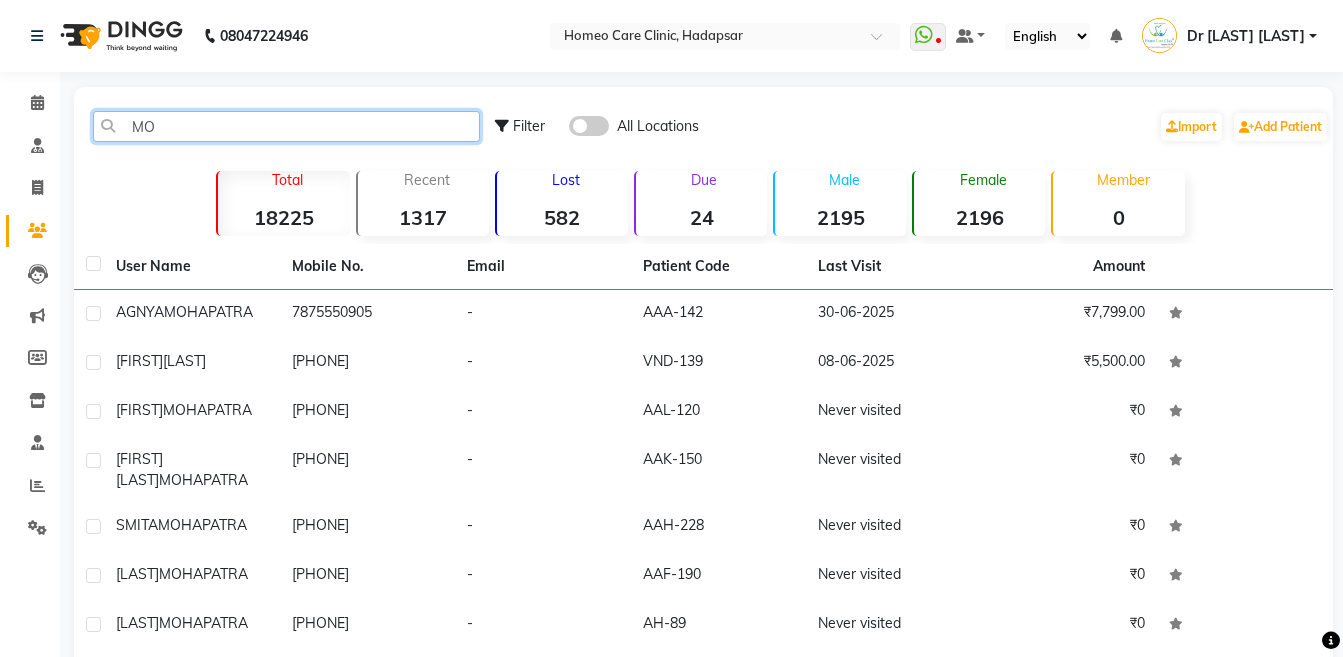 type on "M" 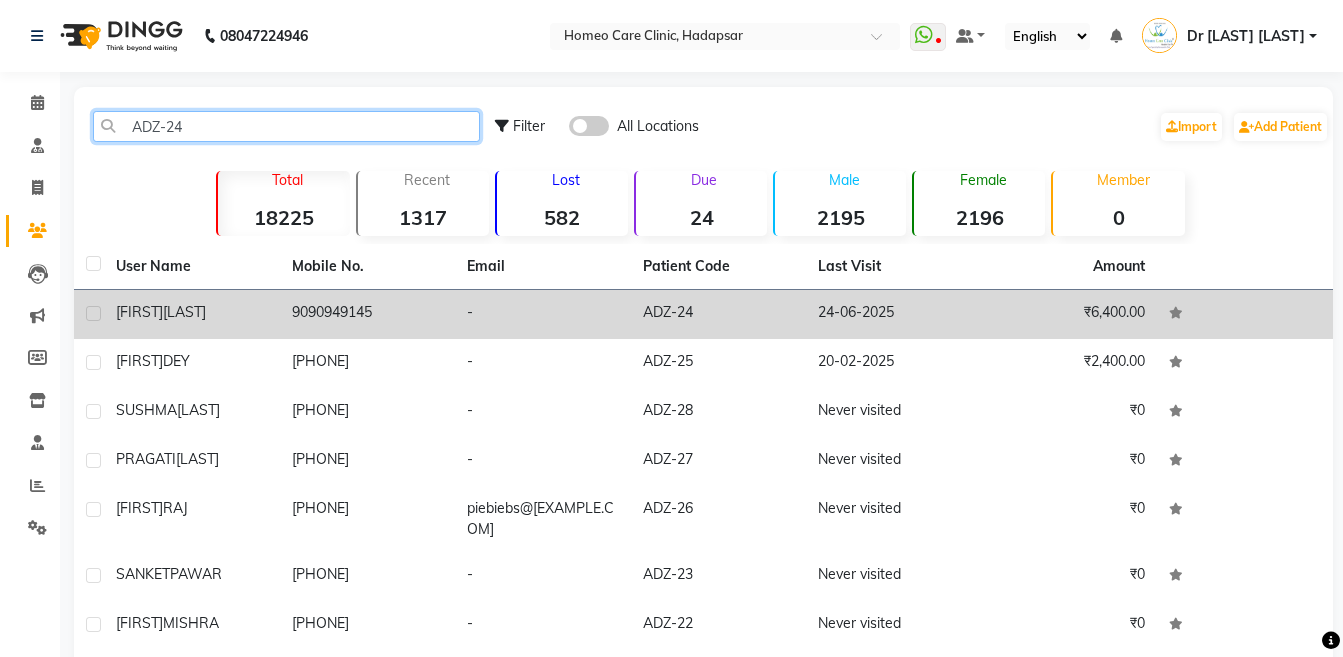 type on "ADZ-24" 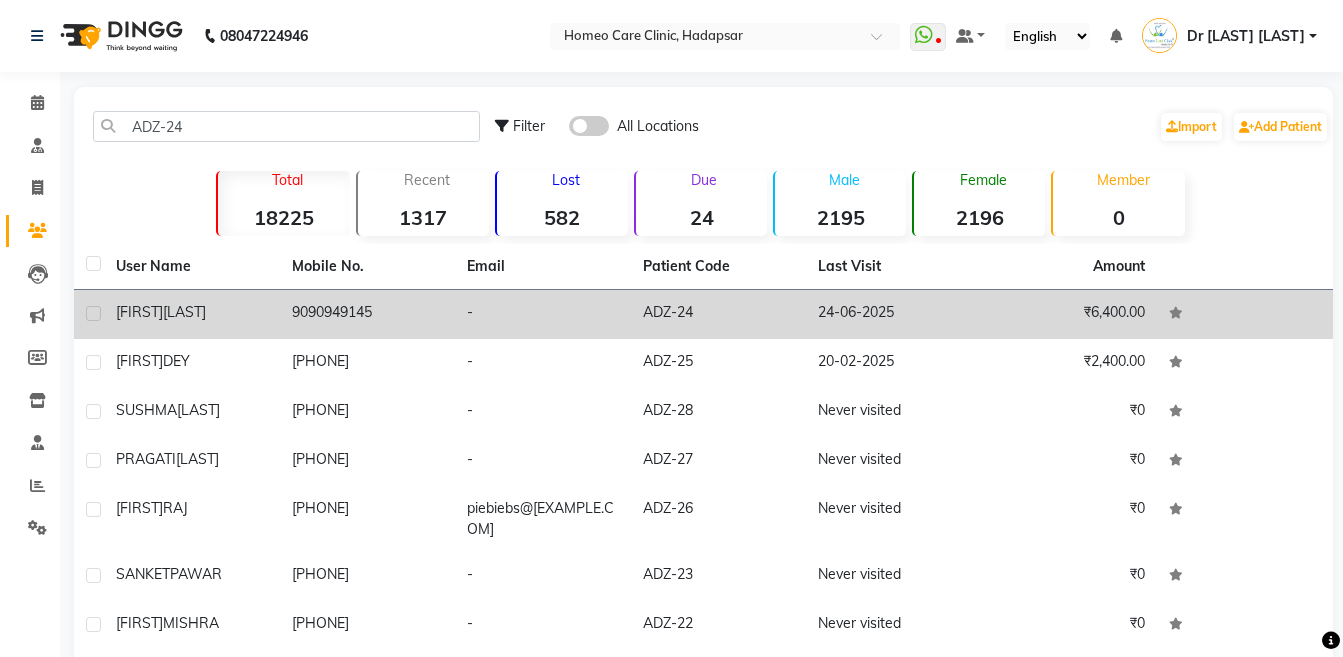 click on "BANSHIDHAR  MAHAPATRA" 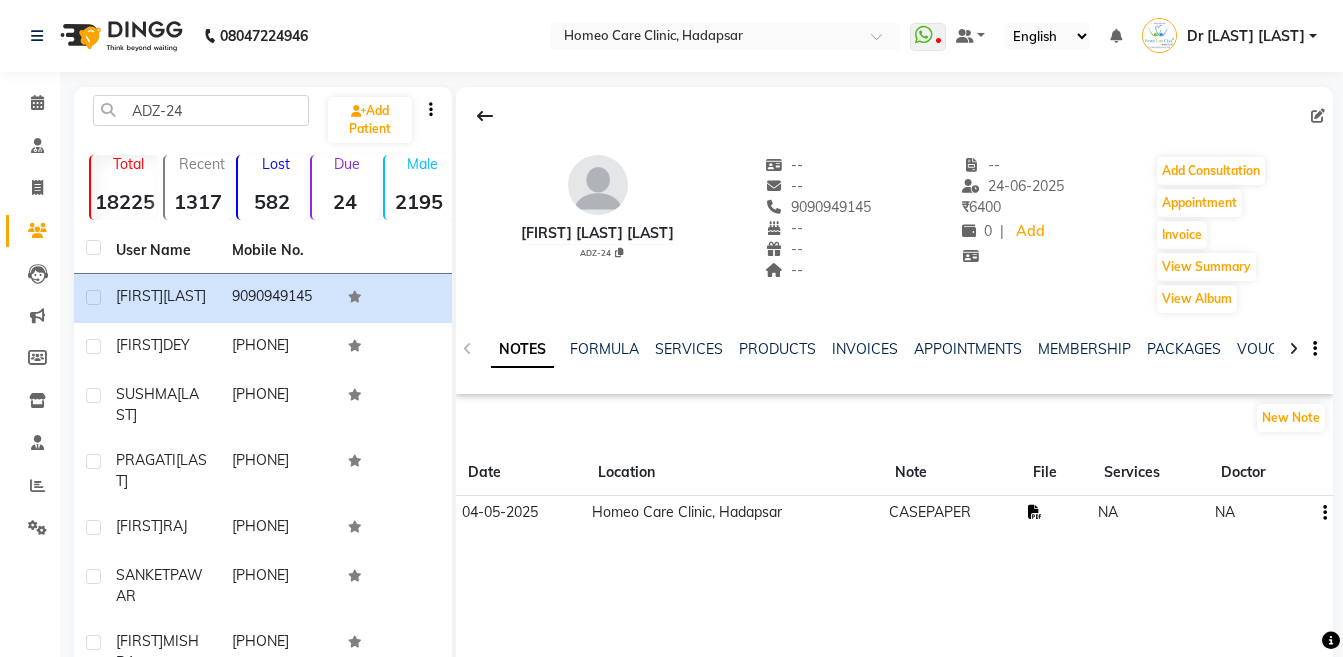 click 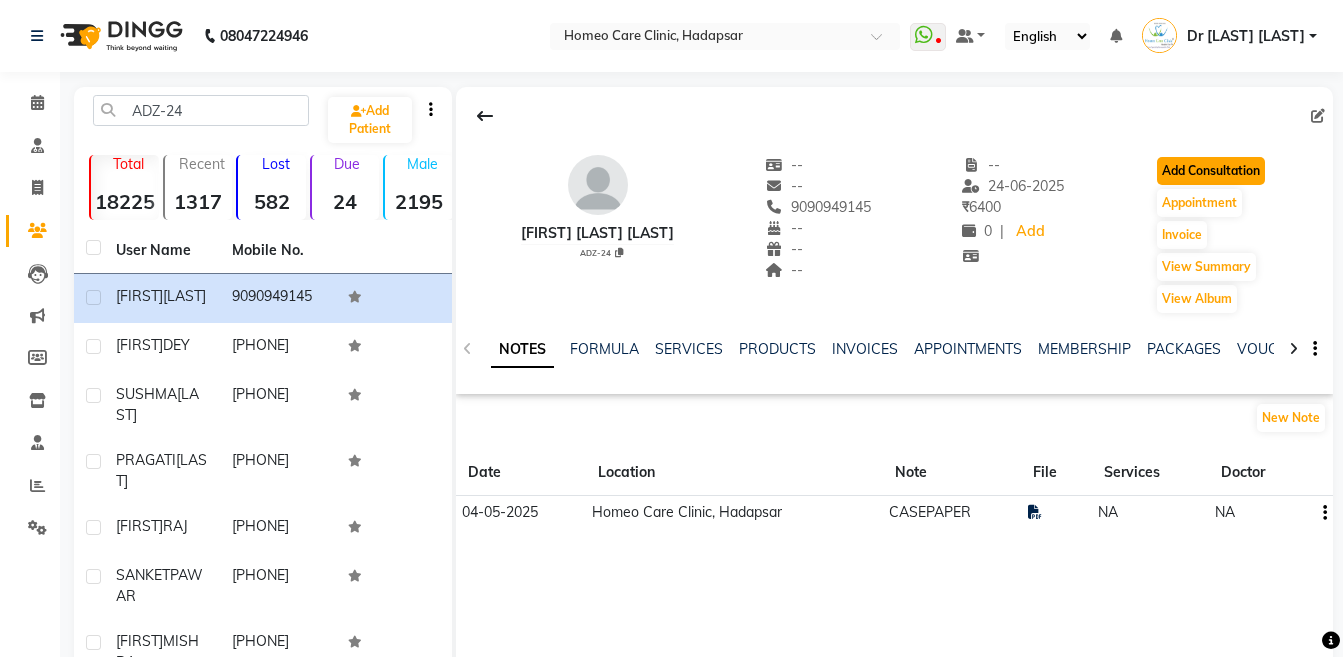 click on "Add Consultation" 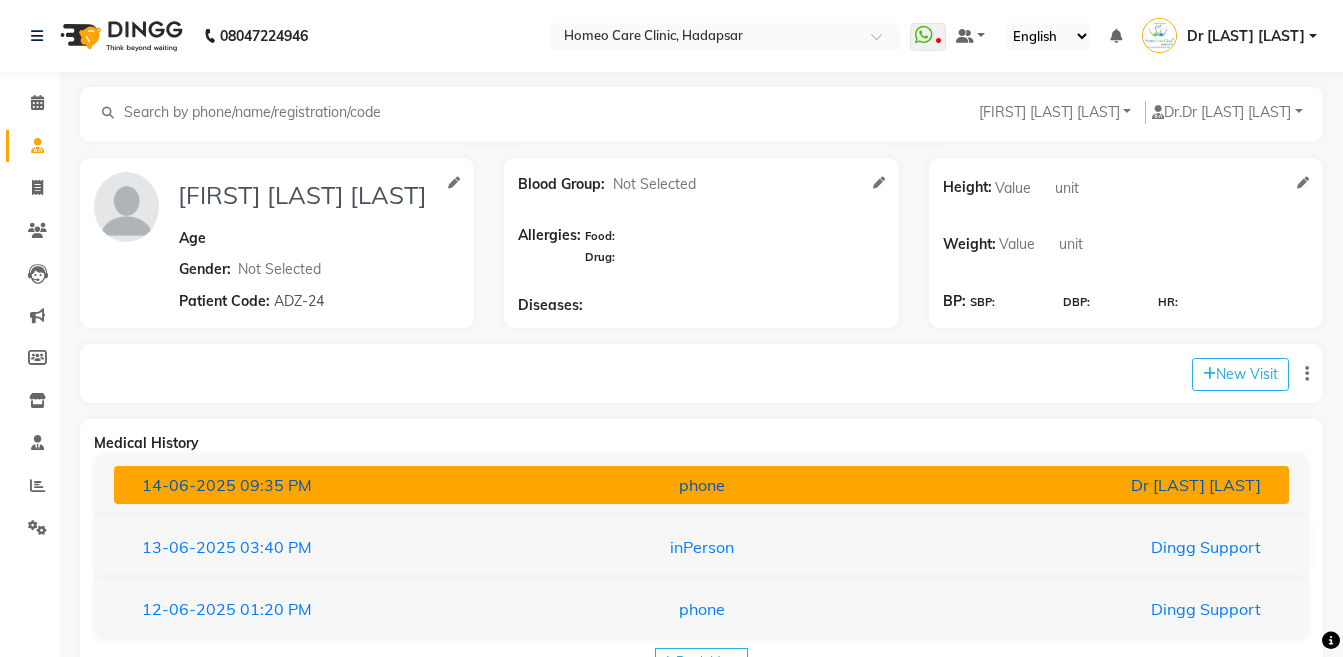 click on "phone" at bounding box center [701, 485] 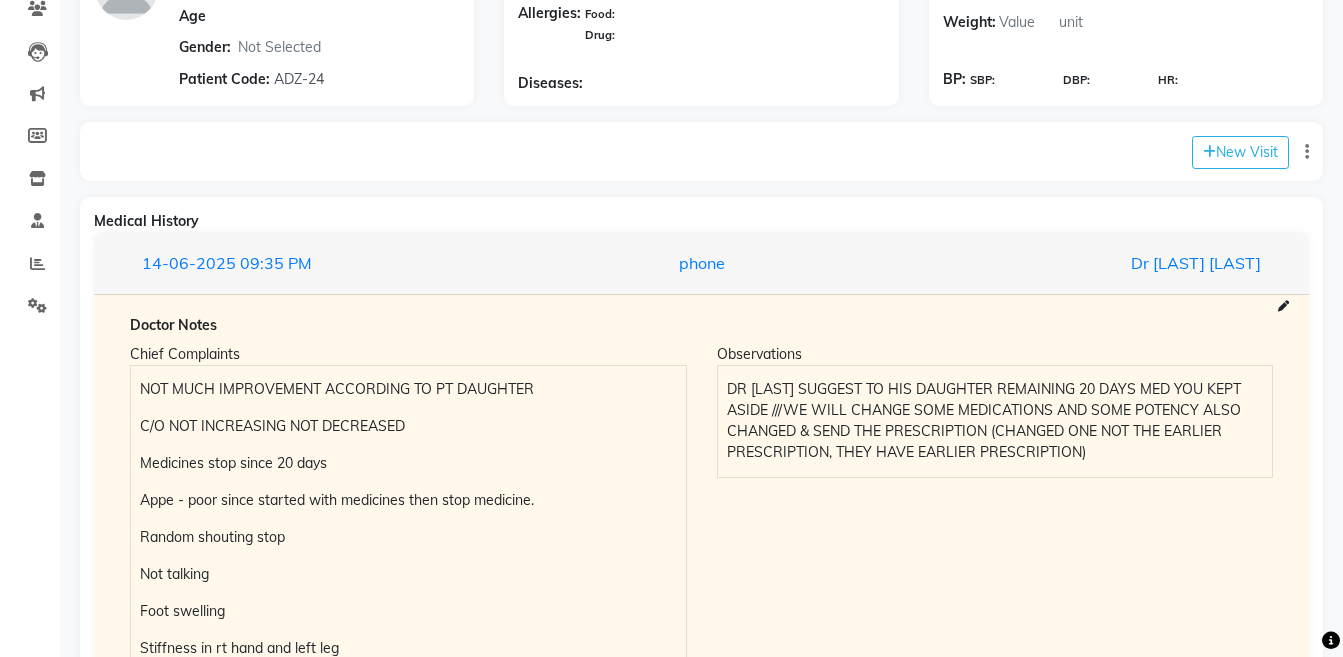 scroll, scrollTop: 296, scrollLeft: 0, axis: vertical 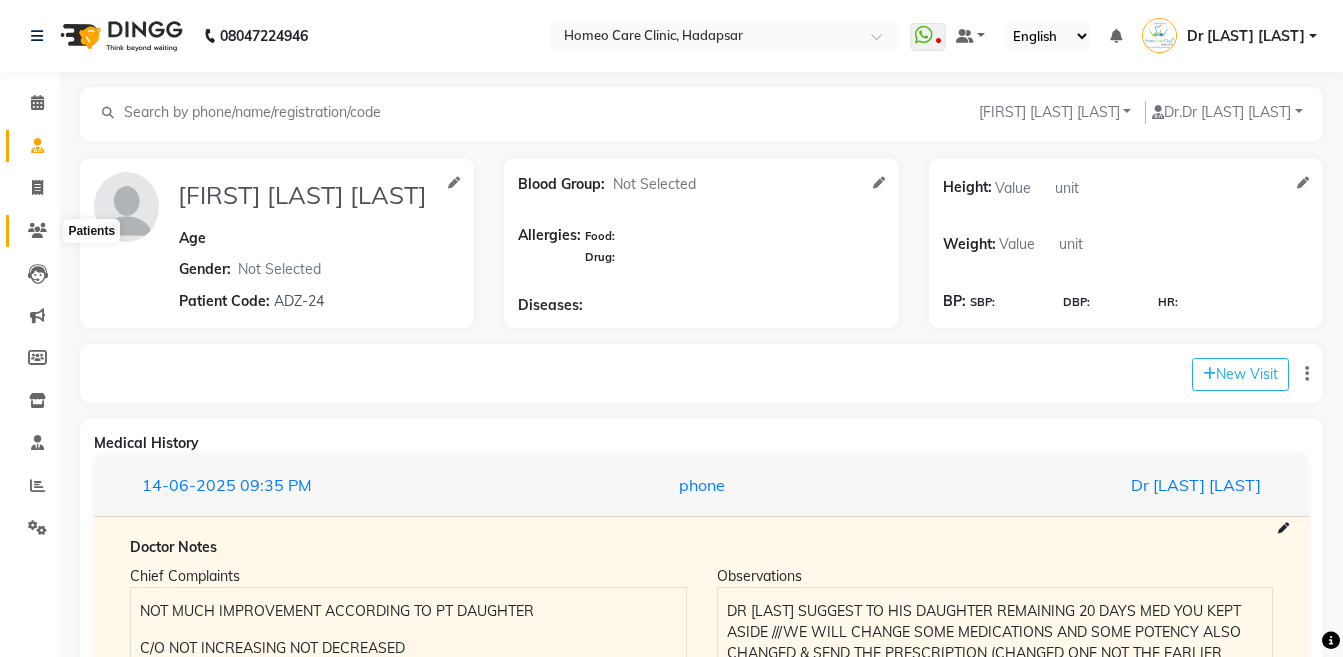 click 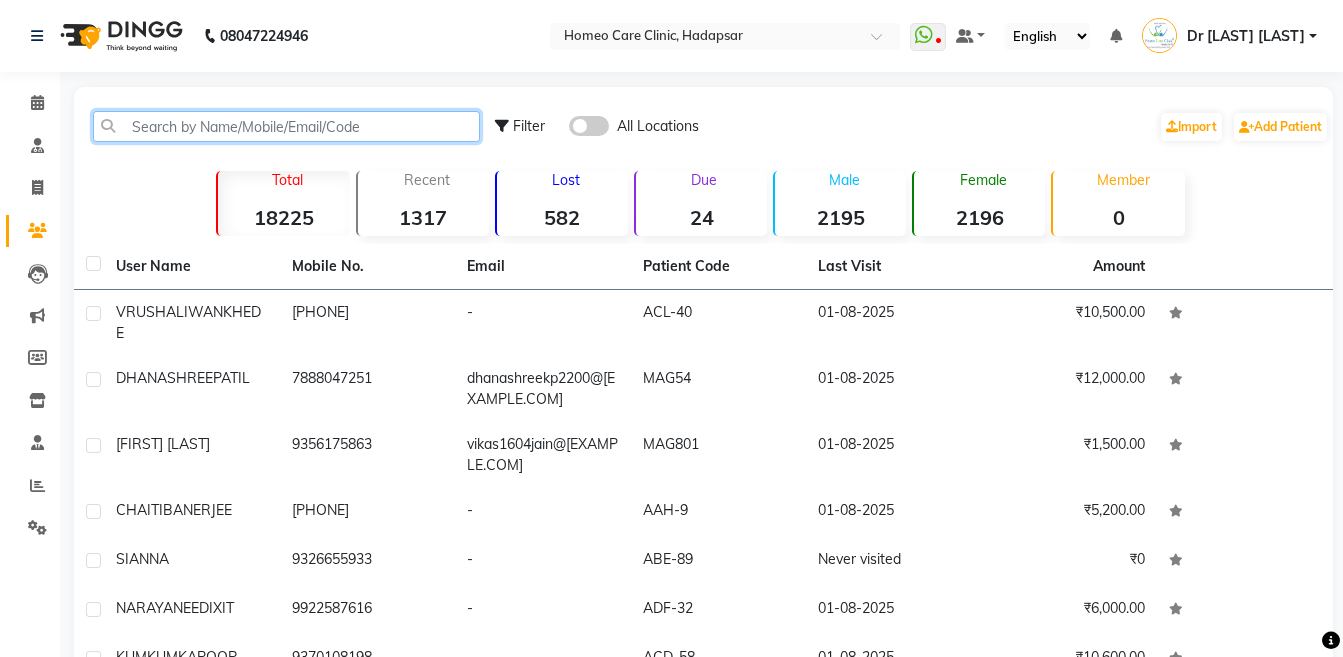 click 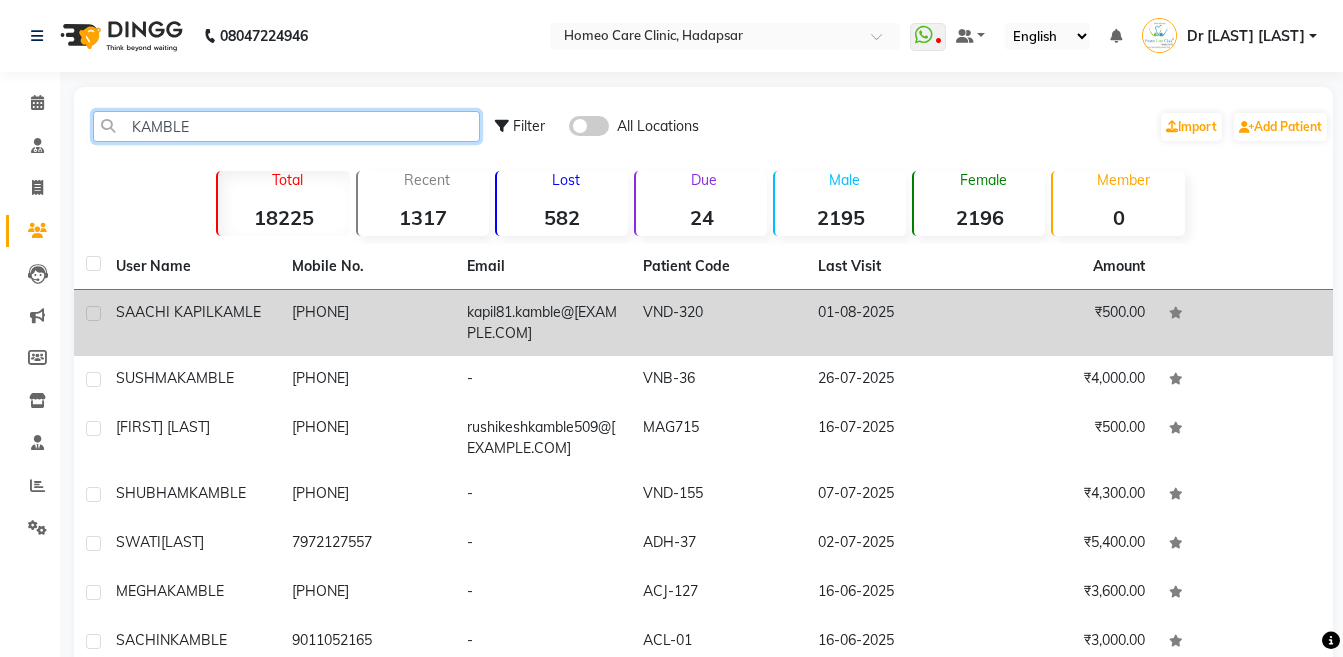 type on "KAMBLE" 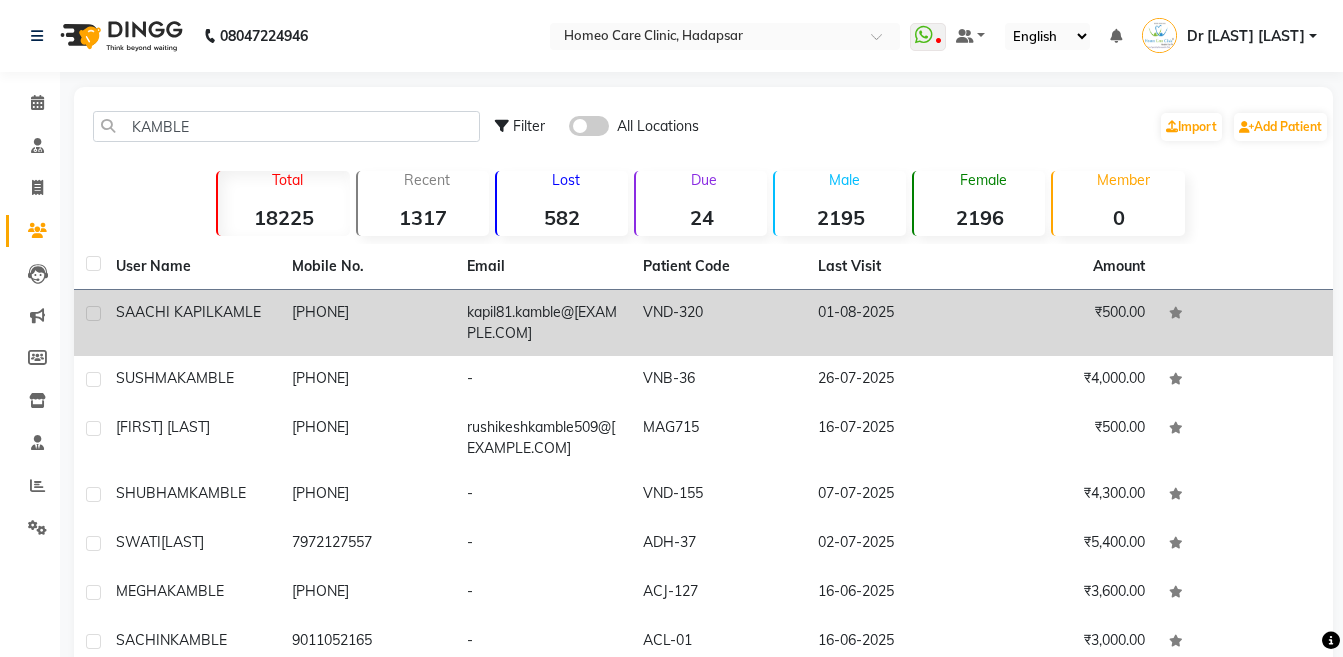 click on "[PHONE]" 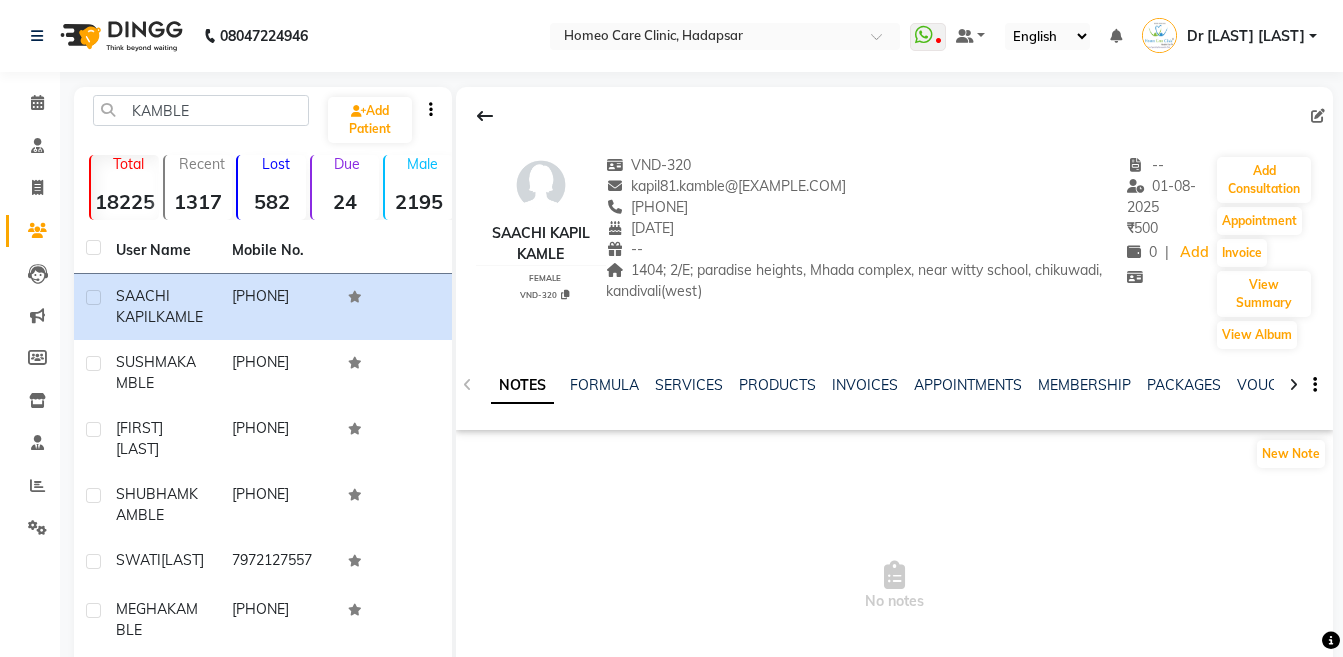 click 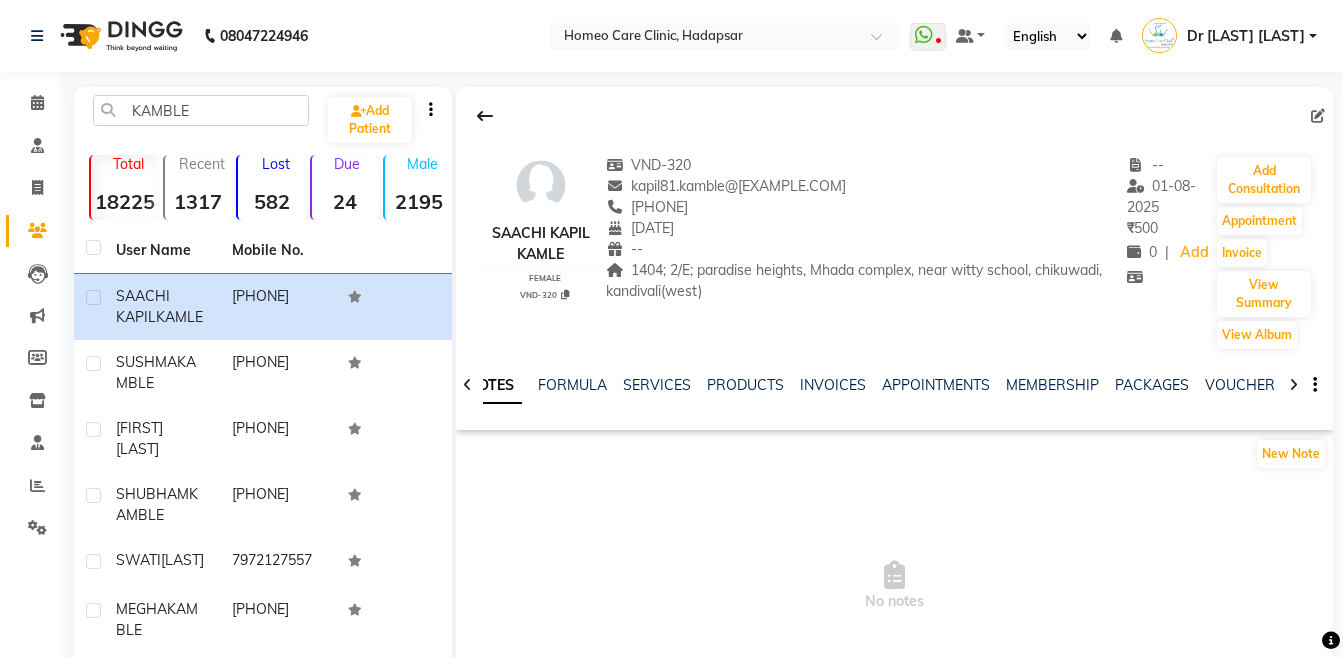 click 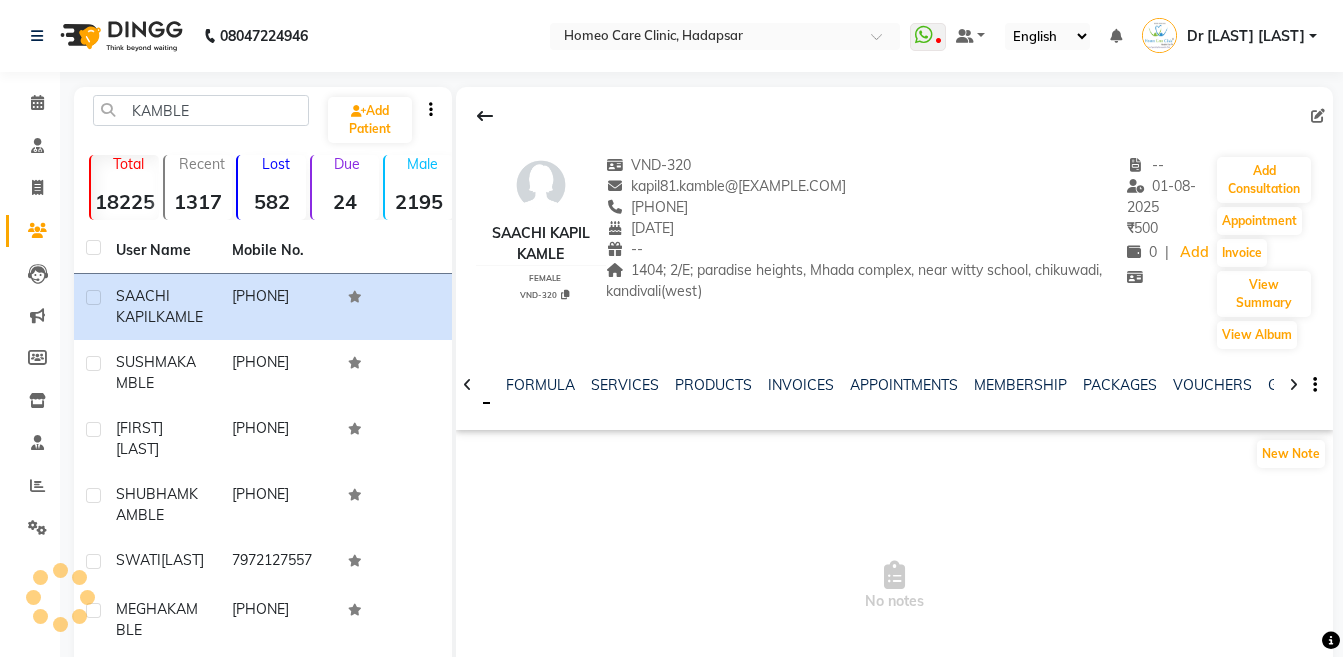 click 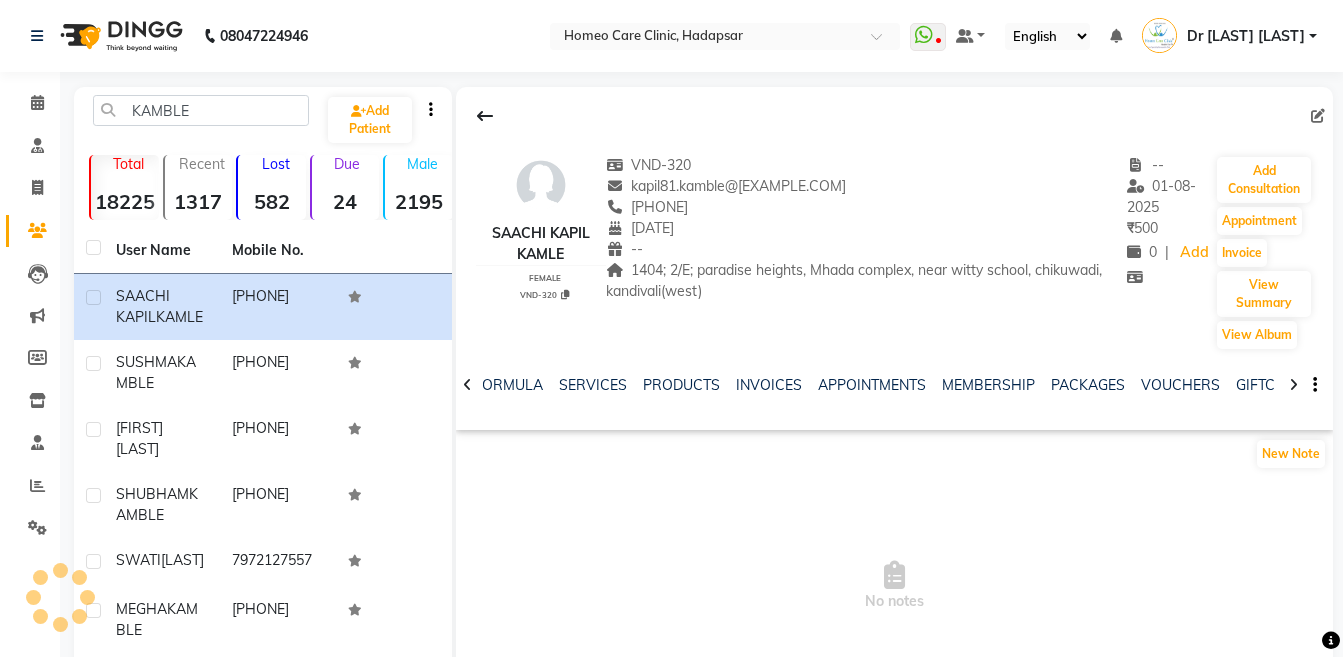 click 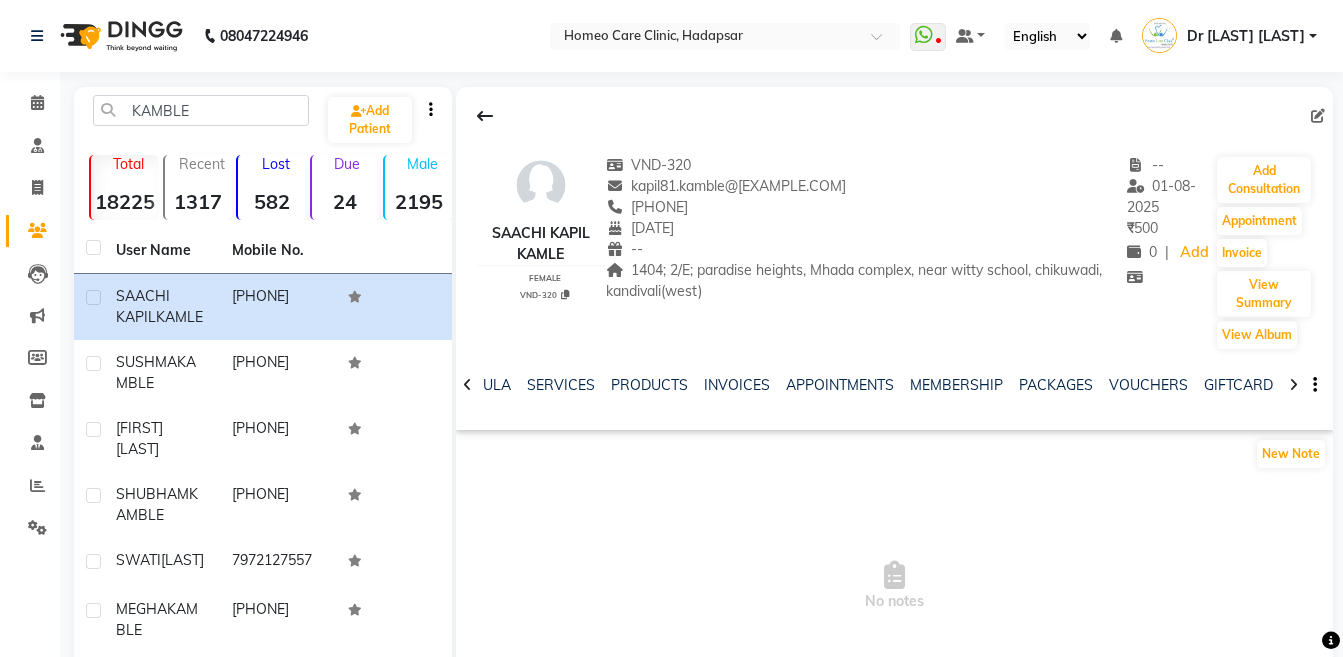 click 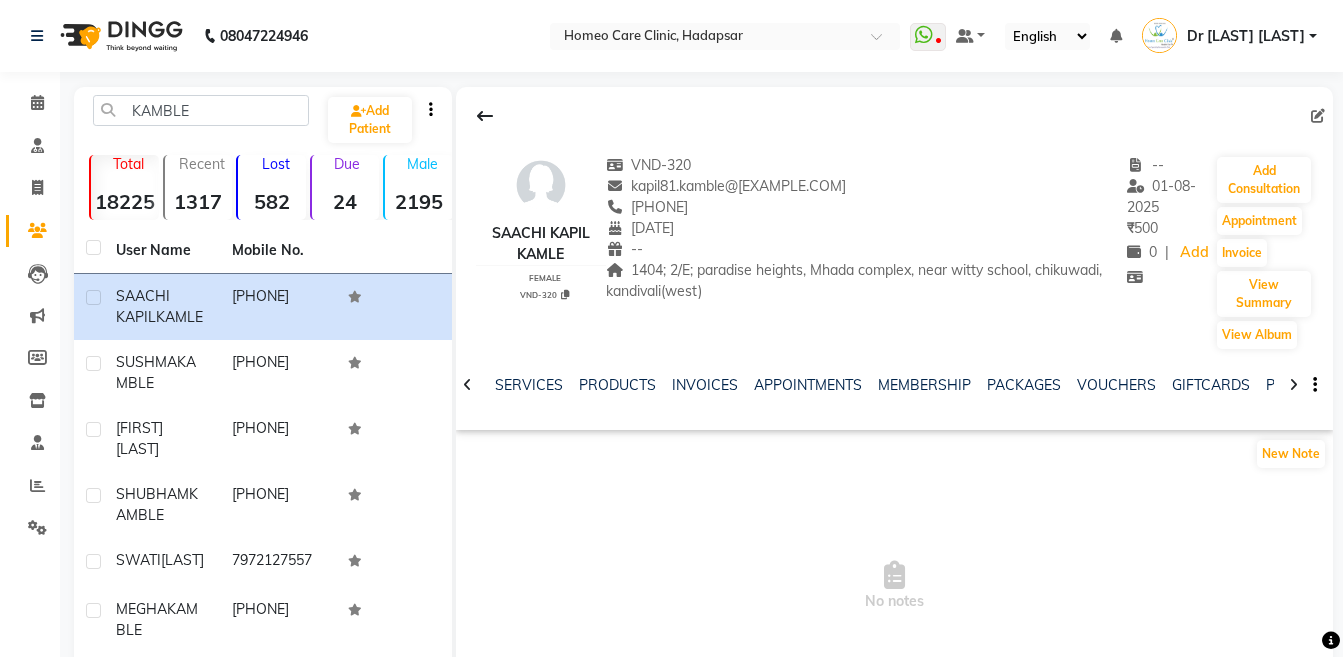 click 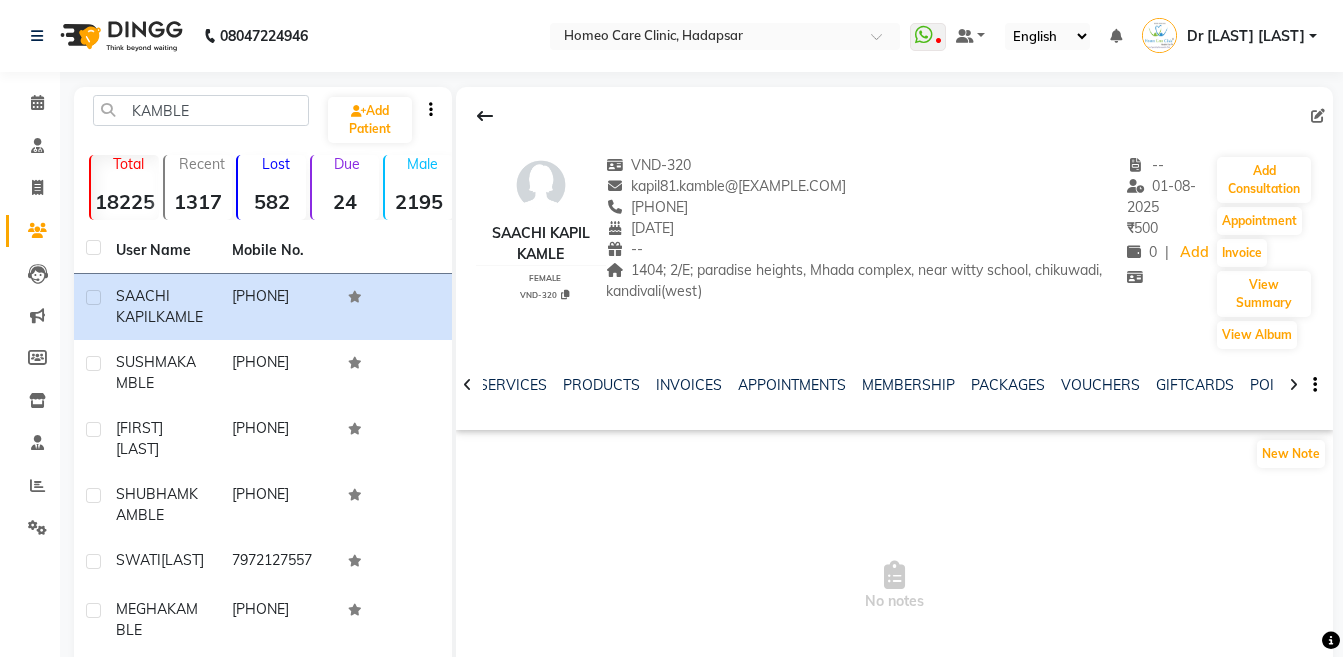 click 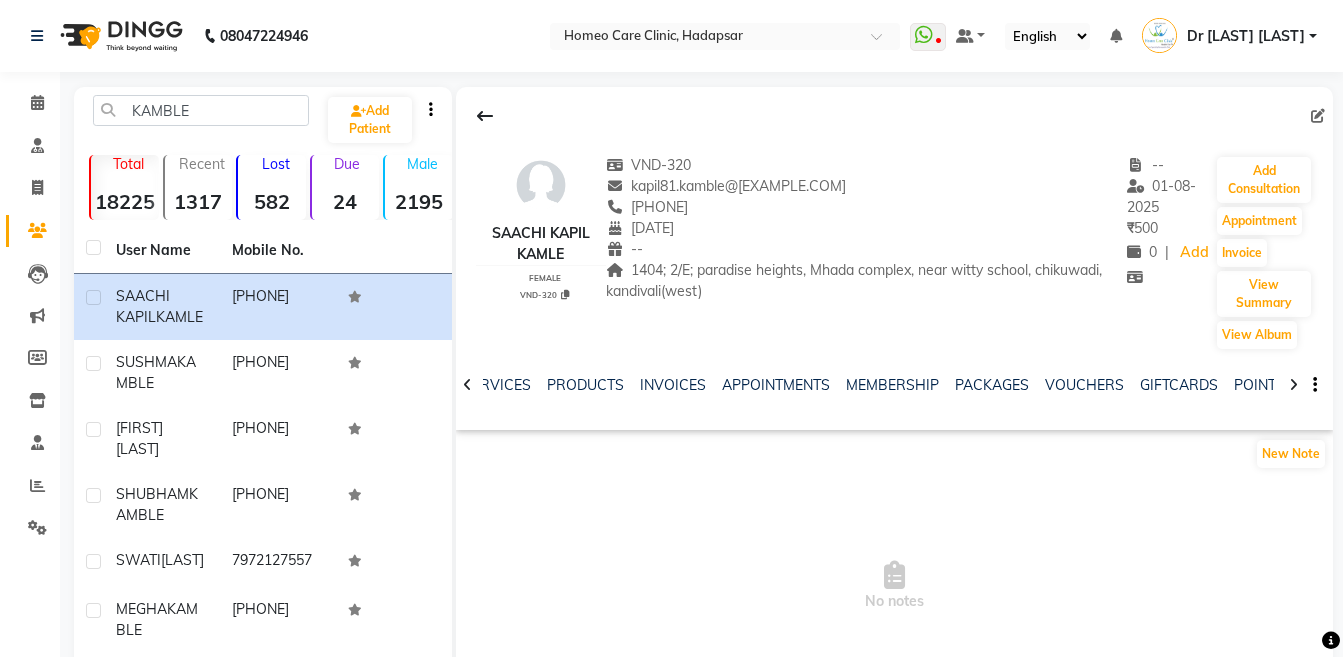 click 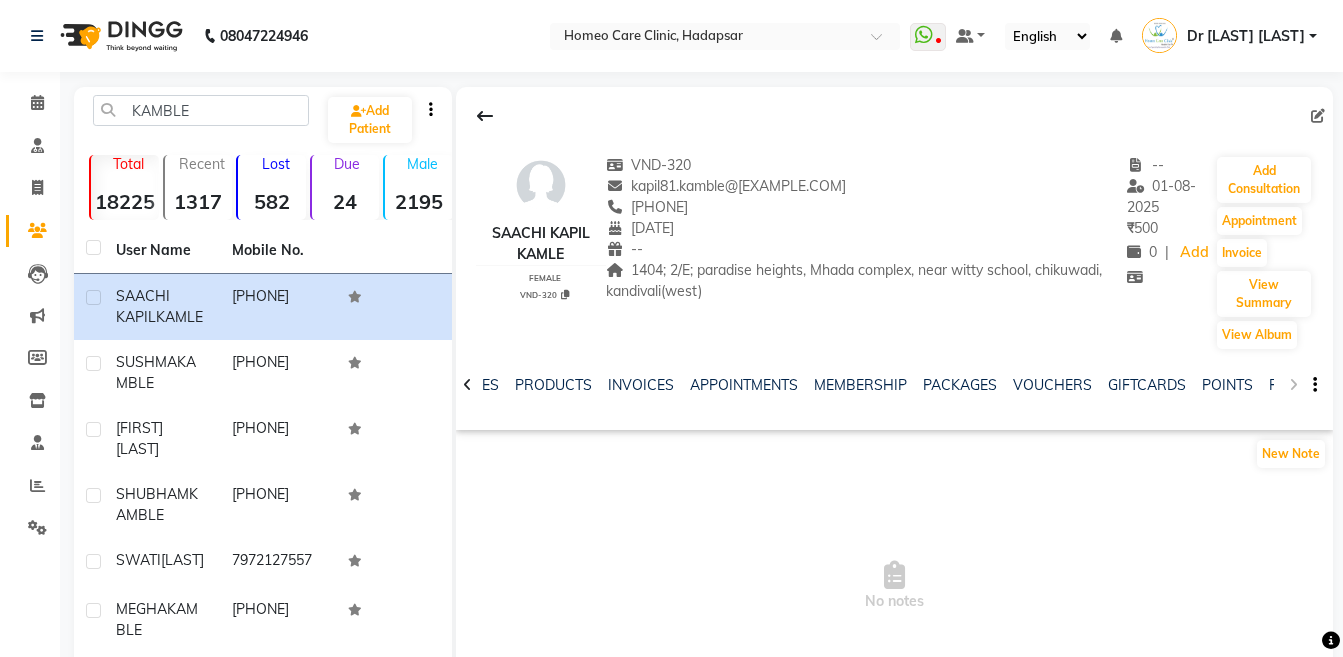 click on "NOTES FORMULA SERVICES PRODUCTS INVOICES APPOINTMENTS MEMBERSHIP PACKAGES VOUCHERS GIFTCARDS POINTS FORMS FAMILY CARDS WALLET" 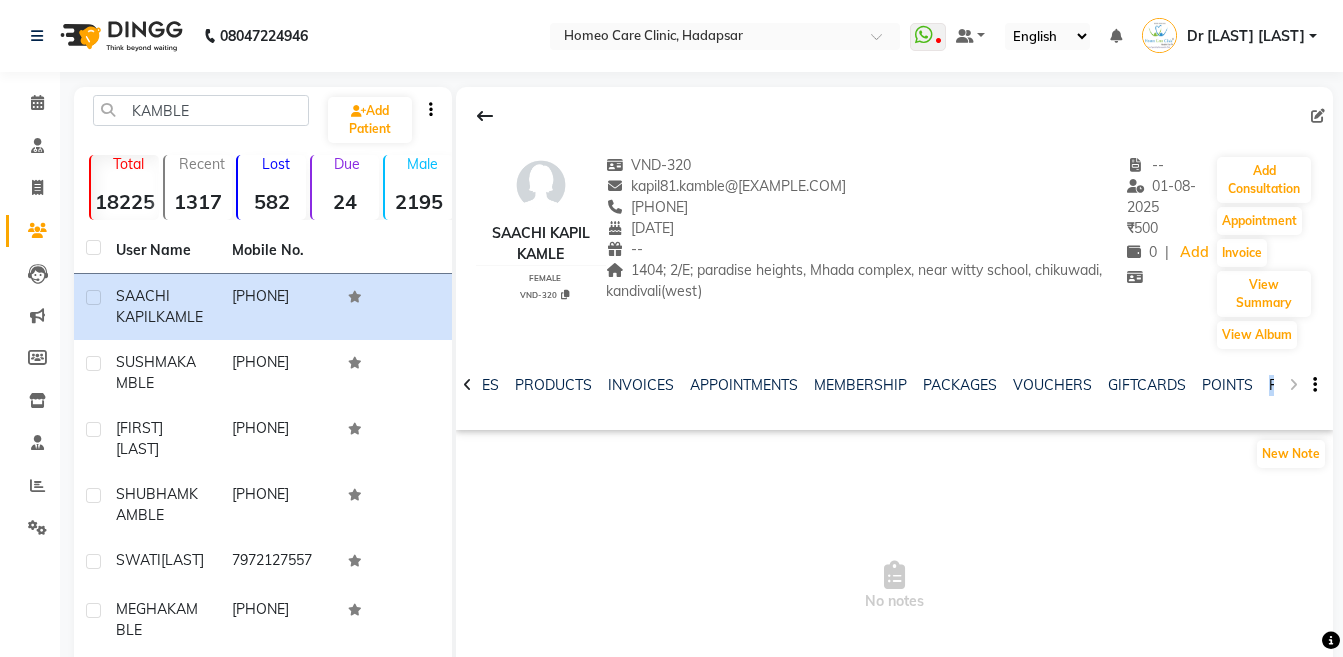drag, startPoint x: 1291, startPoint y: 385, endPoint x: 1271, endPoint y: 384, distance: 20.024984 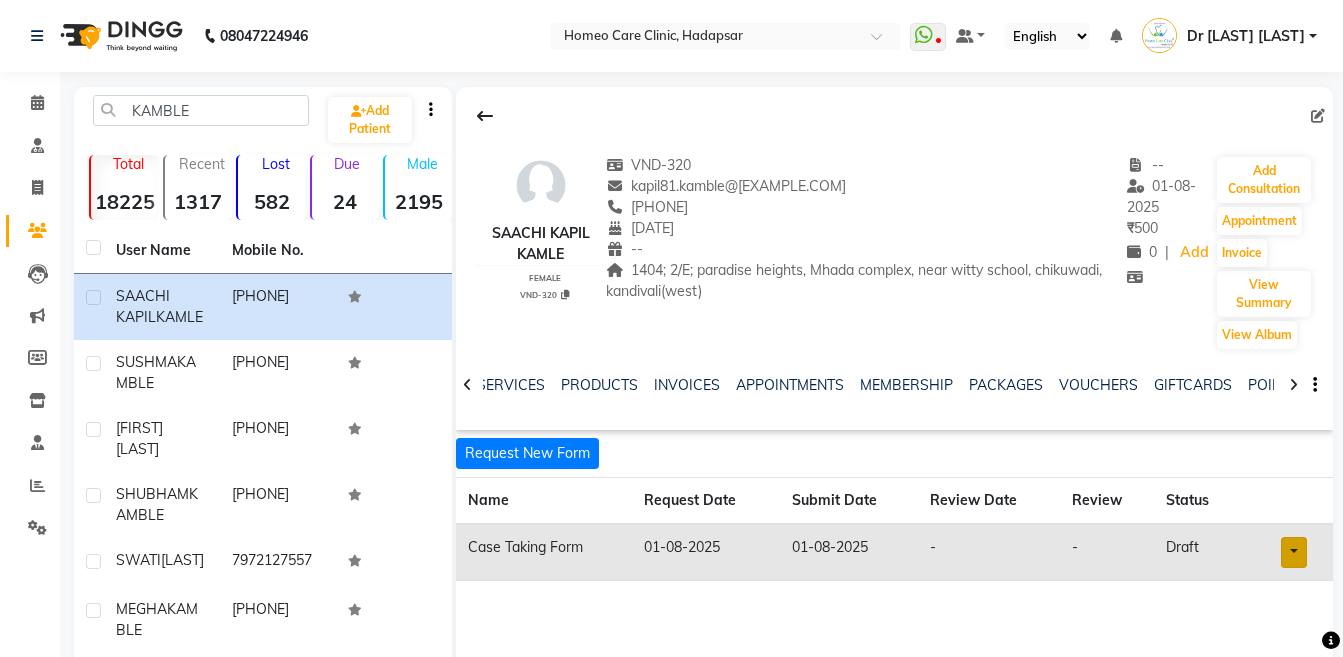 click at bounding box center [1294, 552] 